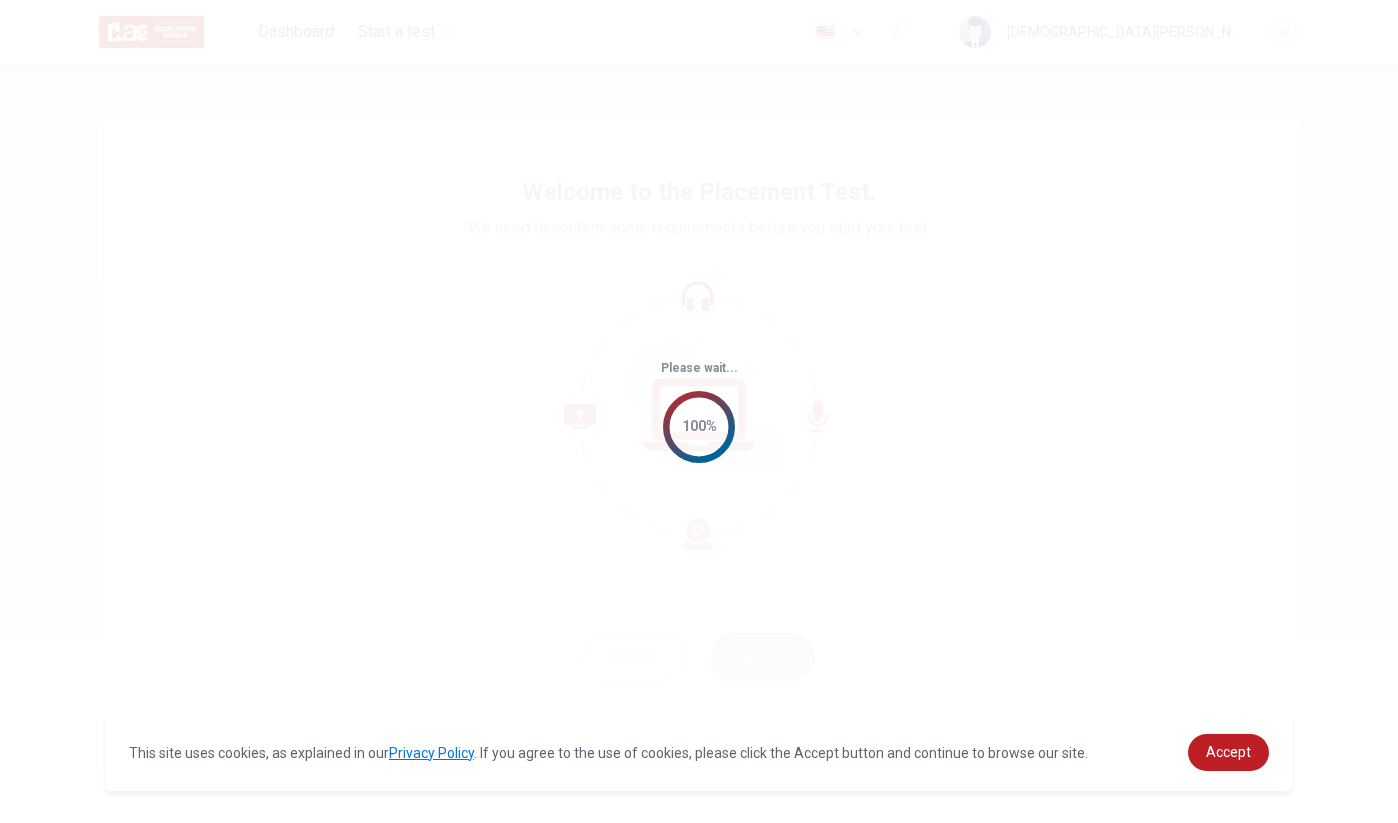 scroll, scrollTop: 0, scrollLeft: 0, axis: both 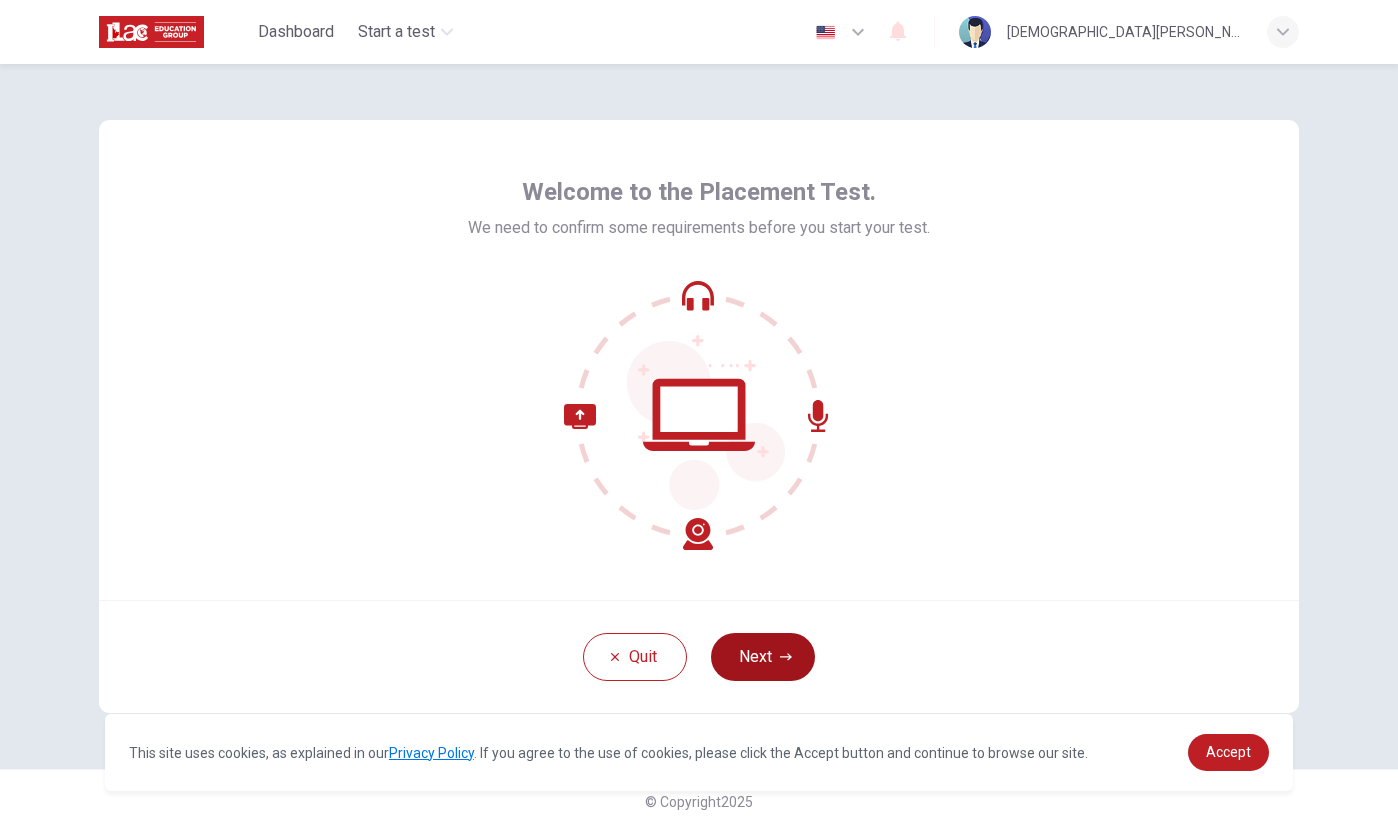 click on "Next" at bounding box center [763, 657] 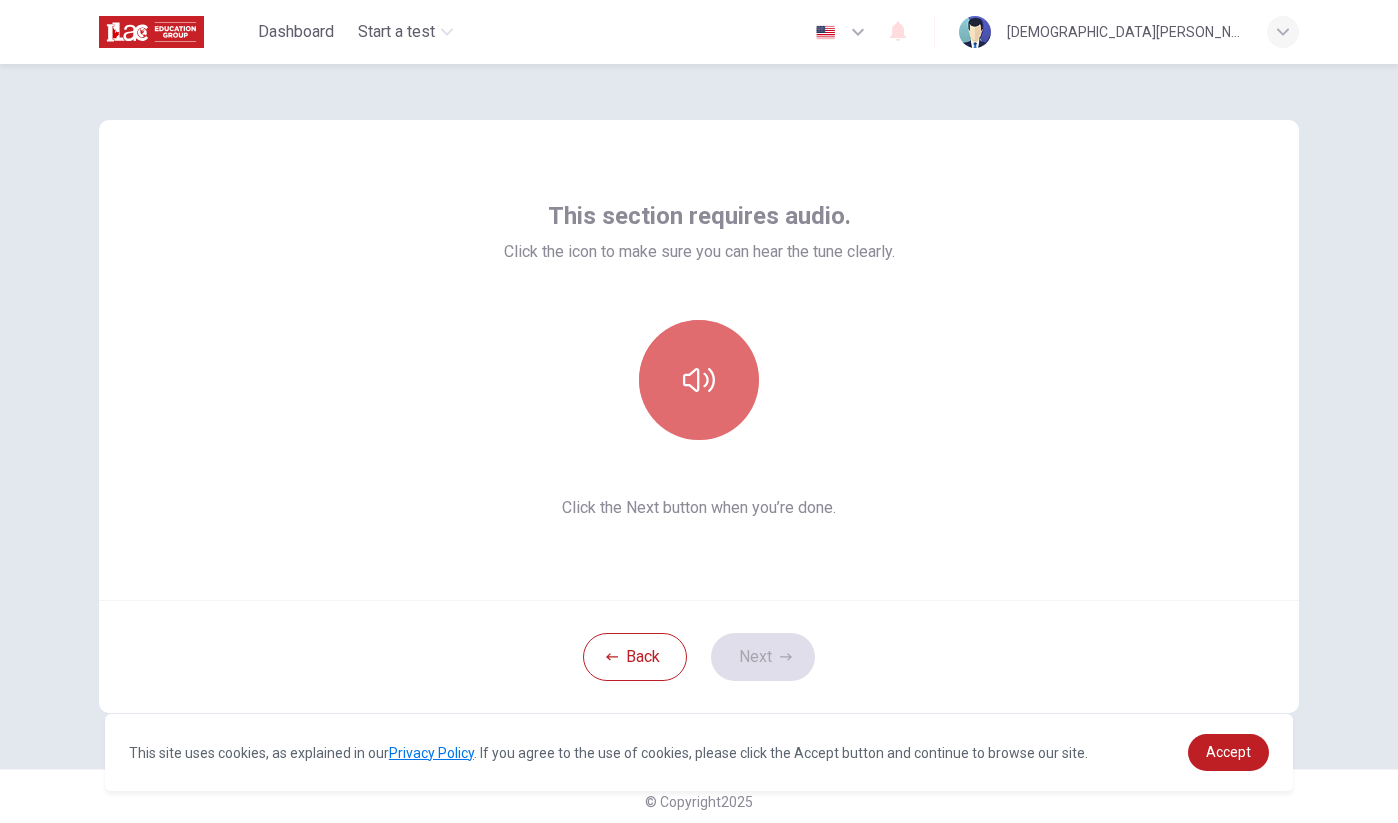 click at bounding box center [699, 380] 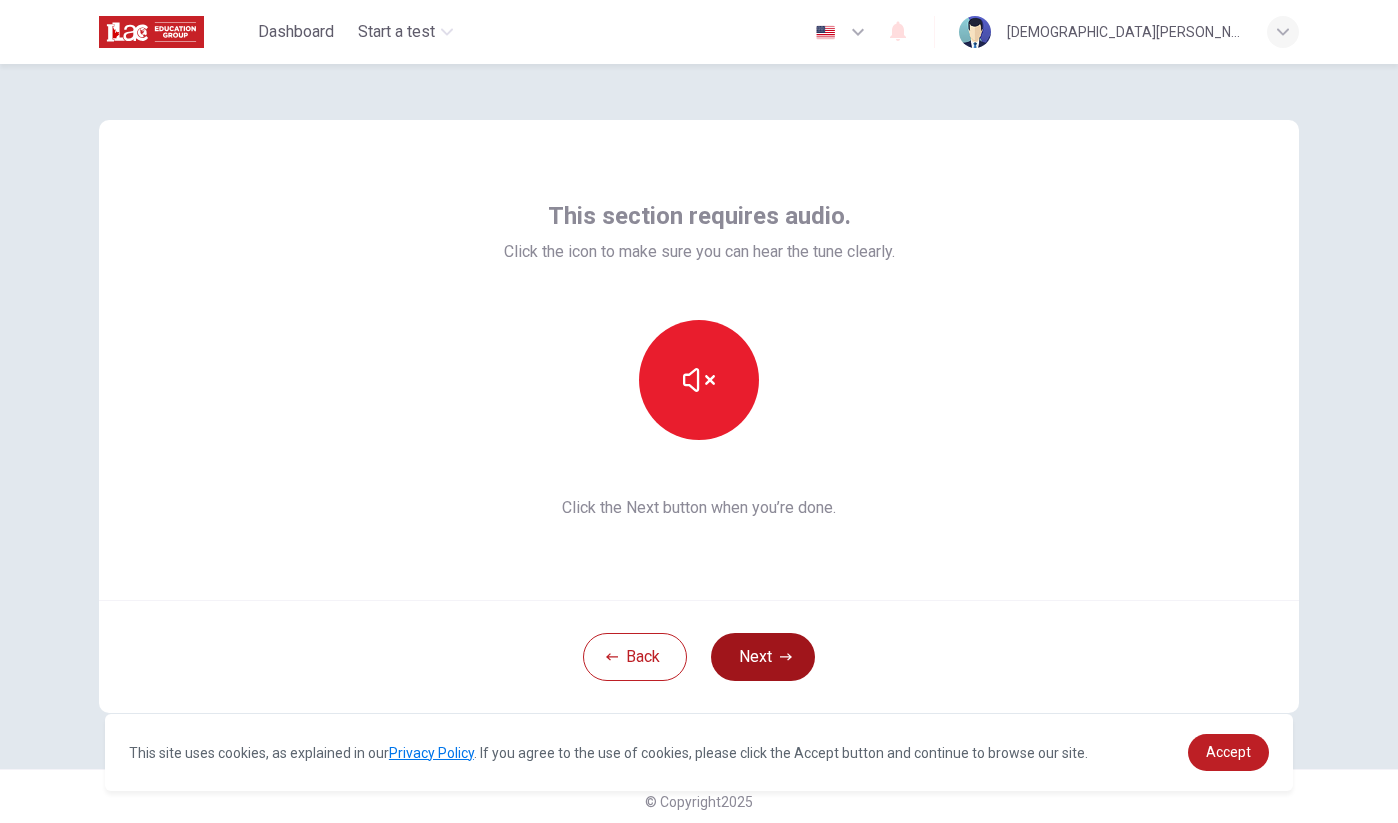 click on "Next" at bounding box center (763, 657) 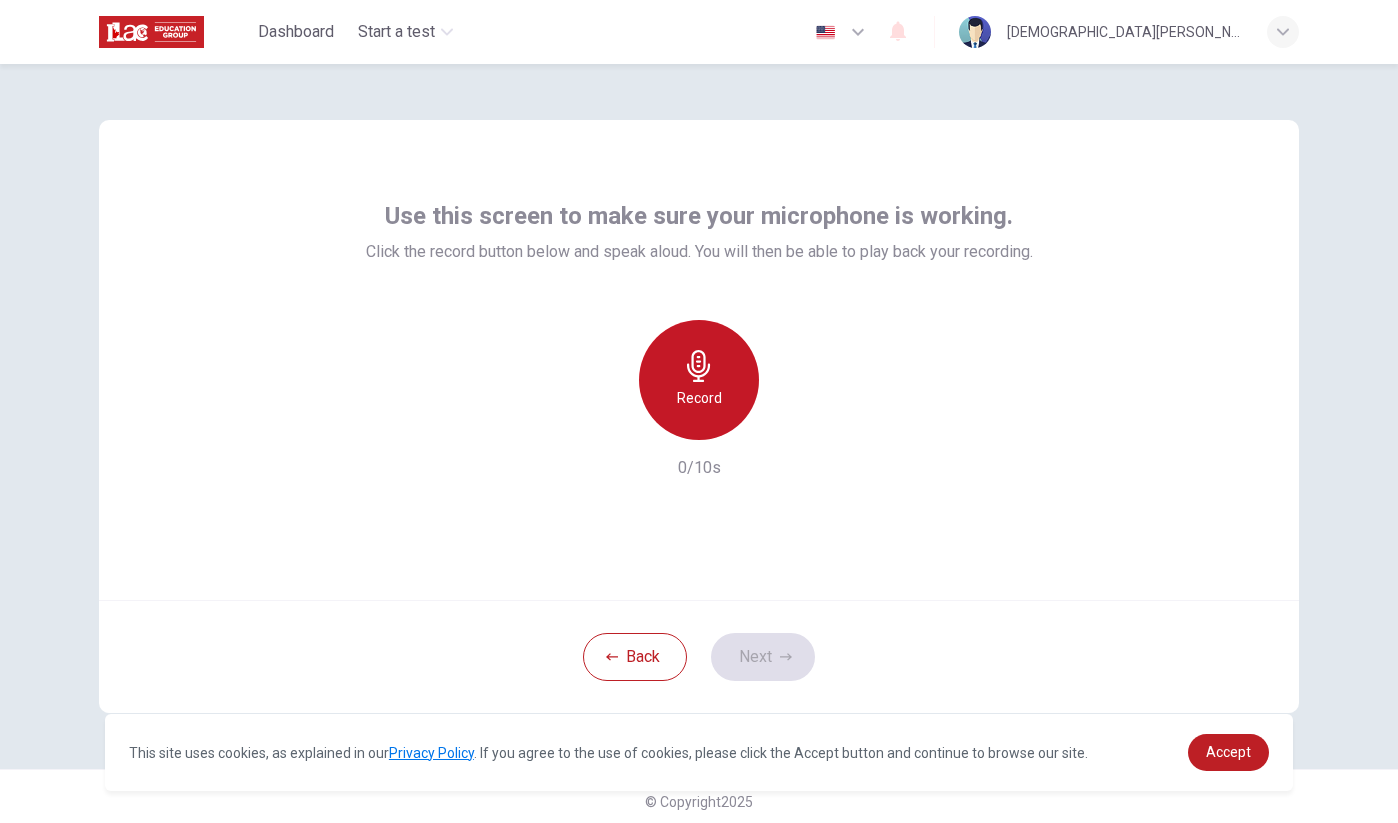 click on "Record" at bounding box center (699, 398) 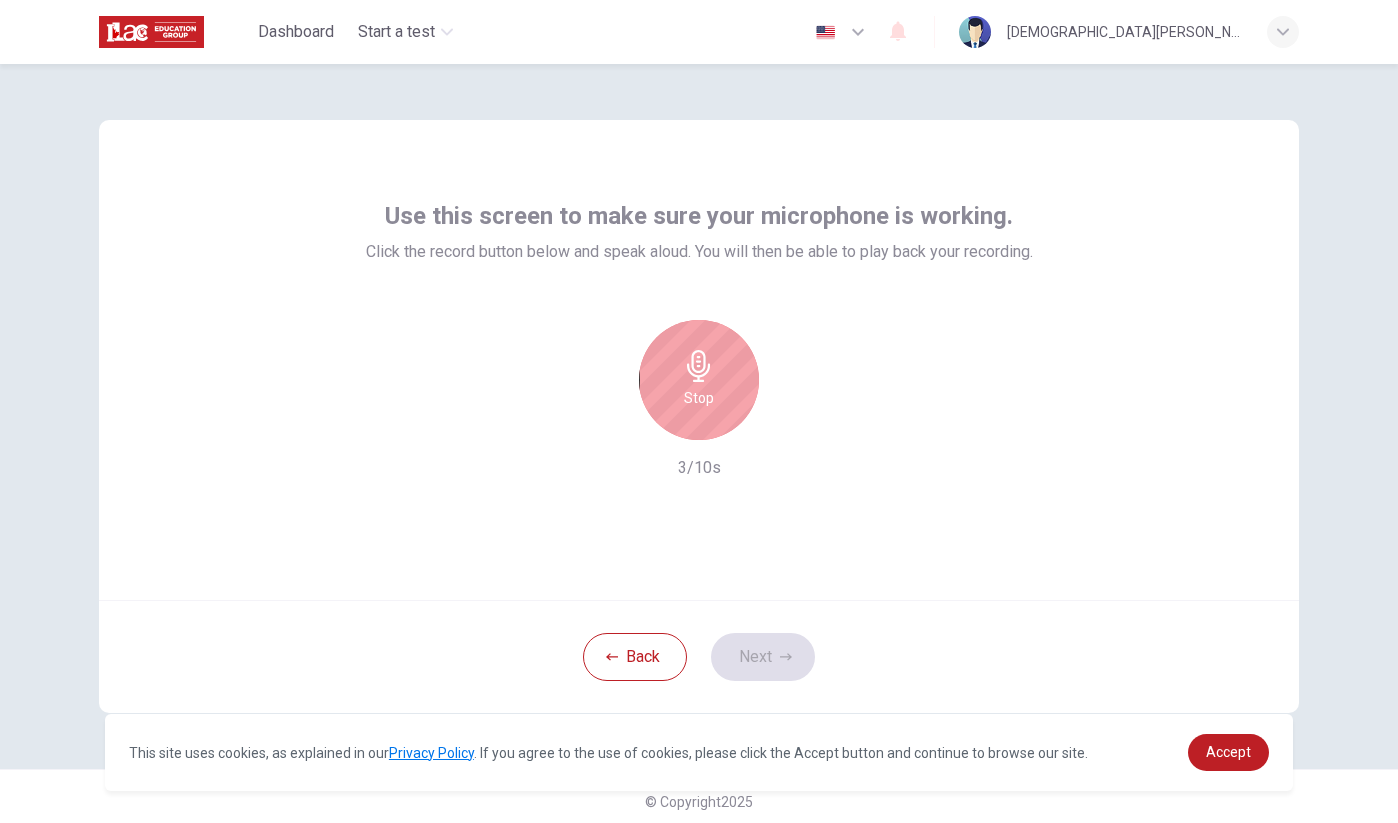 click on "Stop" at bounding box center (699, 398) 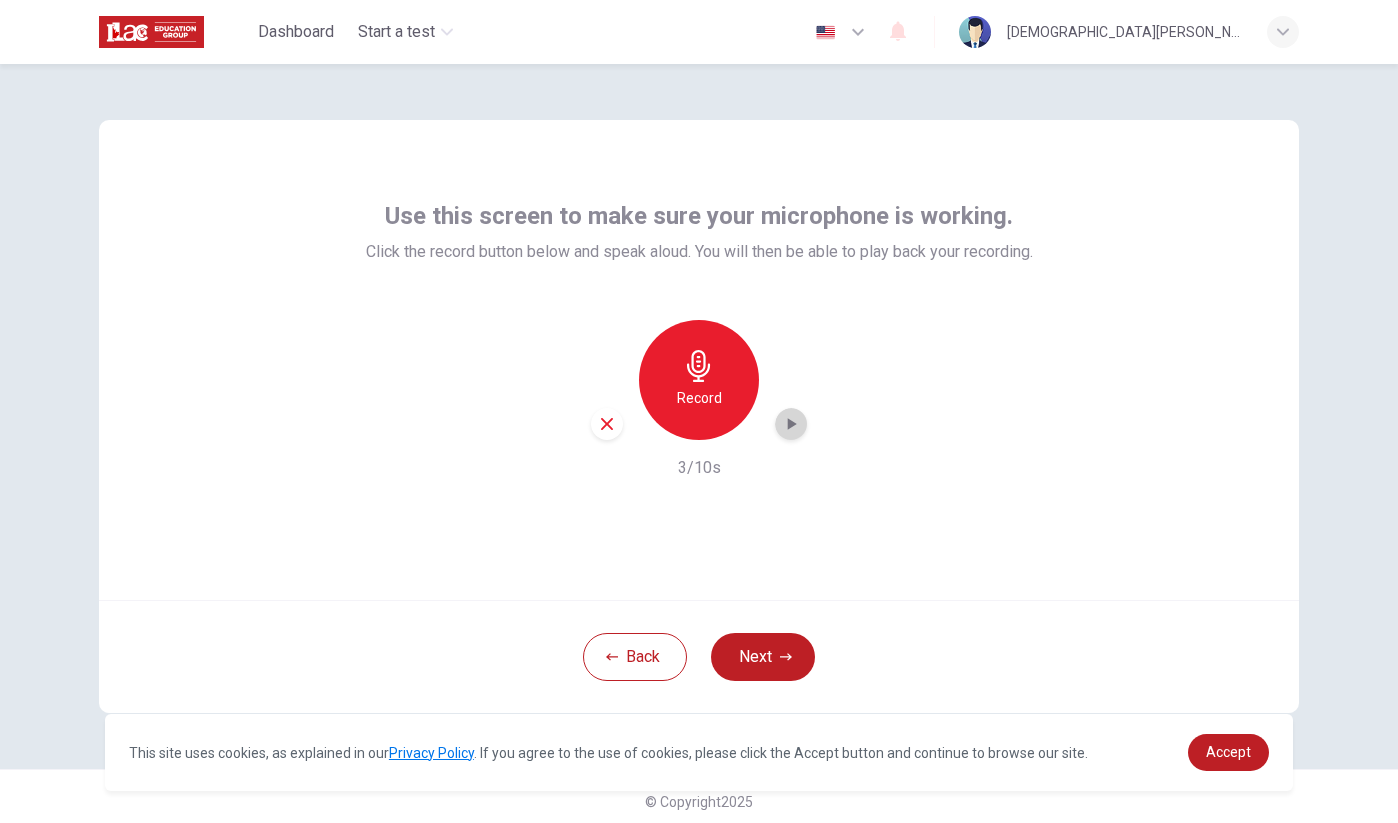 click 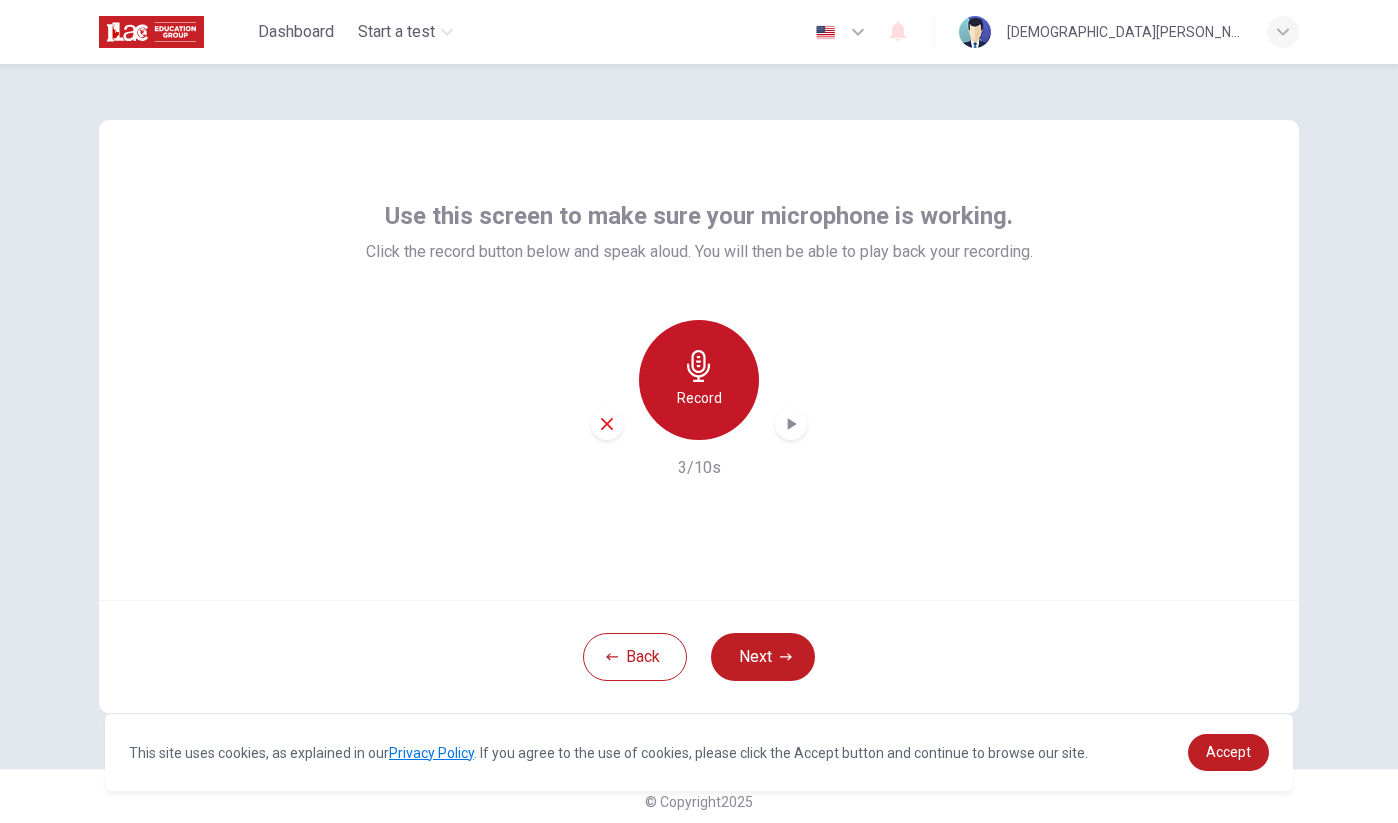 click on "Record" at bounding box center [699, 380] 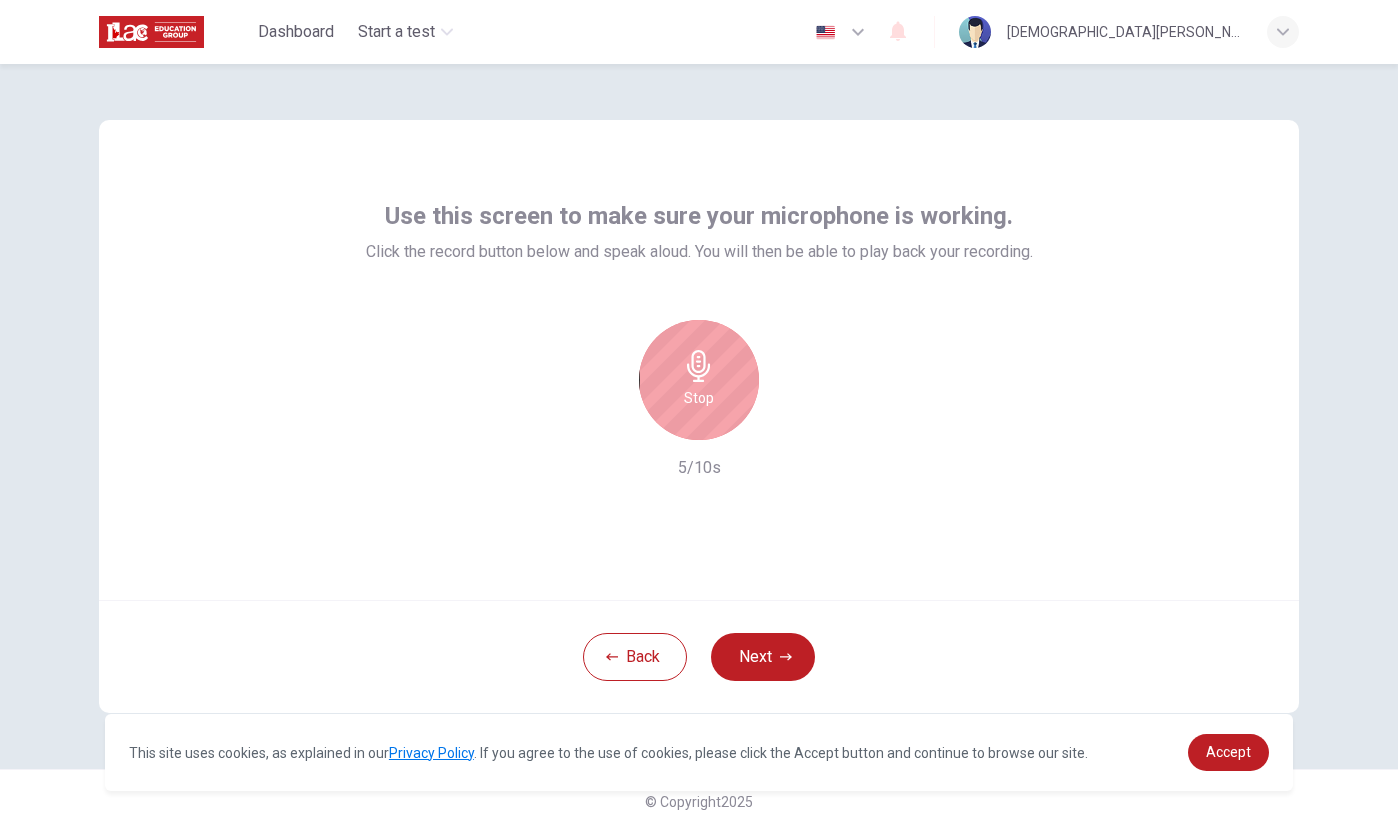 click on "Stop" at bounding box center [699, 398] 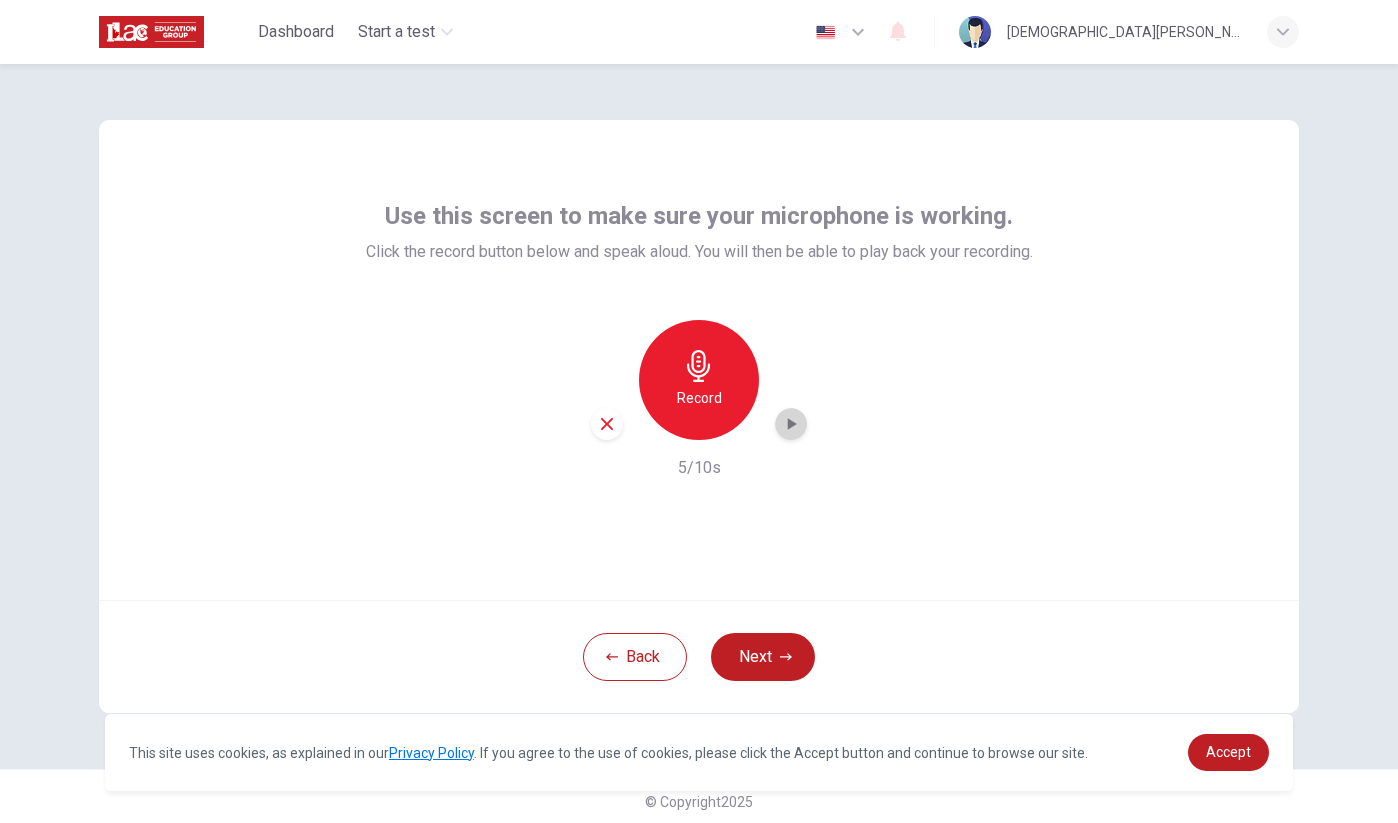 click 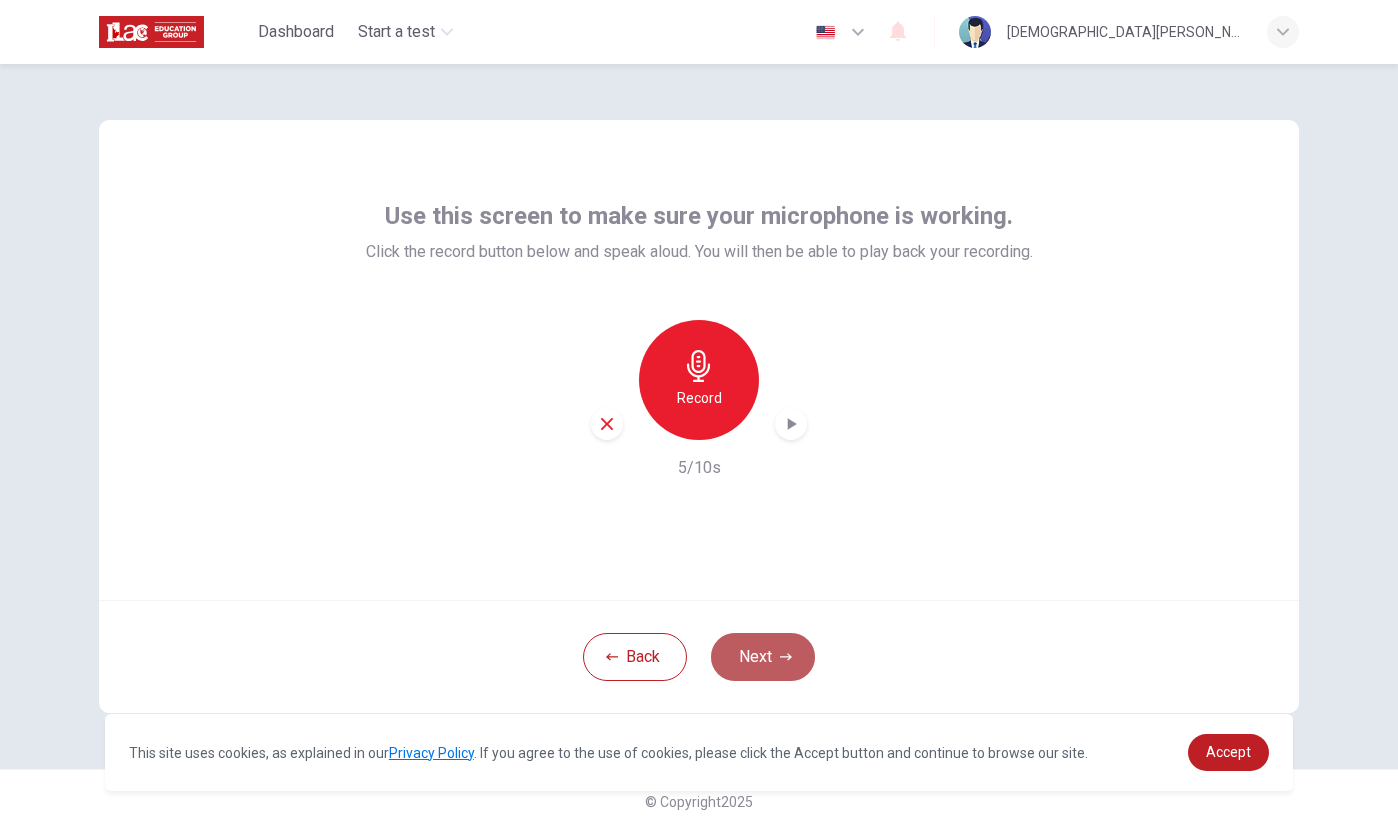 click on "Next" at bounding box center [763, 657] 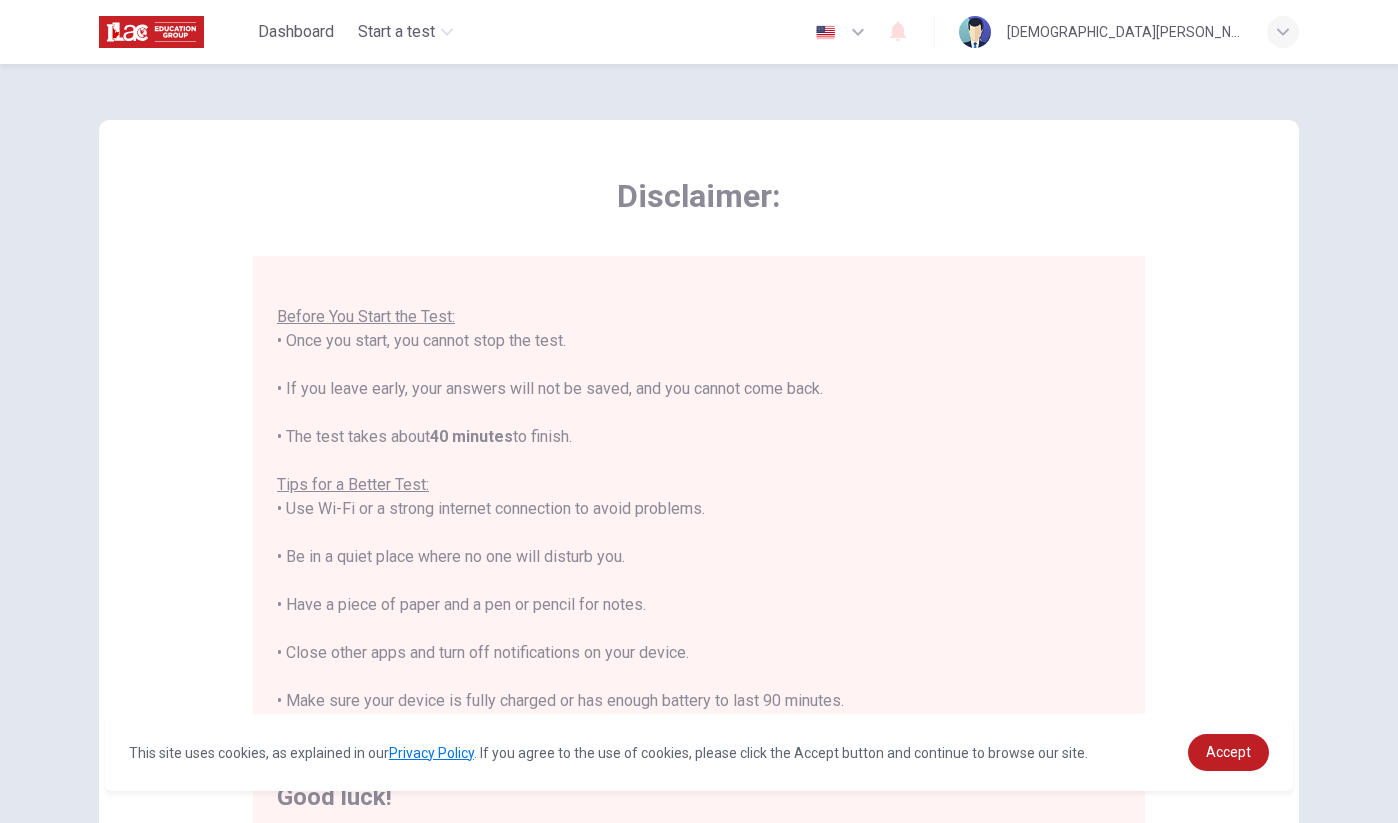 scroll, scrollTop: 21, scrollLeft: 0, axis: vertical 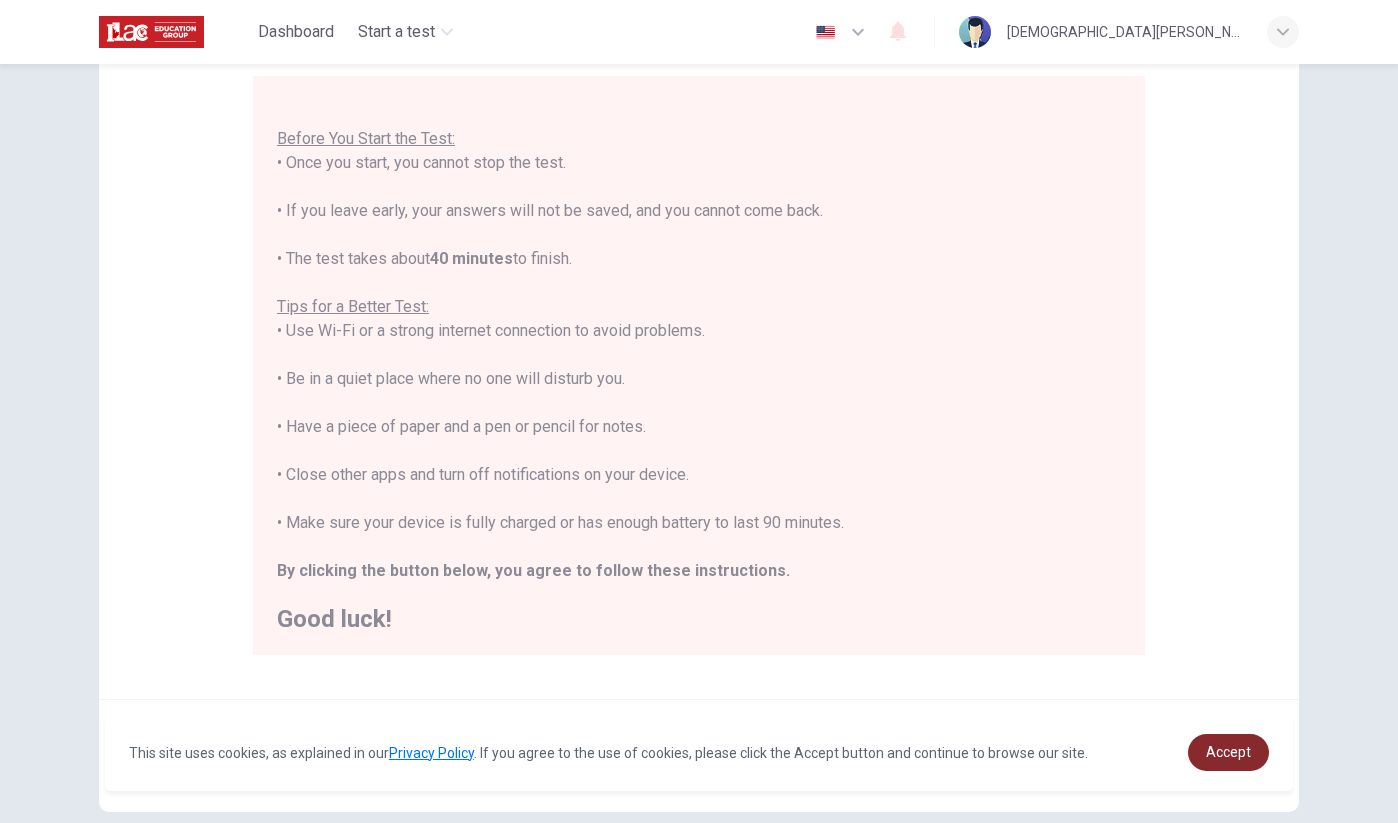 click on "Accept" at bounding box center (1228, 752) 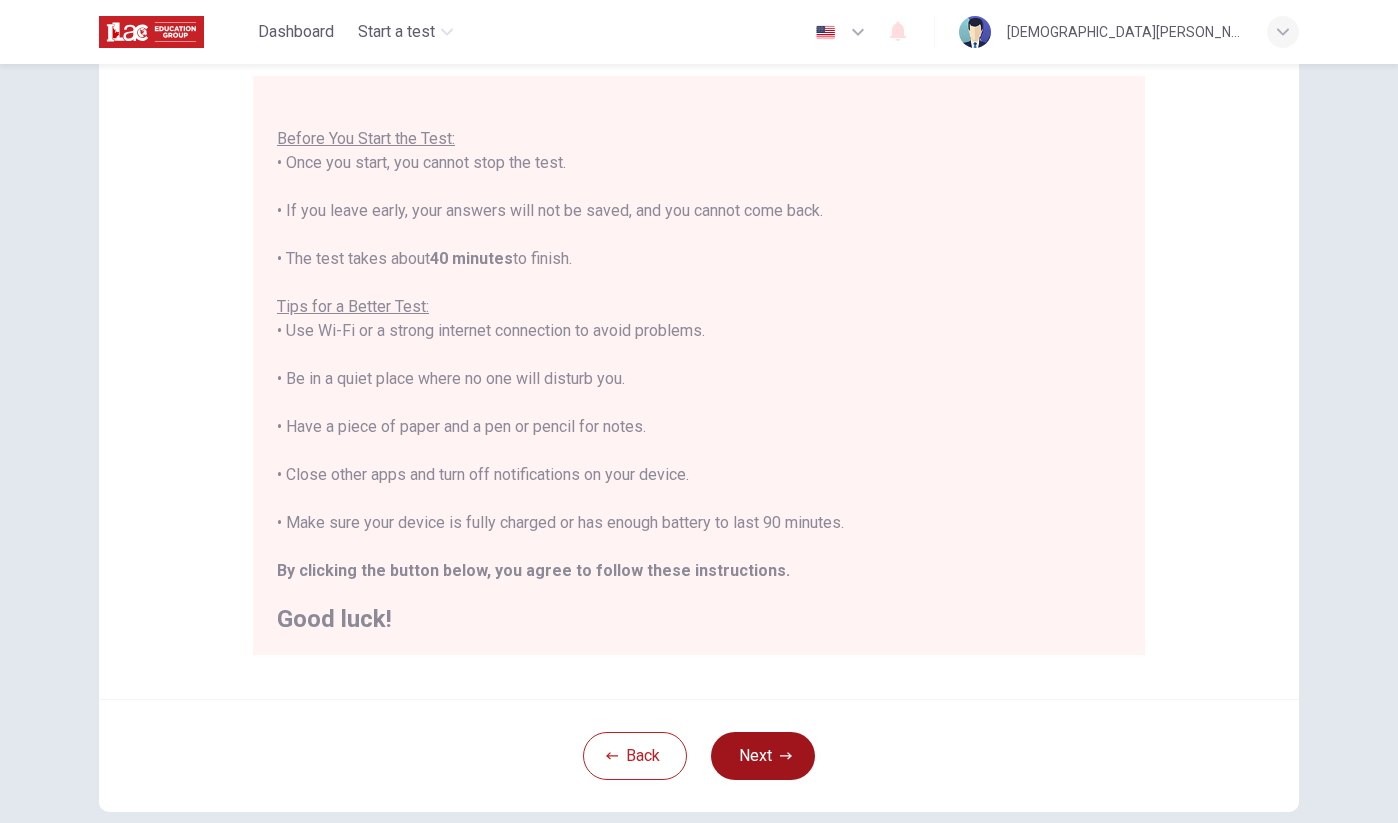 click on "Next" at bounding box center (763, 756) 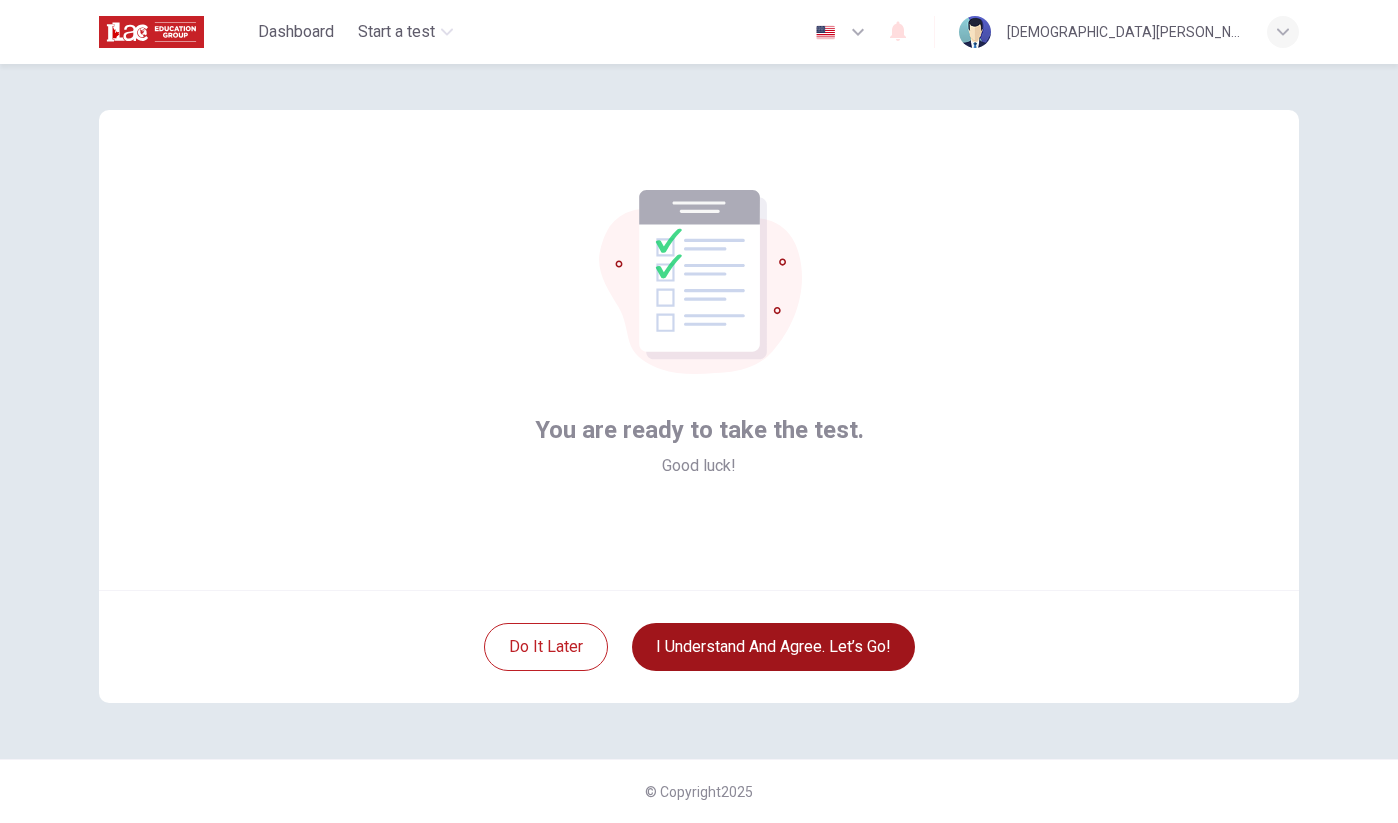 click on "I understand and agree. Let’s go!" at bounding box center (773, 647) 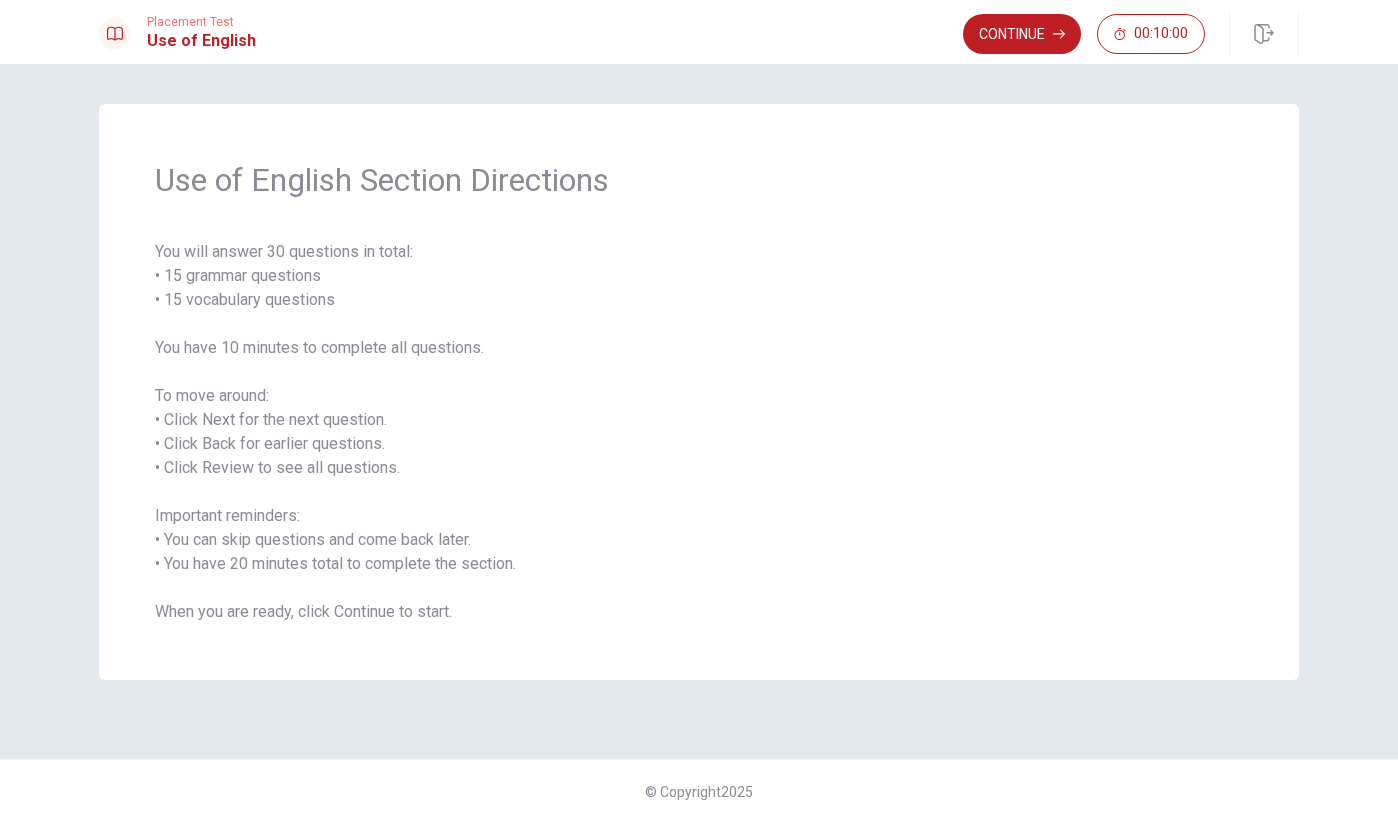 scroll, scrollTop: 0, scrollLeft: 0, axis: both 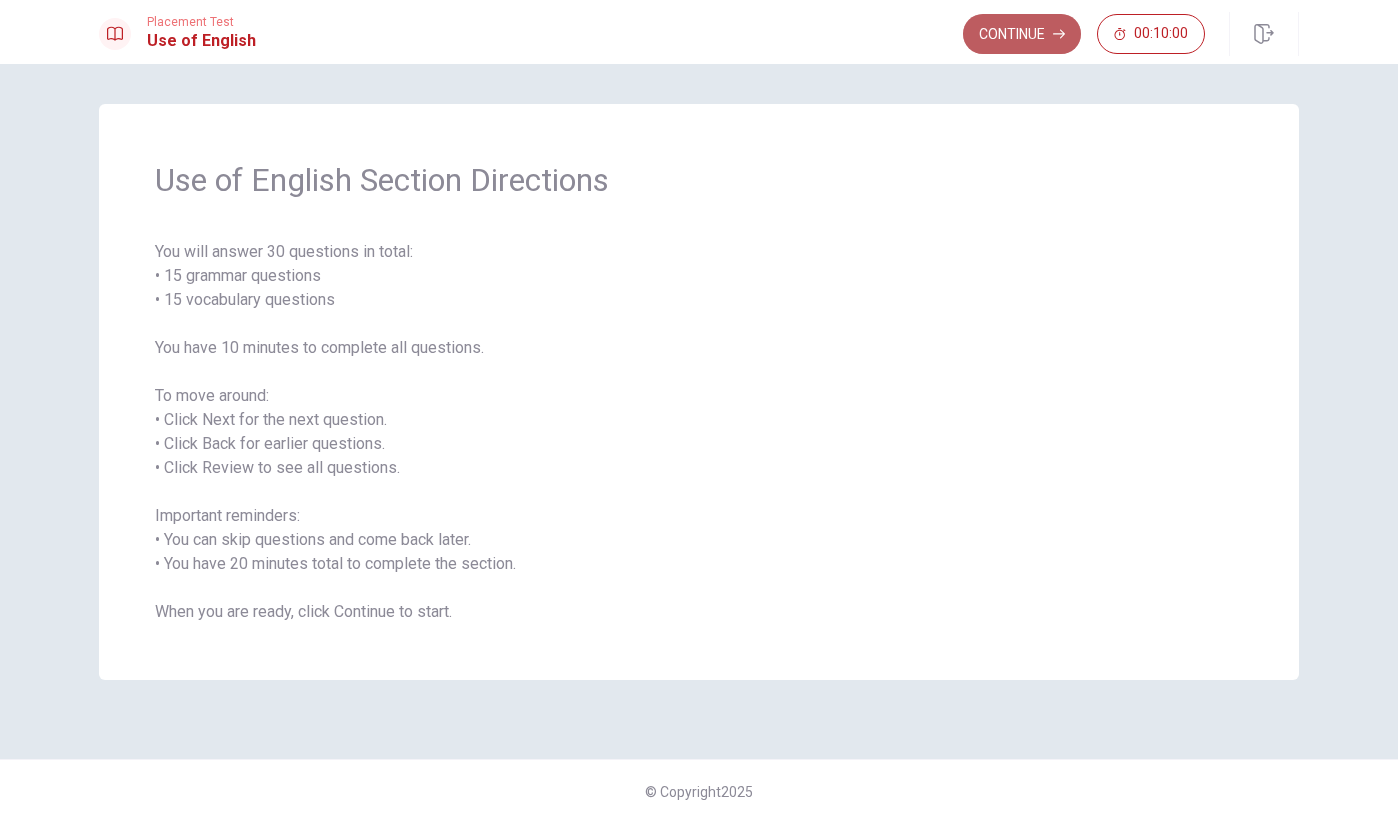 click on "Continue" at bounding box center [1022, 34] 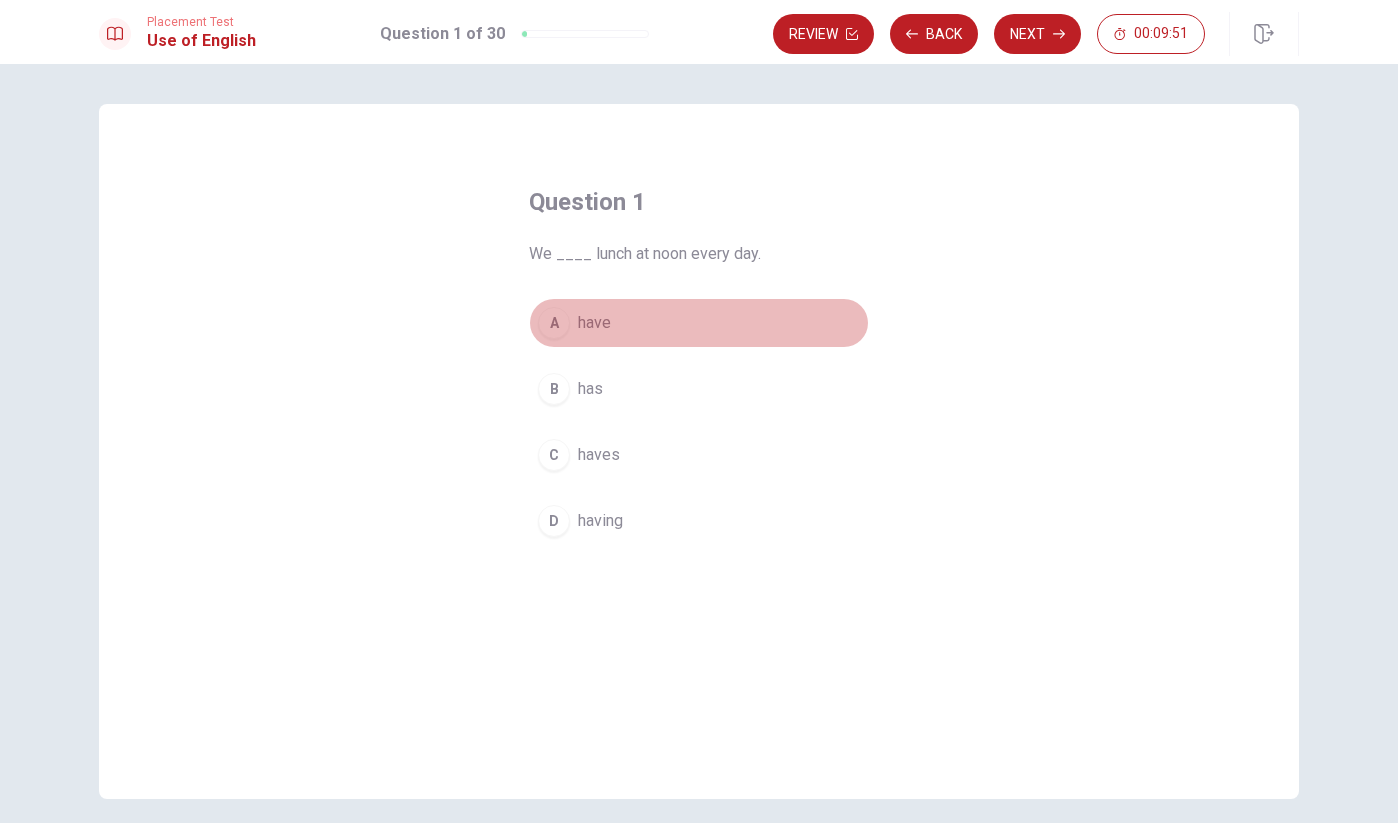 click on "have" at bounding box center (594, 323) 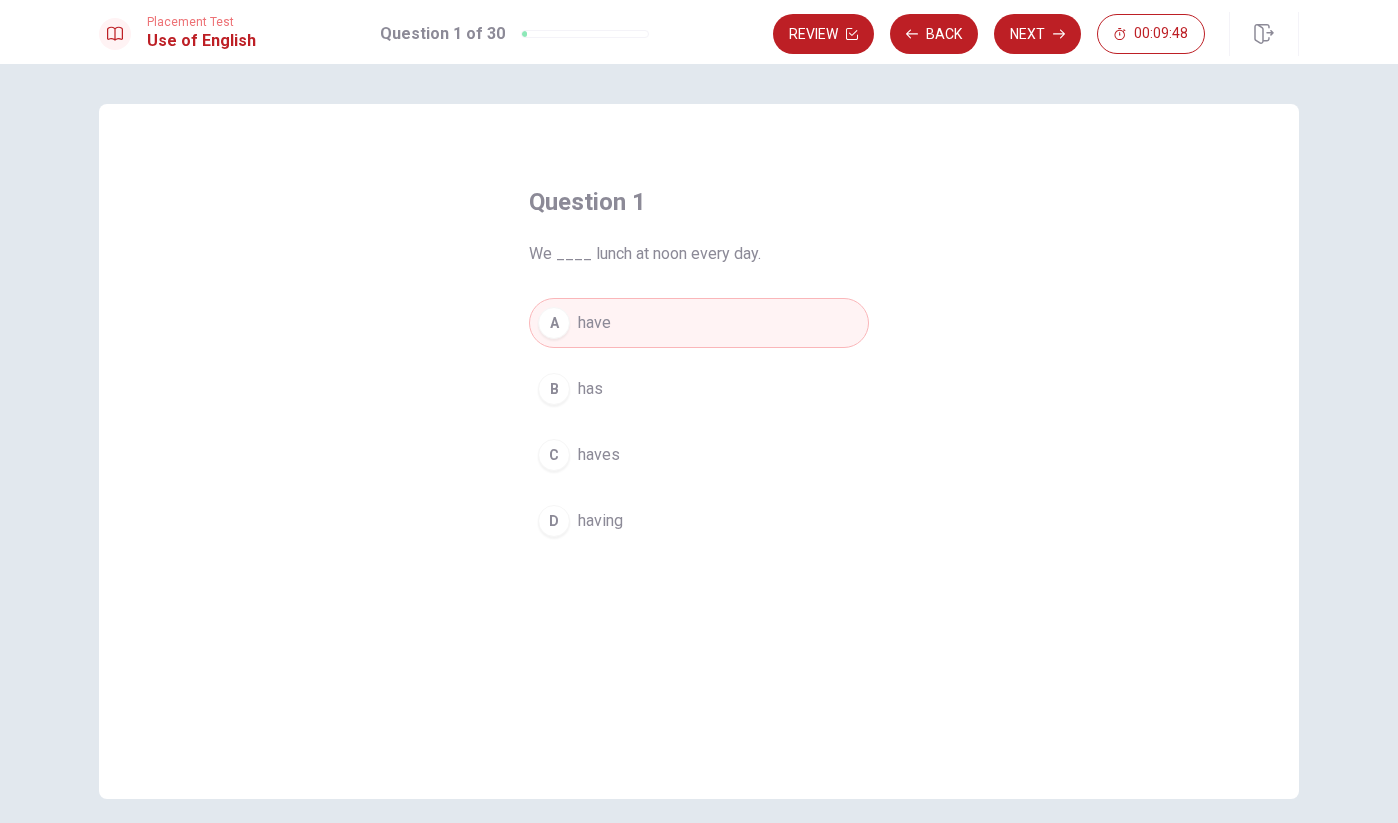scroll, scrollTop: 0, scrollLeft: 0, axis: both 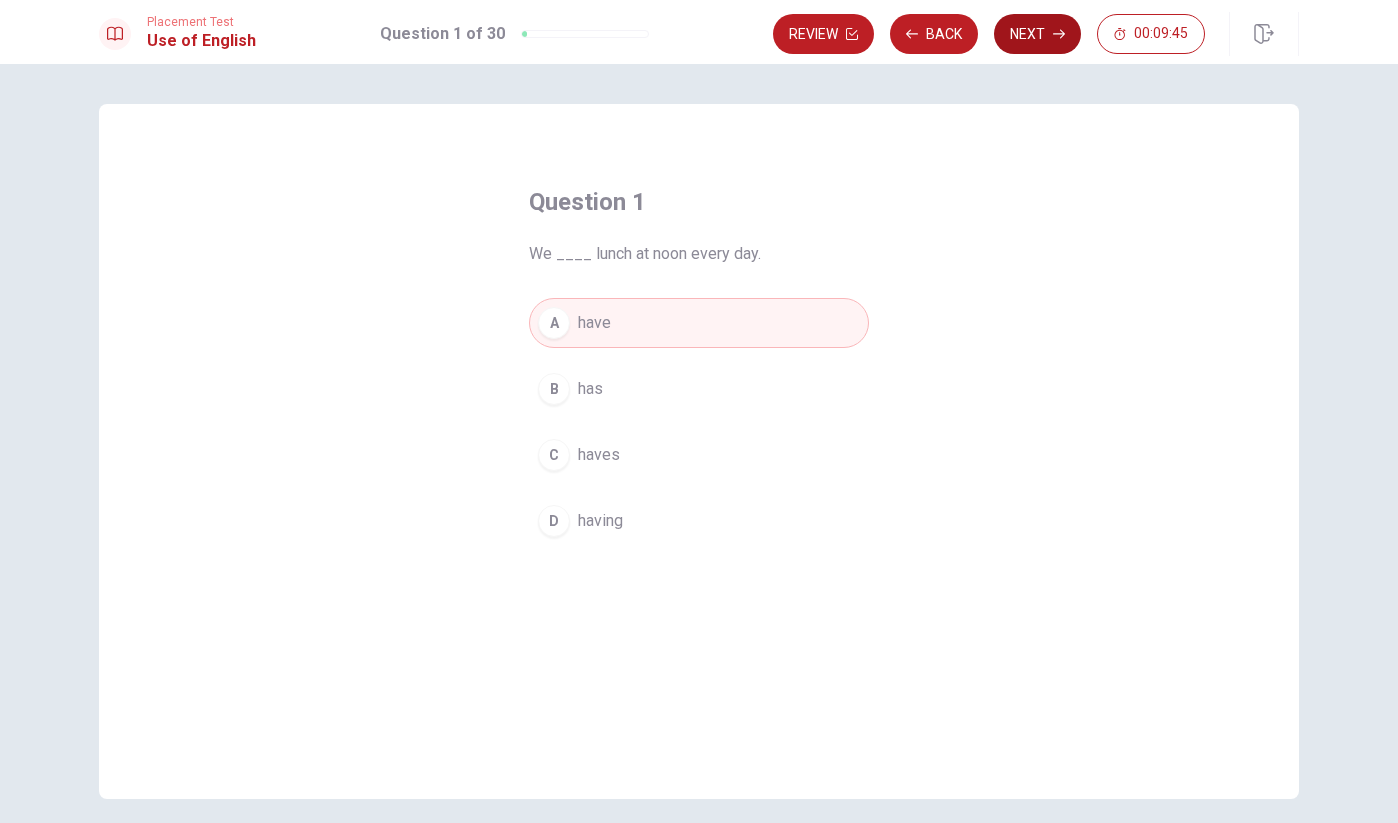 click on "Next" at bounding box center (1037, 34) 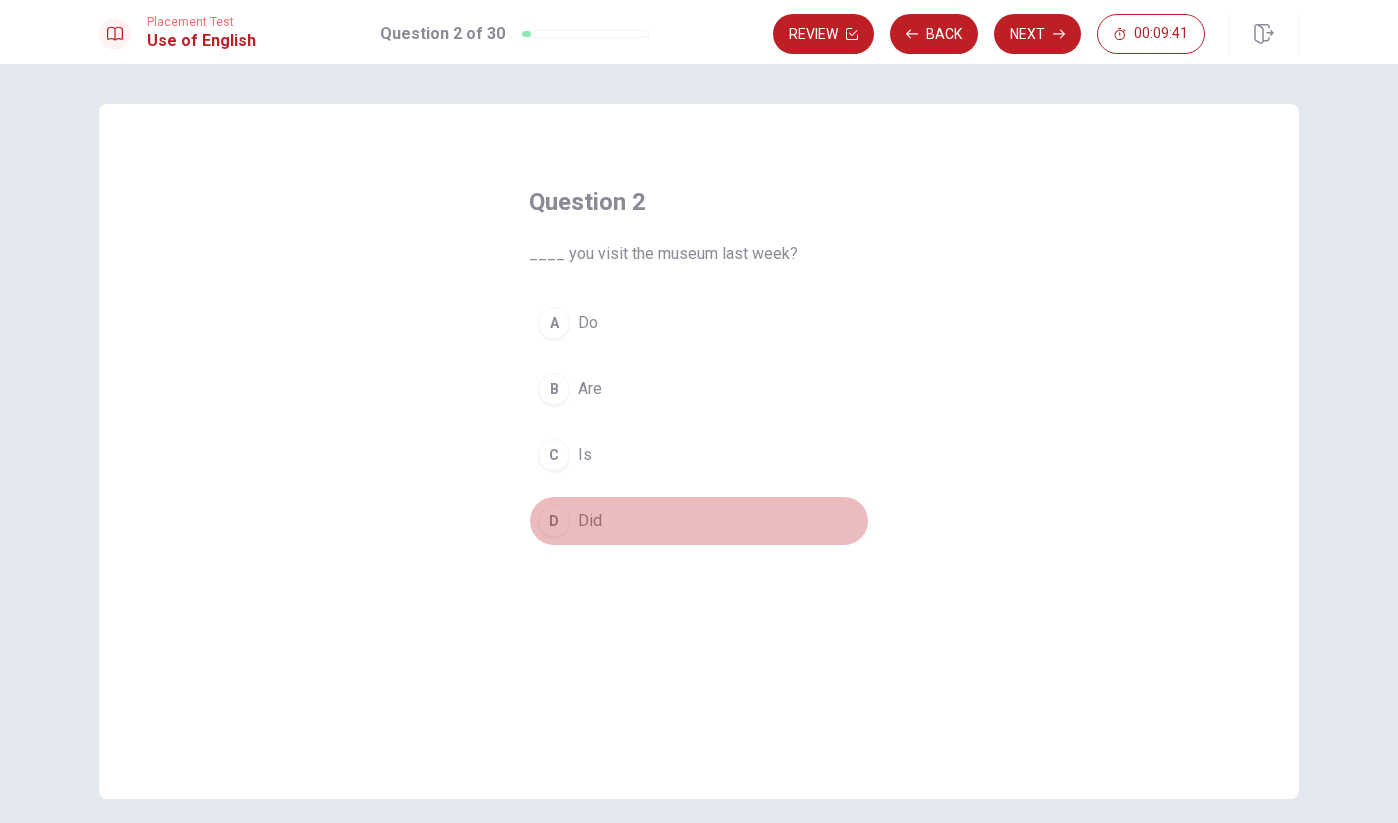 click on "Did" at bounding box center (590, 521) 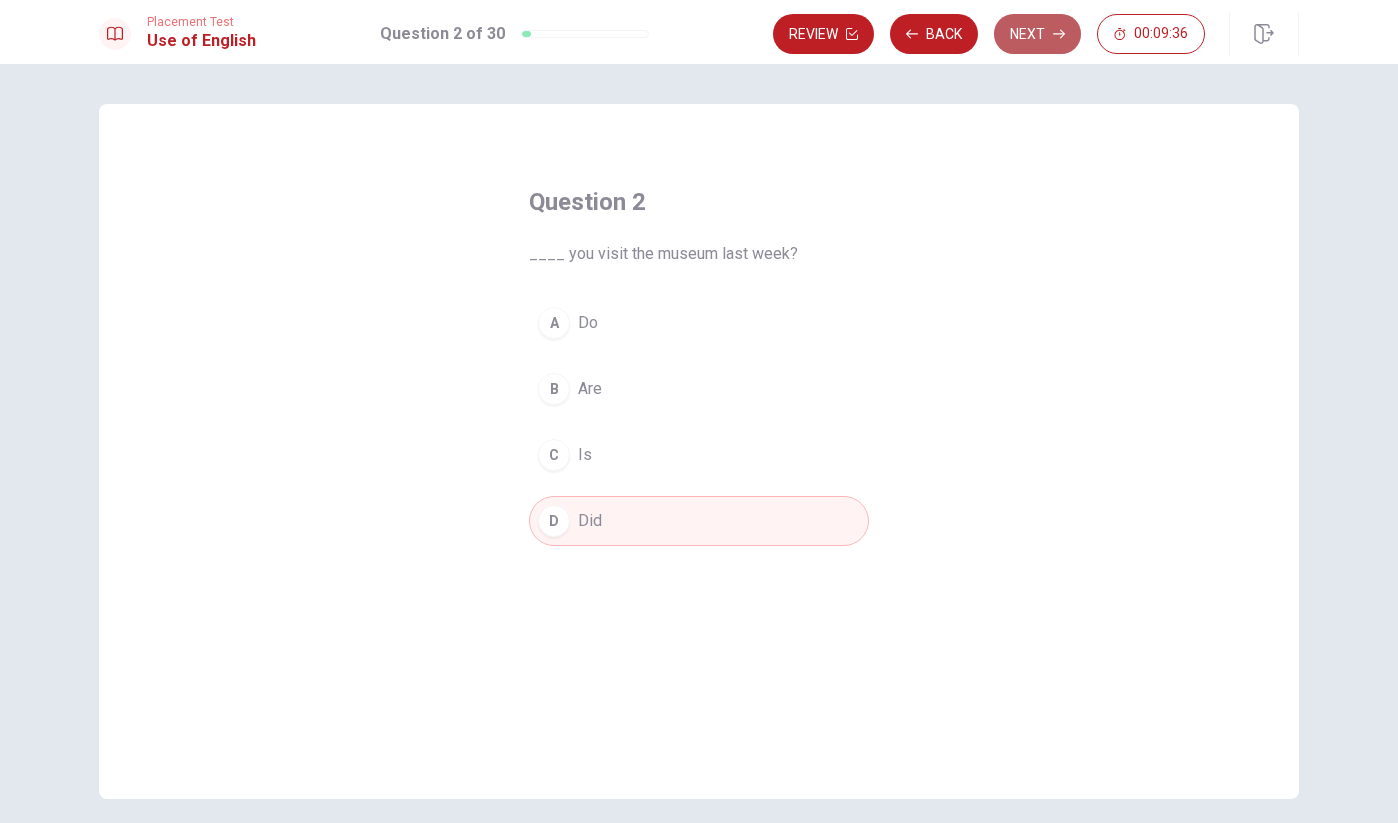 click on "Next" at bounding box center (1037, 34) 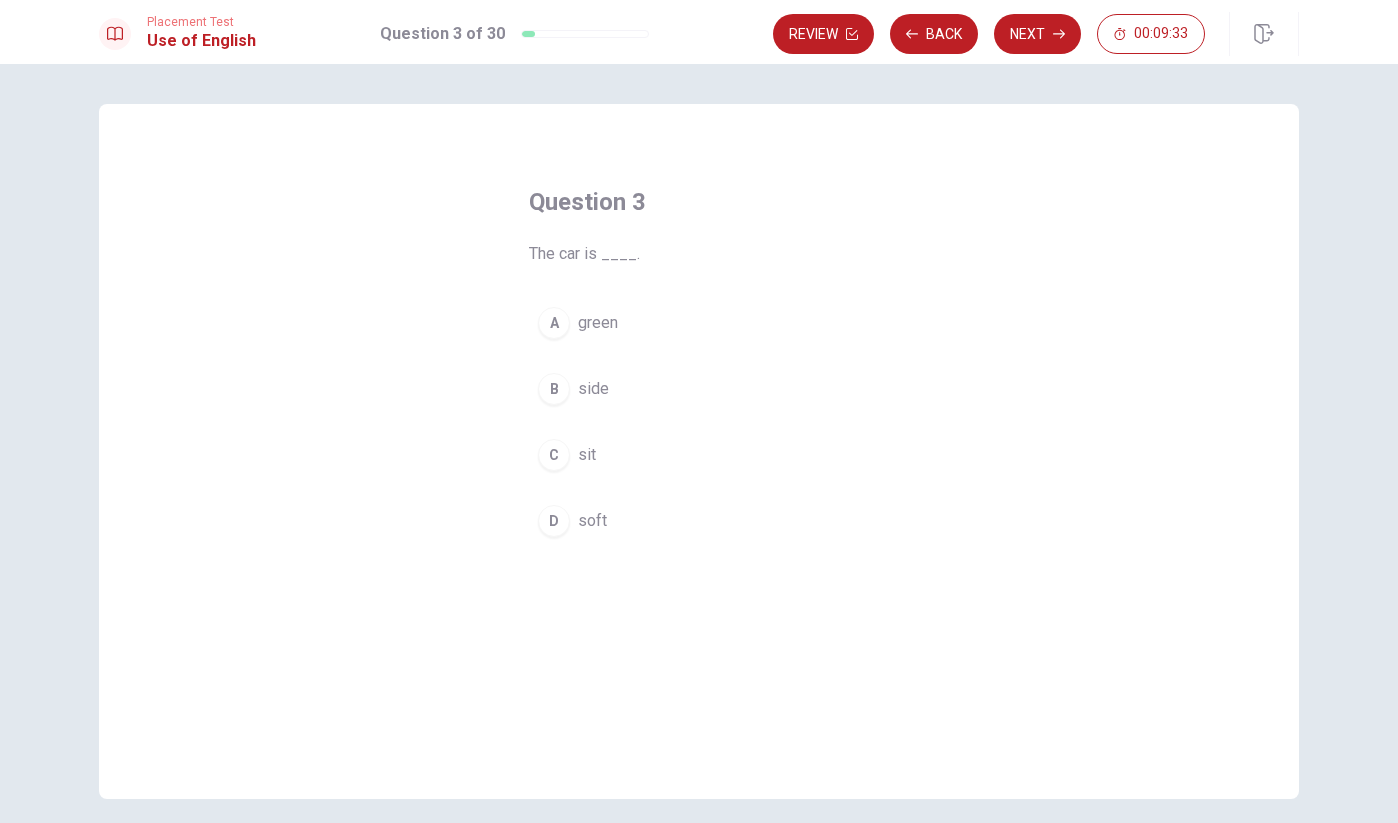 click on "green" at bounding box center [598, 323] 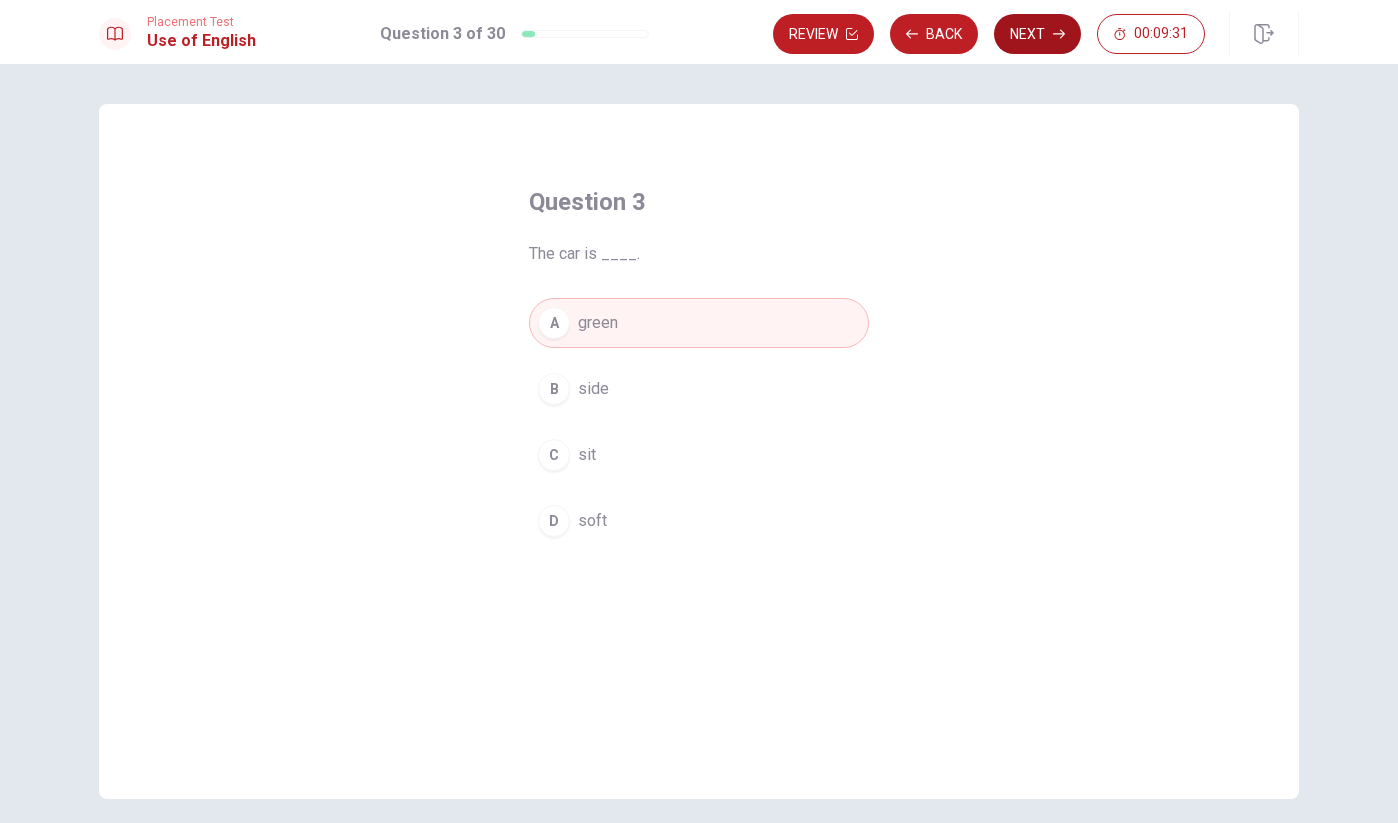 click on "Next" at bounding box center [1037, 34] 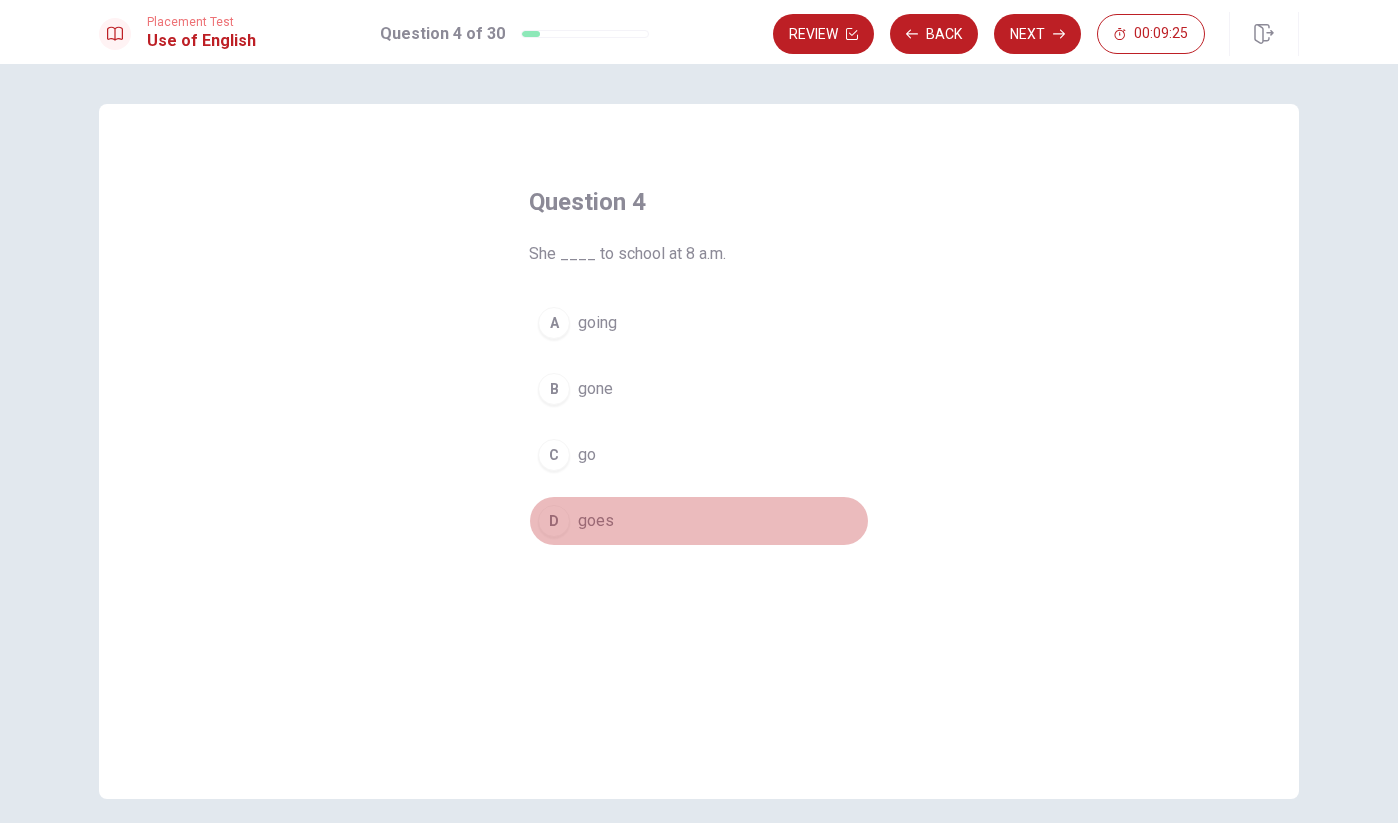 click on "goes" at bounding box center (596, 521) 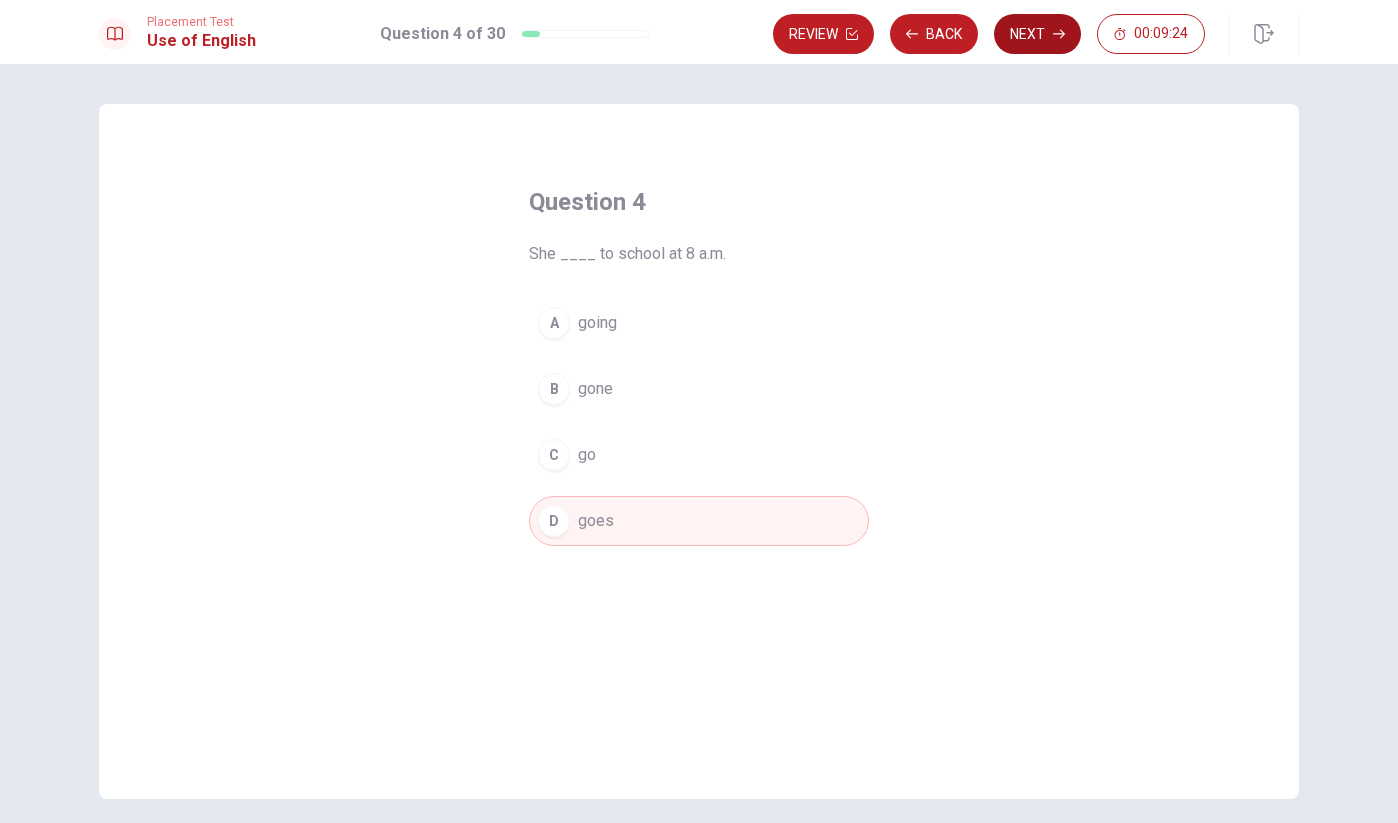 click on "Next" at bounding box center [1037, 34] 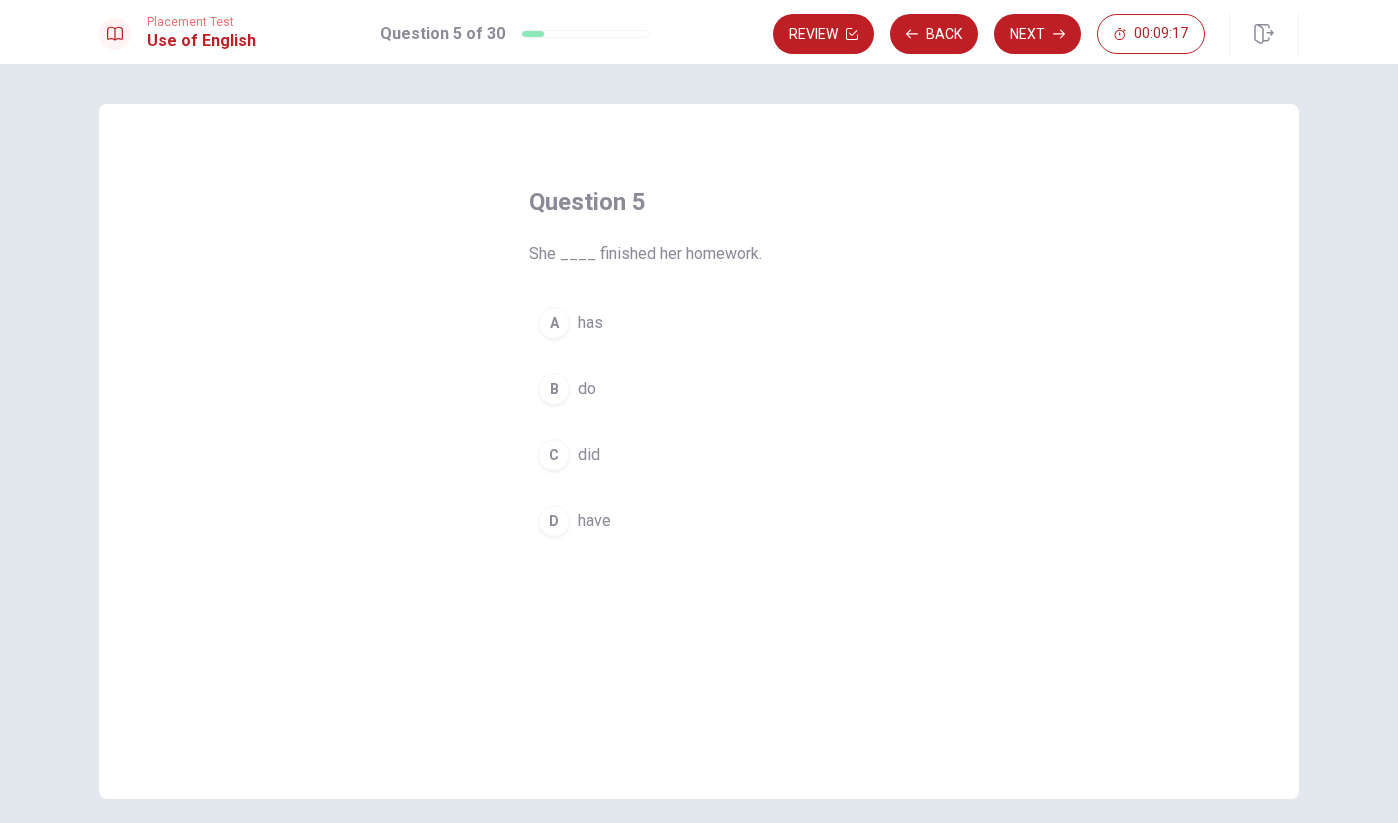 click on "has" at bounding box center (590, 323) 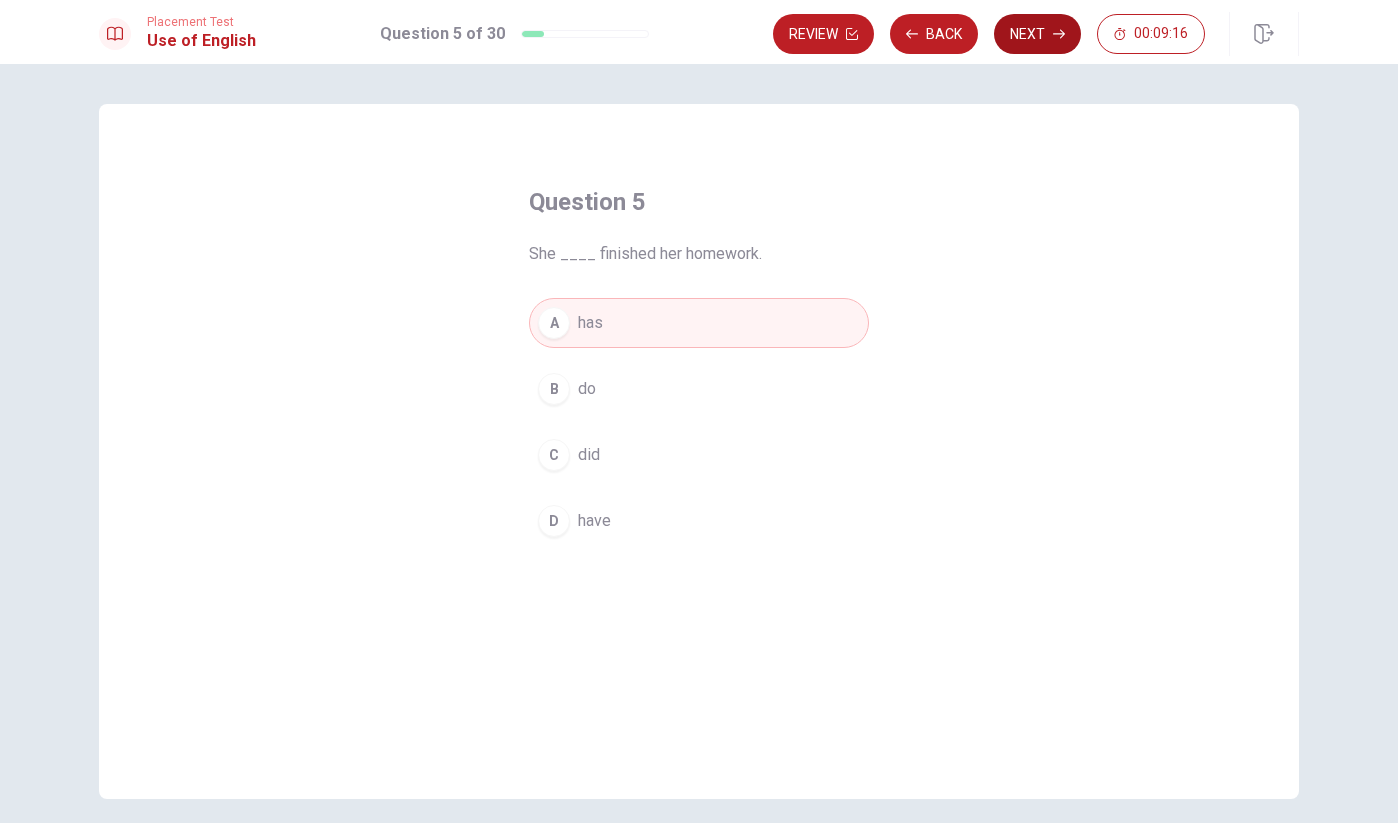 click on "Next" at bounding box center (1037, 34) 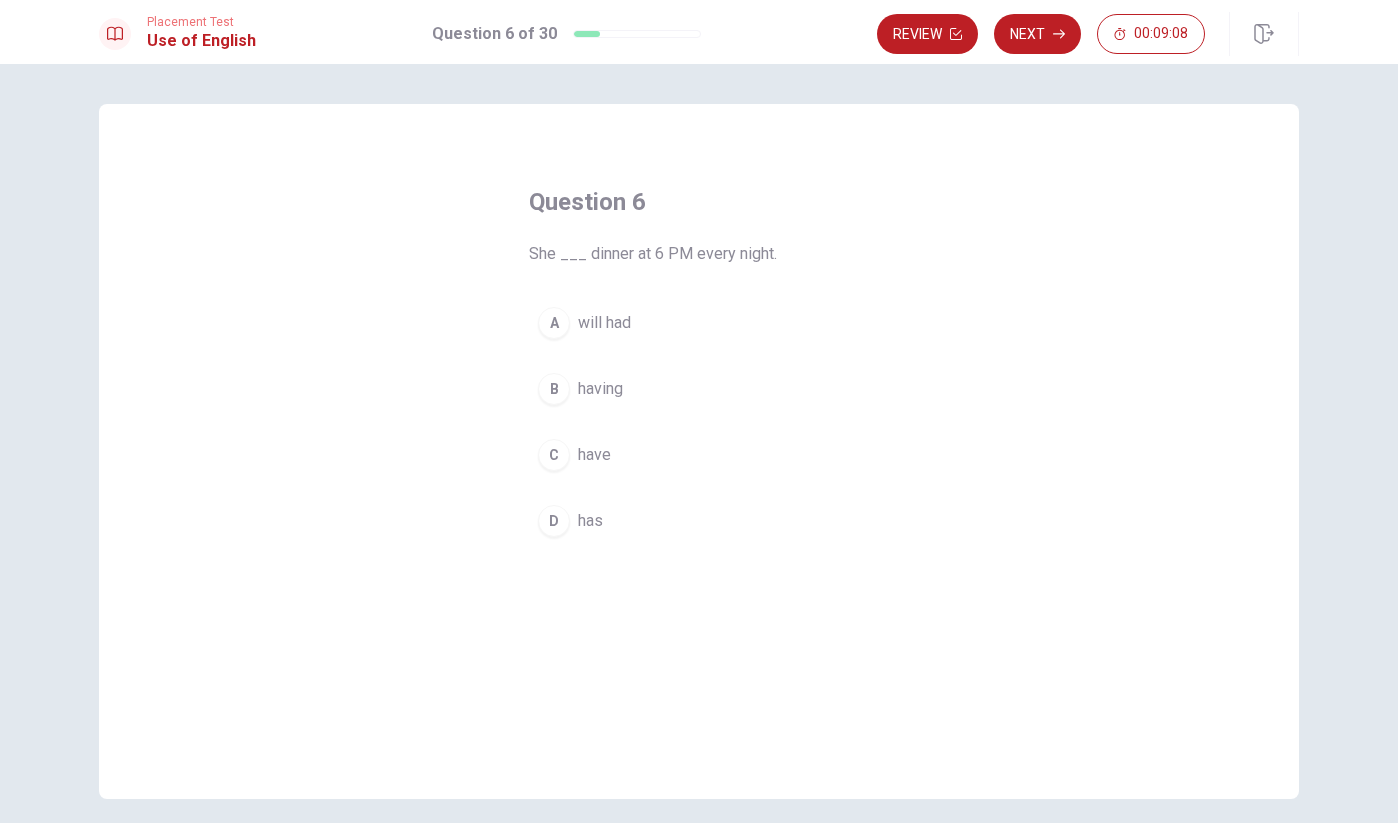 click on "has" at bounding box center (590, 521) 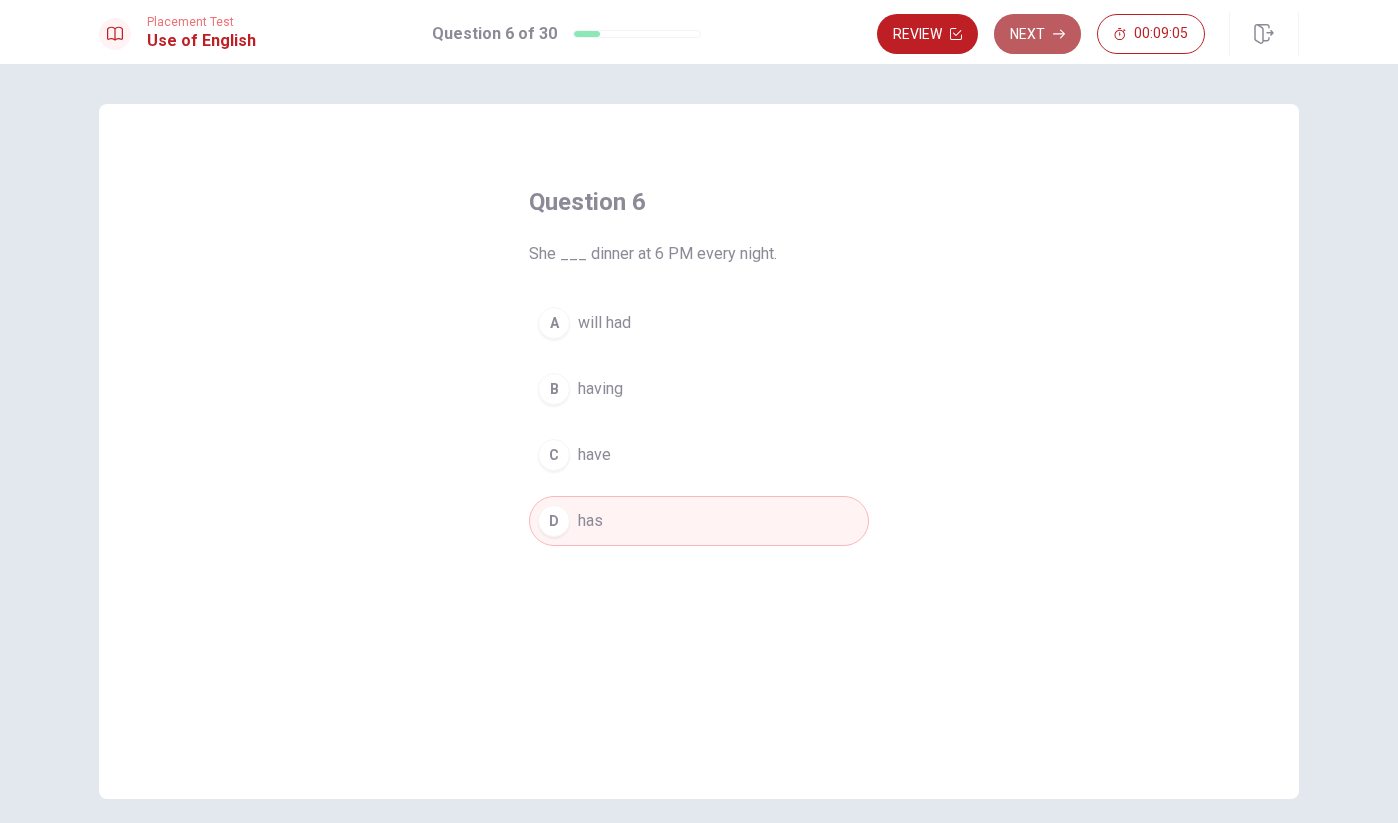 click on "Next" at bounding box center (1037, 34) 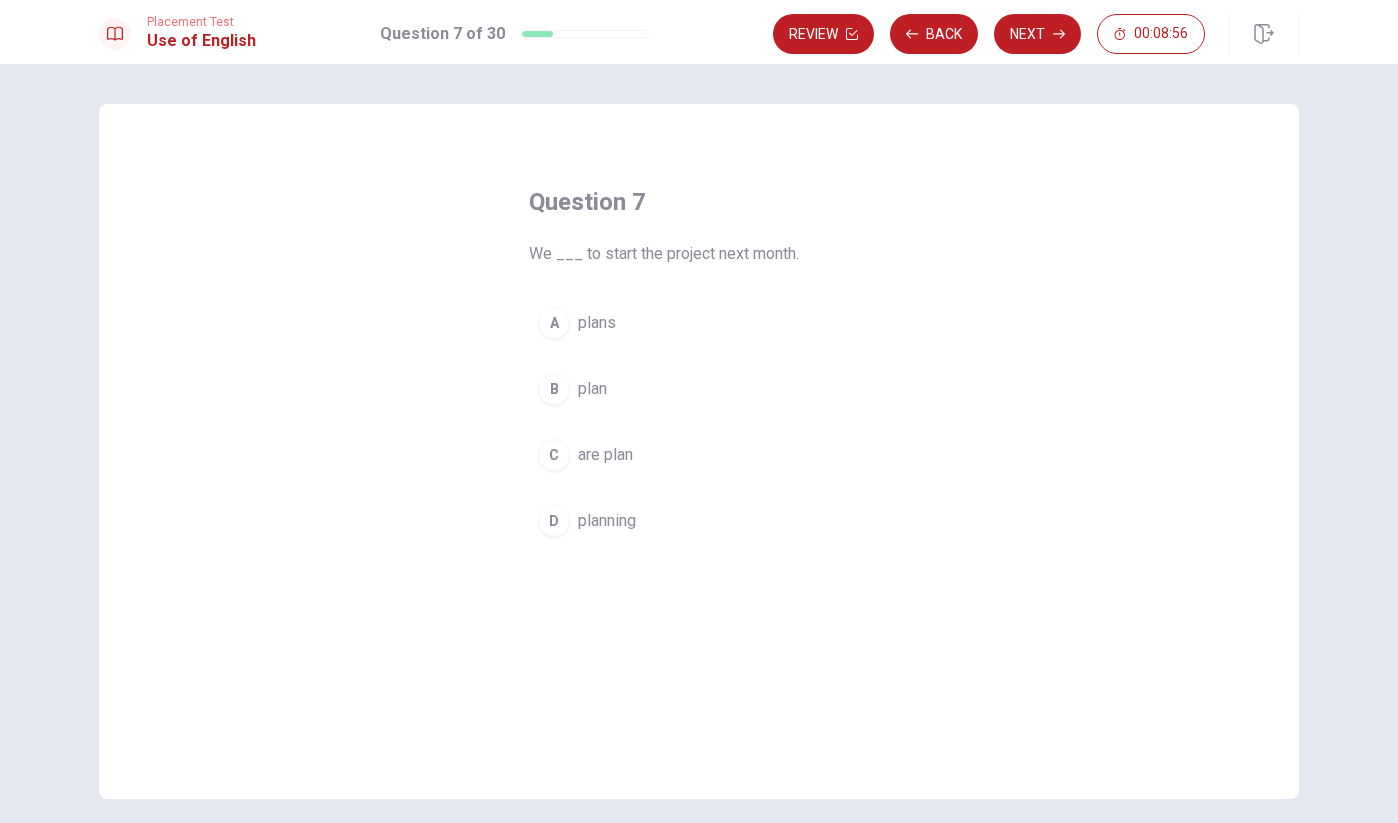 click on "plan" at bounding box center [592, 389] 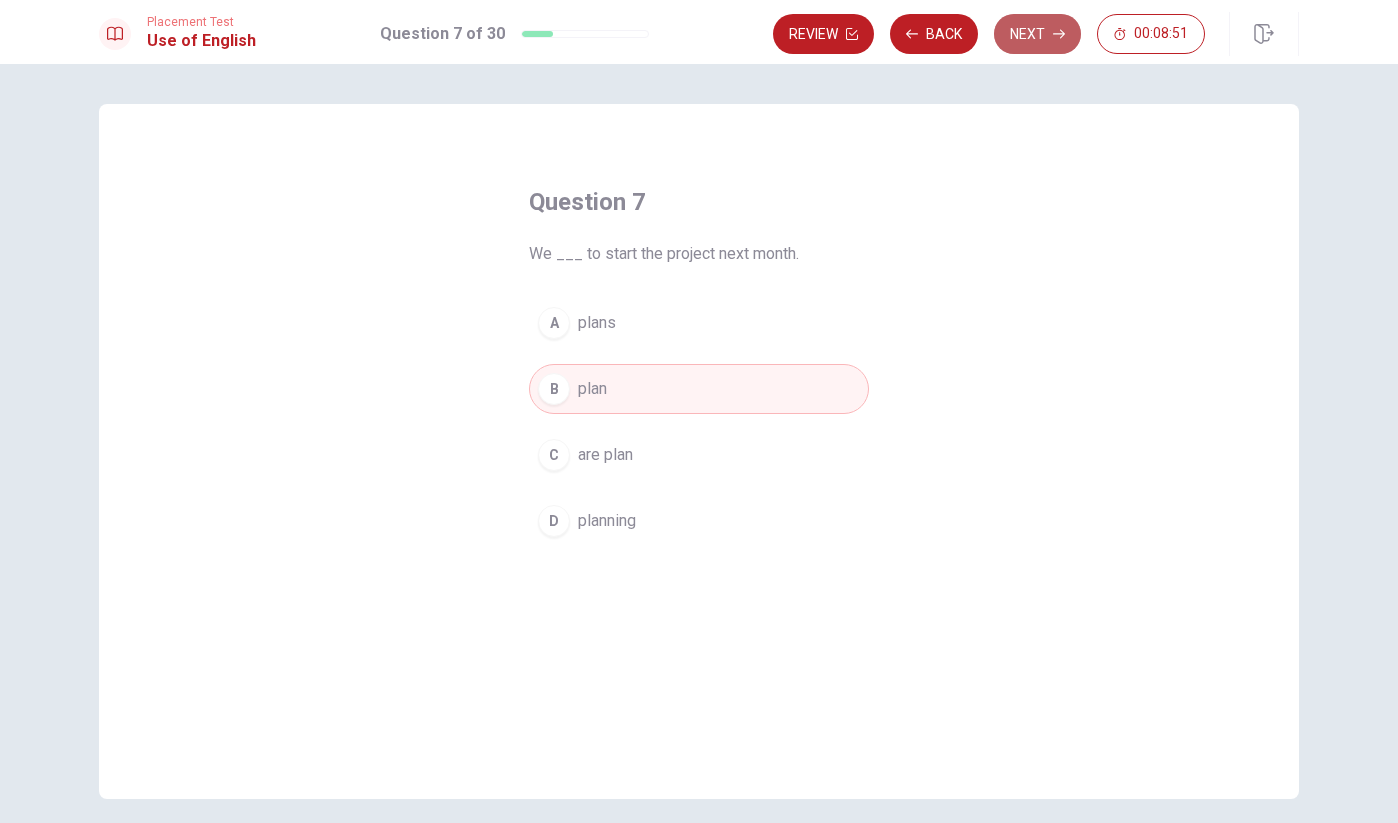 click on "Next" at bounding box center [1037, 34] 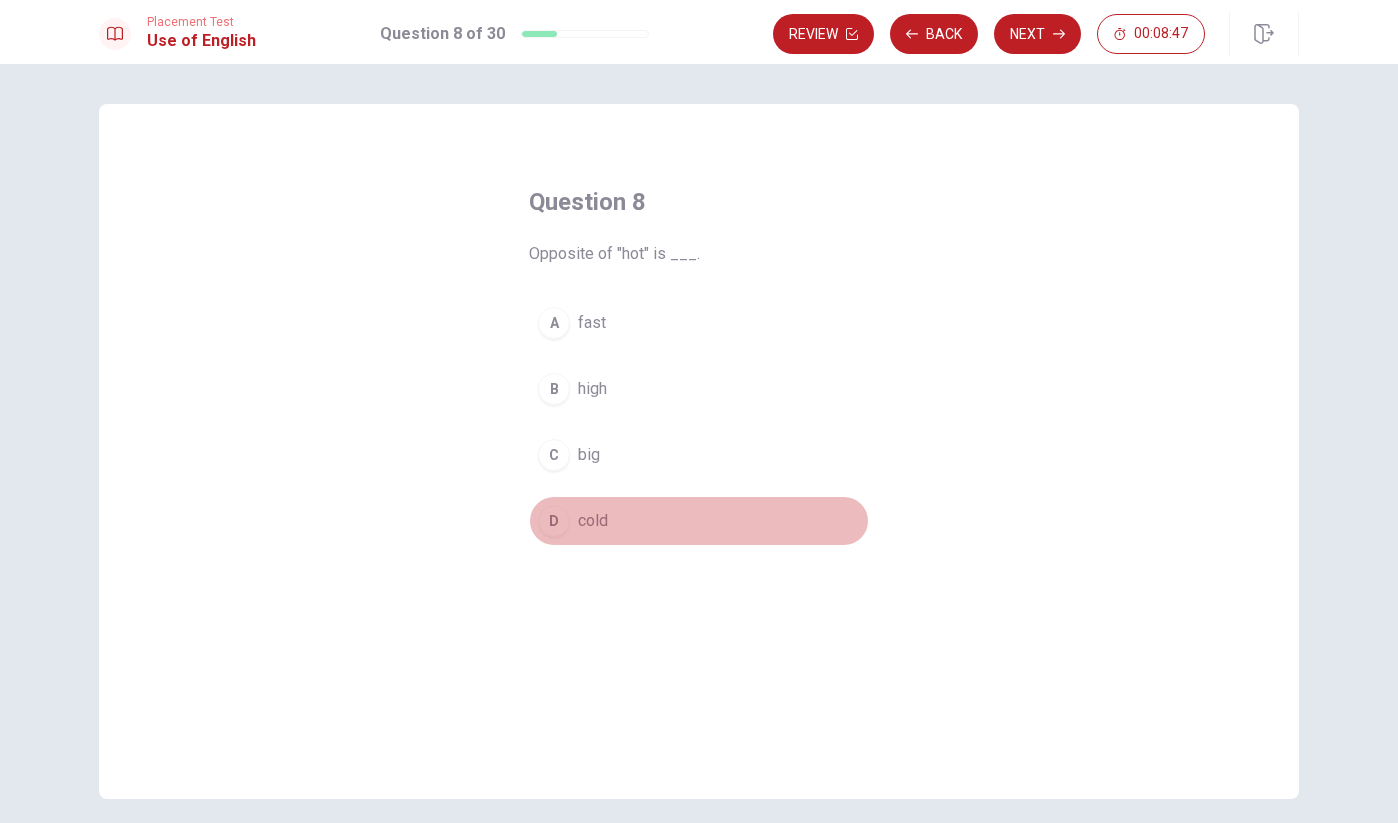 click on "cold" at bounding box center (593, 521) 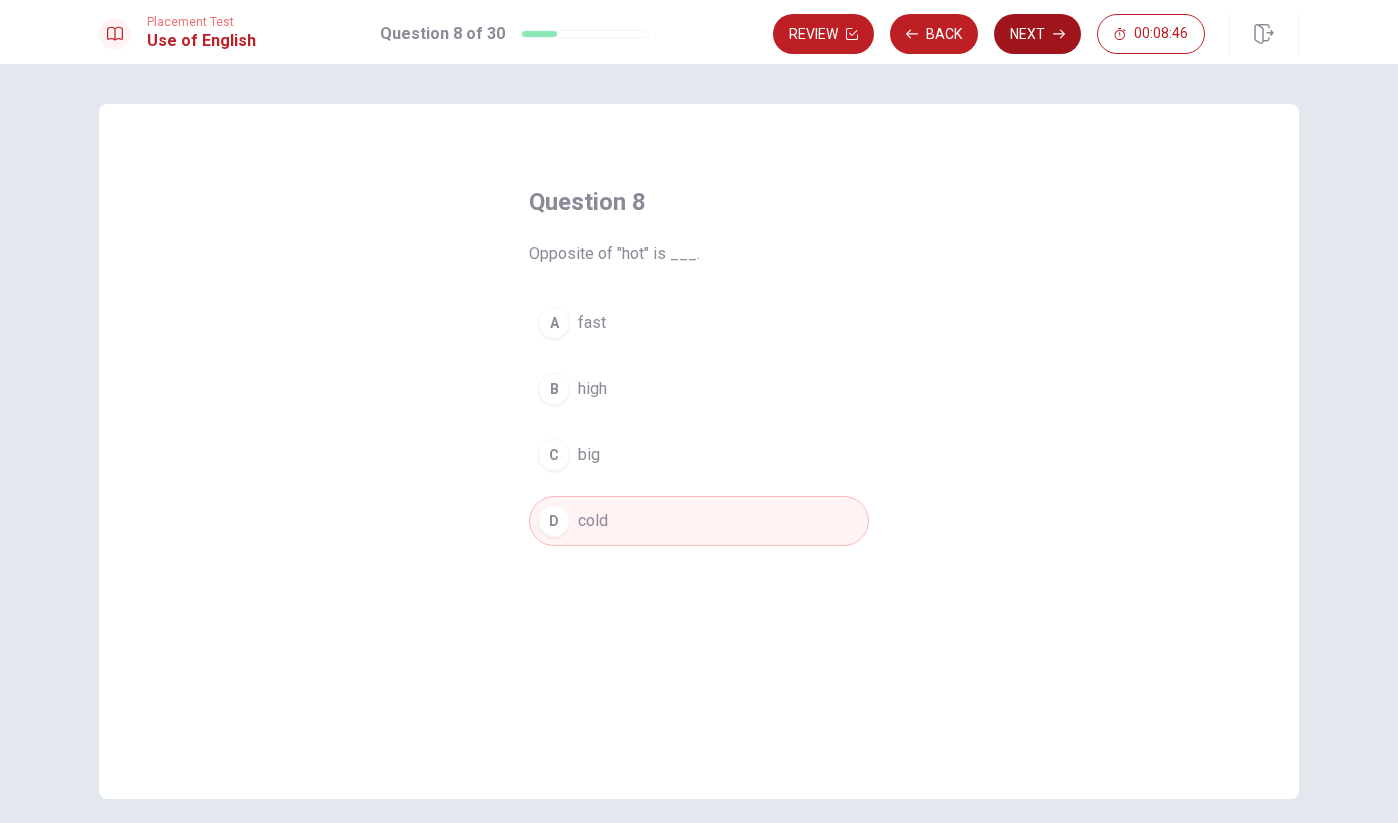 click on "Next" at bounding box center (1037, 34) 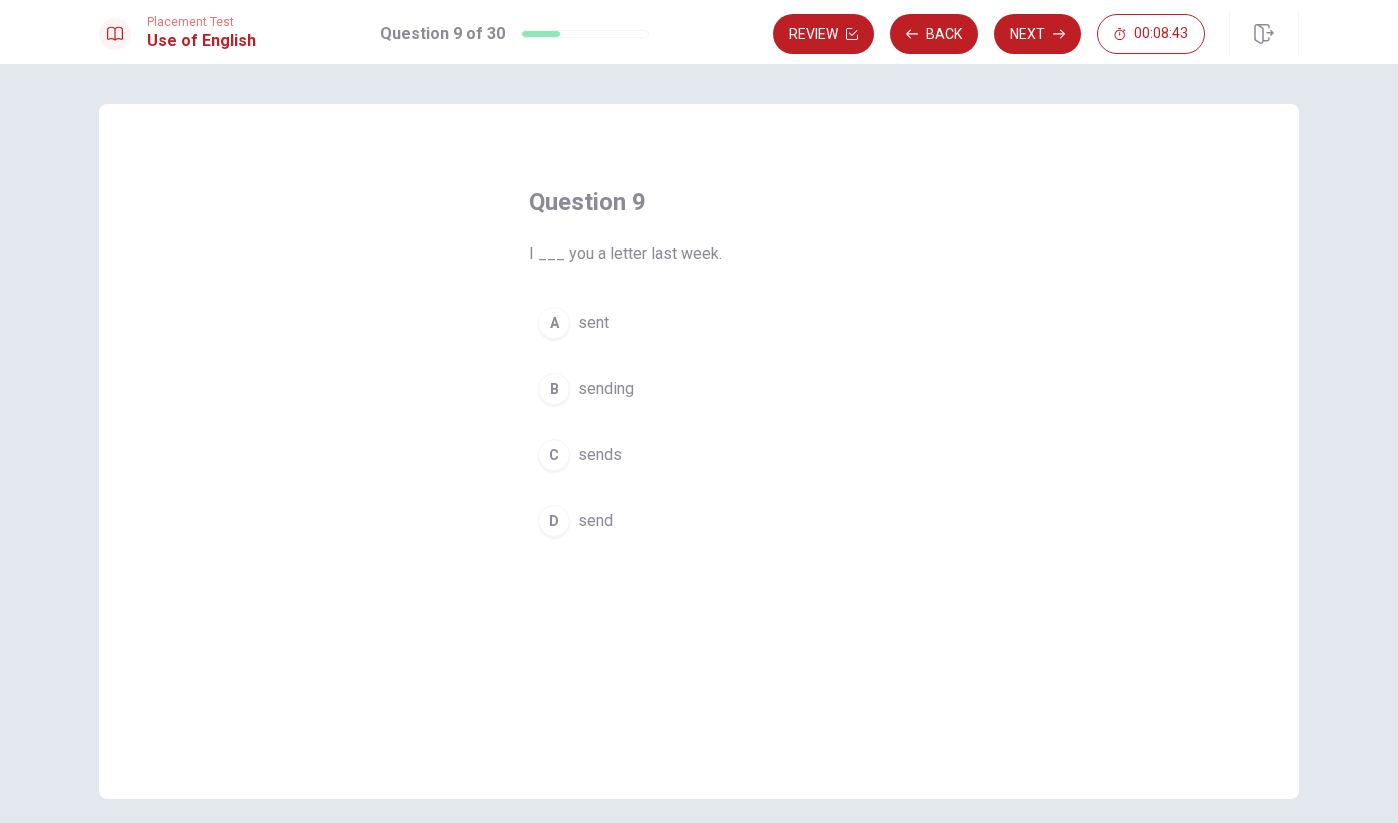 click on "sent" at bounding box center [593, 323] 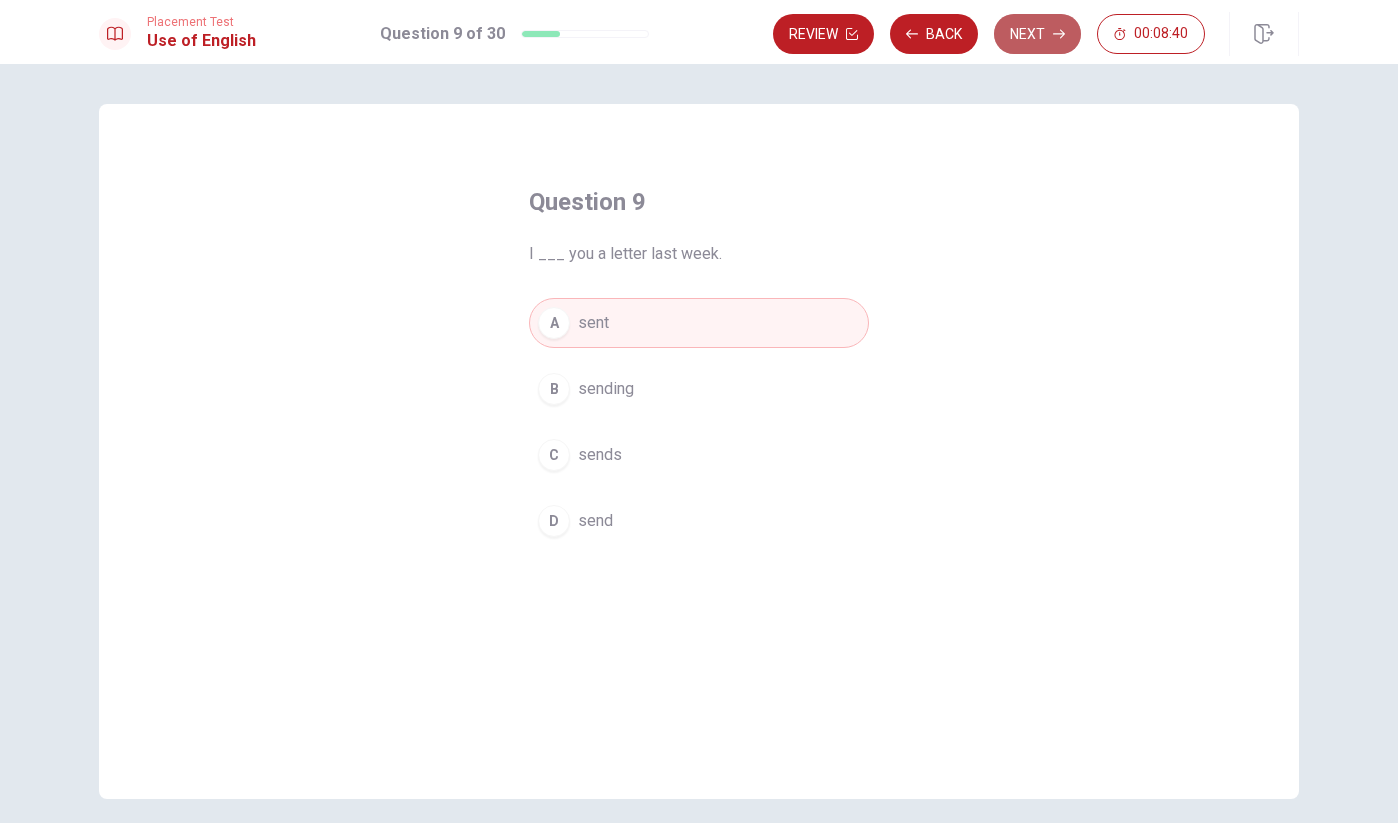 click on "Next" at bounding box center [1037, 34] 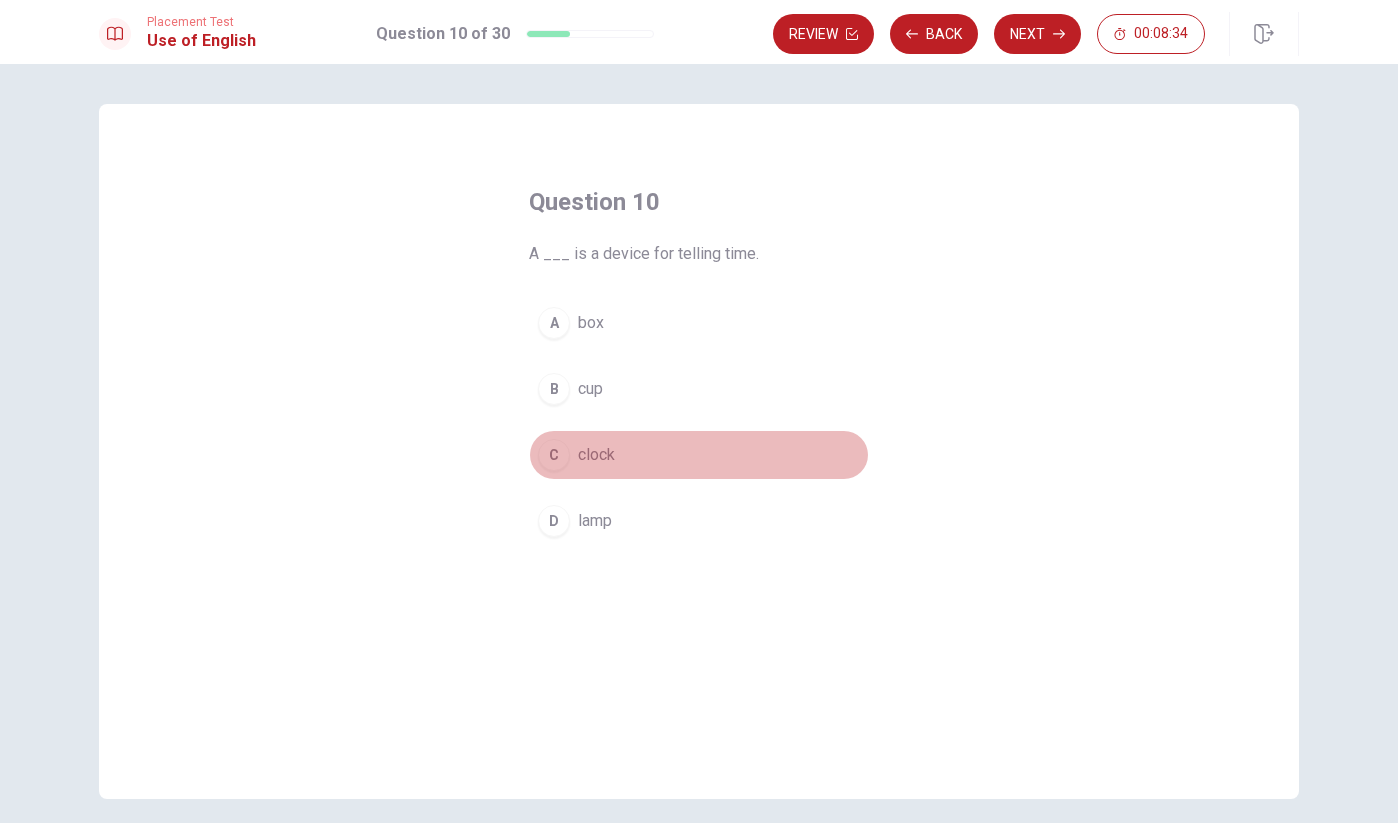 click on "clock" at bounding box center [596, 455] 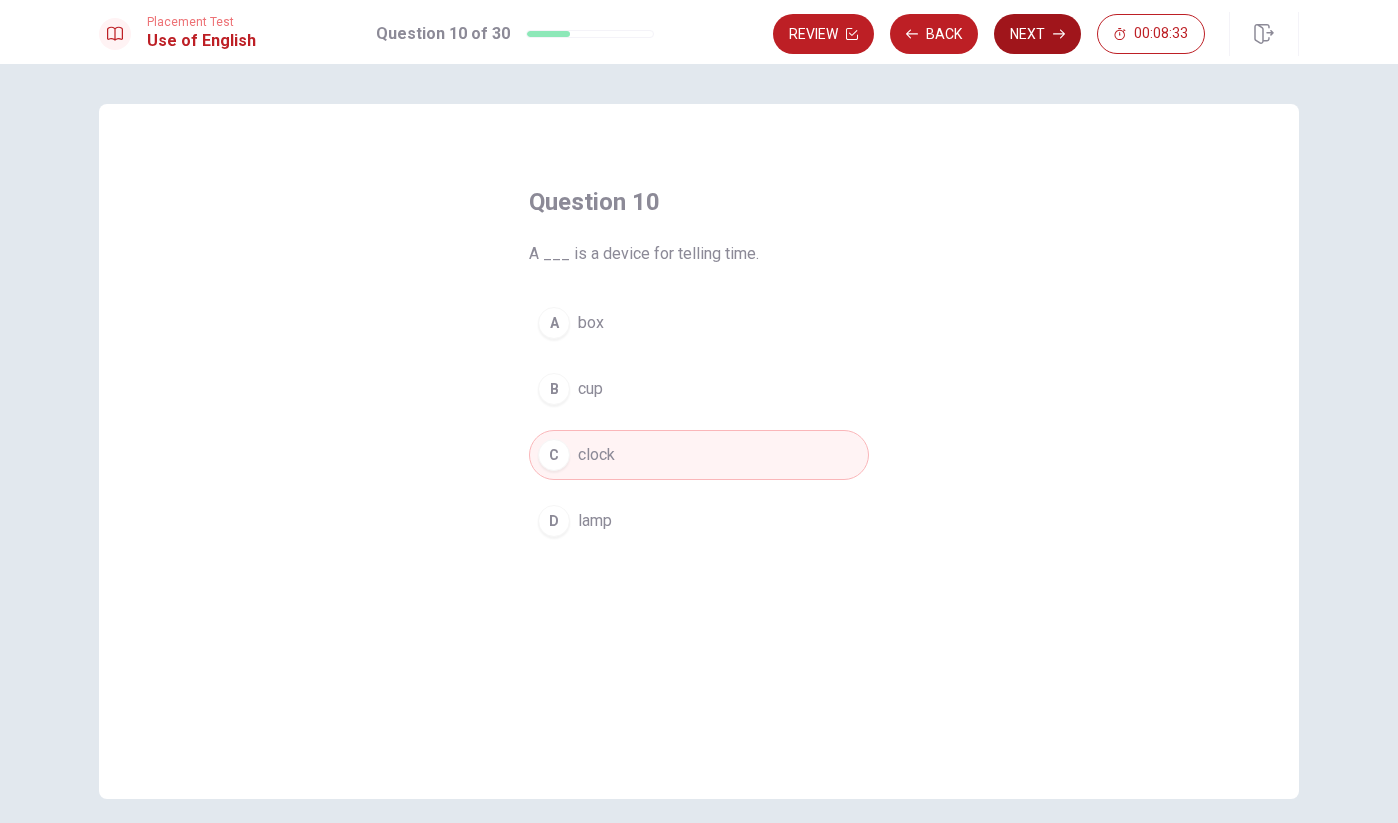 click on "Next" at bounding box center [1037, 34] 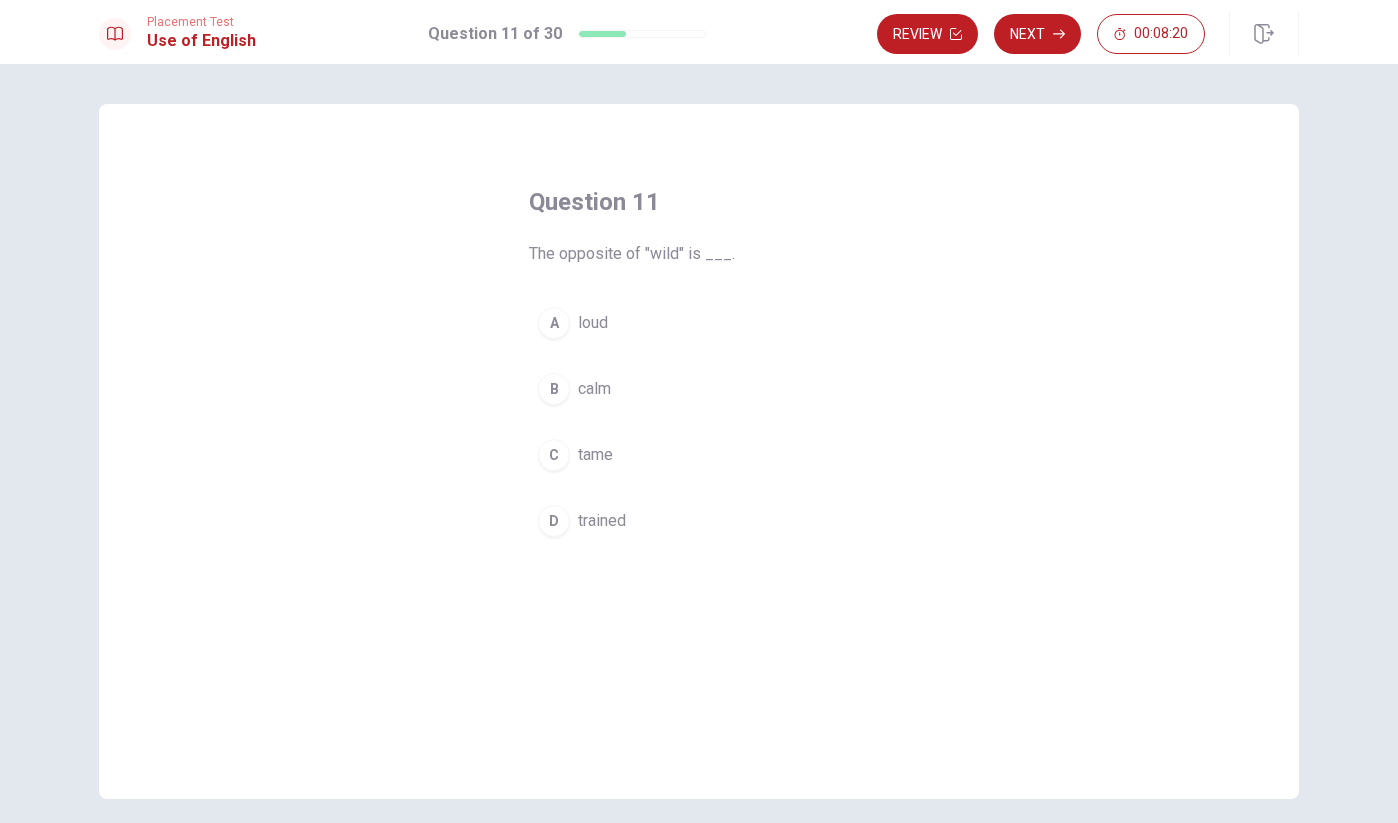 click on "tame" at bounding box center (595, 455) 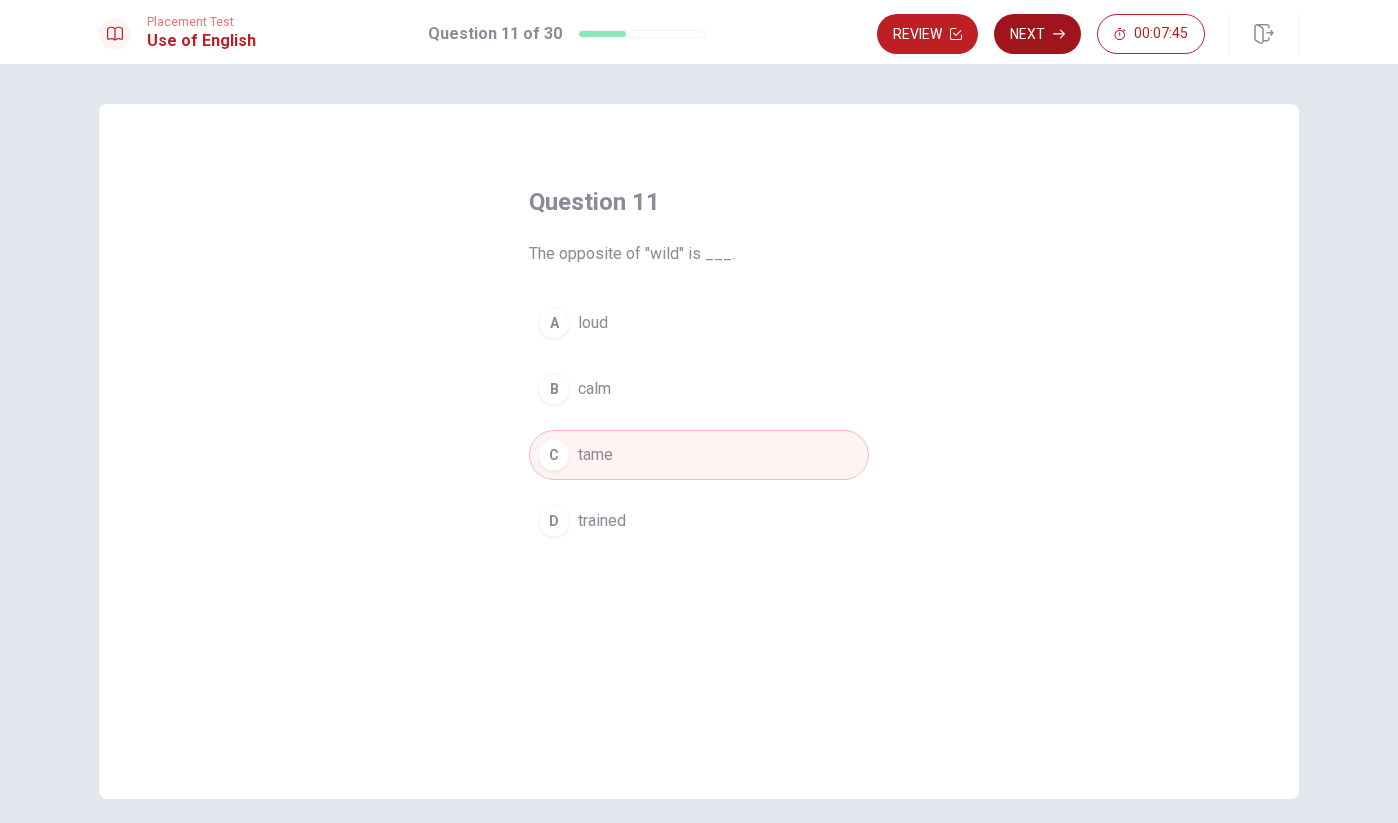 click on "Next" at bounding box center [1037, 34] 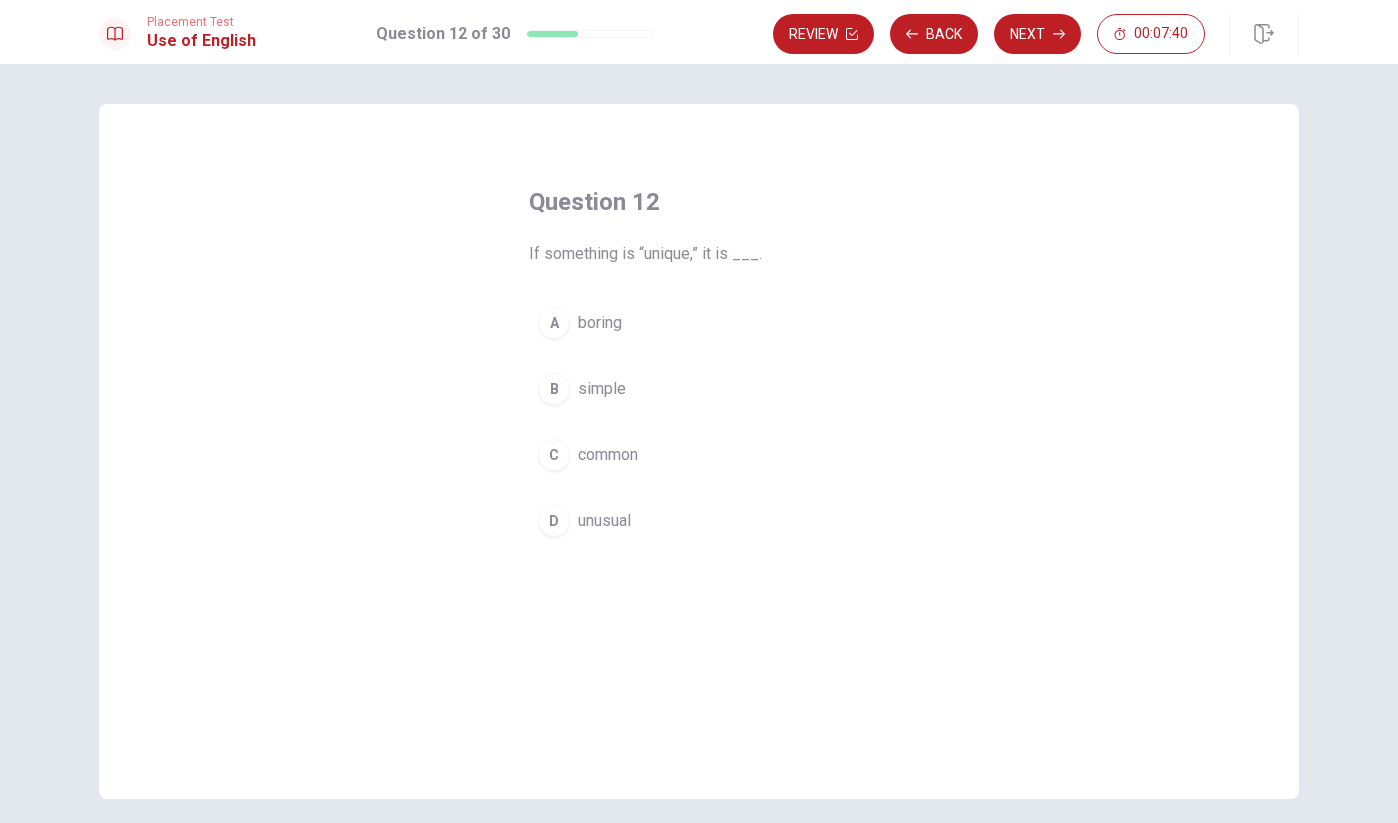 click on "unusual" at bounding box center [604, 521] 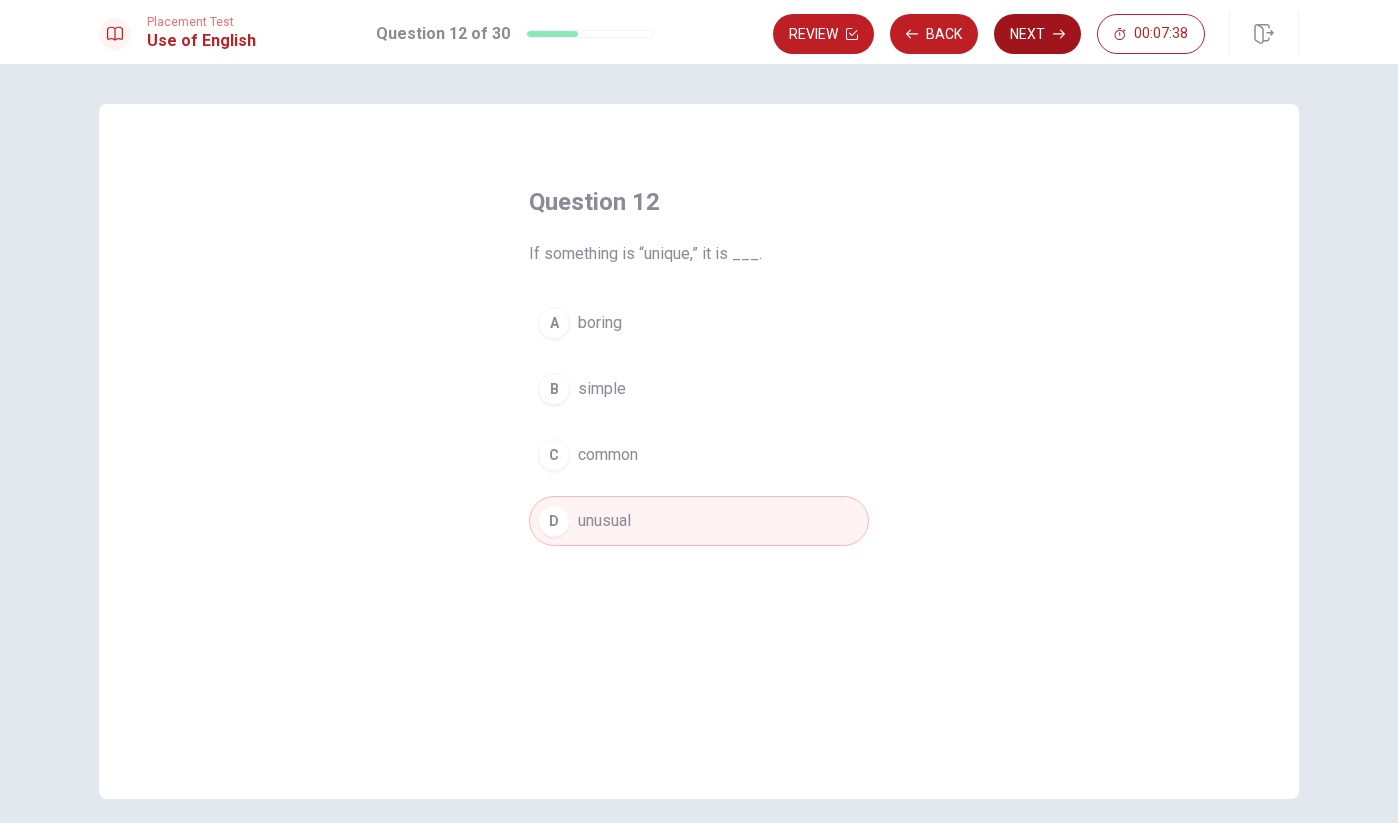 click on "Next" at bounding box center (1037, 34) 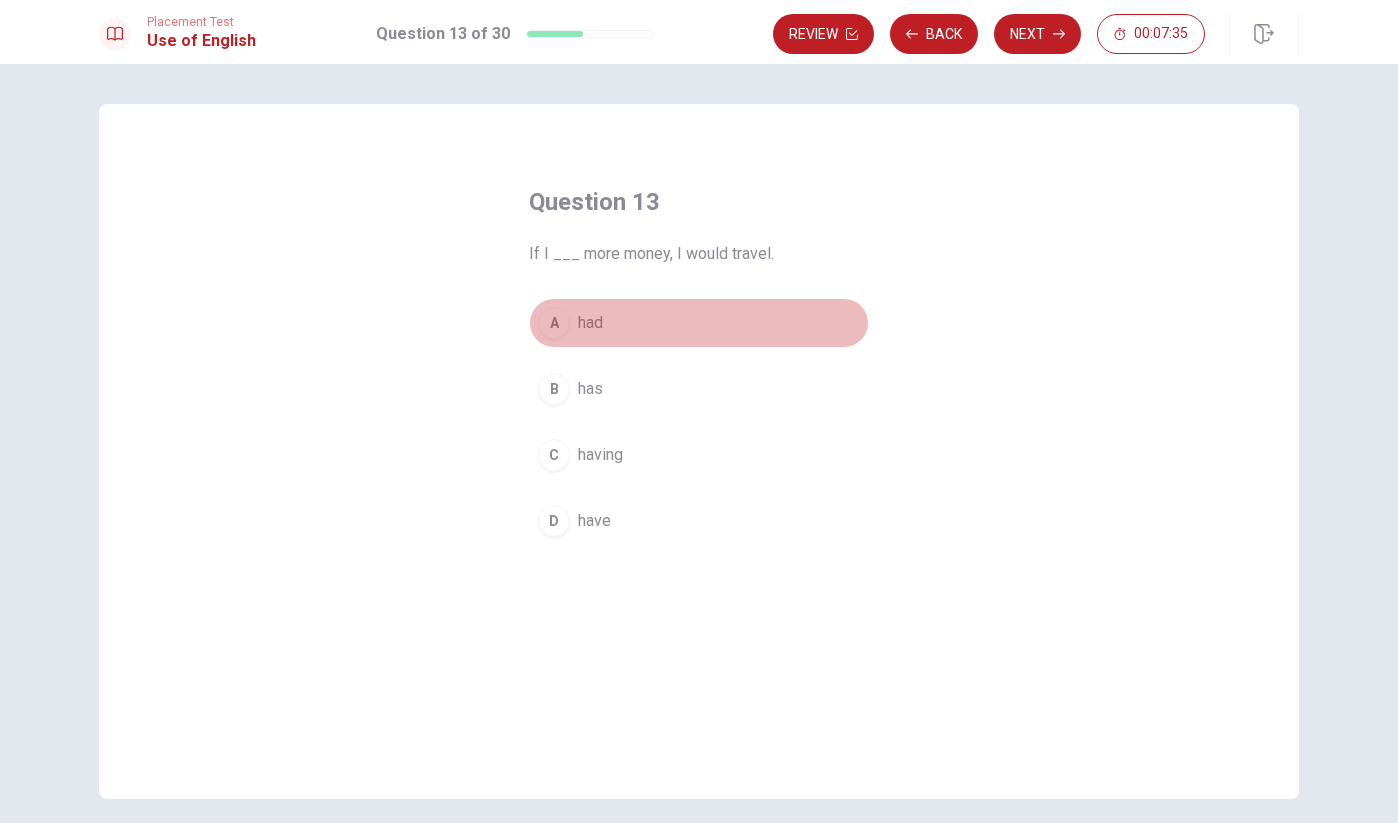 click on "had" at bounding box center [590, 323] 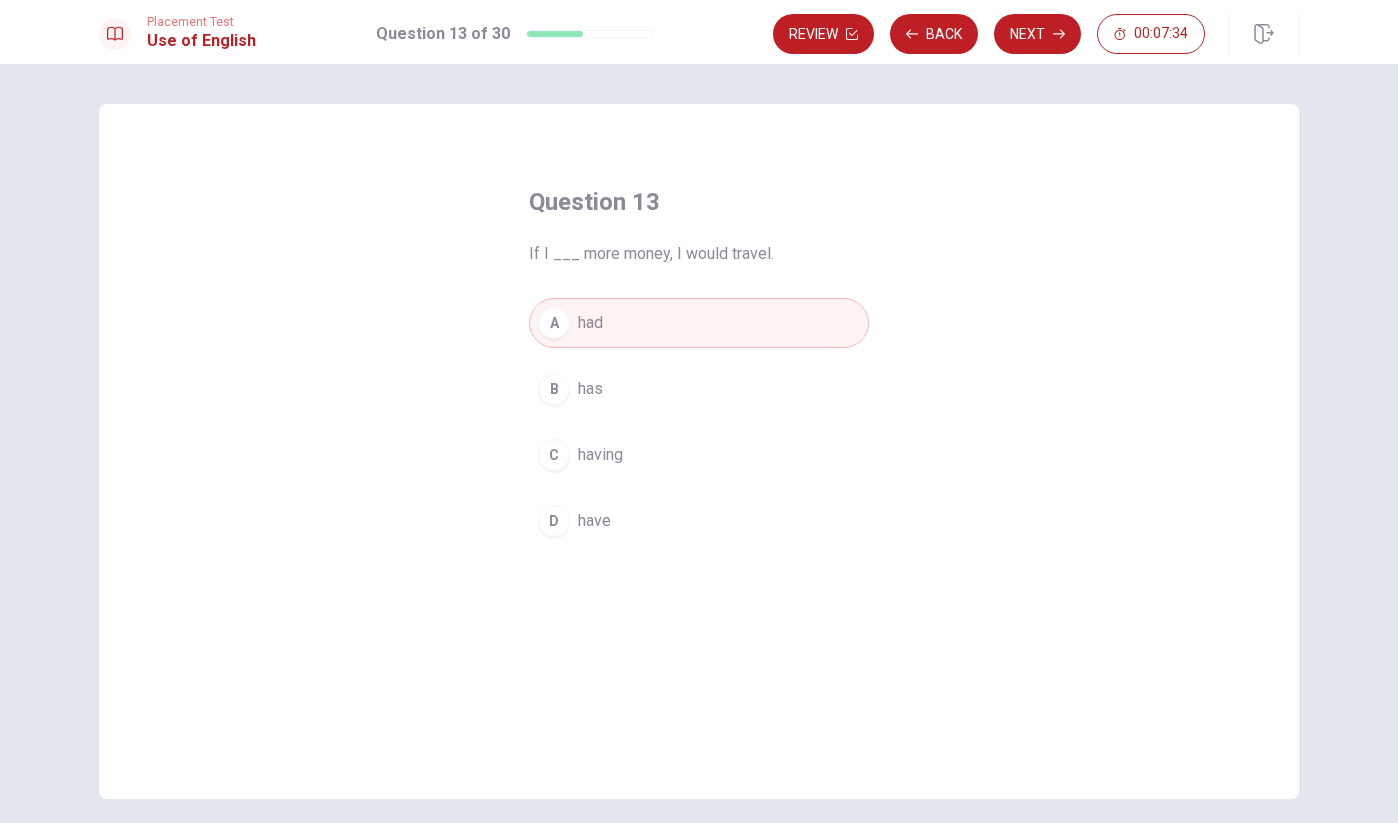 click on "Next" at bounding box center (1037, 34) 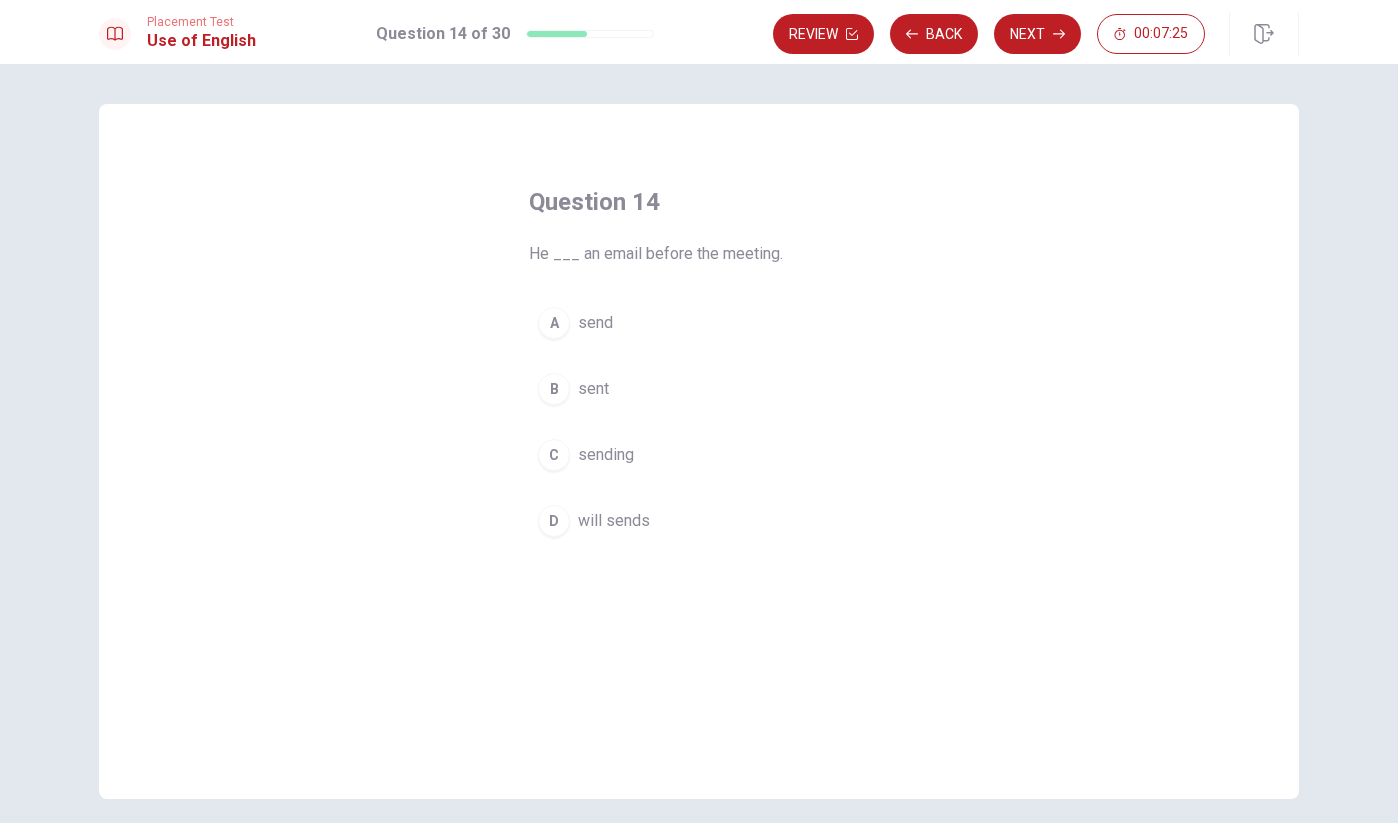 click on "sent" at bounding box center (593, 389) 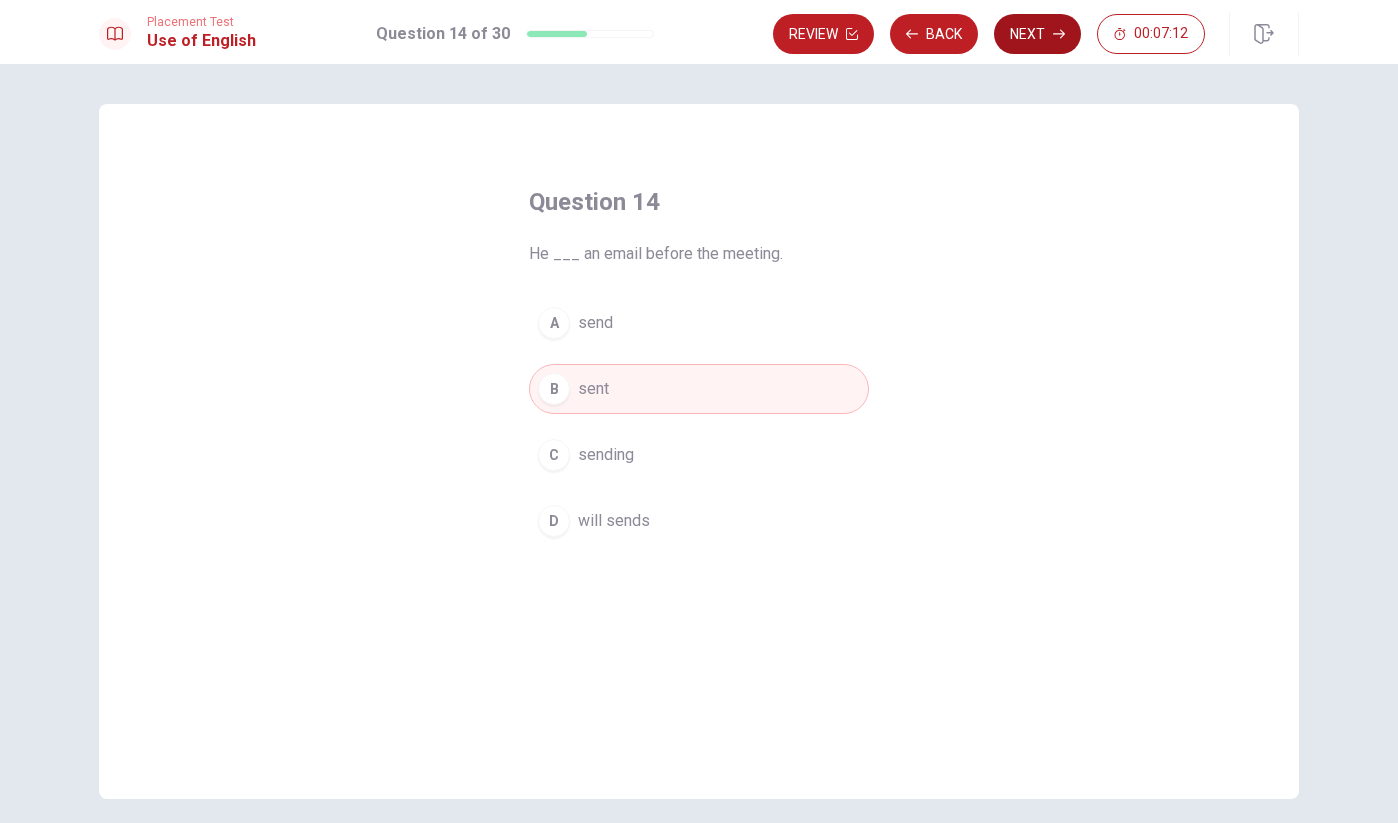 click on "Next" at bounding box center (1037, 34) 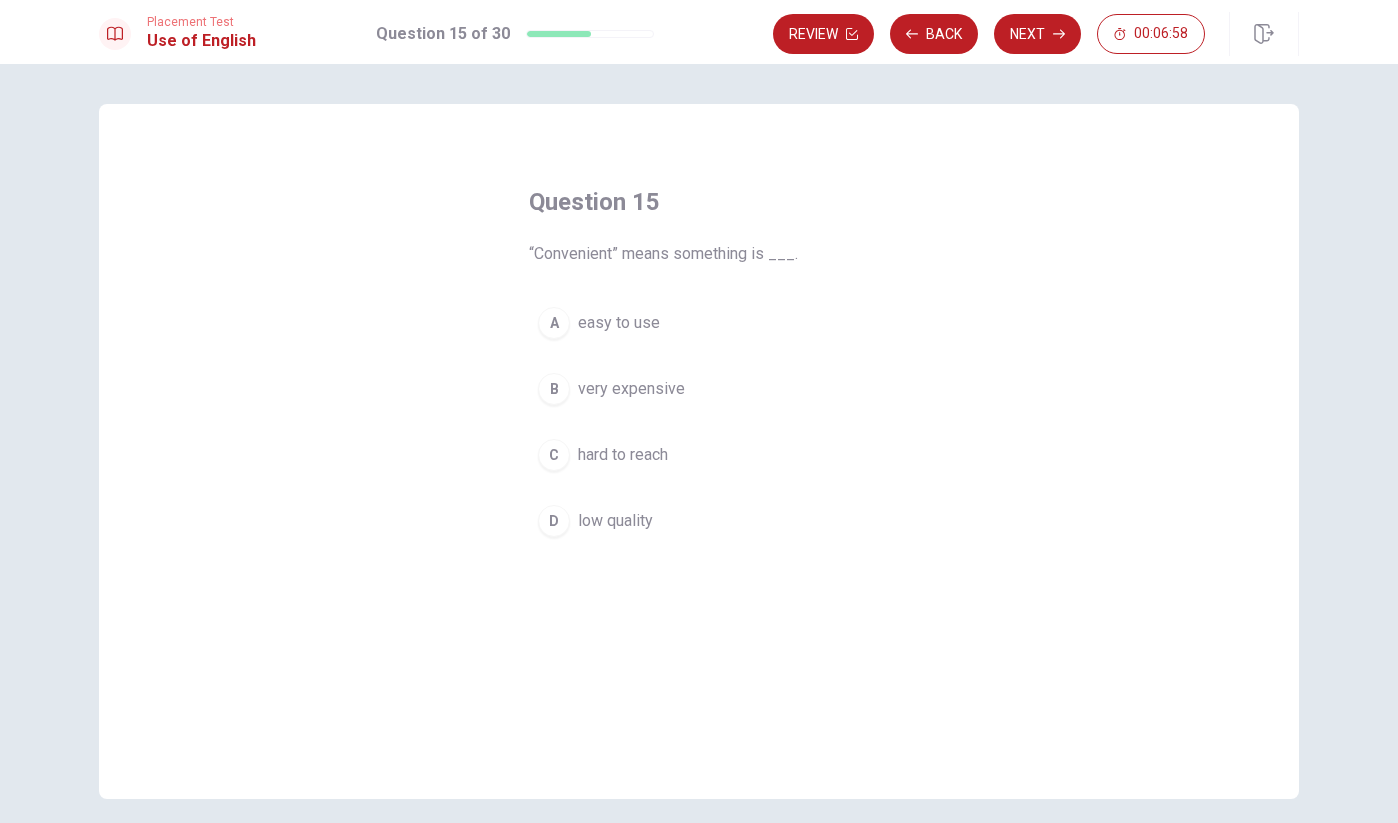 click on "low quality" at bounding box center [615, 521] 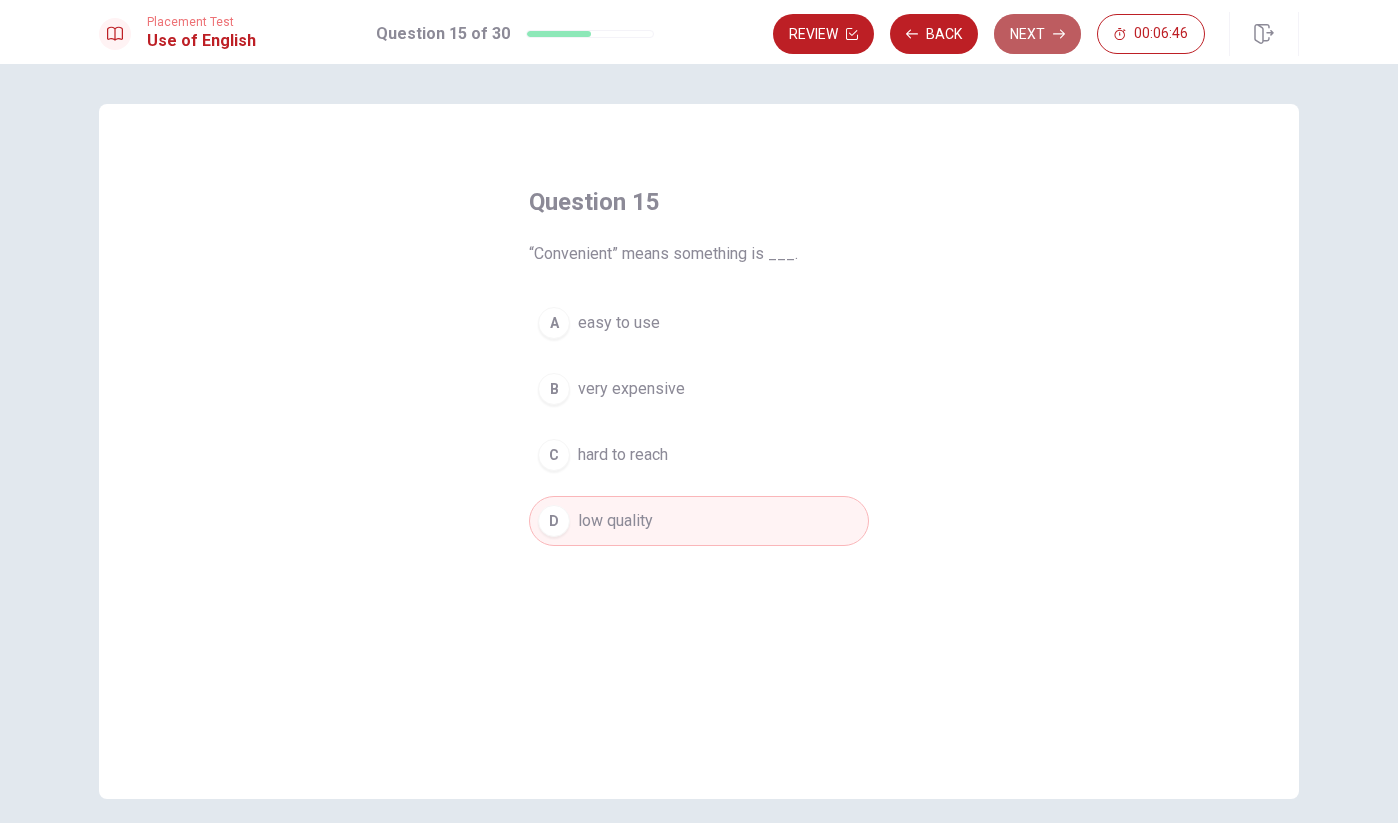 click on "Next" at bounding box center [1037, 34] 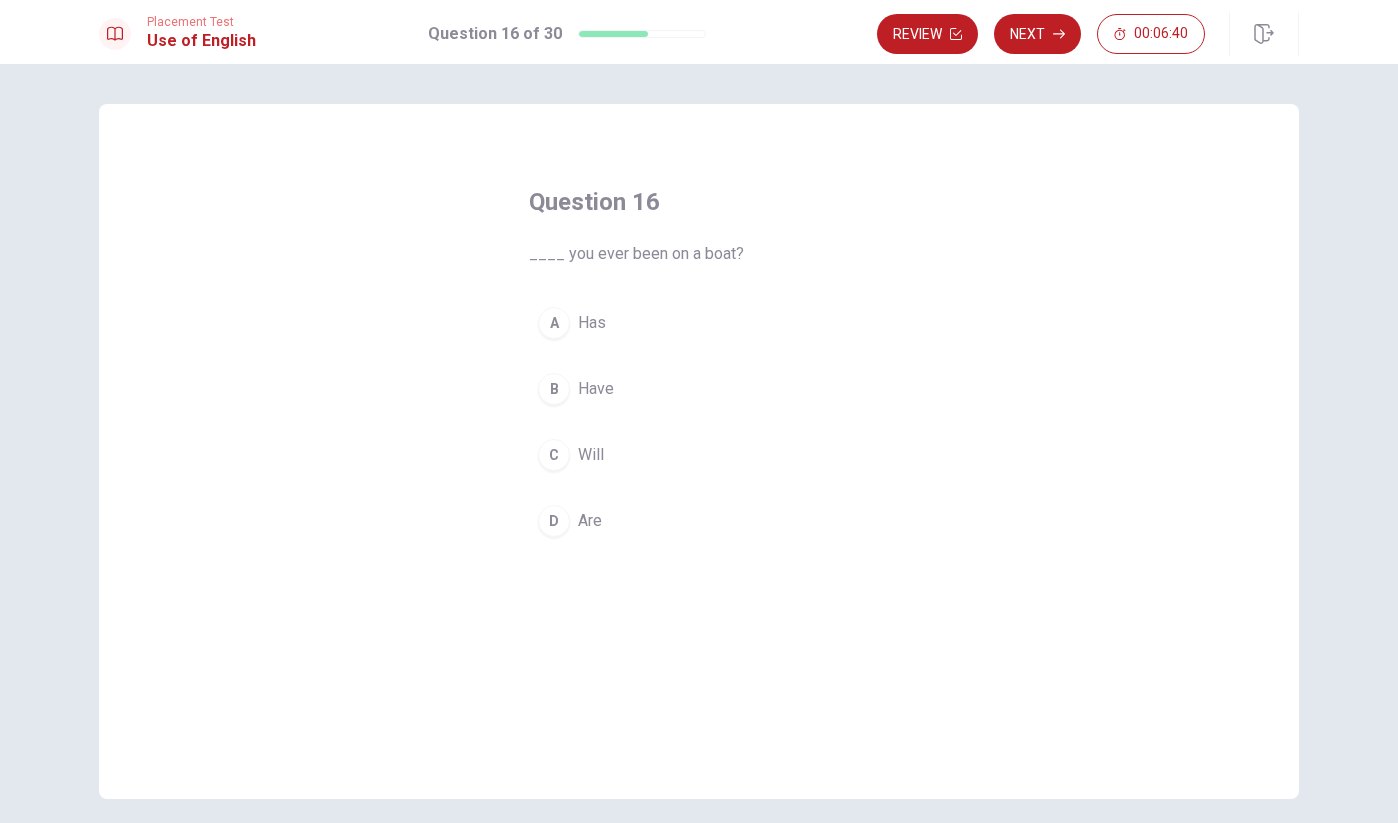 click on "Have" at bounding box center [596, 389] 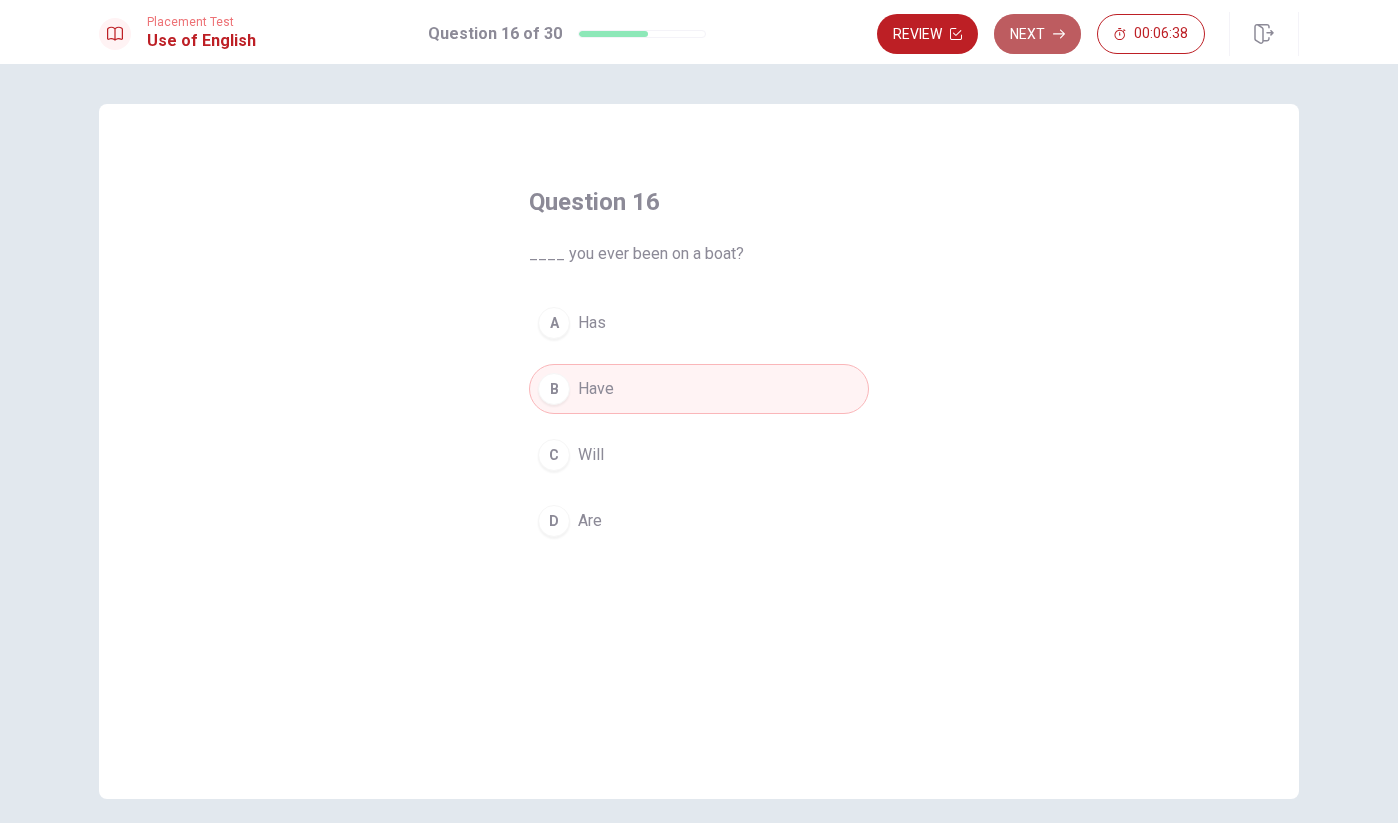 click on "Next" at bounding box center [1037, 34] 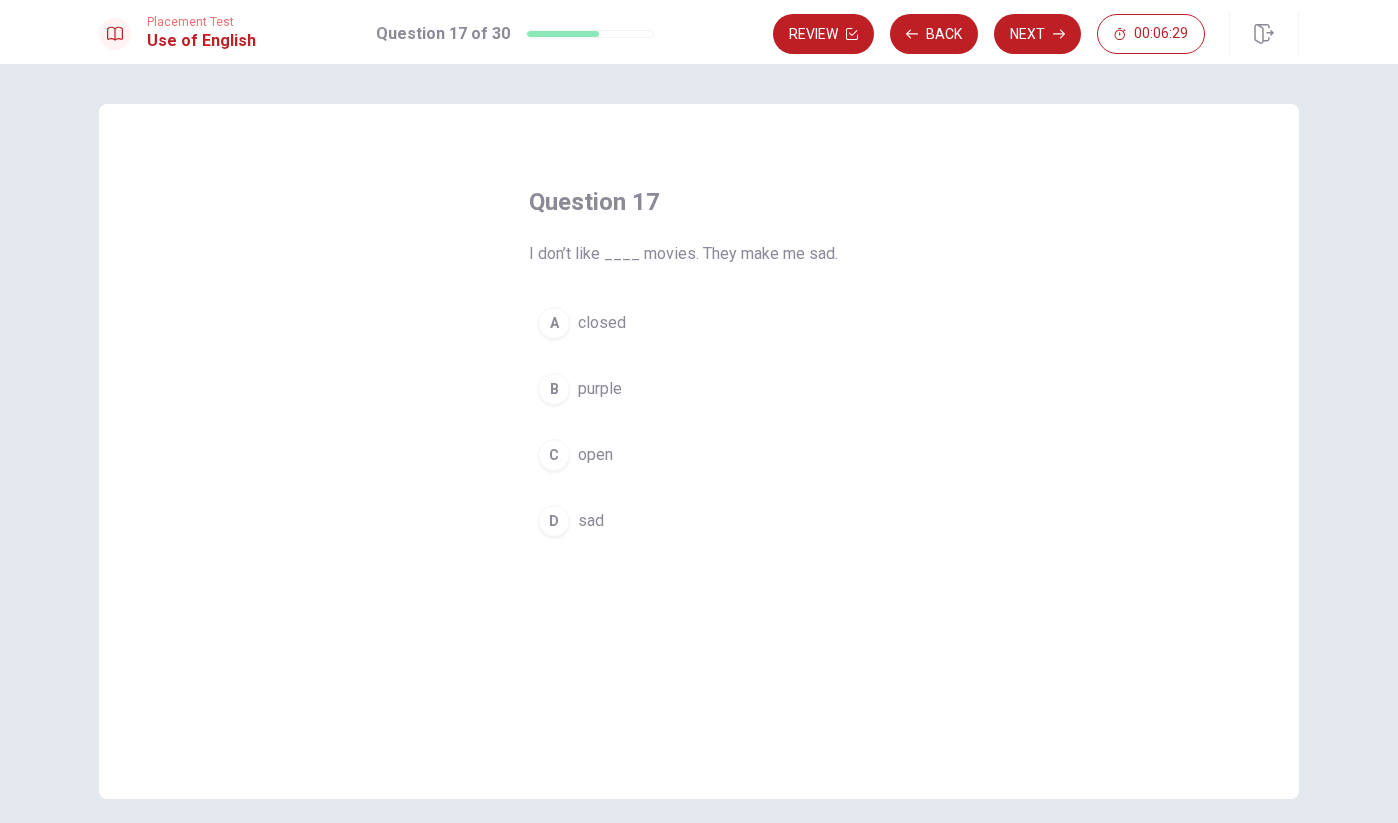click on "sad" at bounding box center [591, 521] 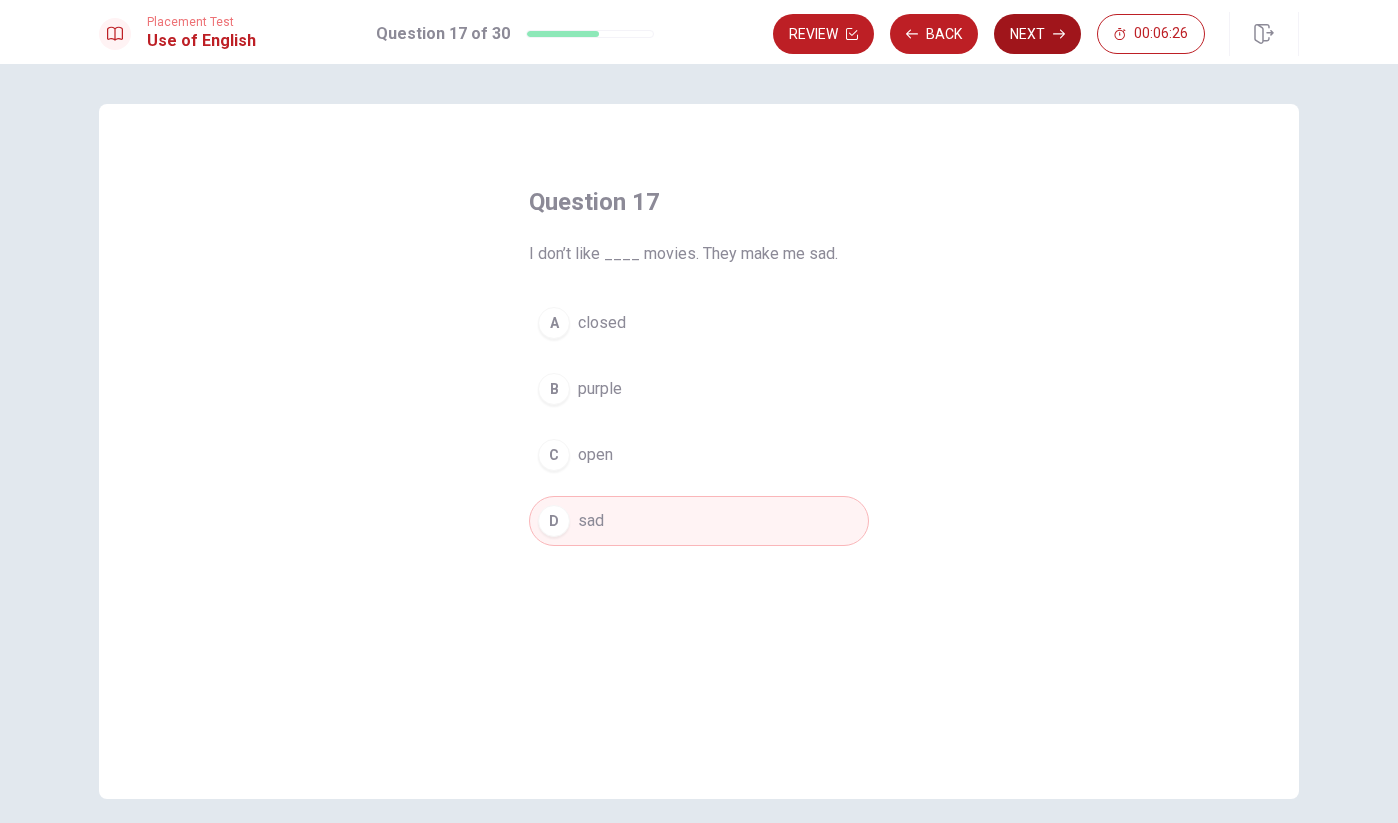 click on "Next" at bounding box center [1037, 34] 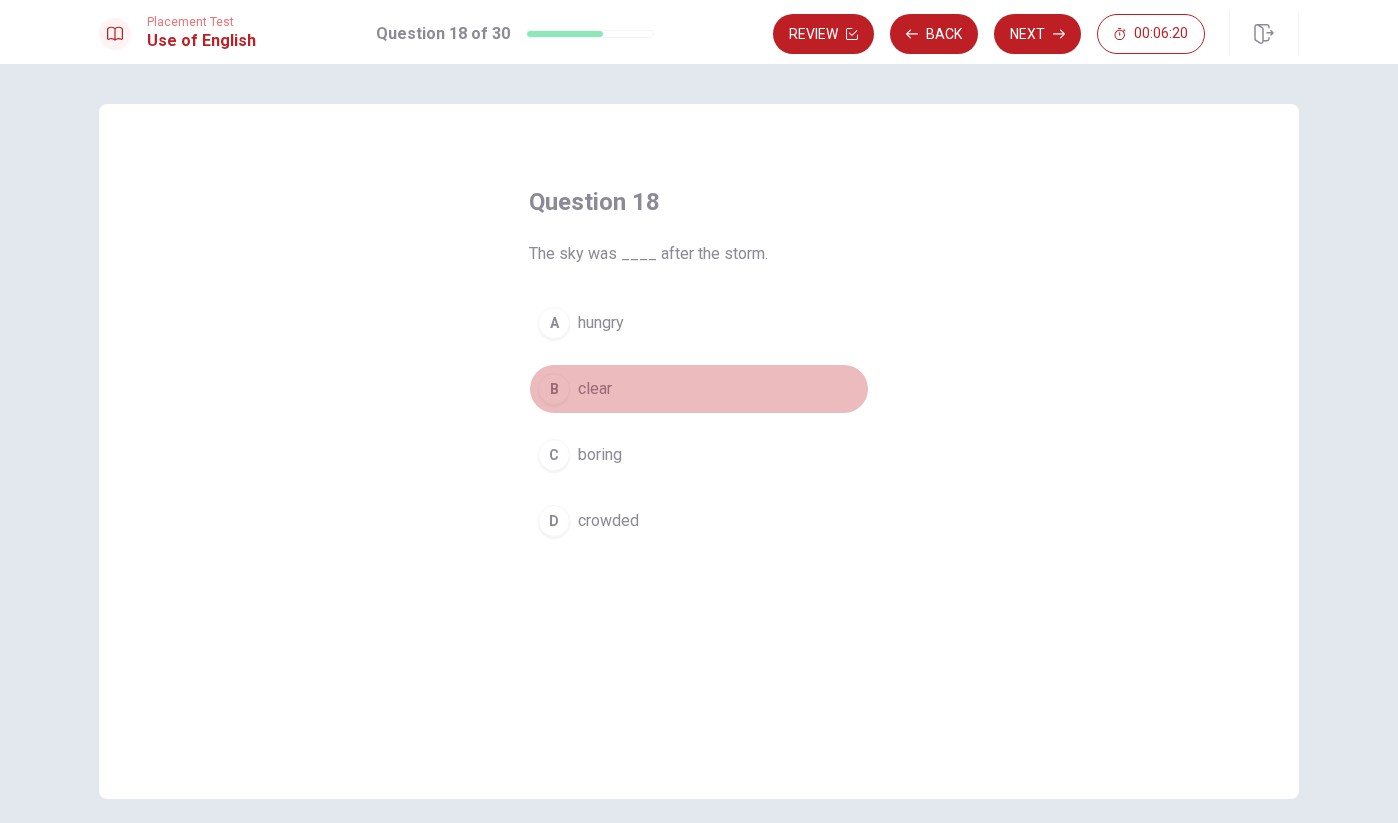 click on "clear" at bounding box center (595, 389) 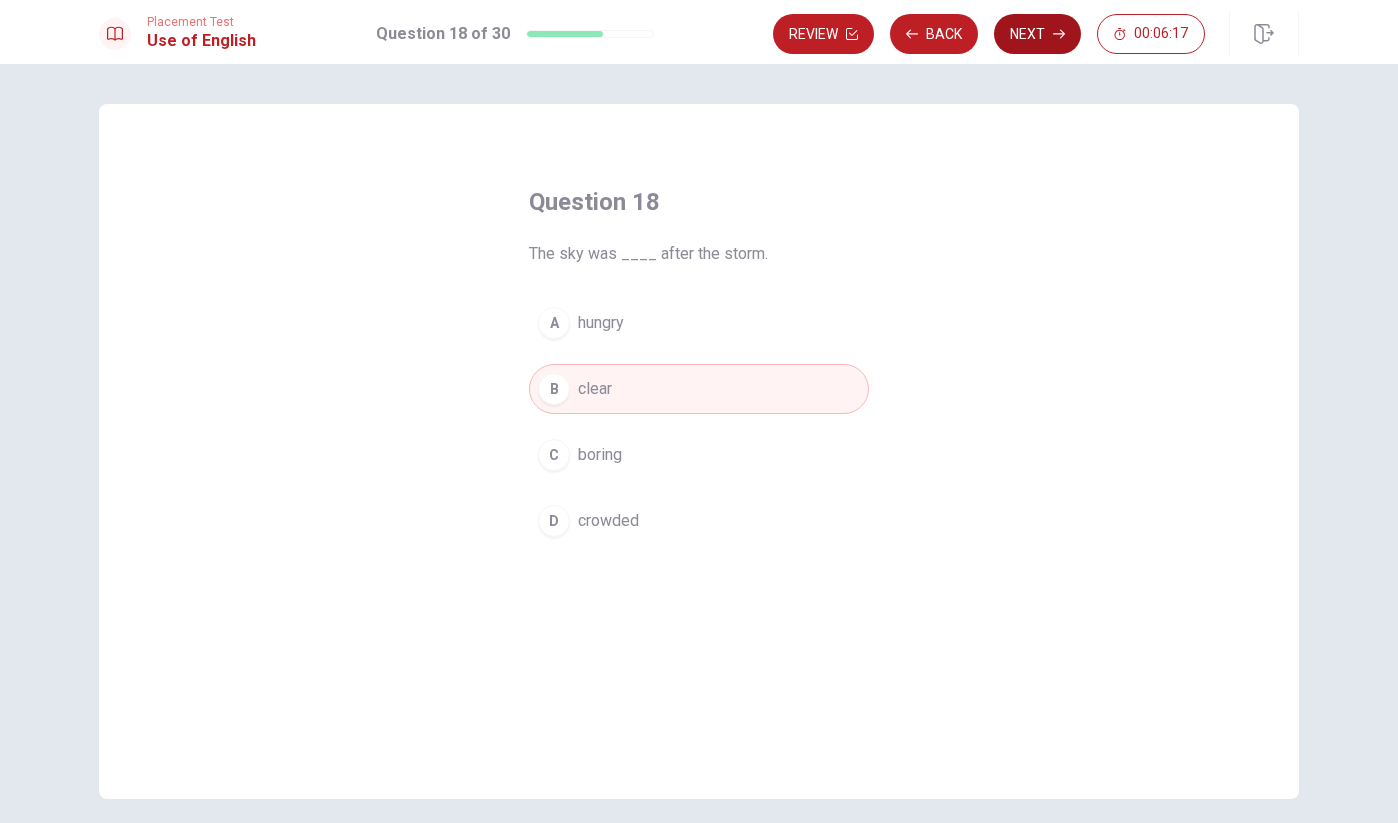 click on "Next" at bounding box center [1037, 34] 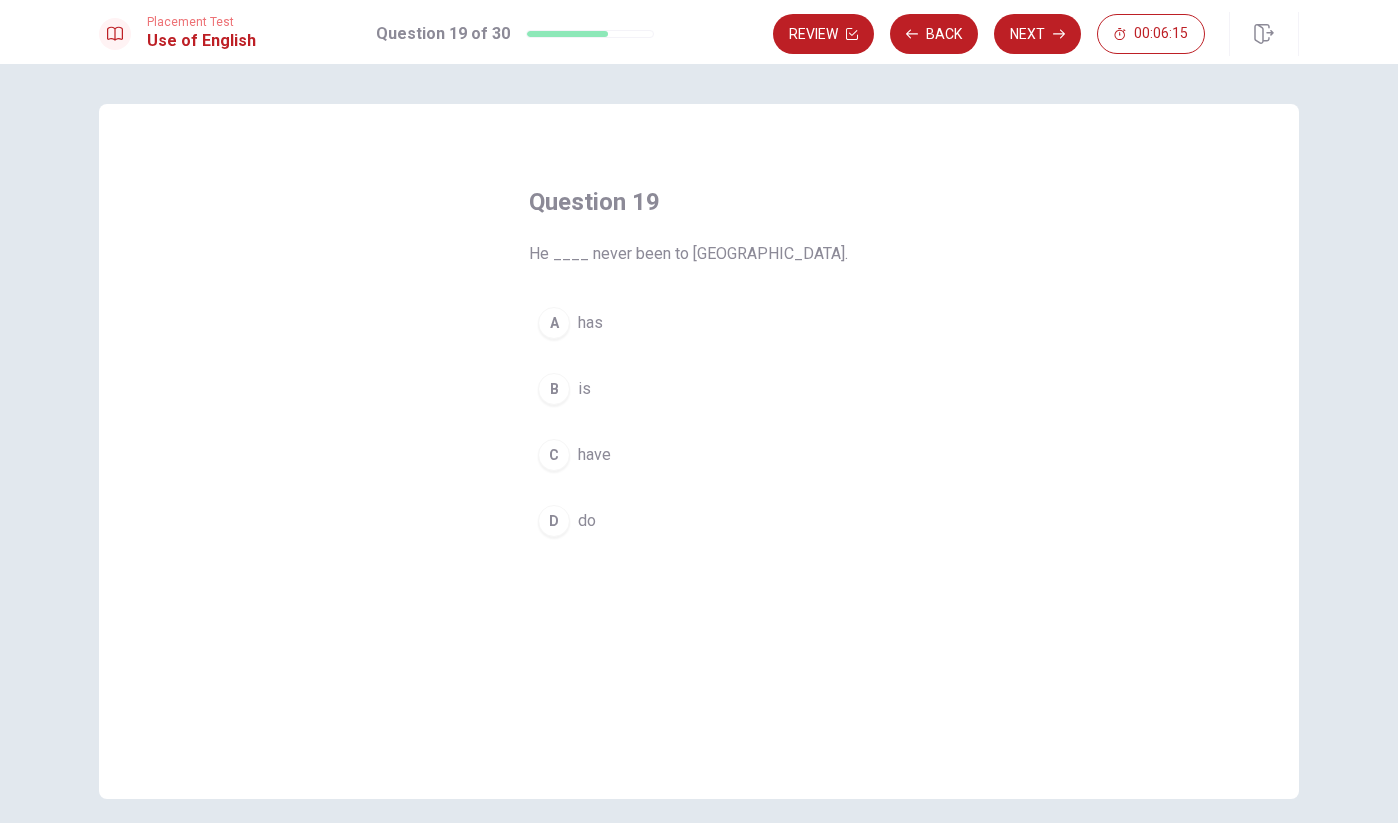 click on "has" at bounding box center [590, 323] 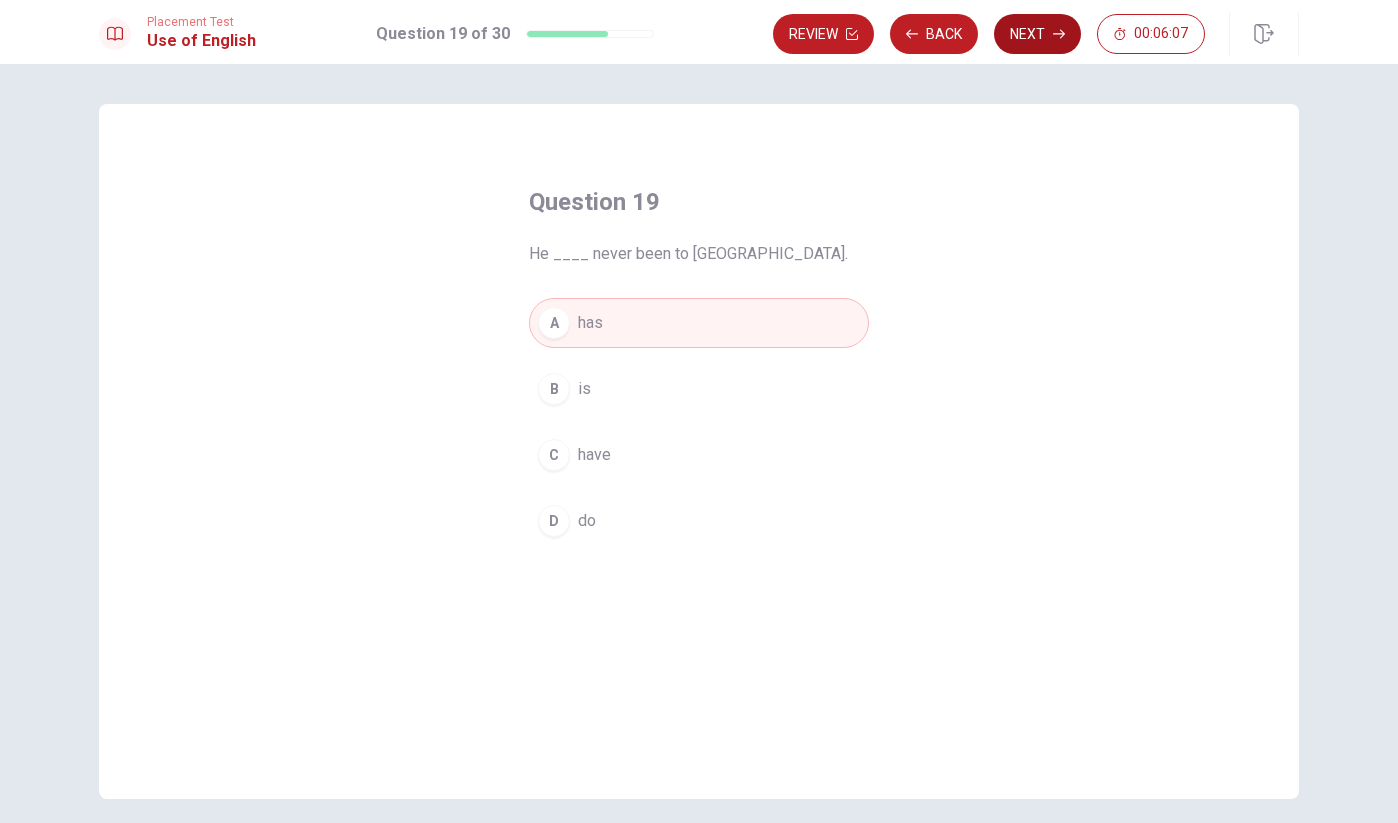 click on "Next" at bounding box center (1037, 34) 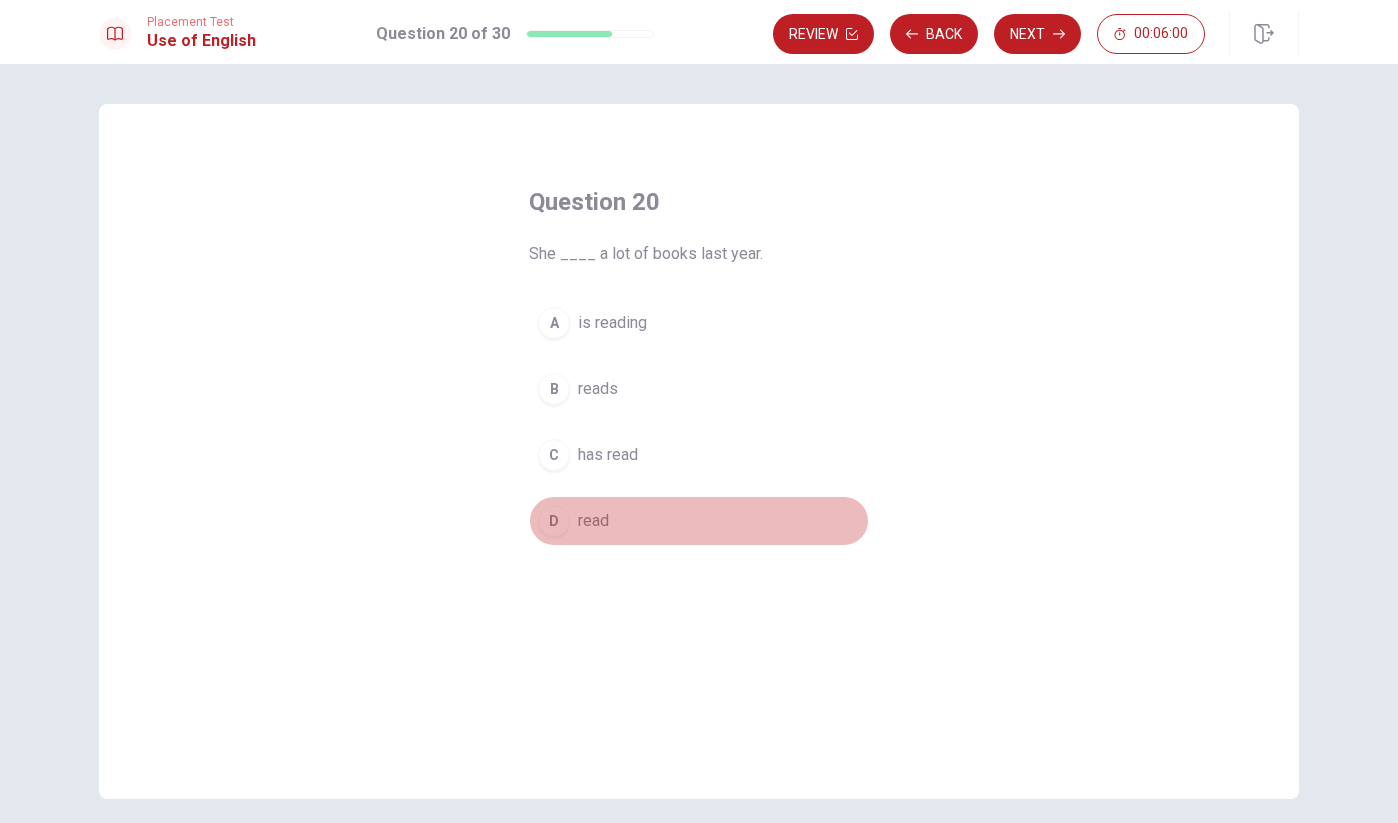 click on "read" at bounding box center (593, 521) 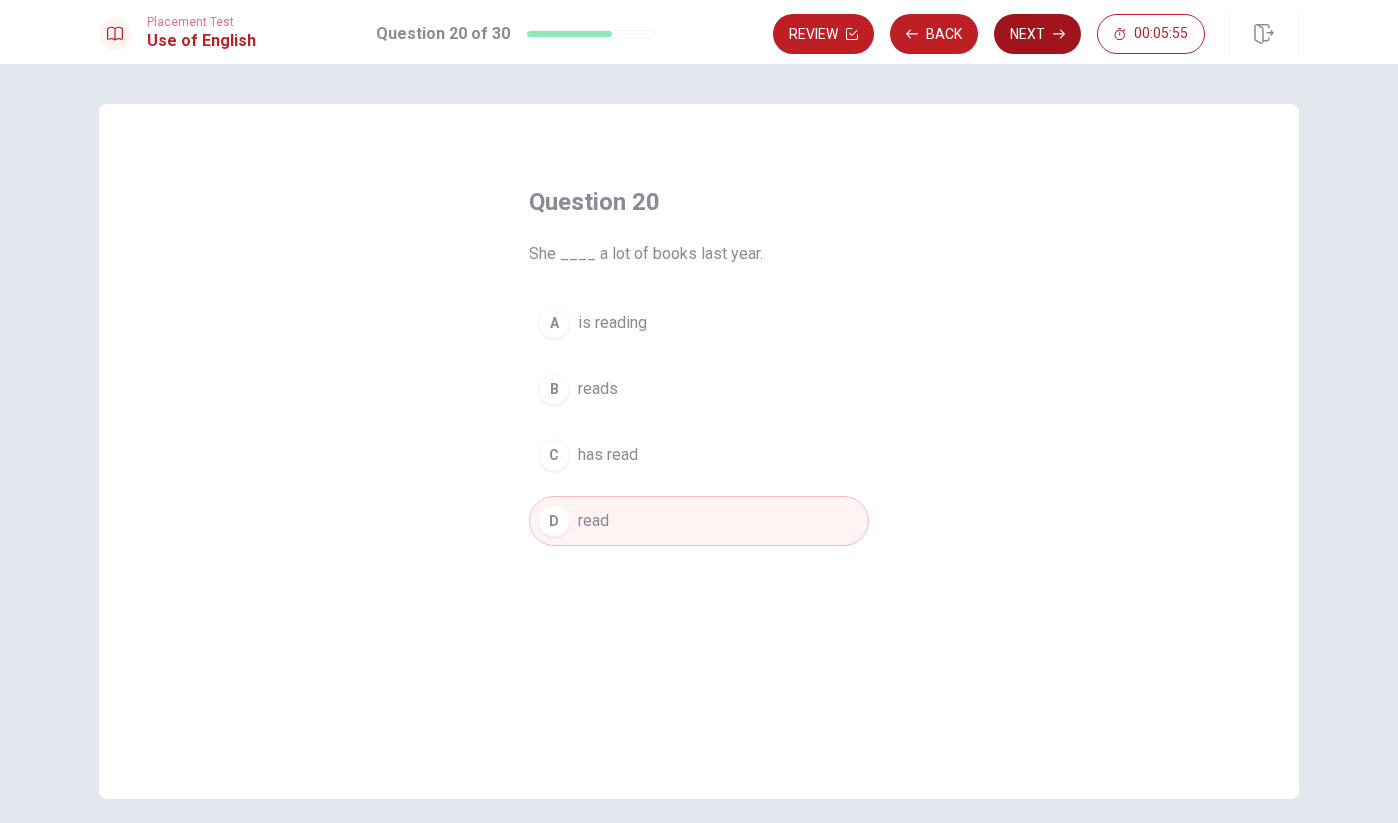click on "Next" at bounding box center [1037, 34] 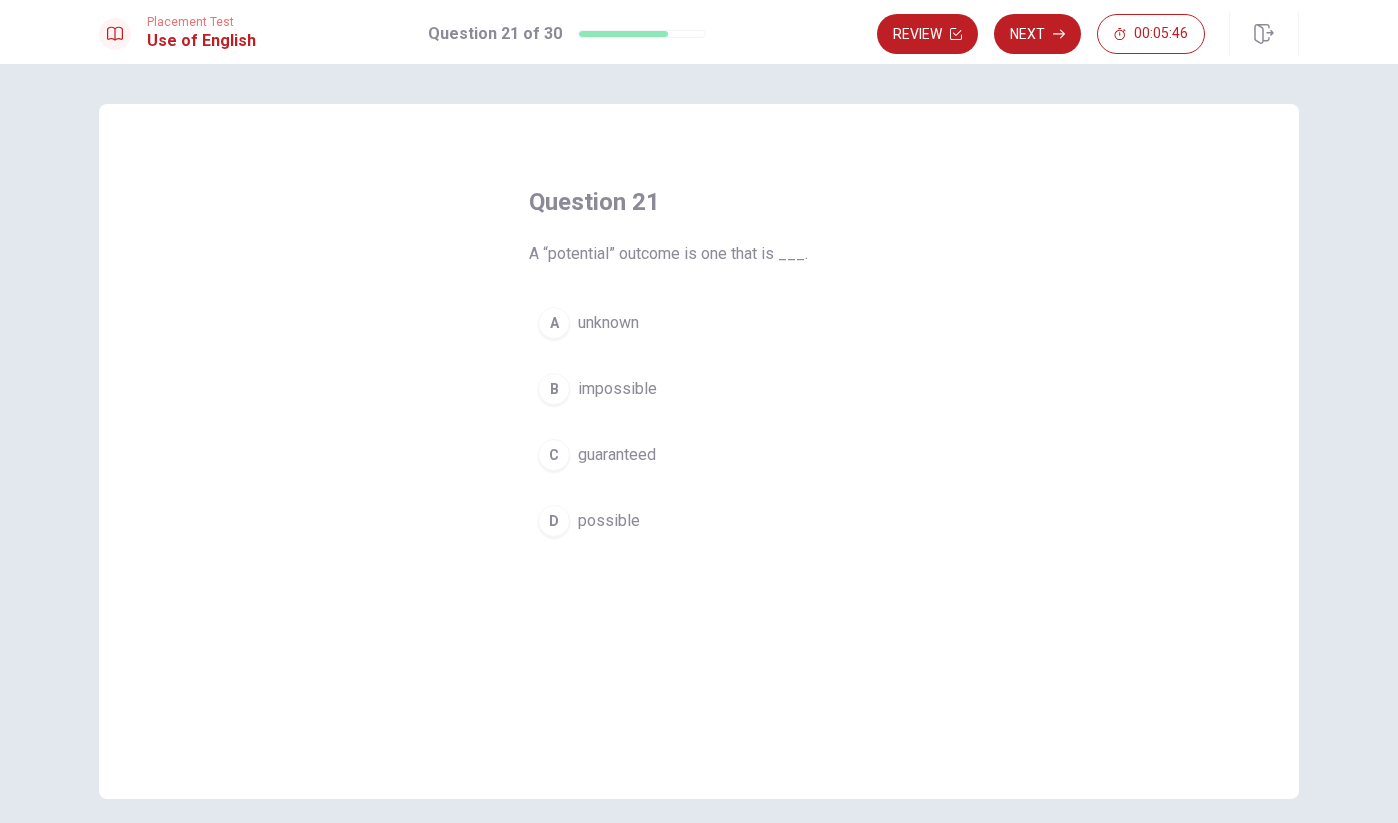 click on "possible" at bounding box center [609, 521] 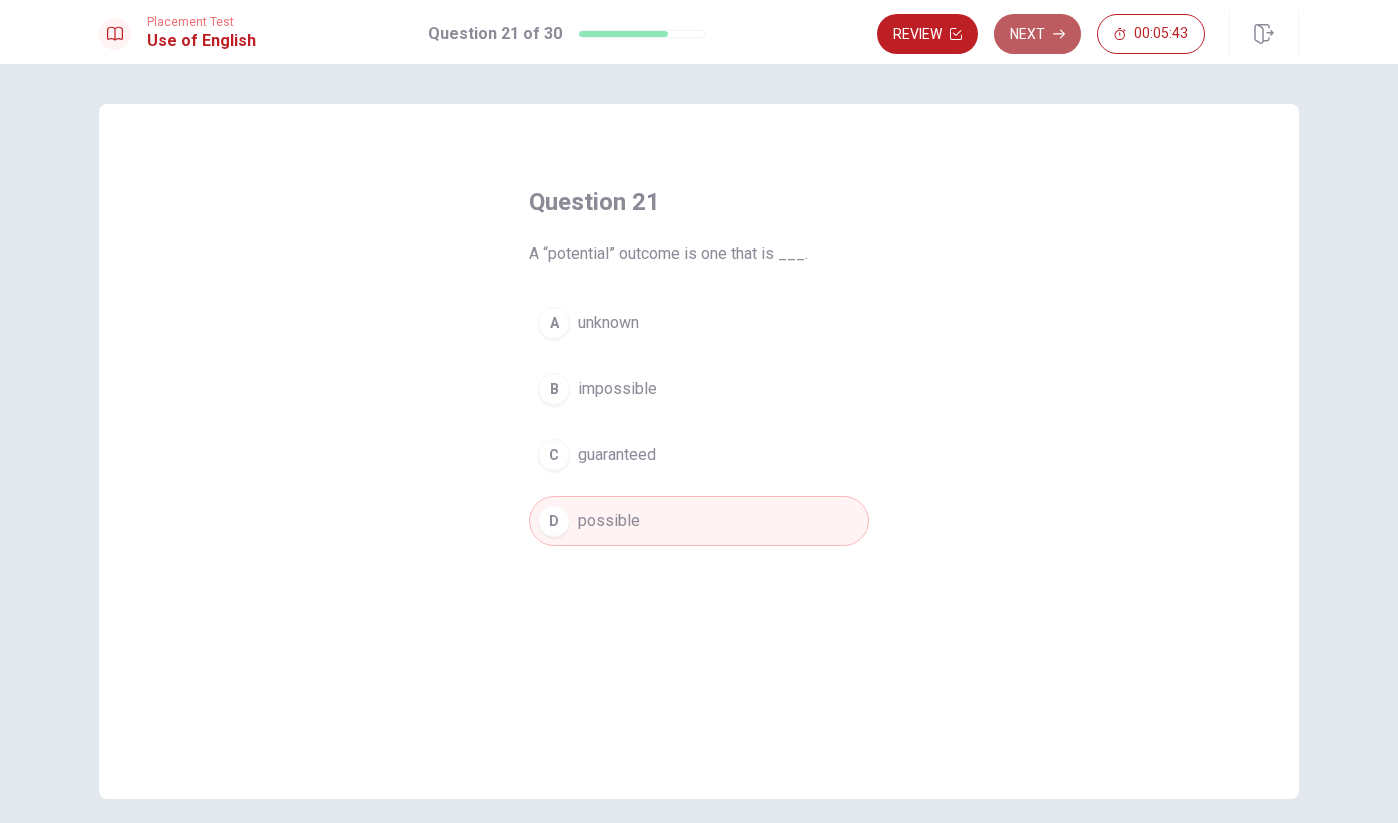 click on "Next" at bounding box center (1037, 34) 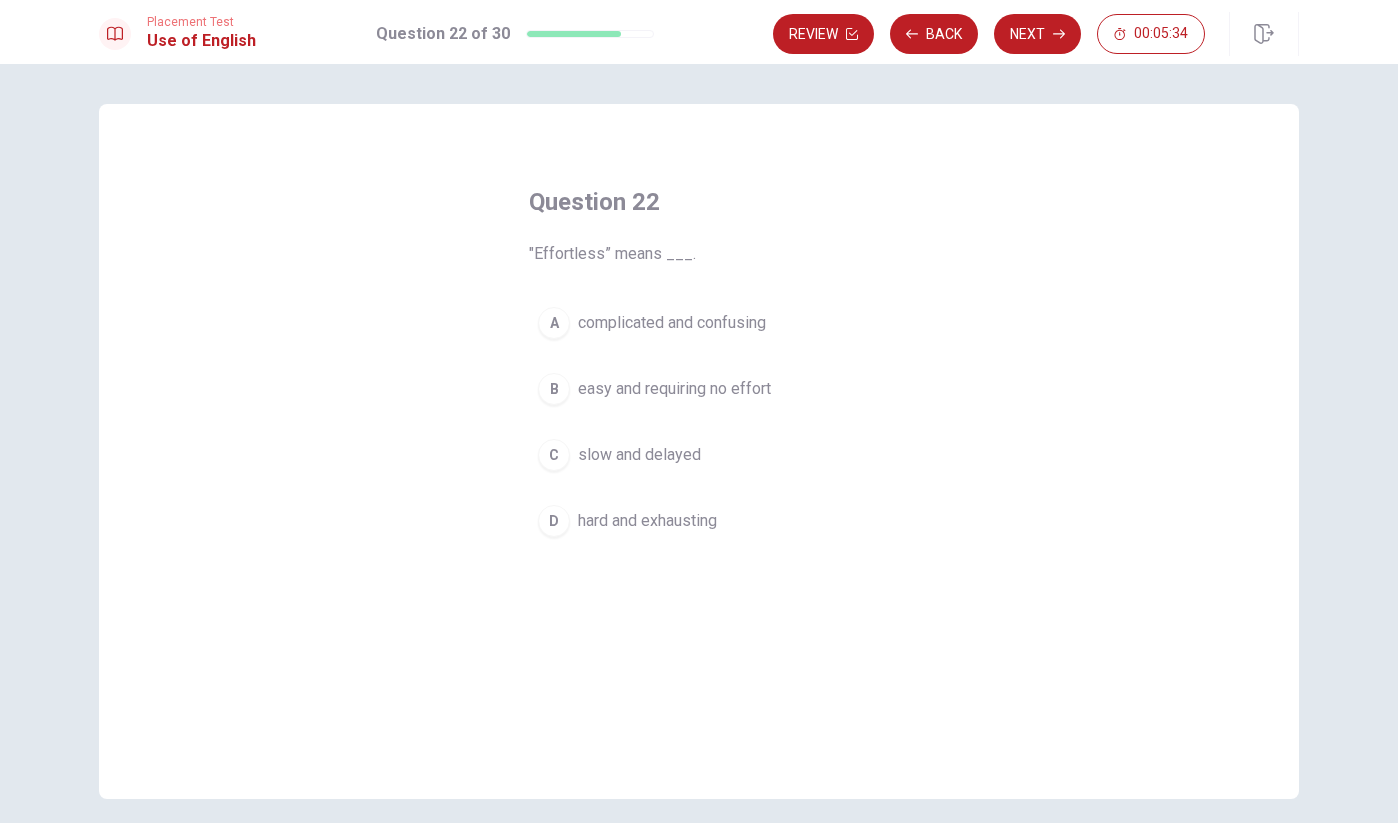 click on "hard and exhausting" at bounding box center [647, 521] 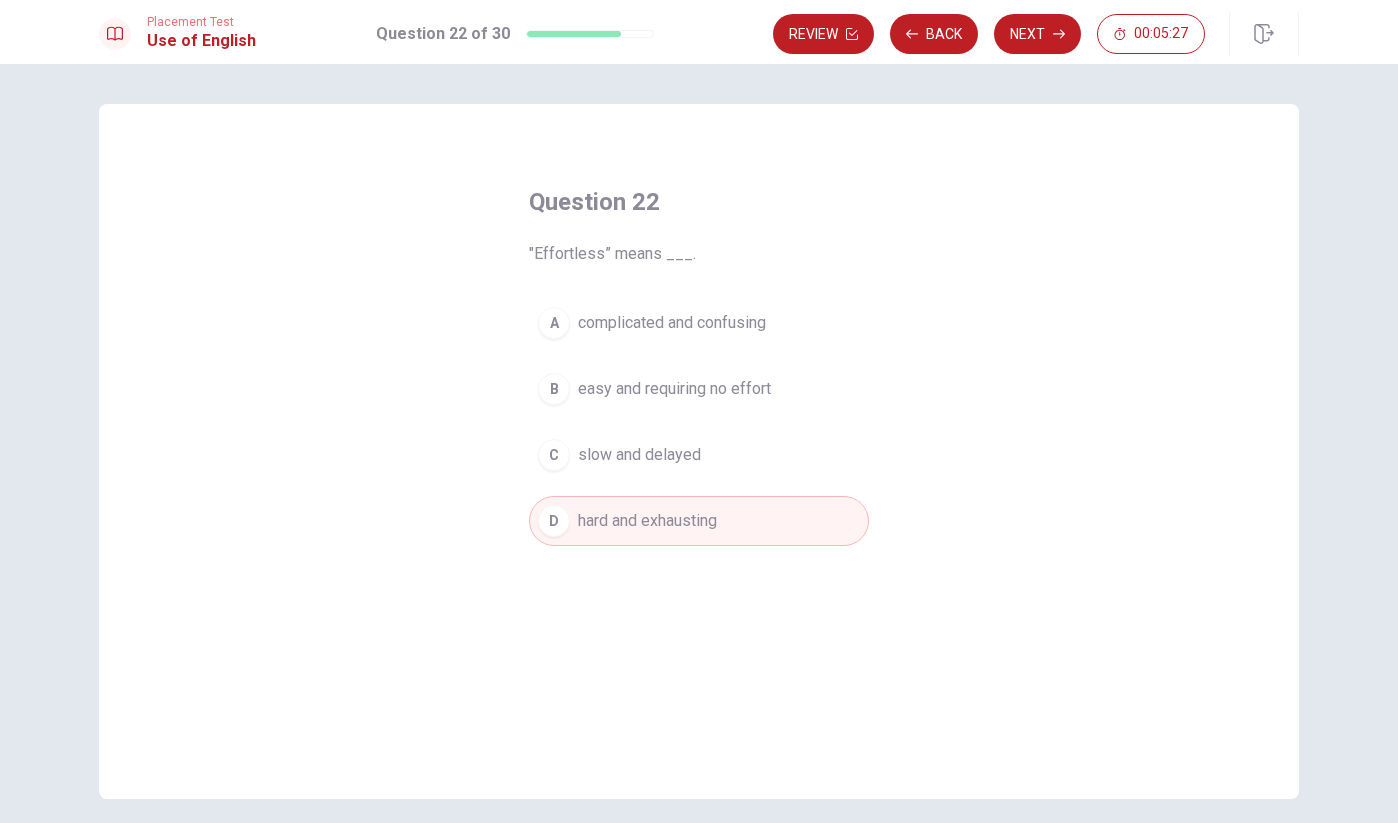 click on "easy and requiring no effort" at bounding box center (674, 389) 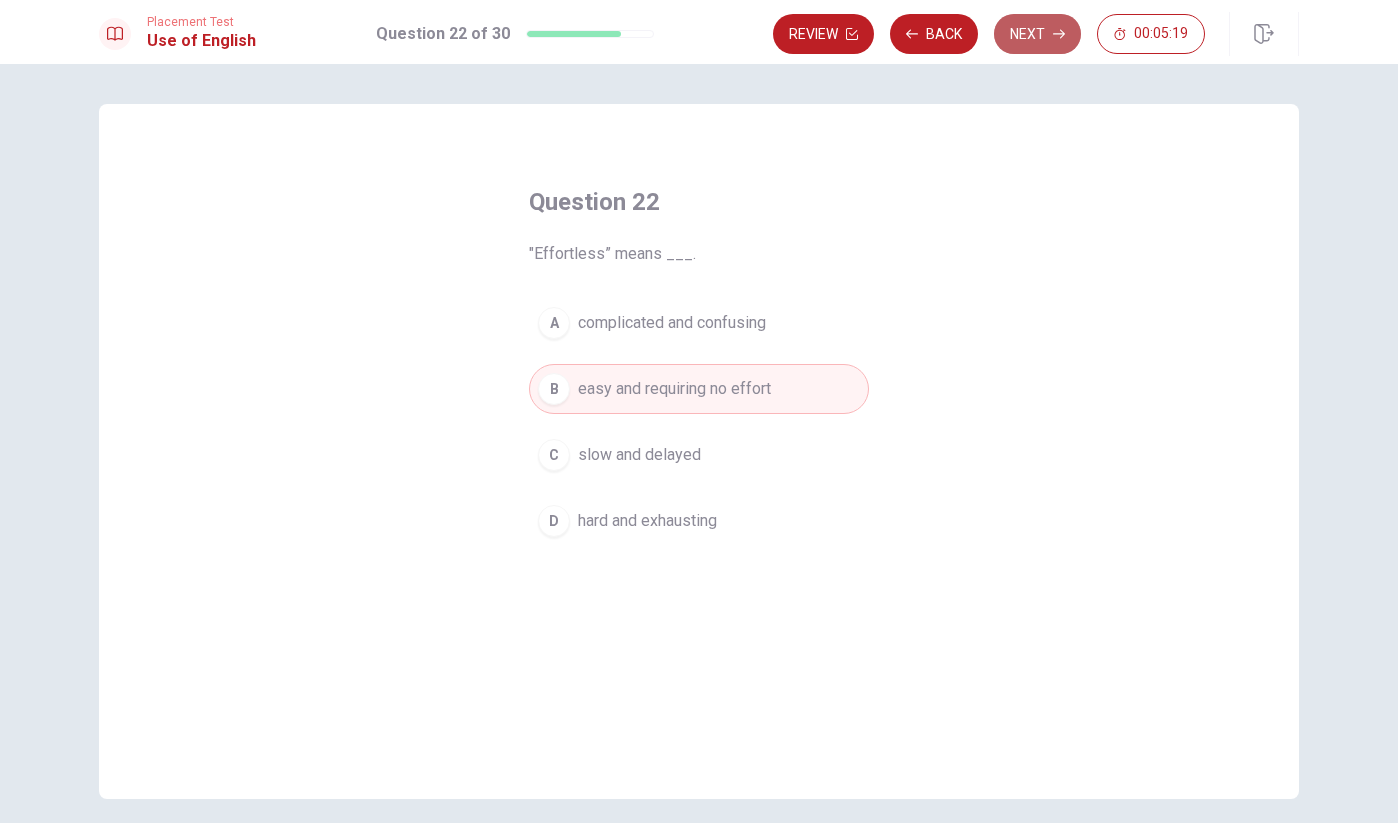click on "Next" at bounding box center [1037, 34] 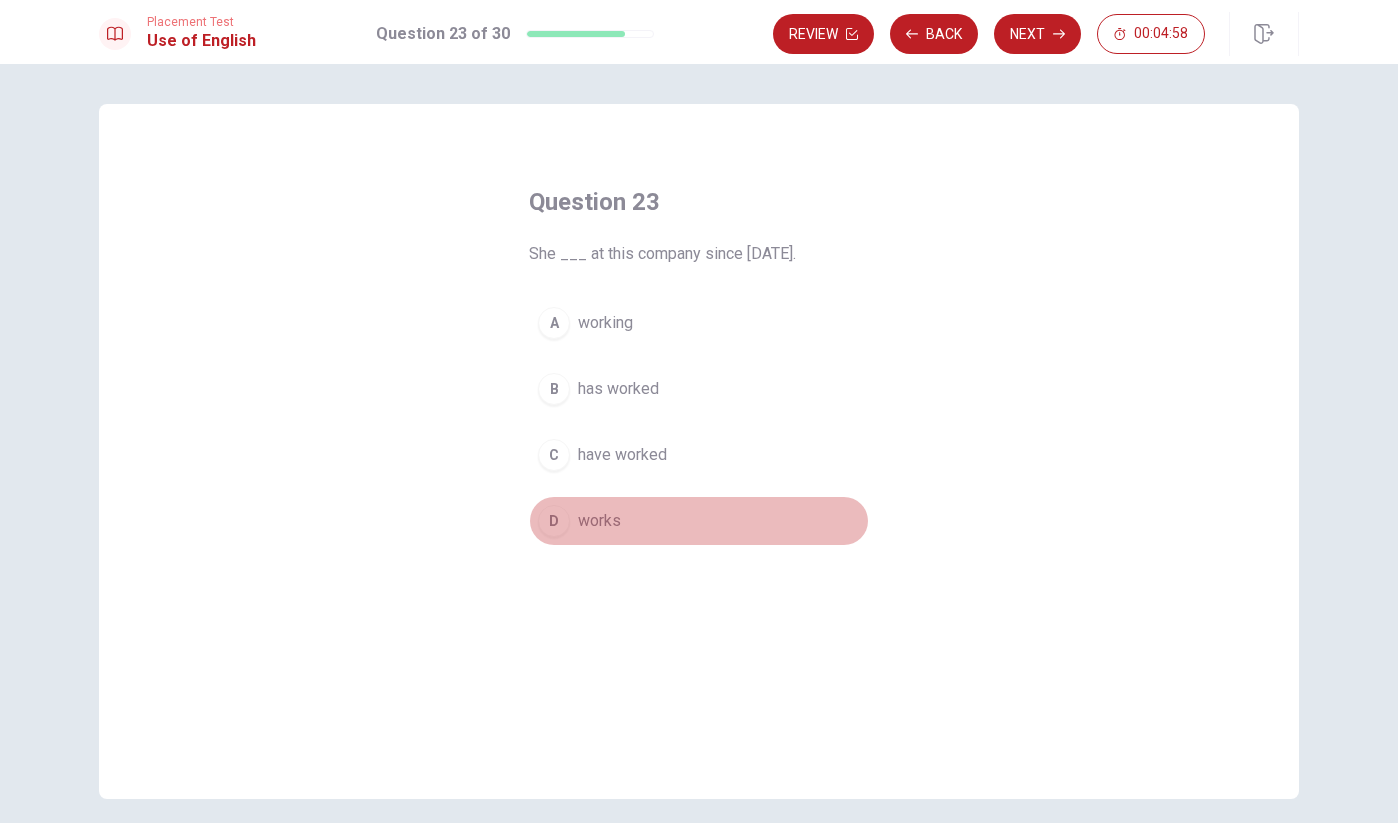 click on "works" at bounding box center (599, 521) 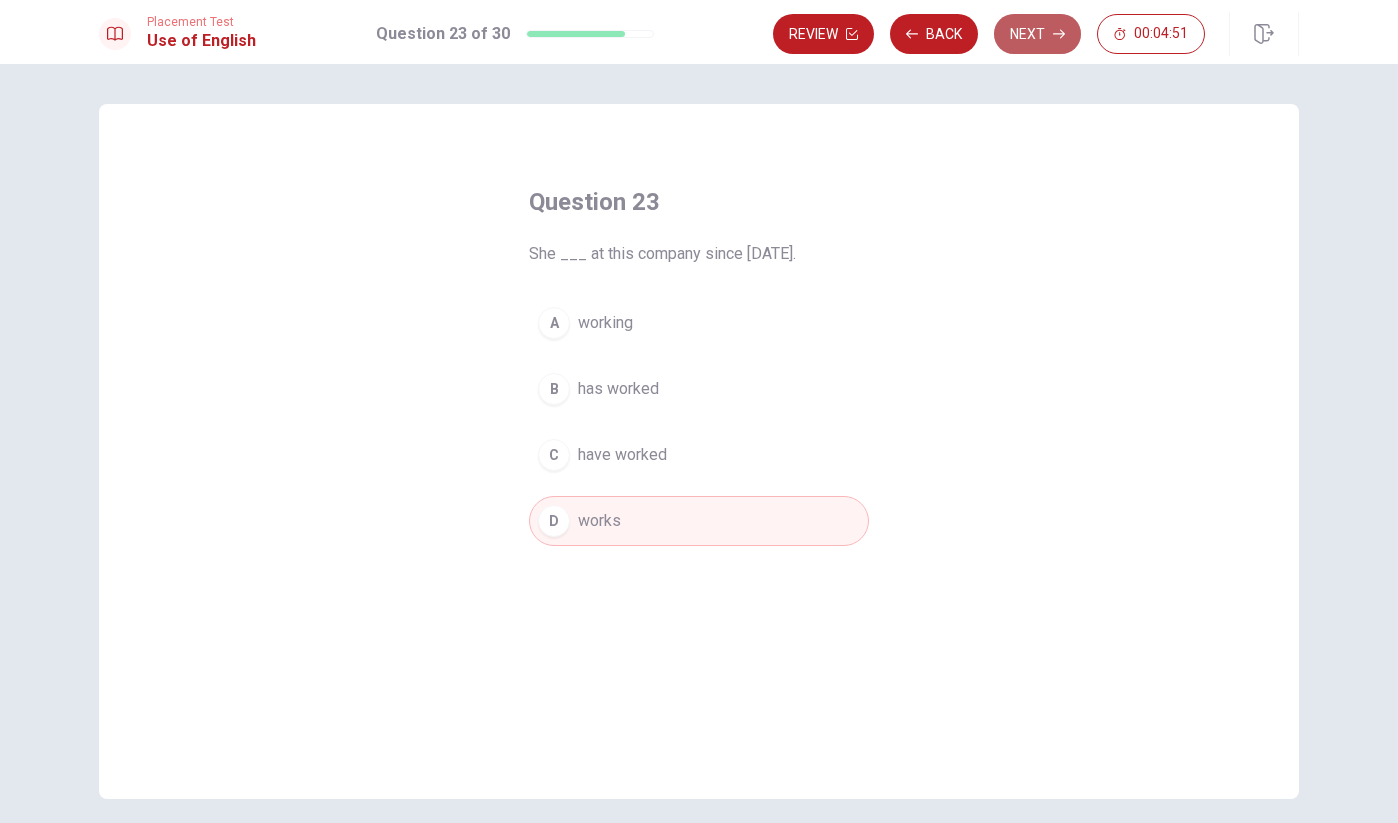 click on "Next" at bounding box center (1037, 34) 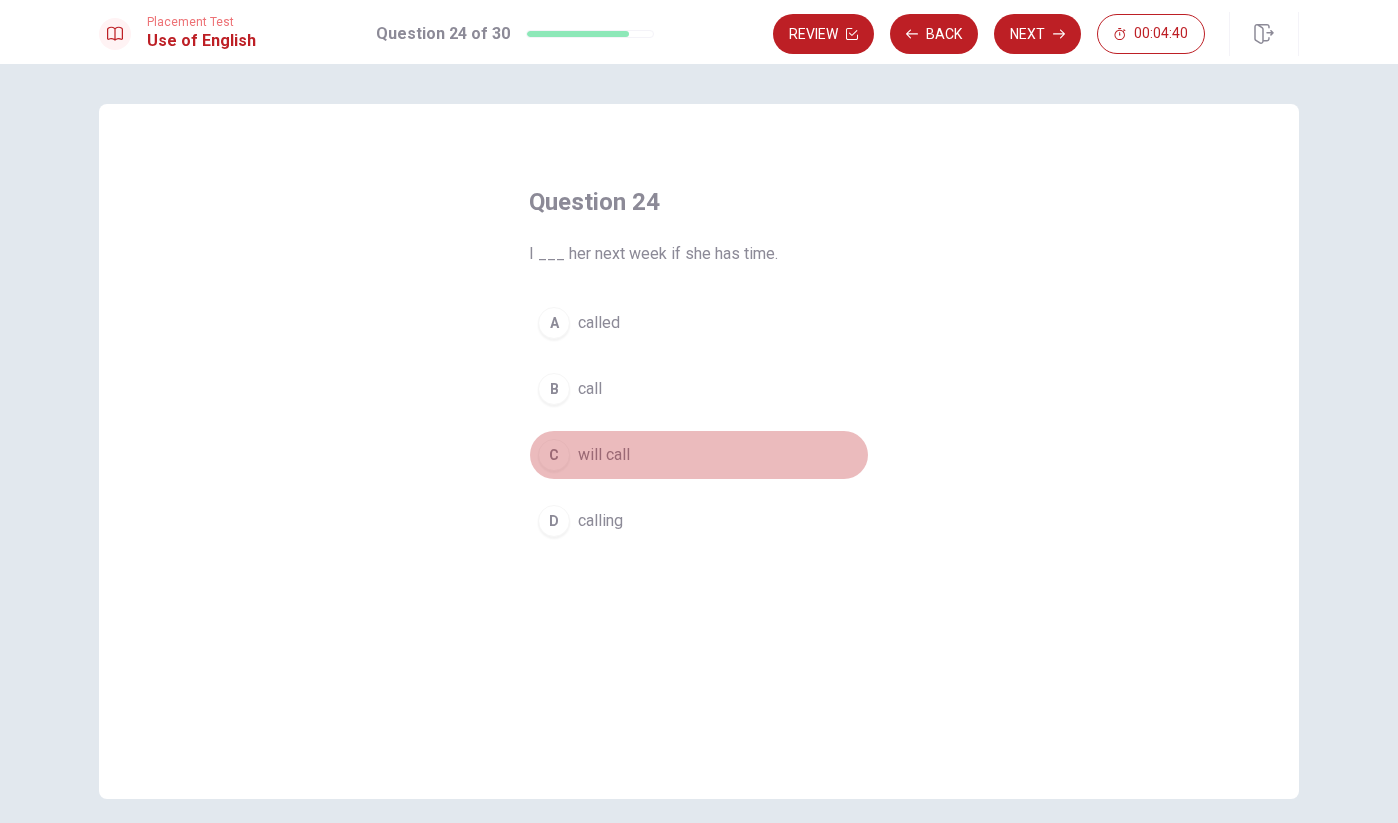 click on "will call" at bounding box center (604, 455) 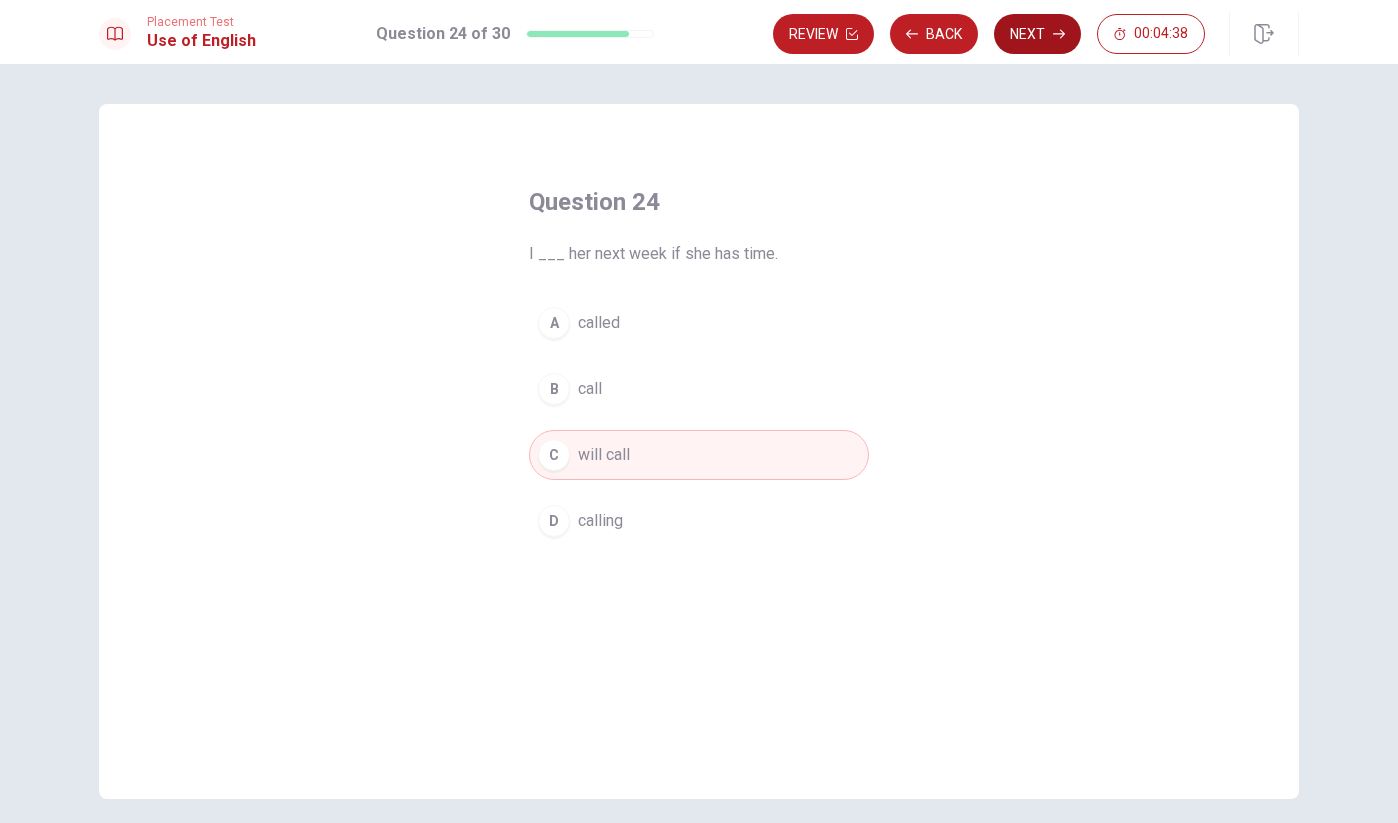 click on "Next" at bounding box center (1037, 34) 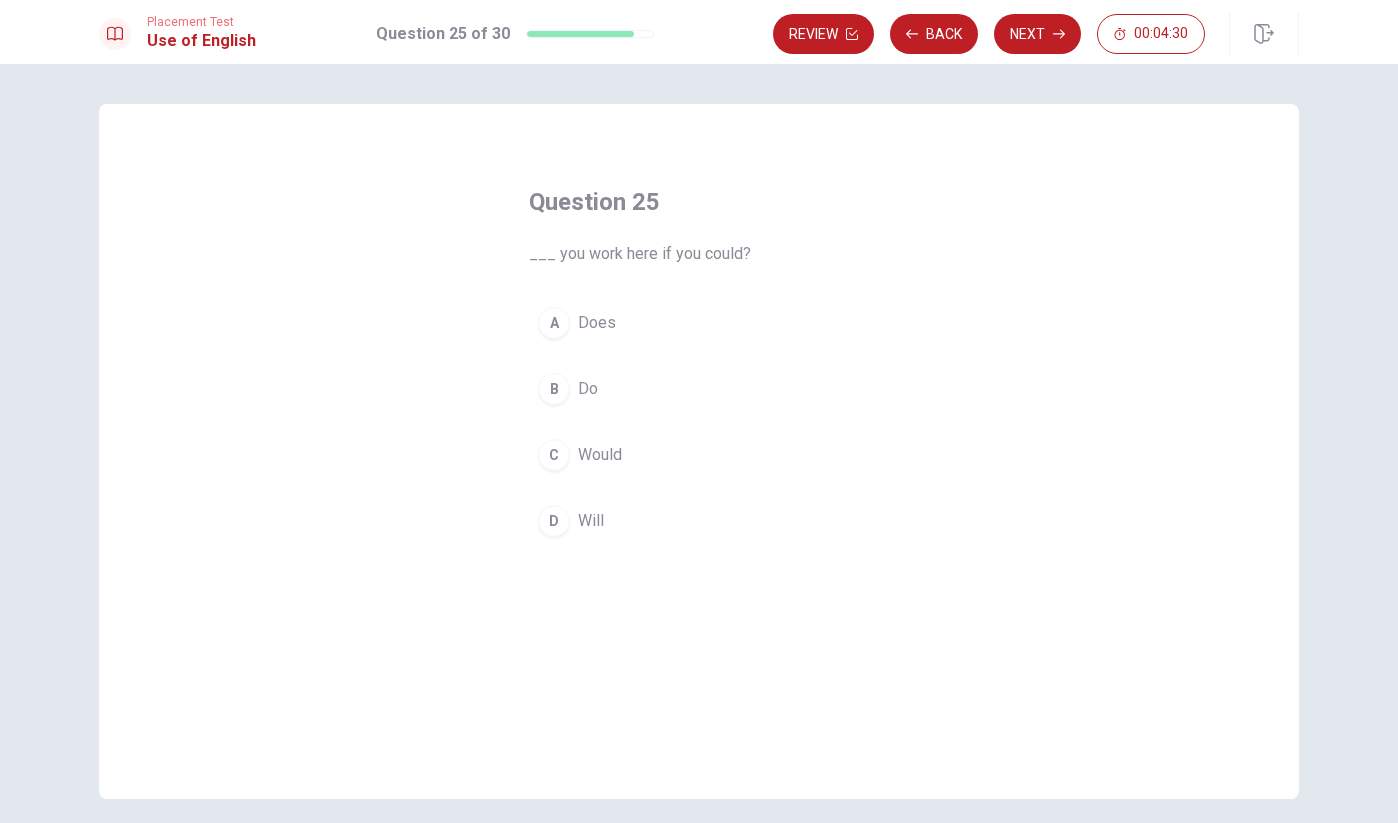 click on "Would" at bounding box center [600, 455] 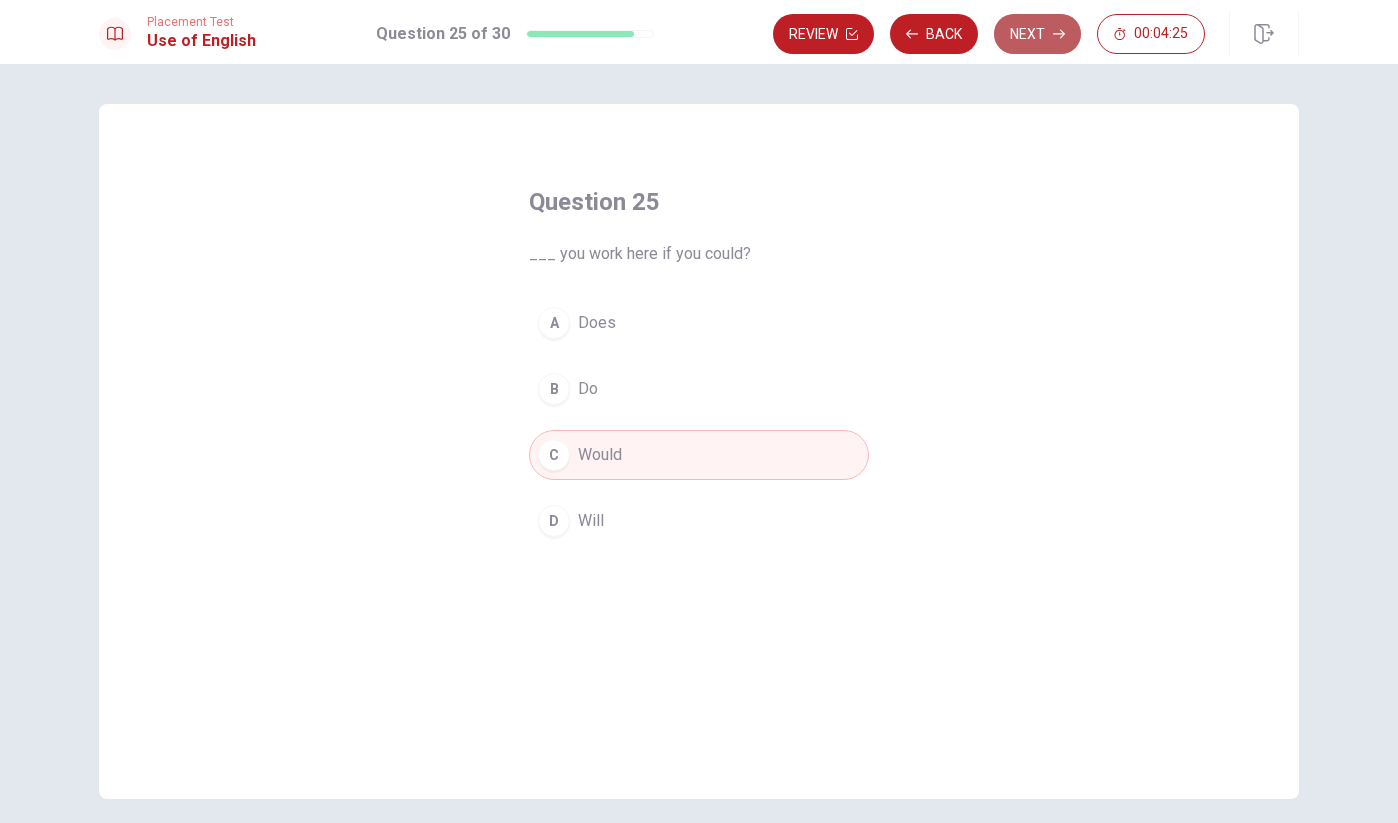 click on "Next" at bounding box center [1037, 34] 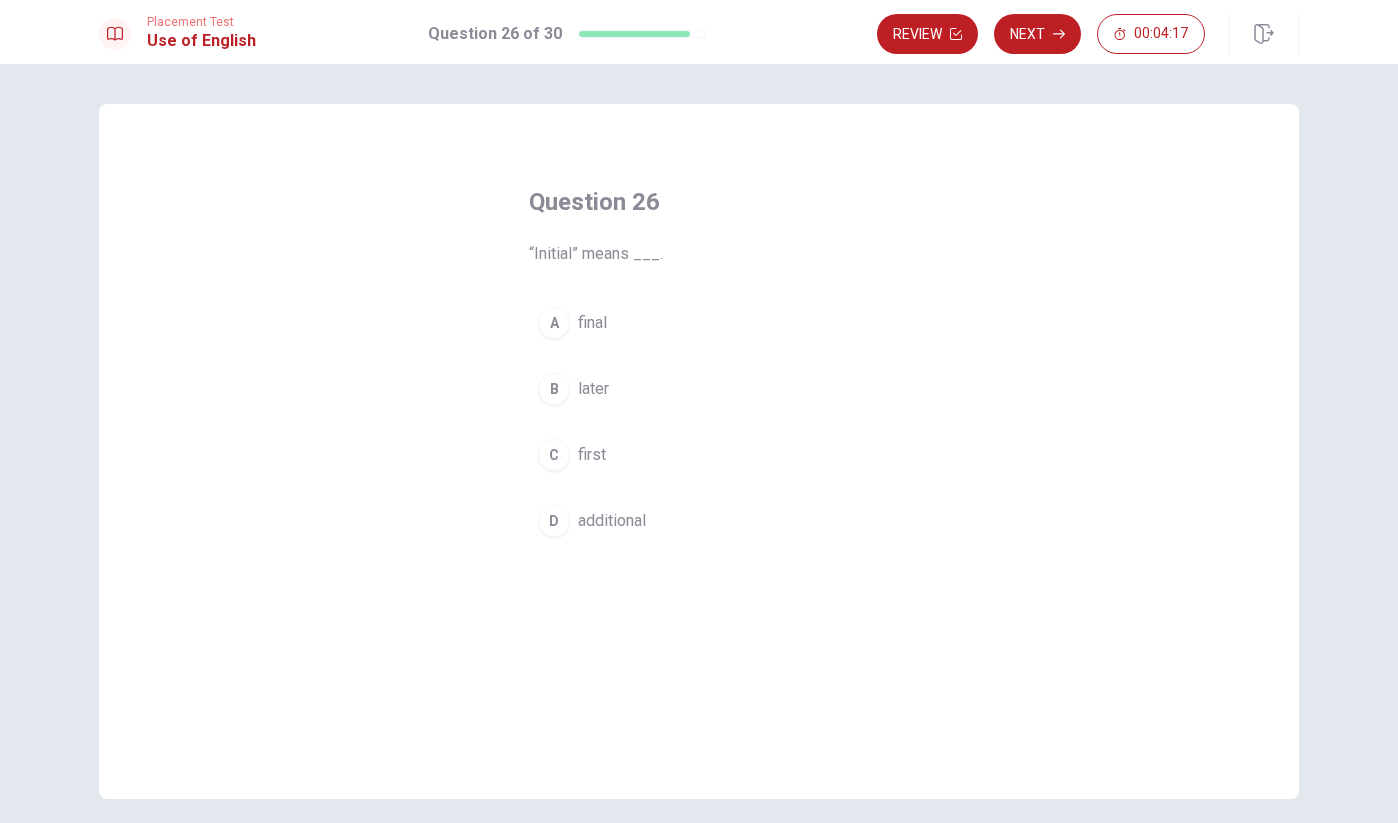 click on "C first" at bounding box center (699, 455) 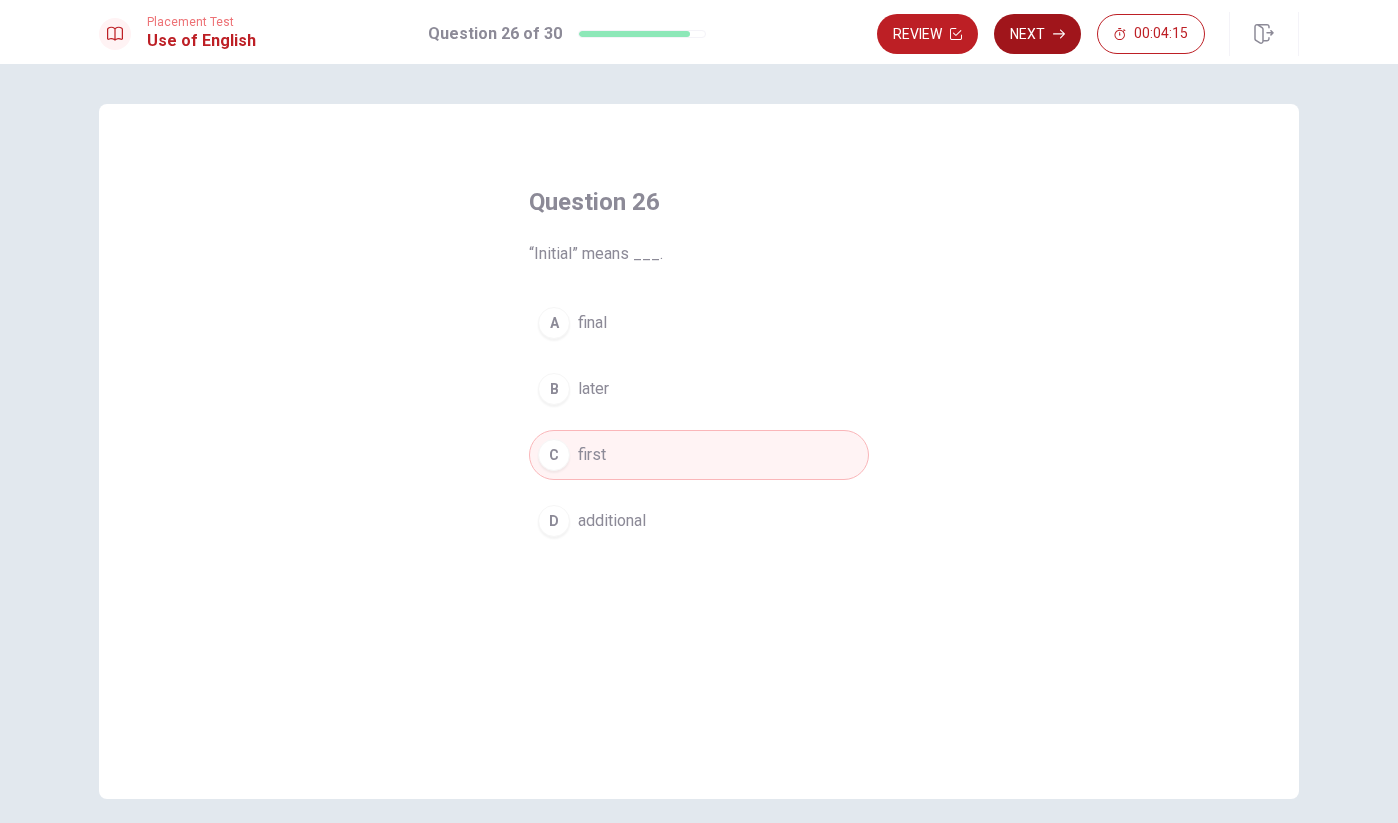 click on "Next" at bounding box center (1037, 34) 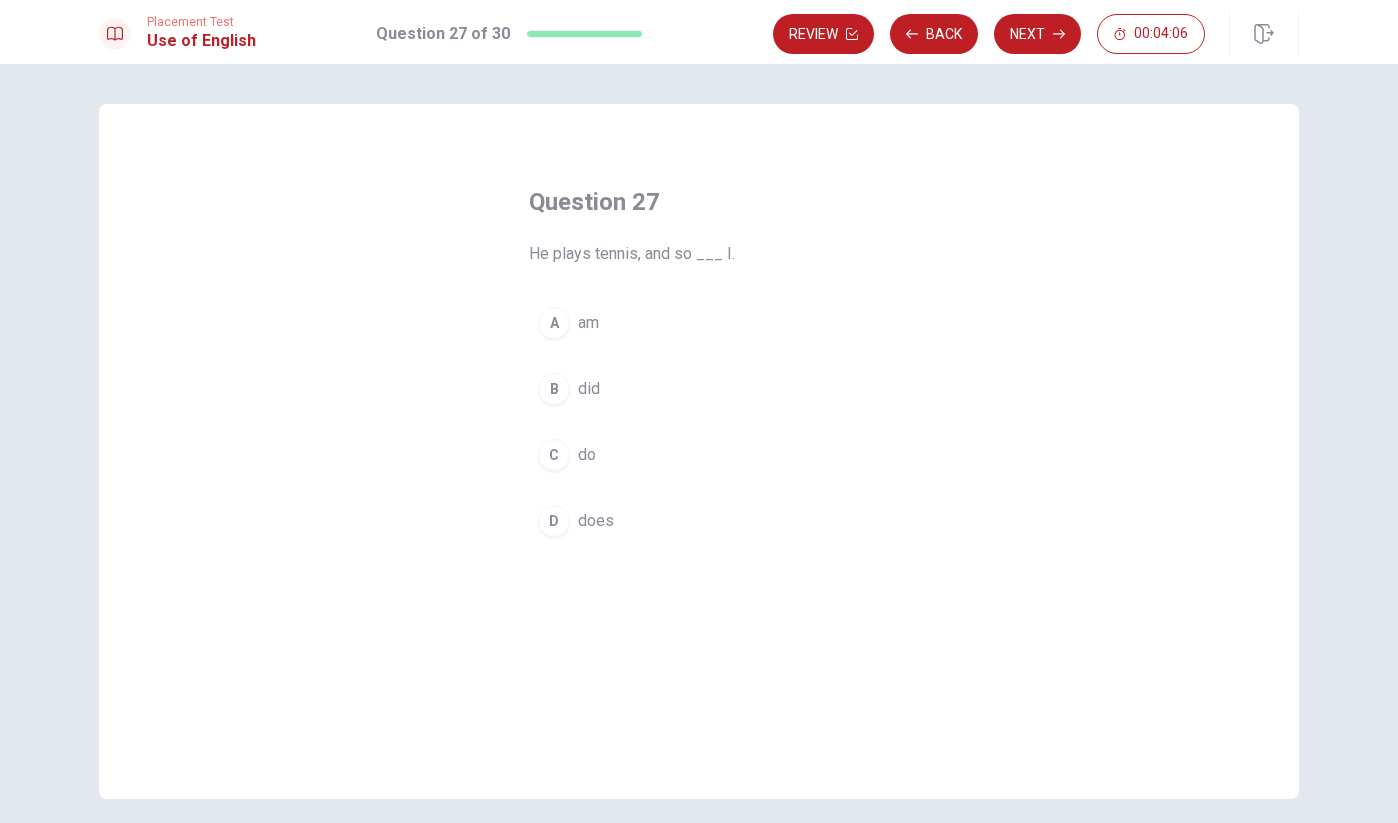 click on "C do" at bounding box center (699, 455) 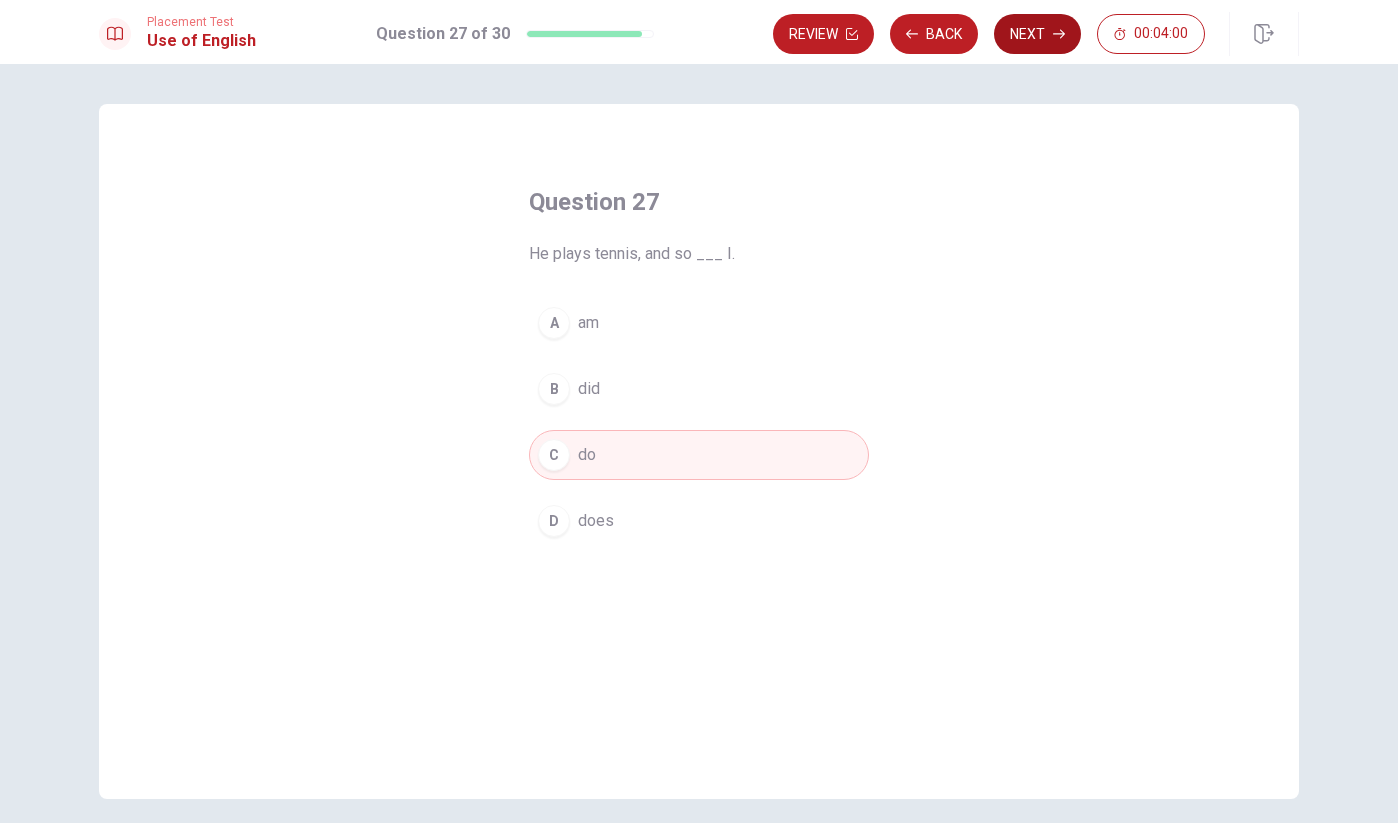 click on "Next" at bounding box center [1037, 34] 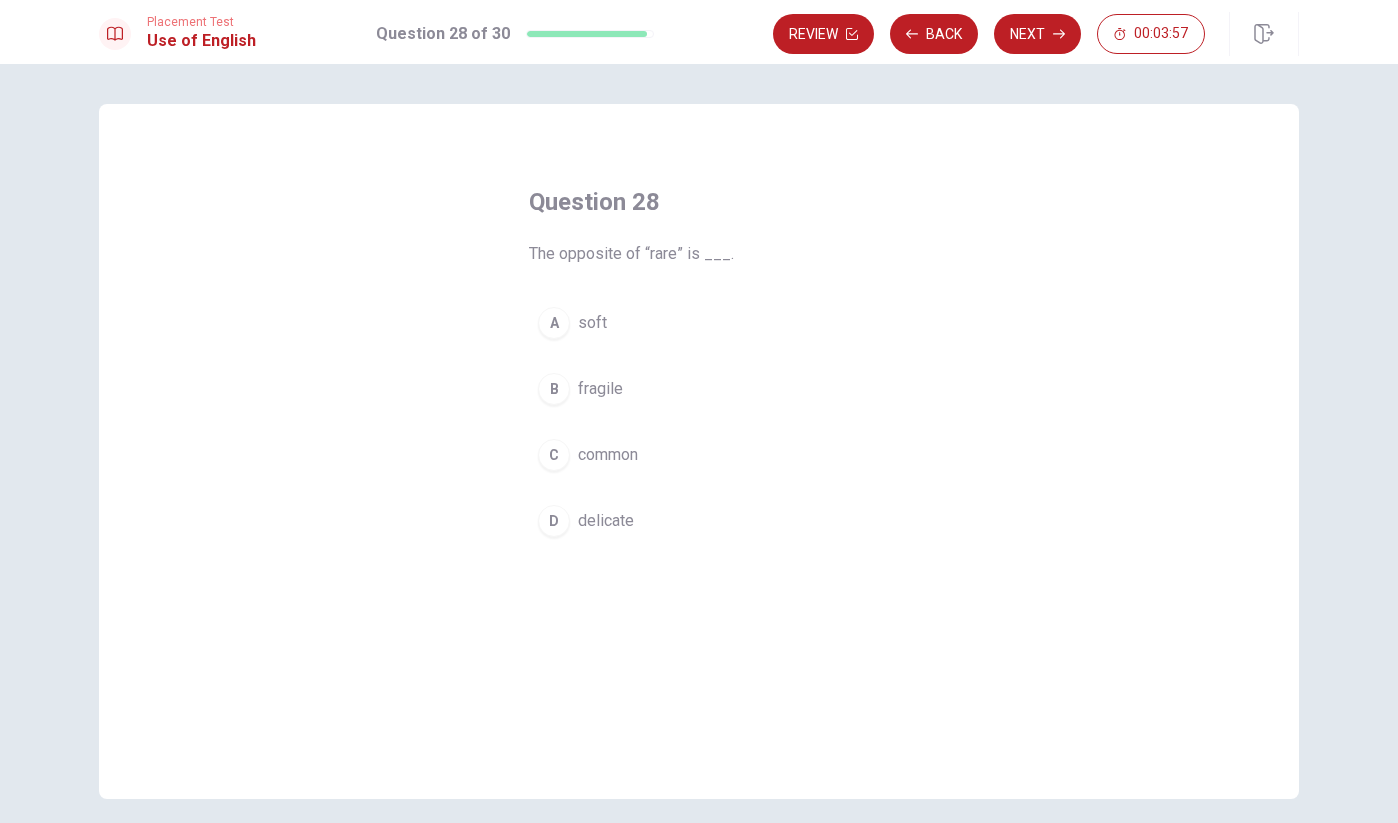 click on "common" at bounding box center [608, 455] 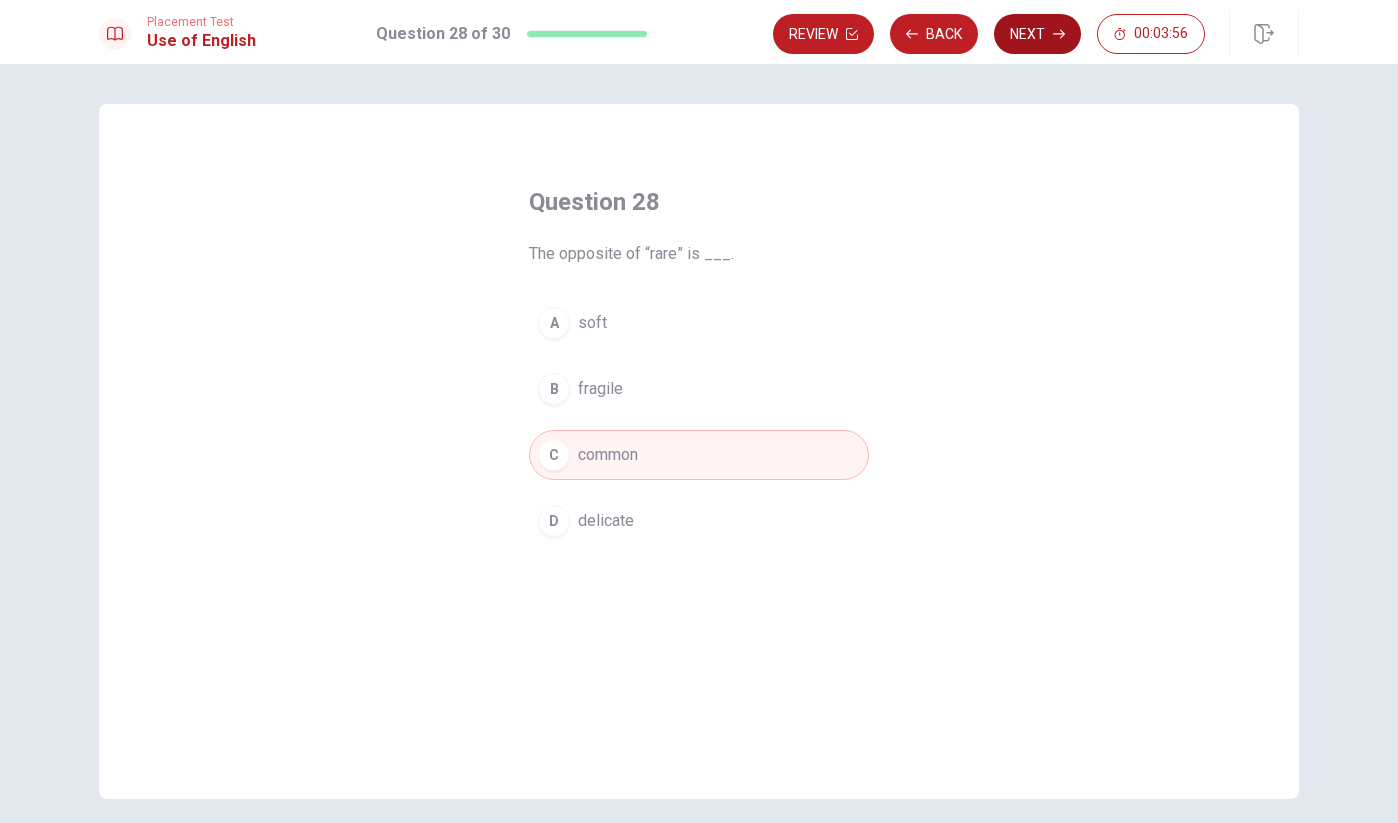 click on "Next" at bounding box center (1037, 34) 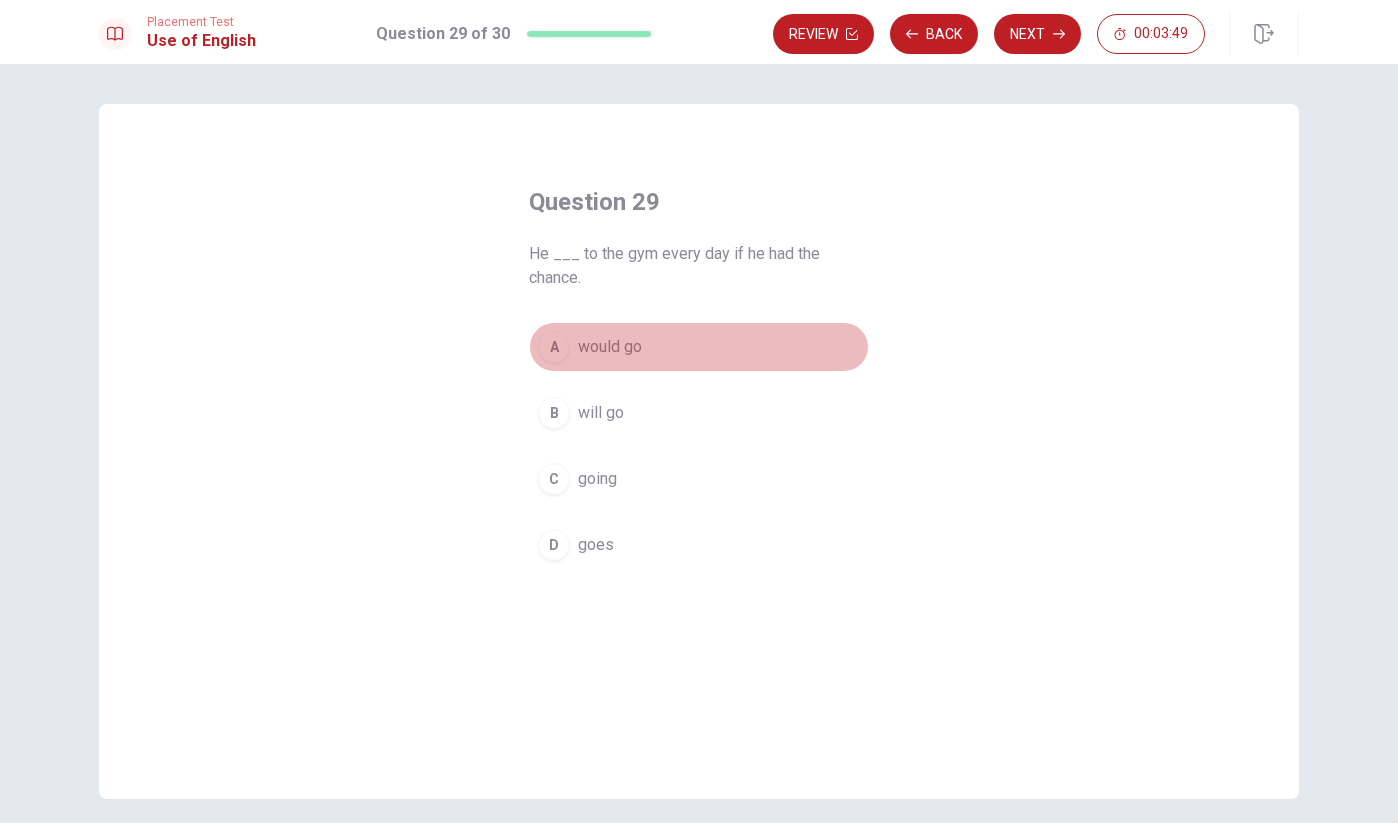 click on "would go" at bounding box center [610, 347] 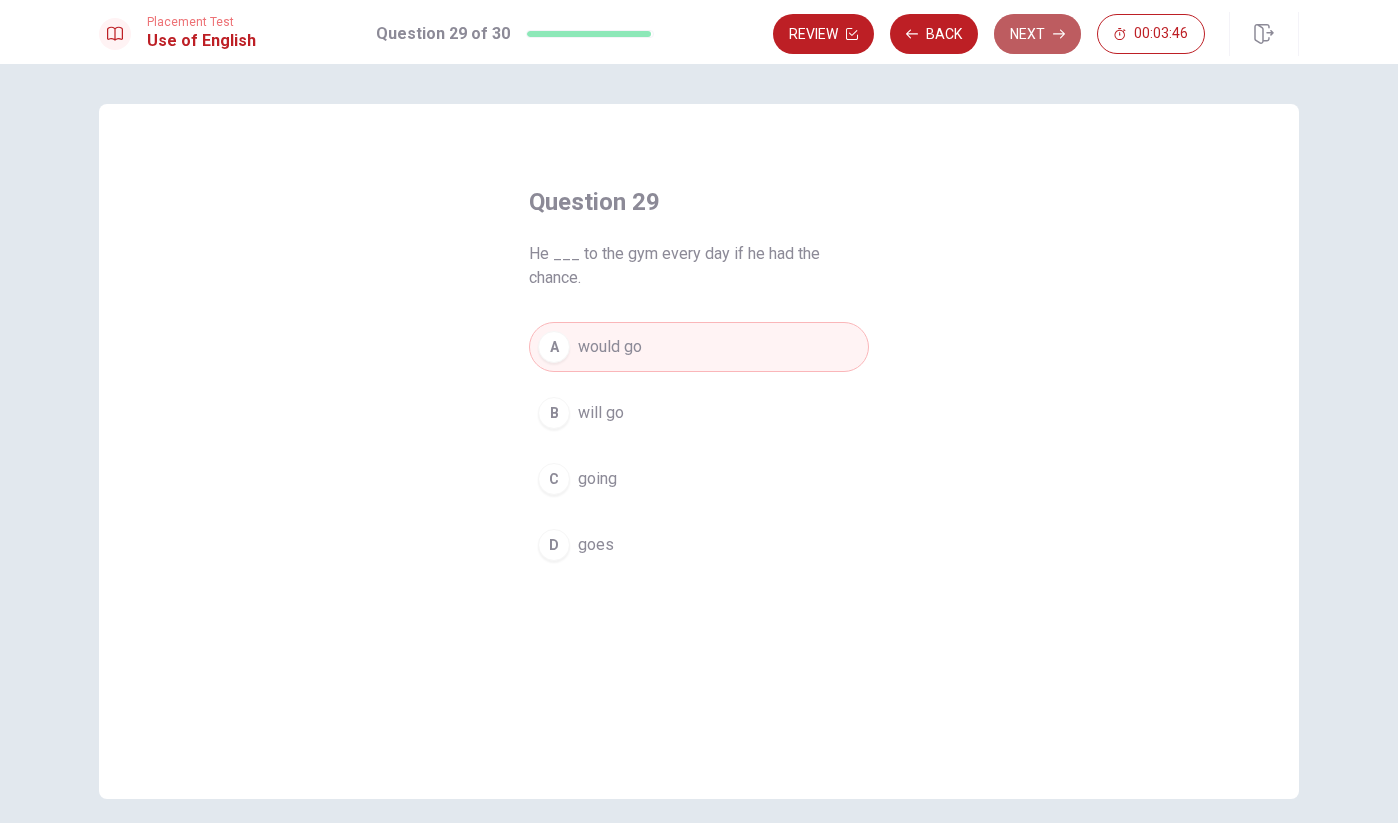 click on "Next" at bounding box center [1037, 34] 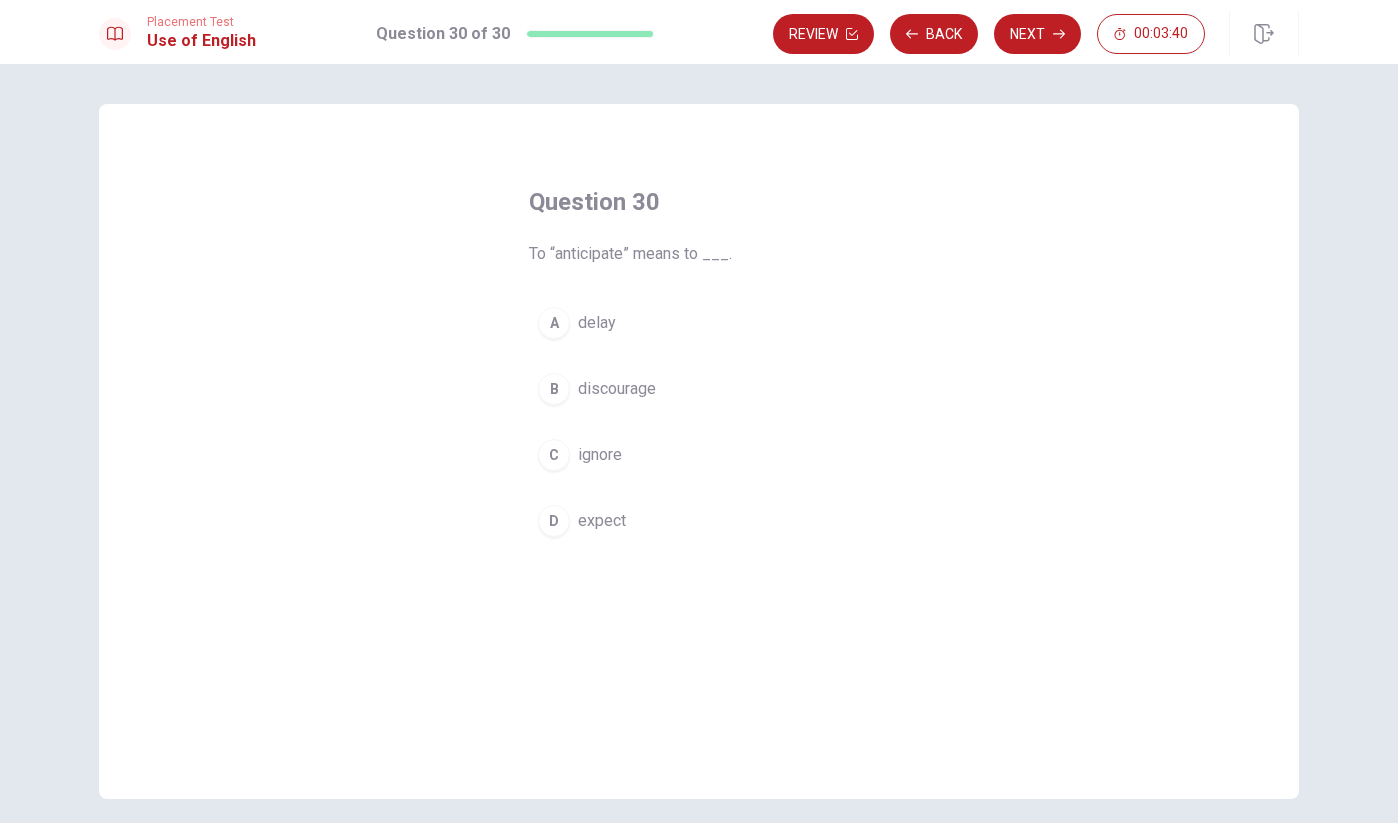 click on "expect" at bounding box center [602, 521] 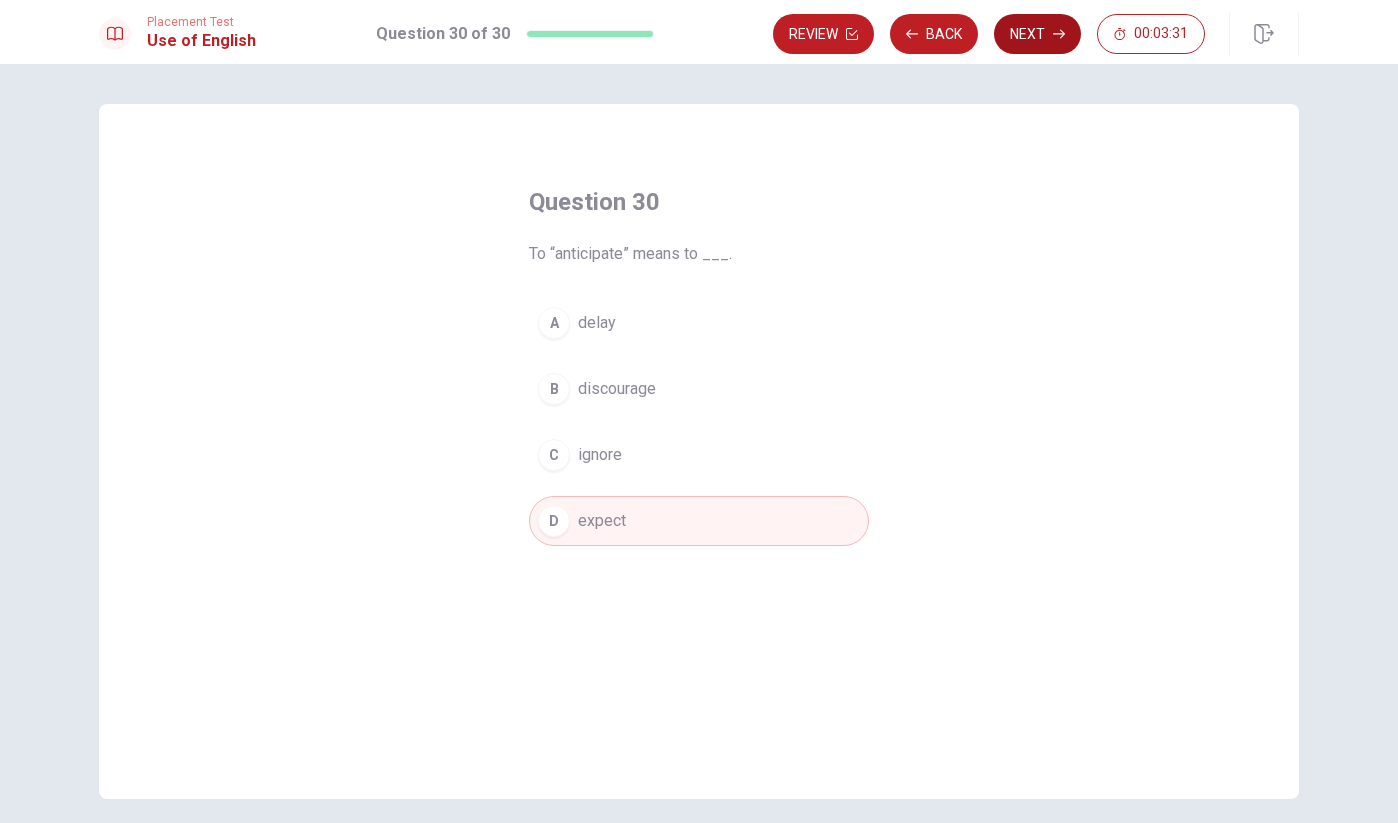 click on "Next" at bounding box center [1037, 34] 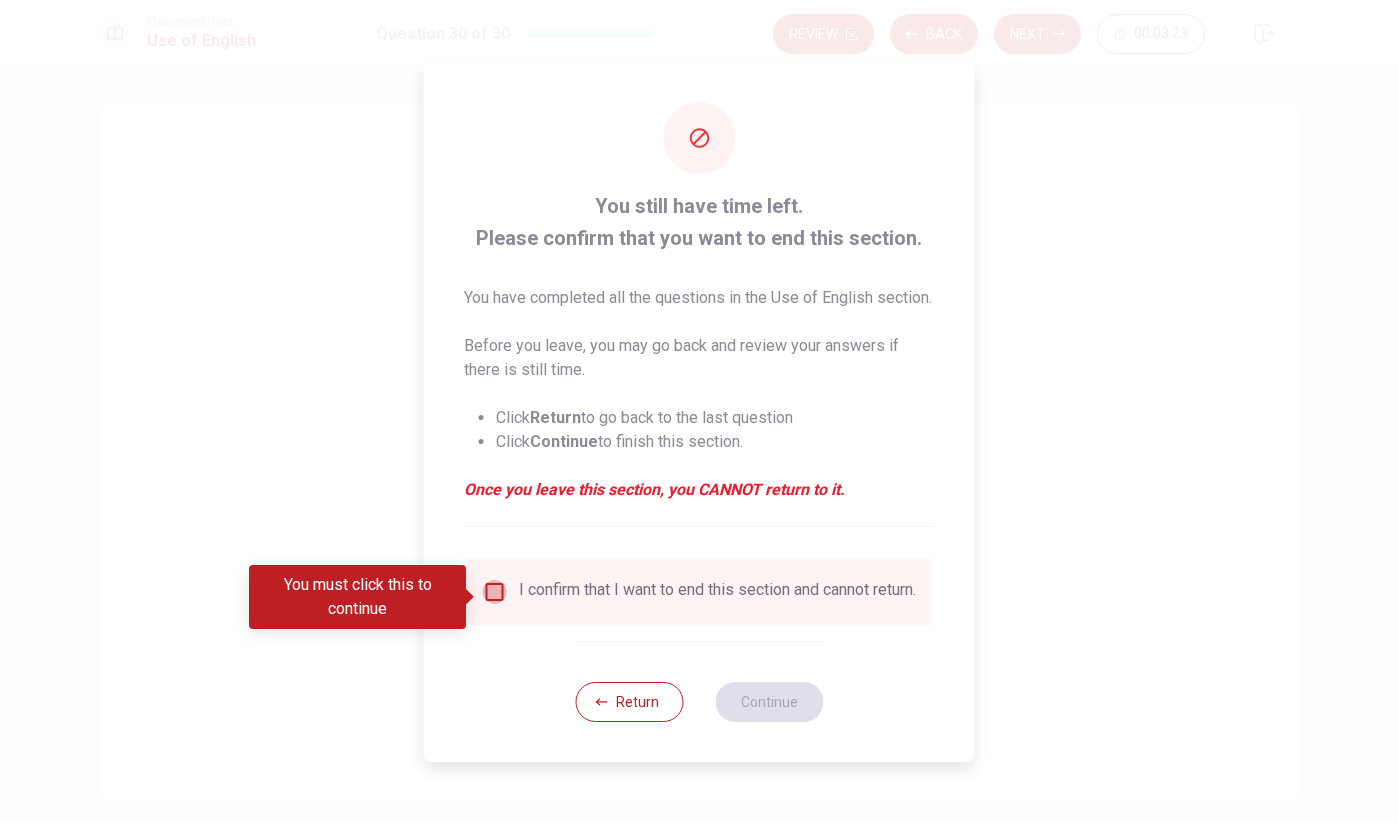 click at bounding box center [495, 592] 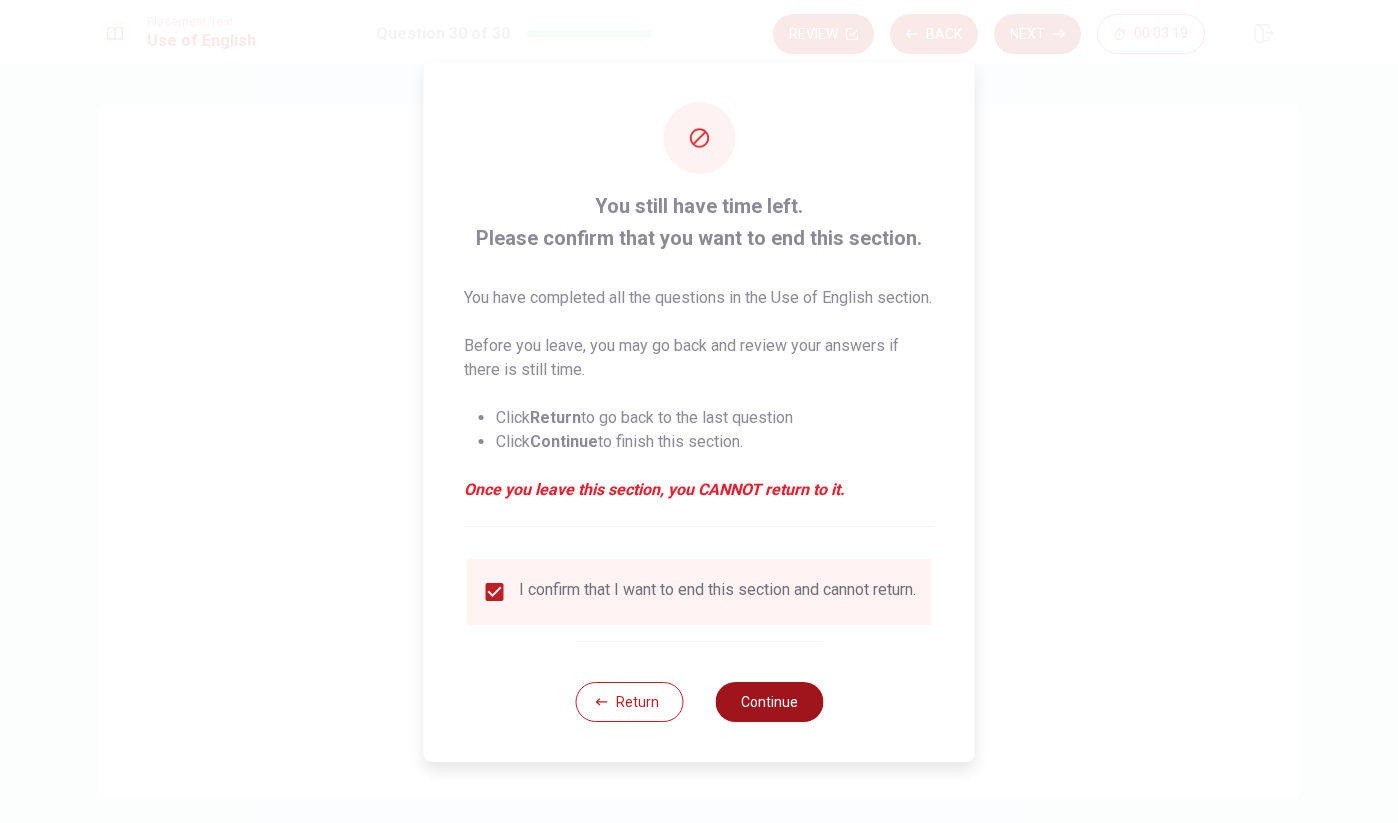 click on "Continue" at bounding box center (769, 702) 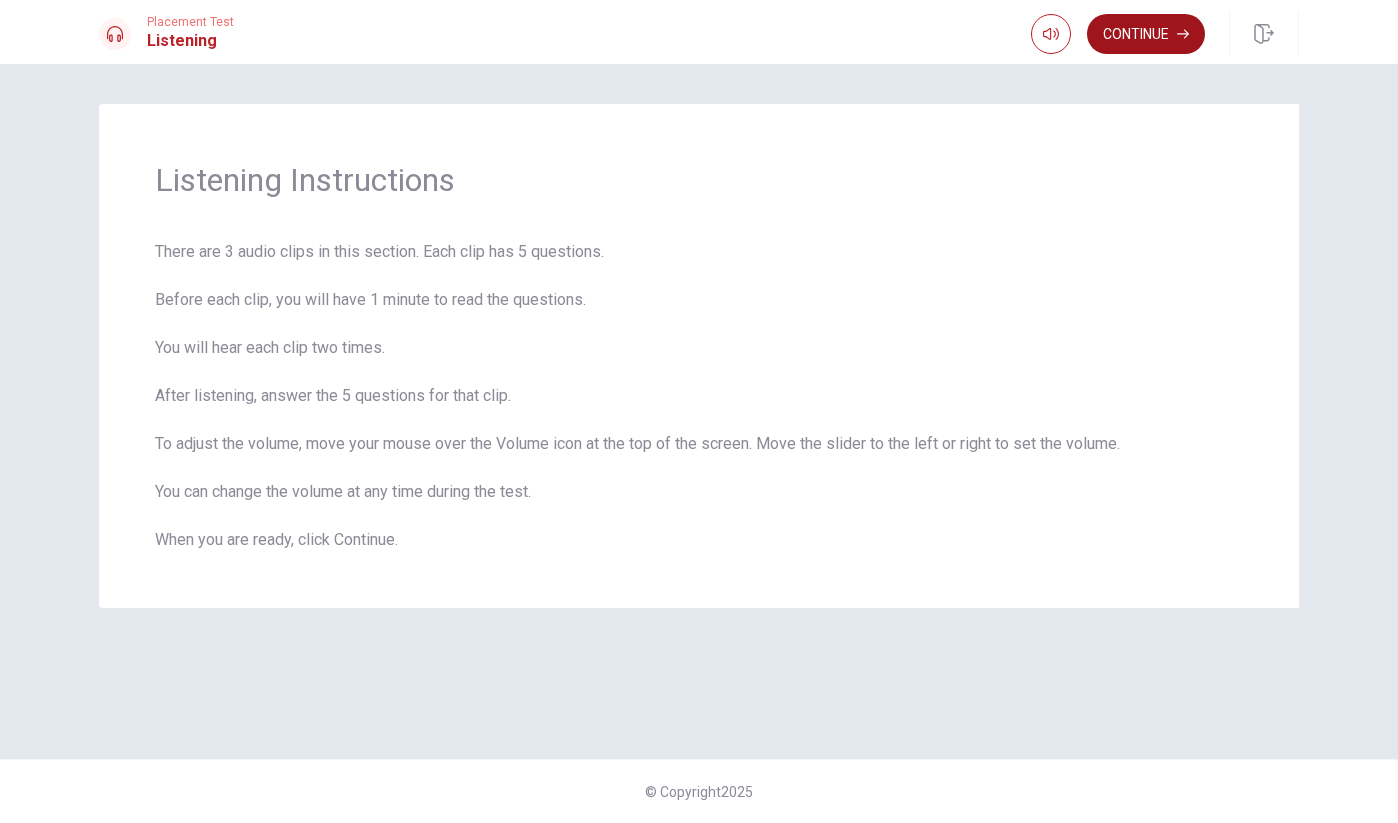 click on "Continue" at bounding box center [1146, 34] 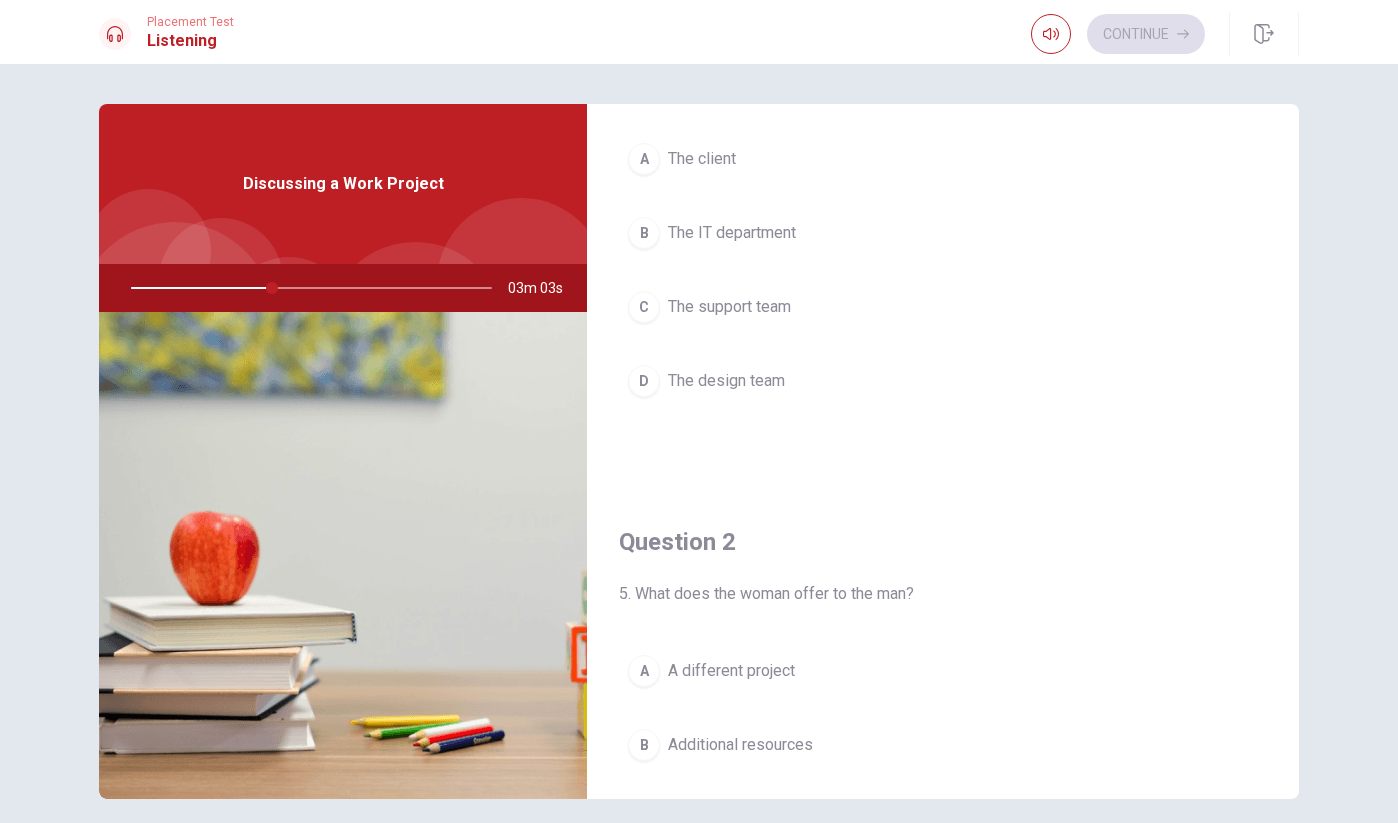 scroll, scrollTop: 133, scrollLeft: 0, axis: vertical 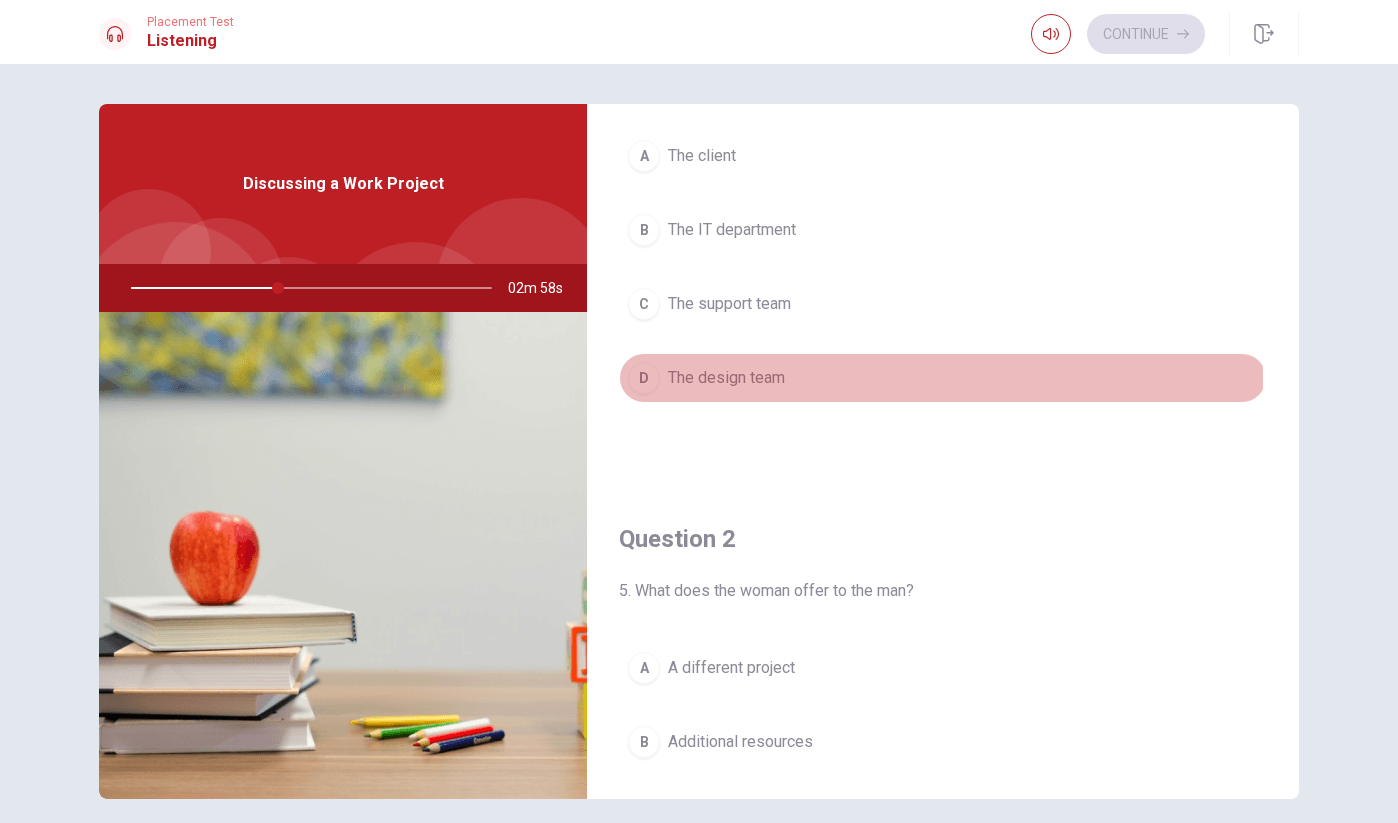 click on "The design team" at bounding box center (726, 378) 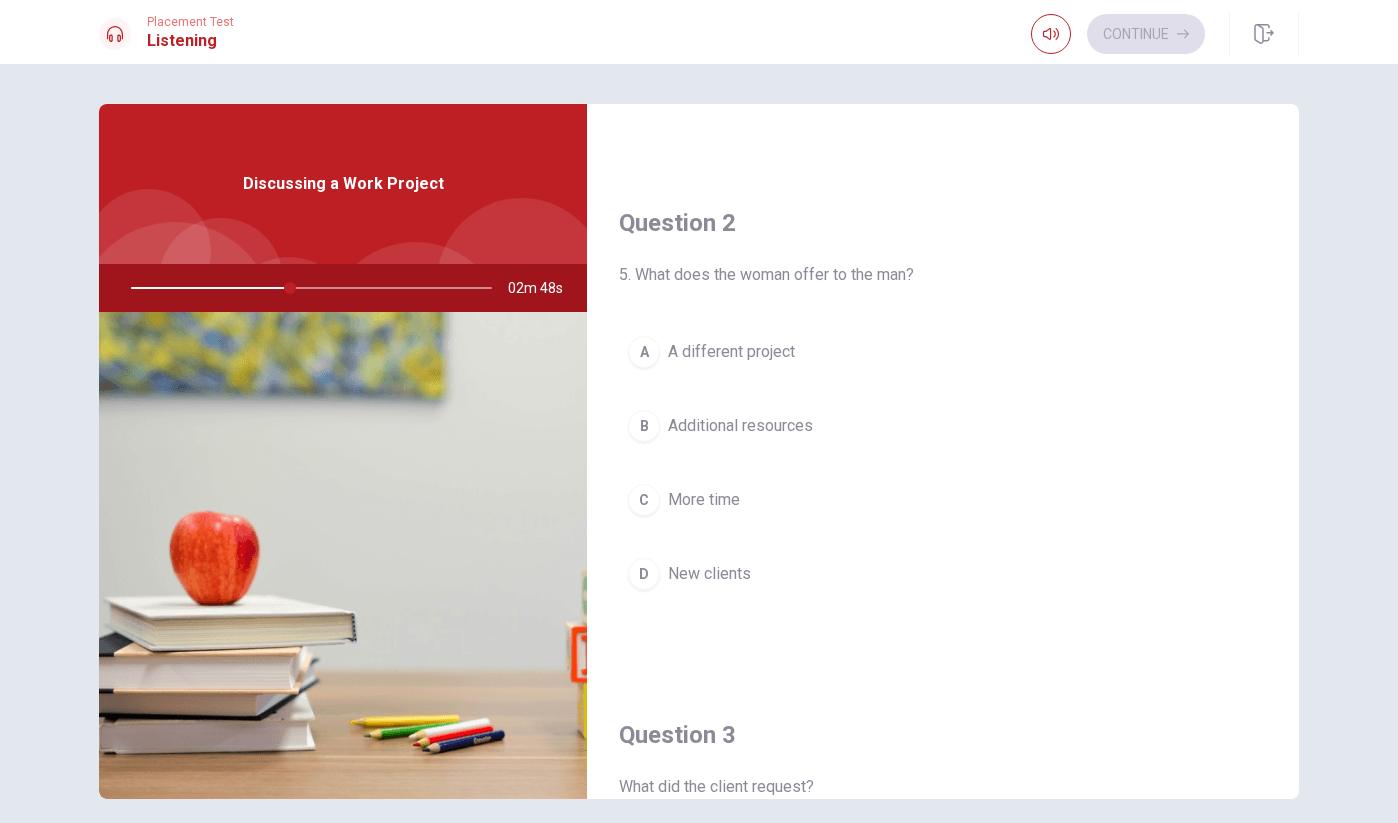 scroll, scrollTop: 455, scrollLeft: 0, axis: vertical 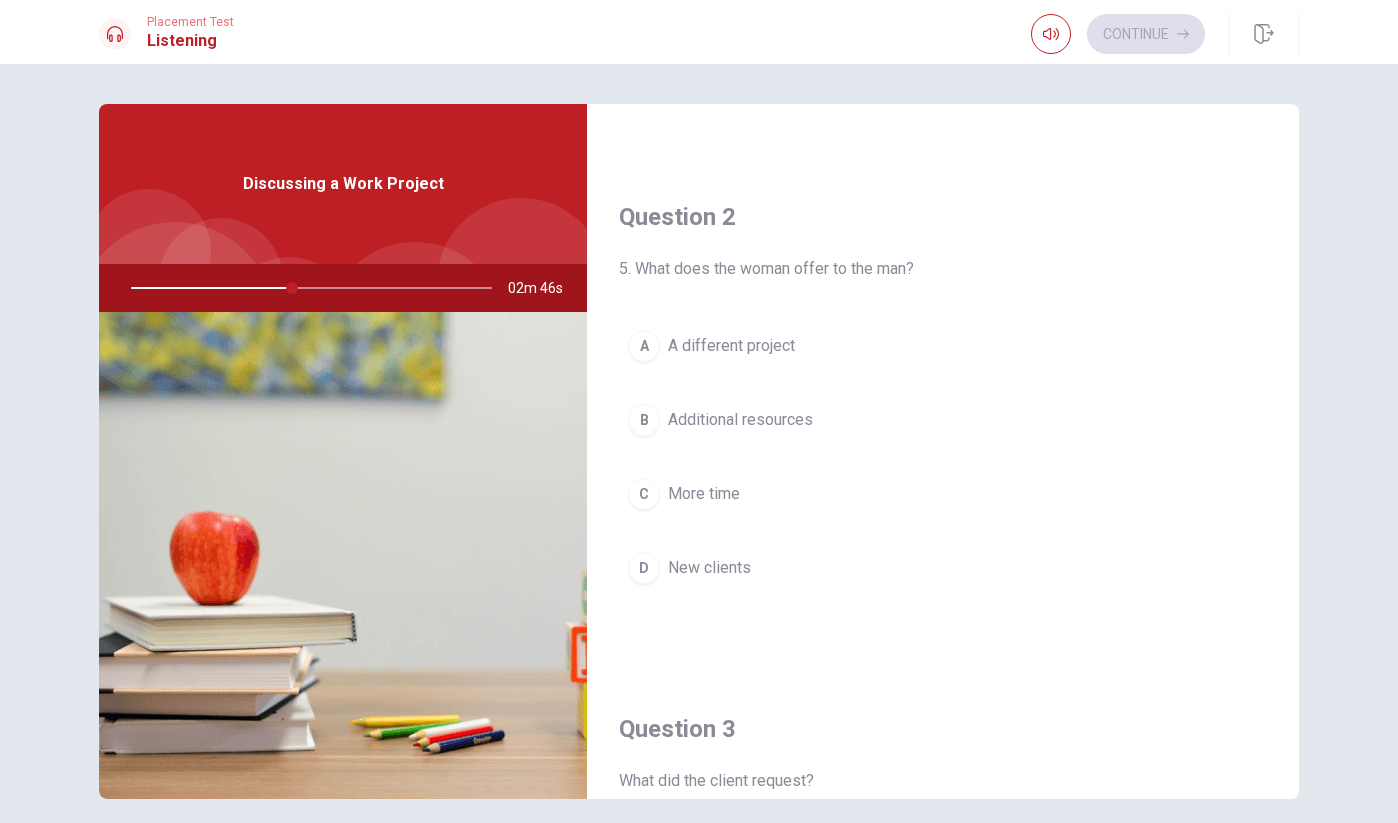 click on "Additional resources" at bounding box center (740, 420) 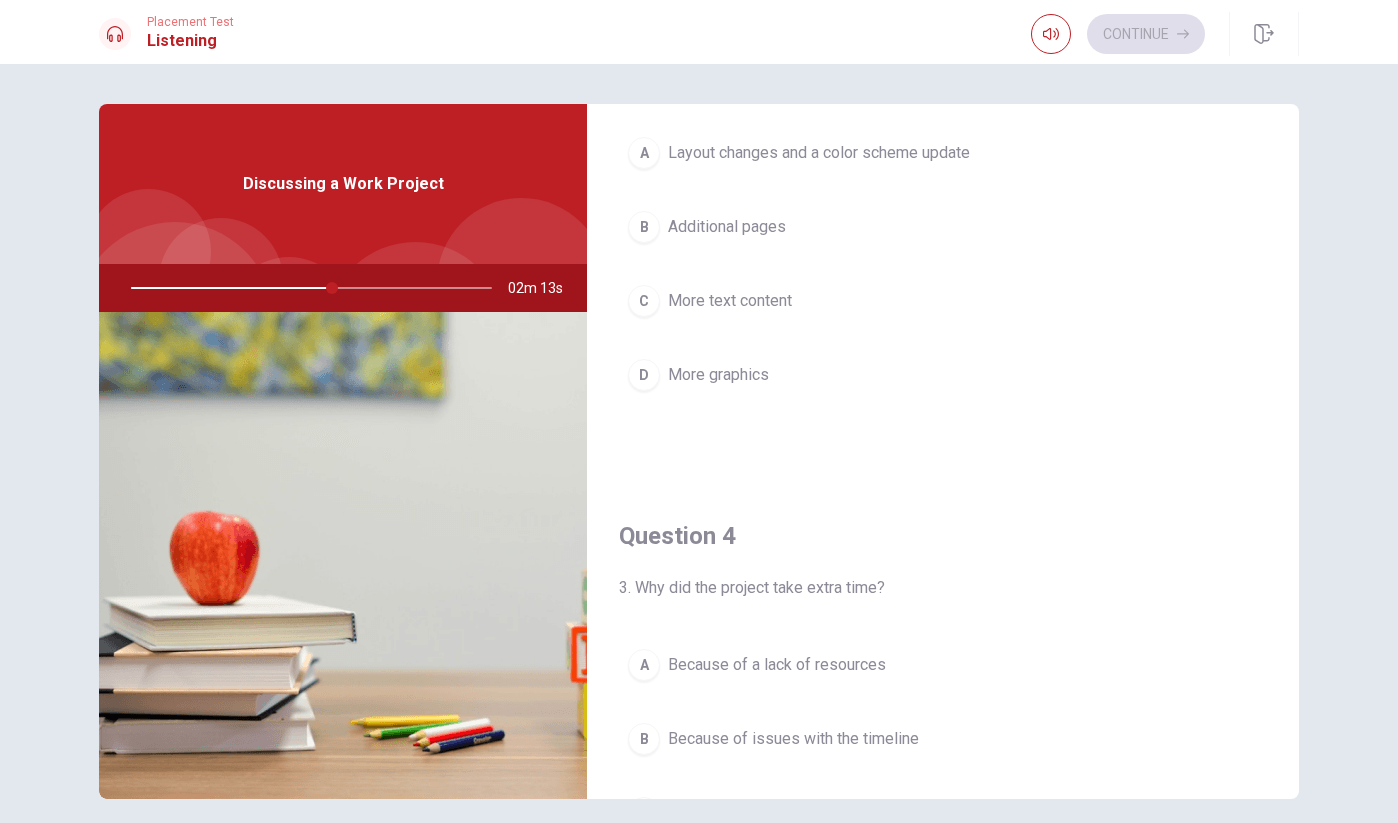 scroll, scrollTop: 1145, scrollLeft: 0, axis: vertical 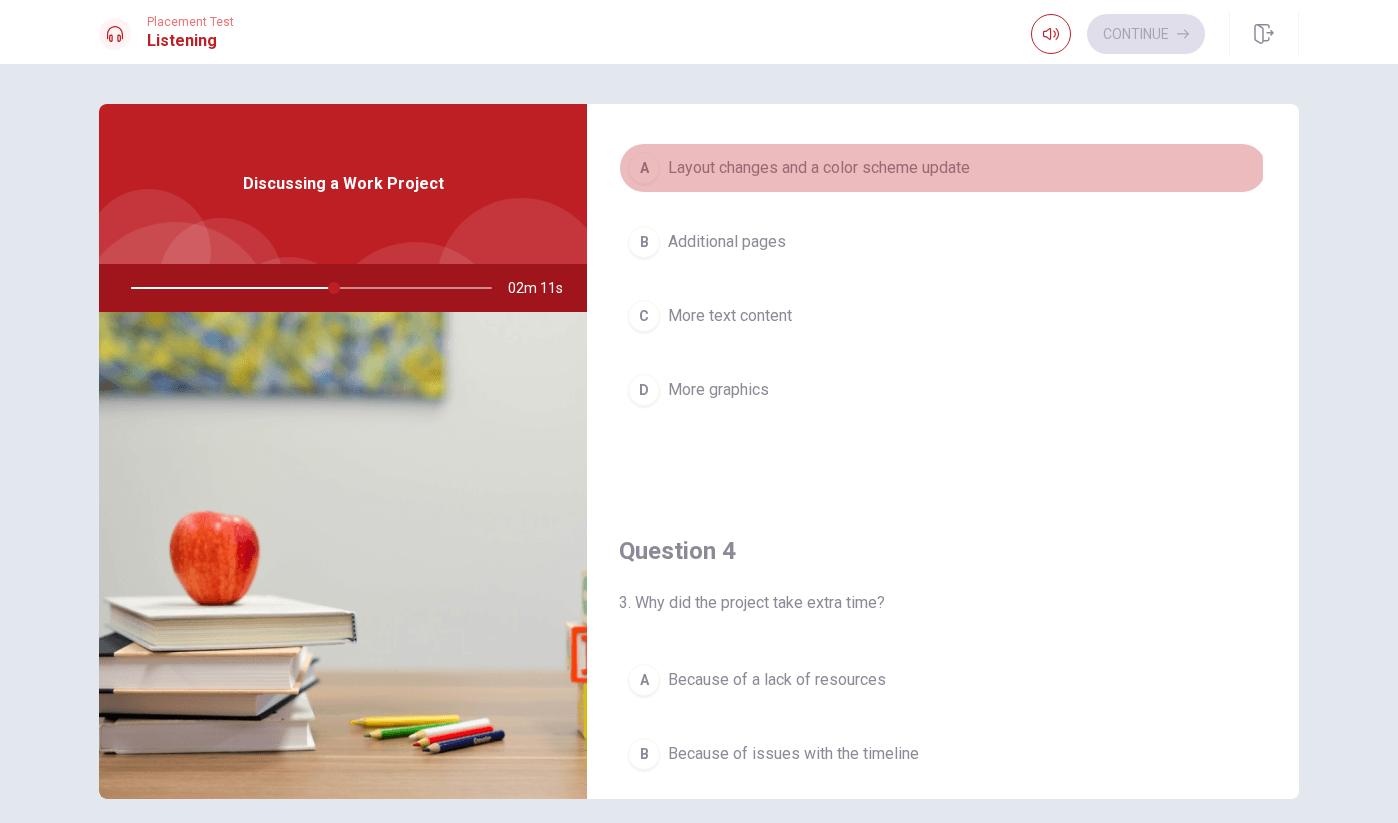 click on "Layout changes and a color scheme update" at bounding box center [819, 168] 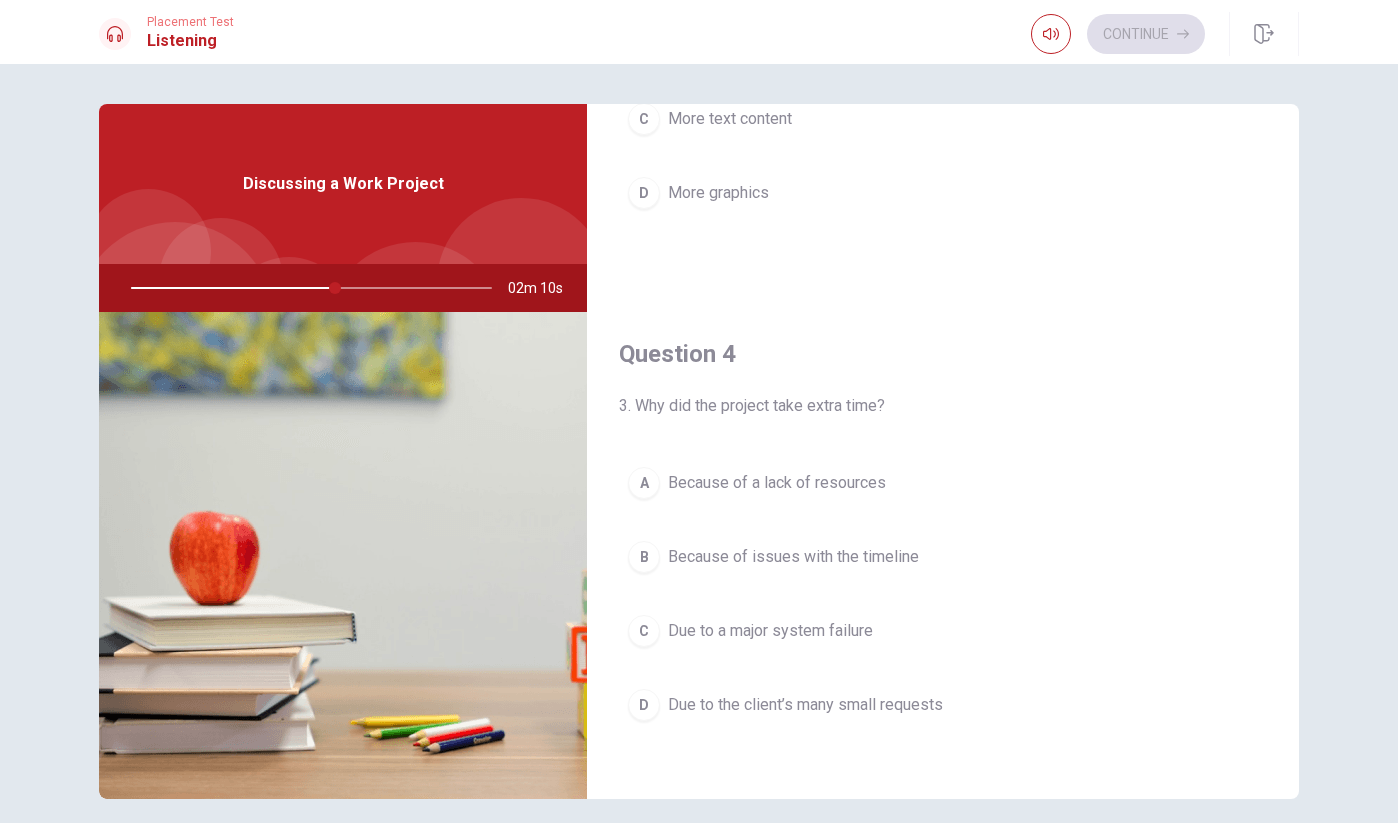 scroll, scrollTop: 1410, scrollLeft: 0, axis: vertical 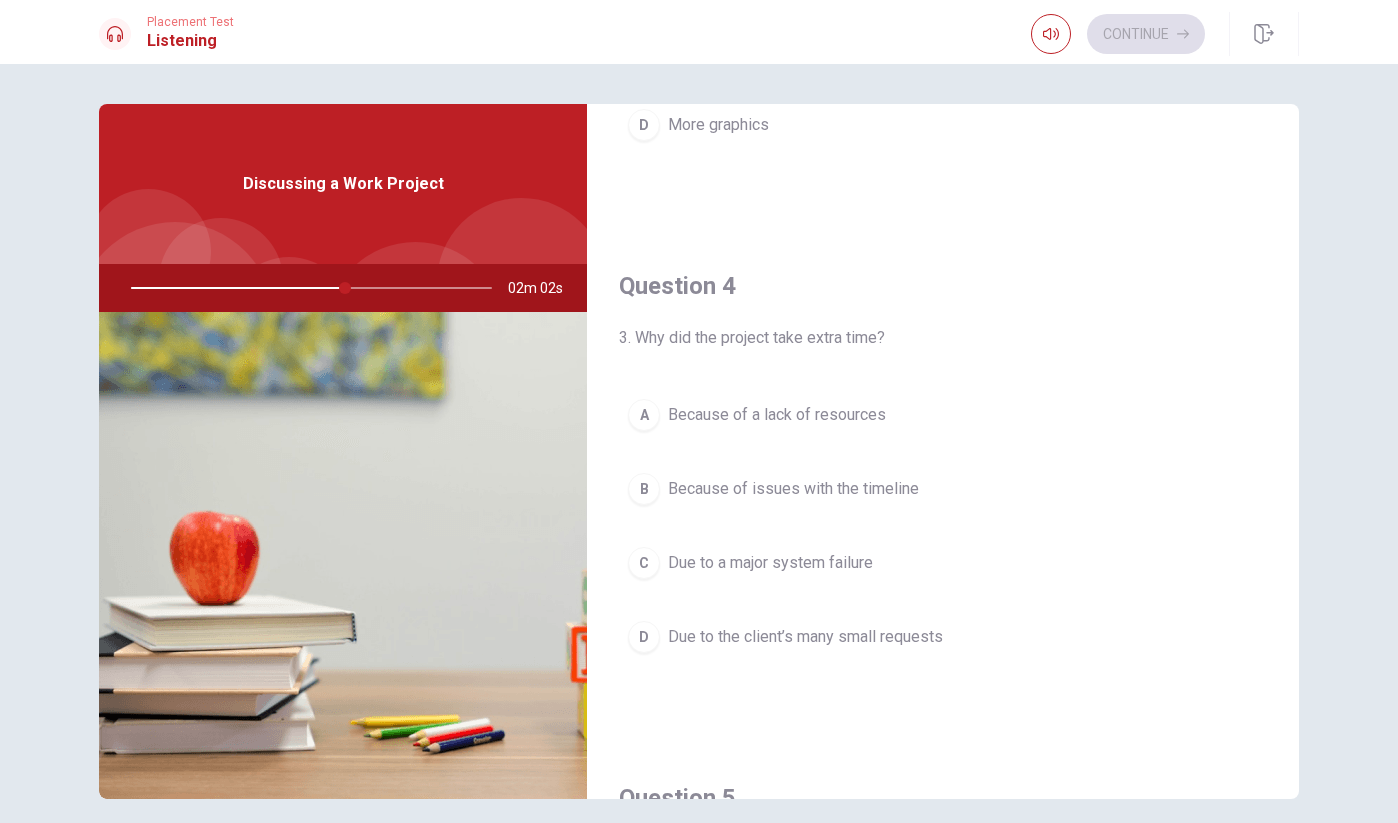 click on "Due to the client’s many small requests" at bounding box center [805, 637] 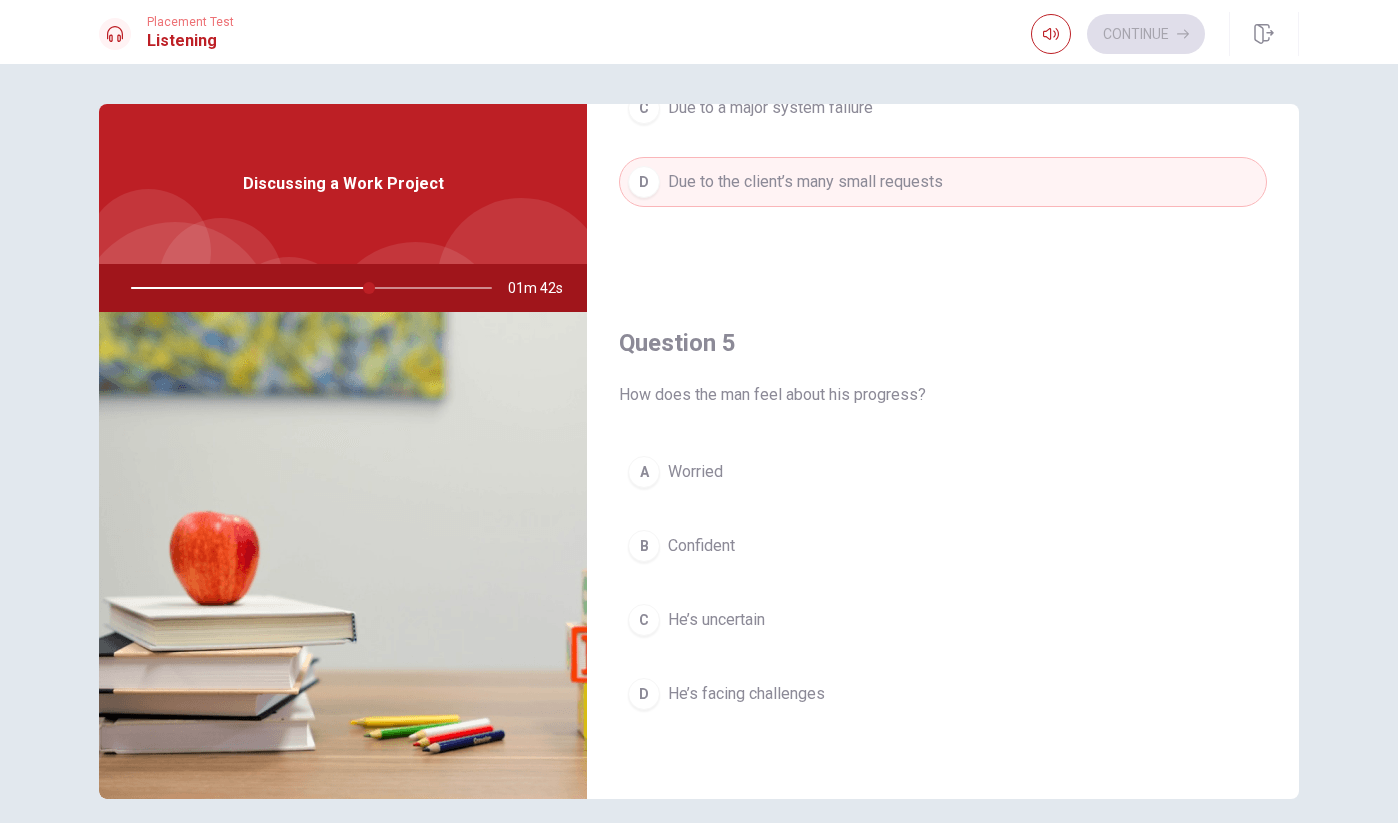 scroll, scrollTop: 1865, scrollLeft: 0, axis: vertical 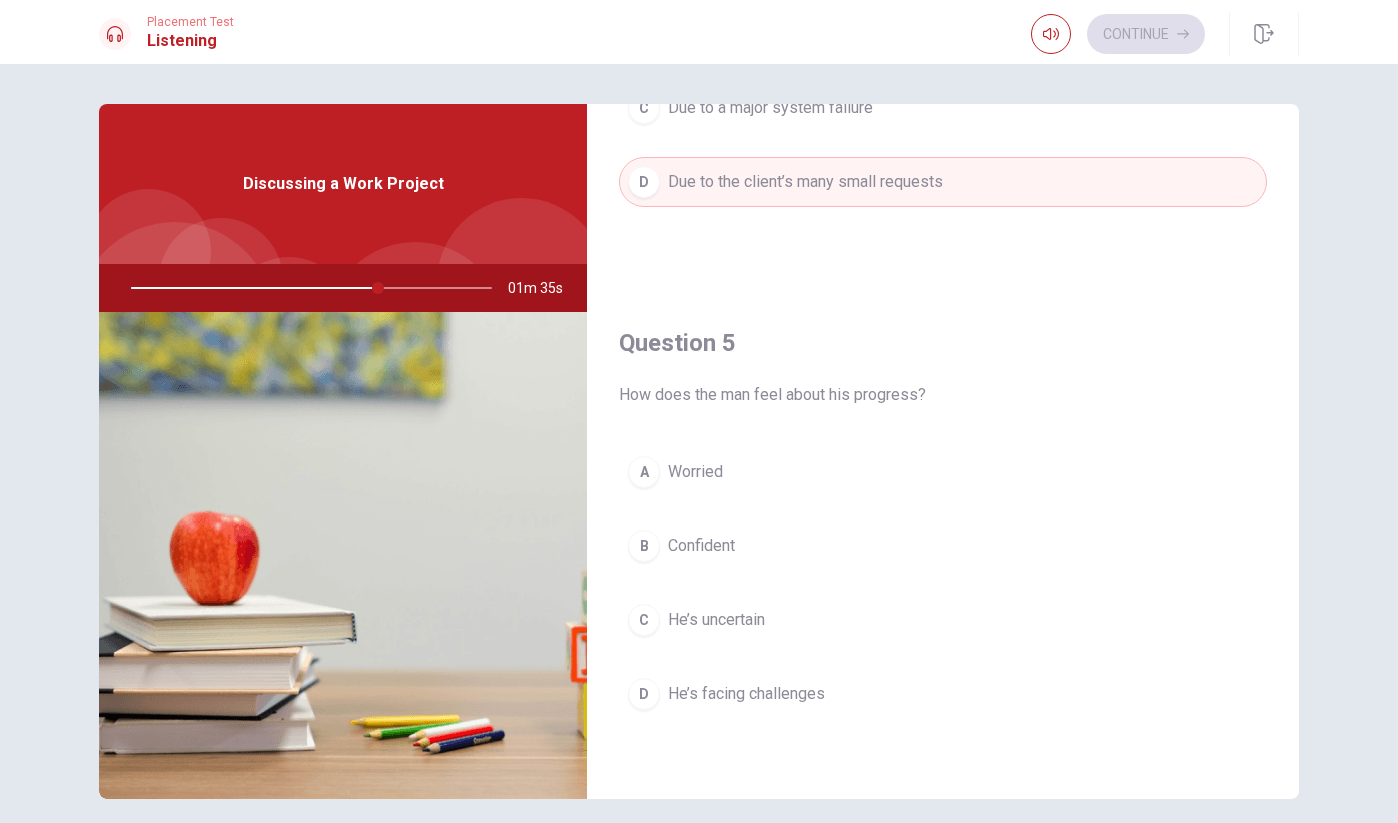 drag, startPoint x: 373, startPoint y: 291, endPoint x: 402, endPoint y: 320, distance: 41.01219 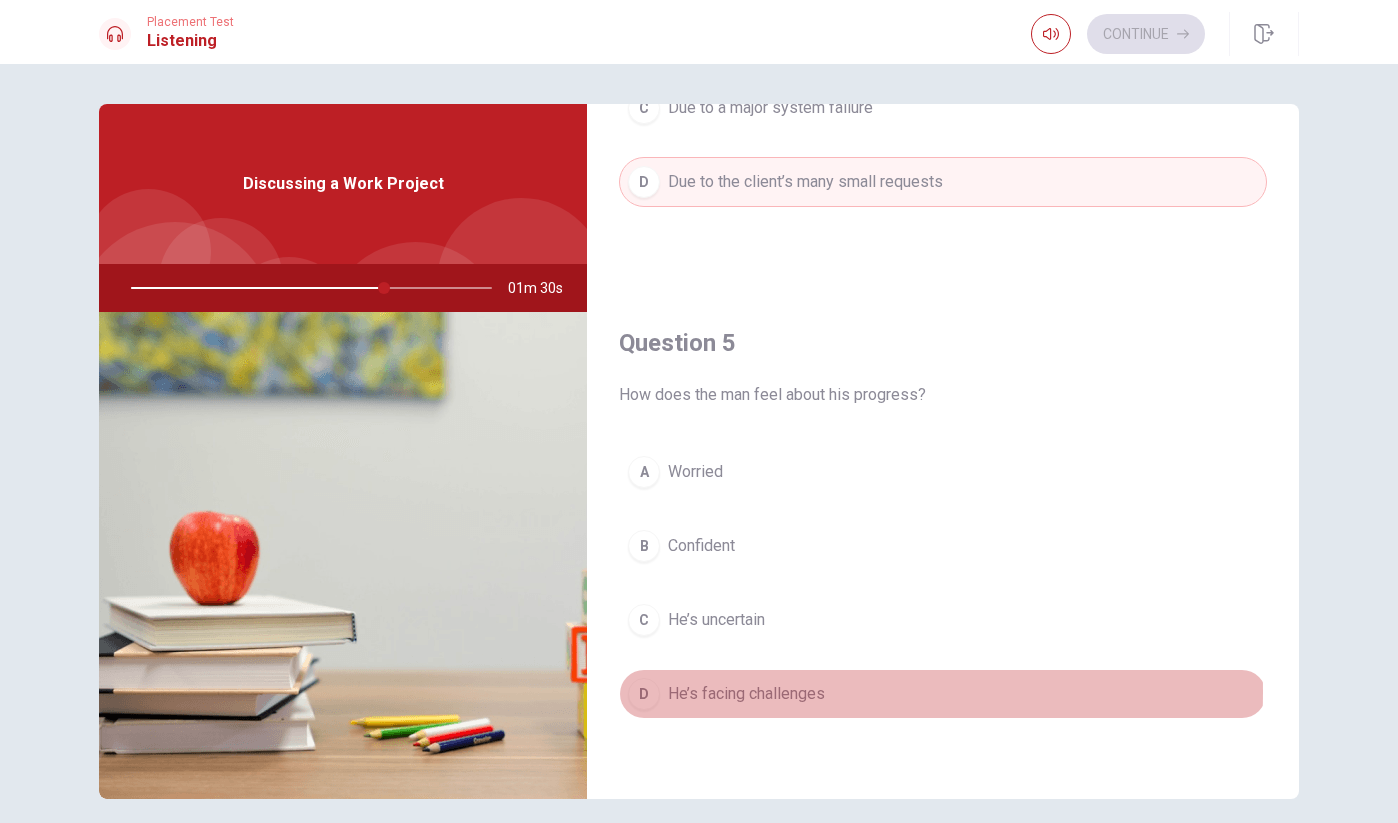 click on "He’s facing challenges" at bounding box center [746, 694] 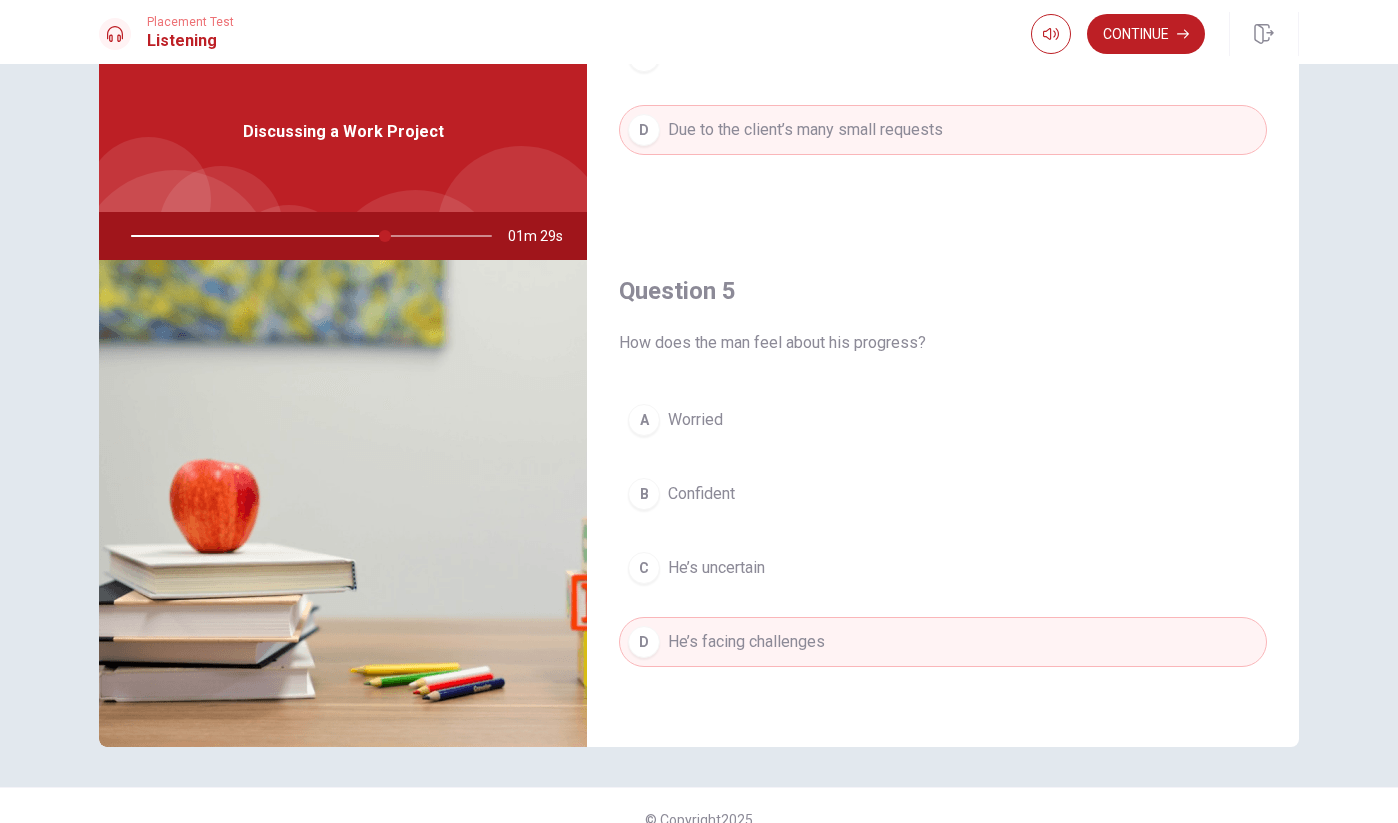 scroll, scrollTop: 54, scrollLeft: 0, axis: vertical 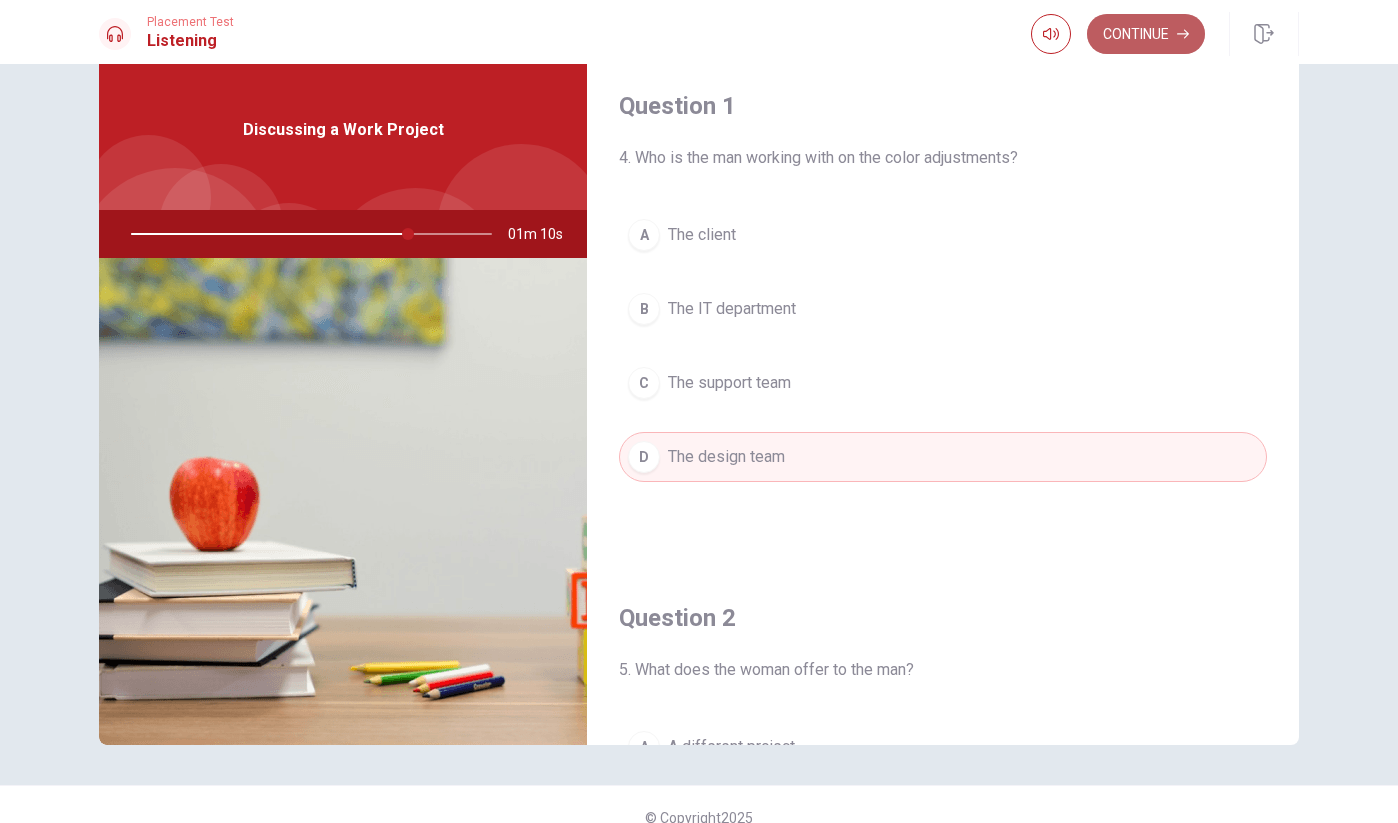 click on "Continue" at bounding box center [1146, 34] 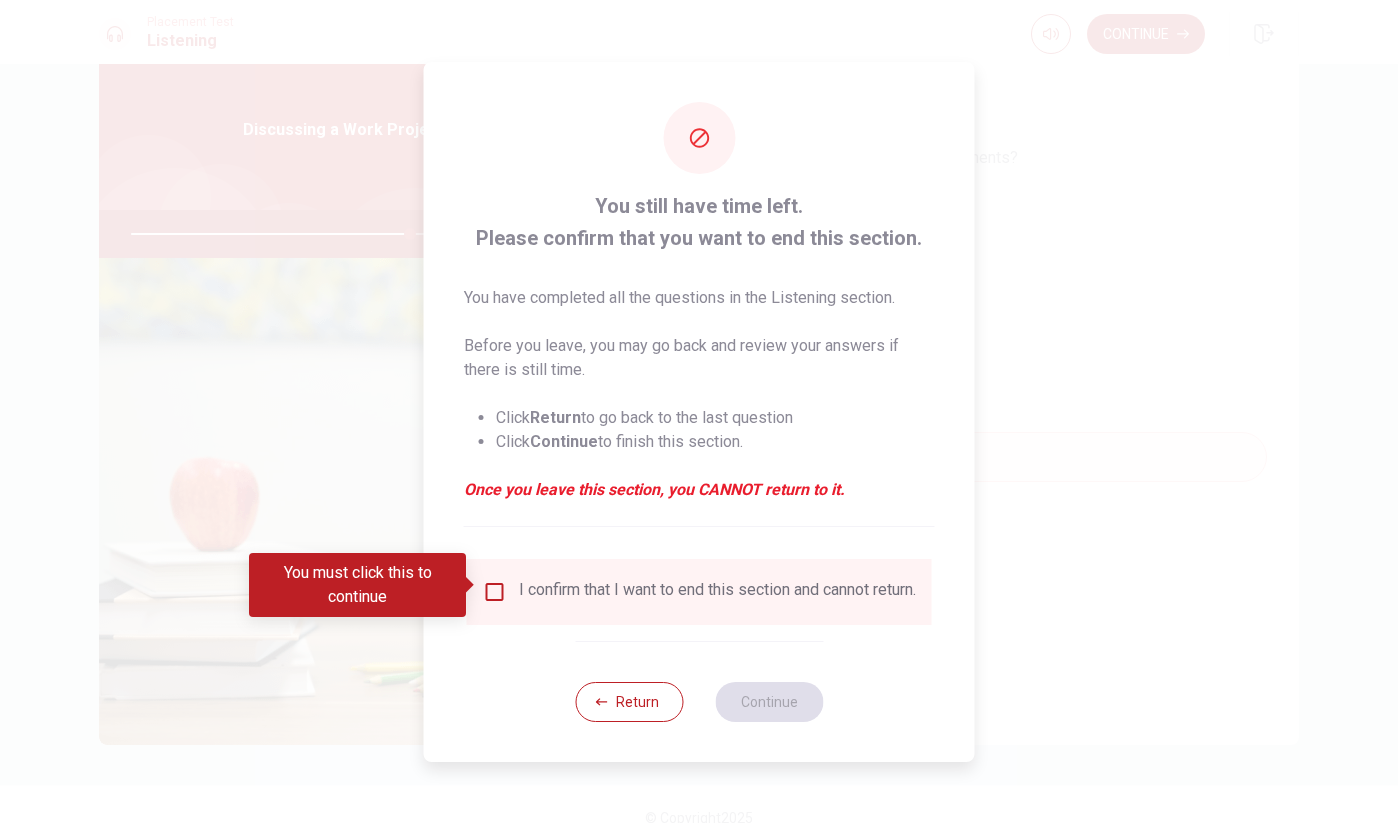 click at bounding box center [495, 592] 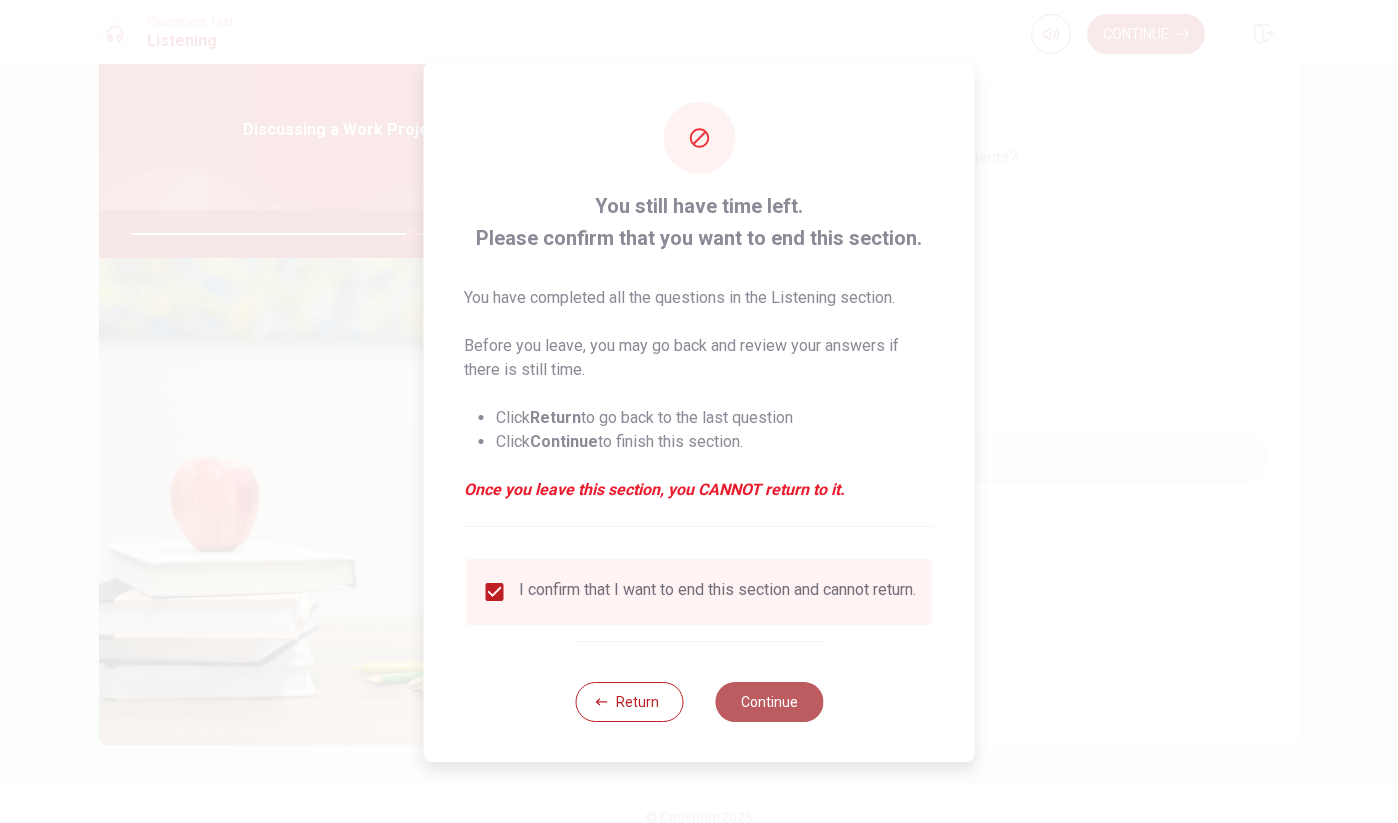 click on "Continue" at bounding box center (769, 702) 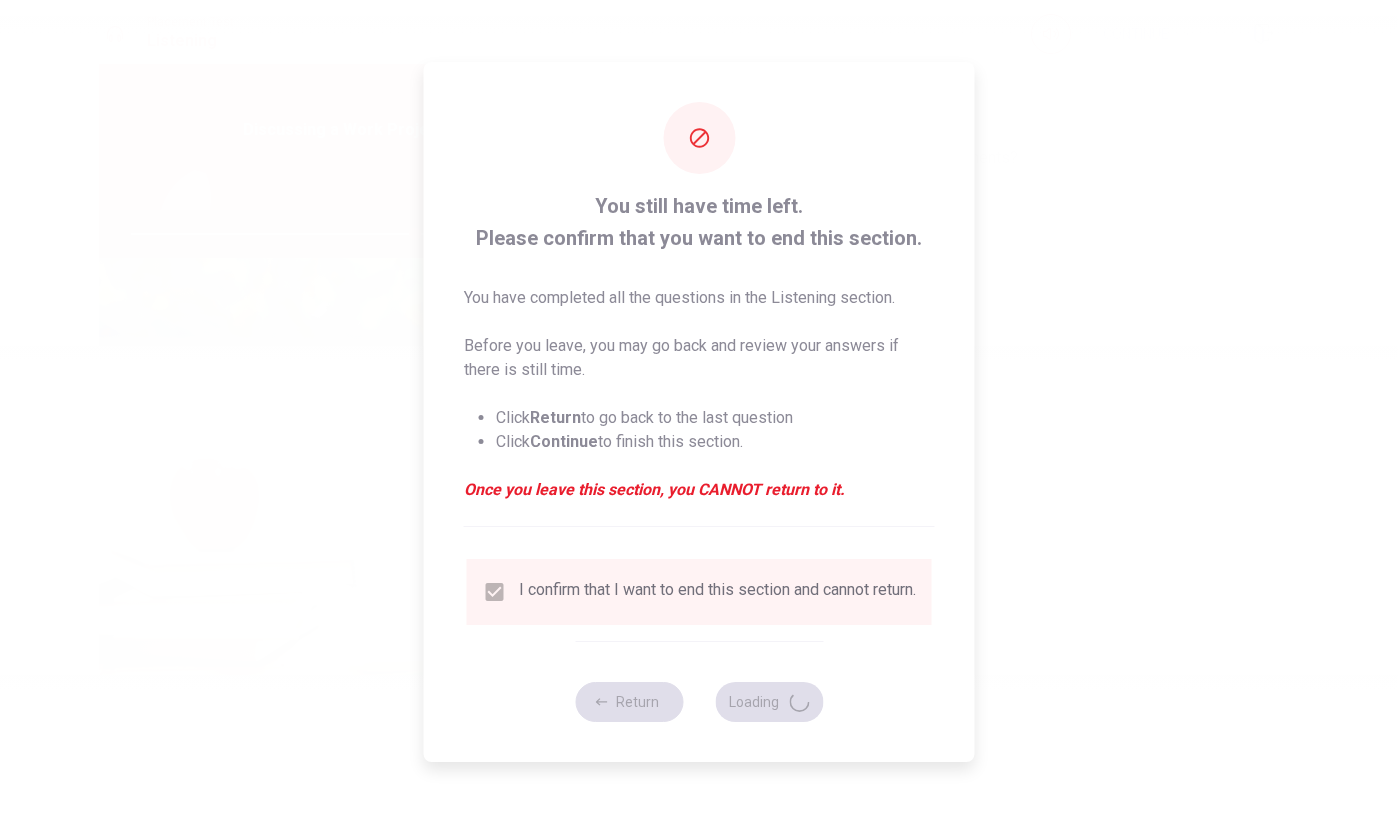 type on "79" 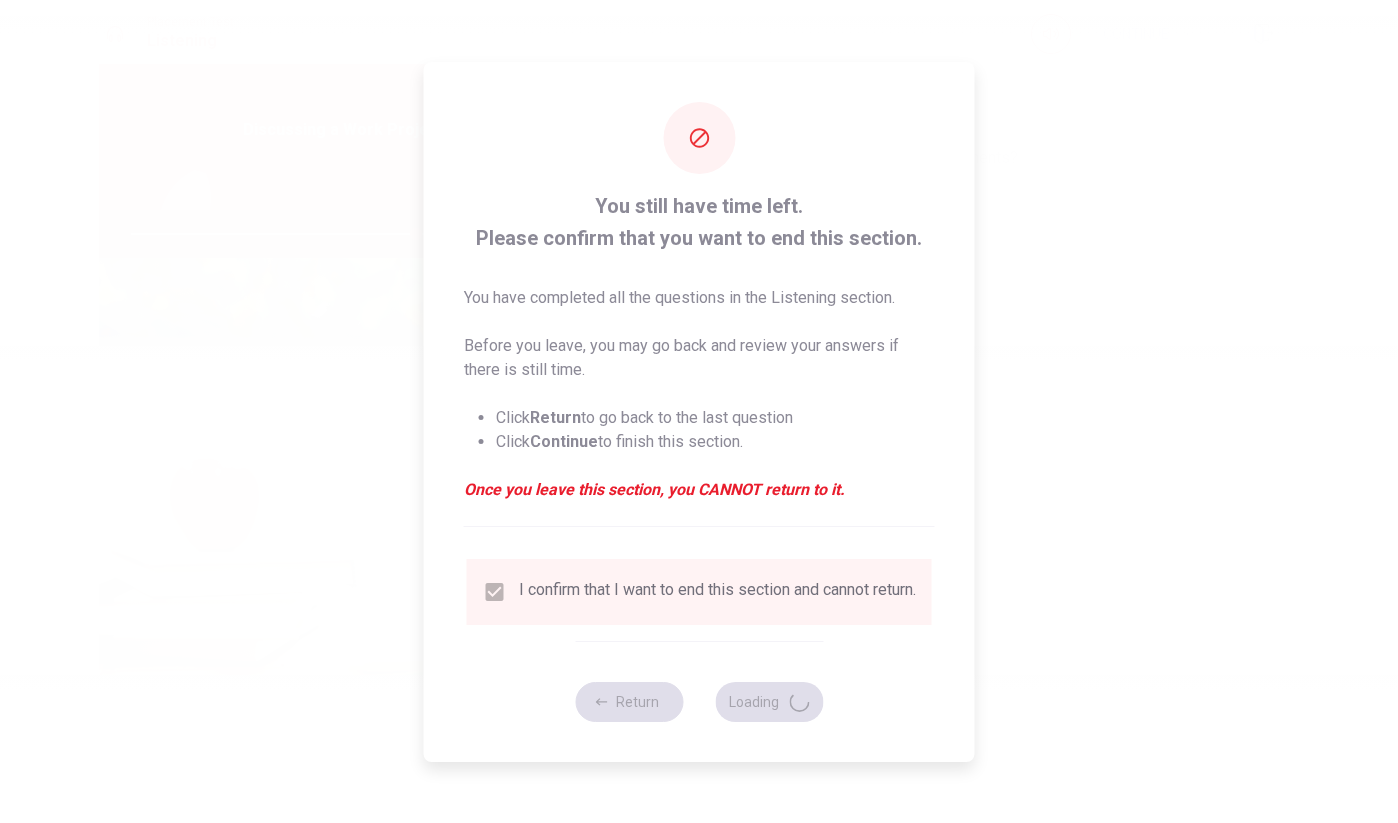 scroll, scrollTop: 0, scrollLeft: 0, axis: both 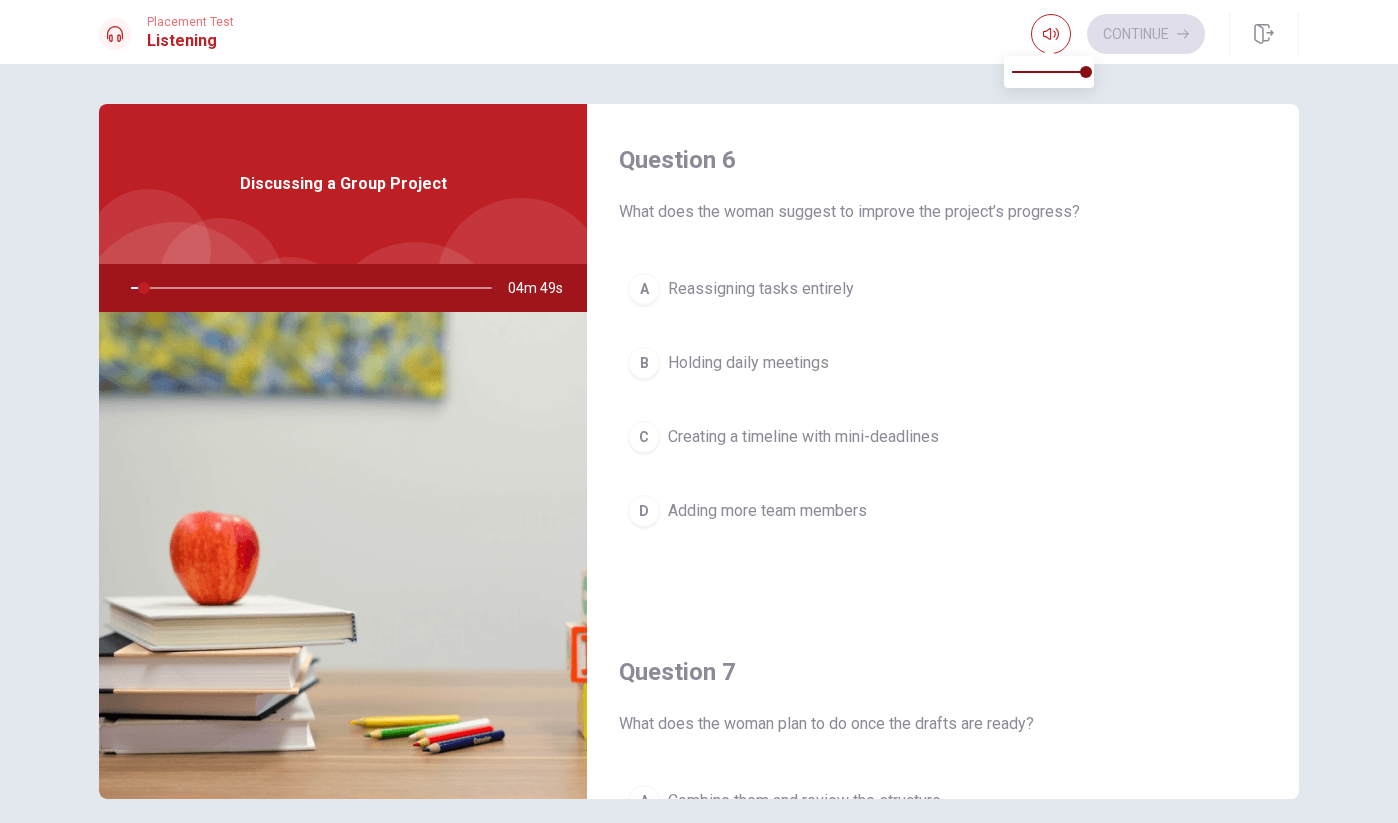 type on "4" 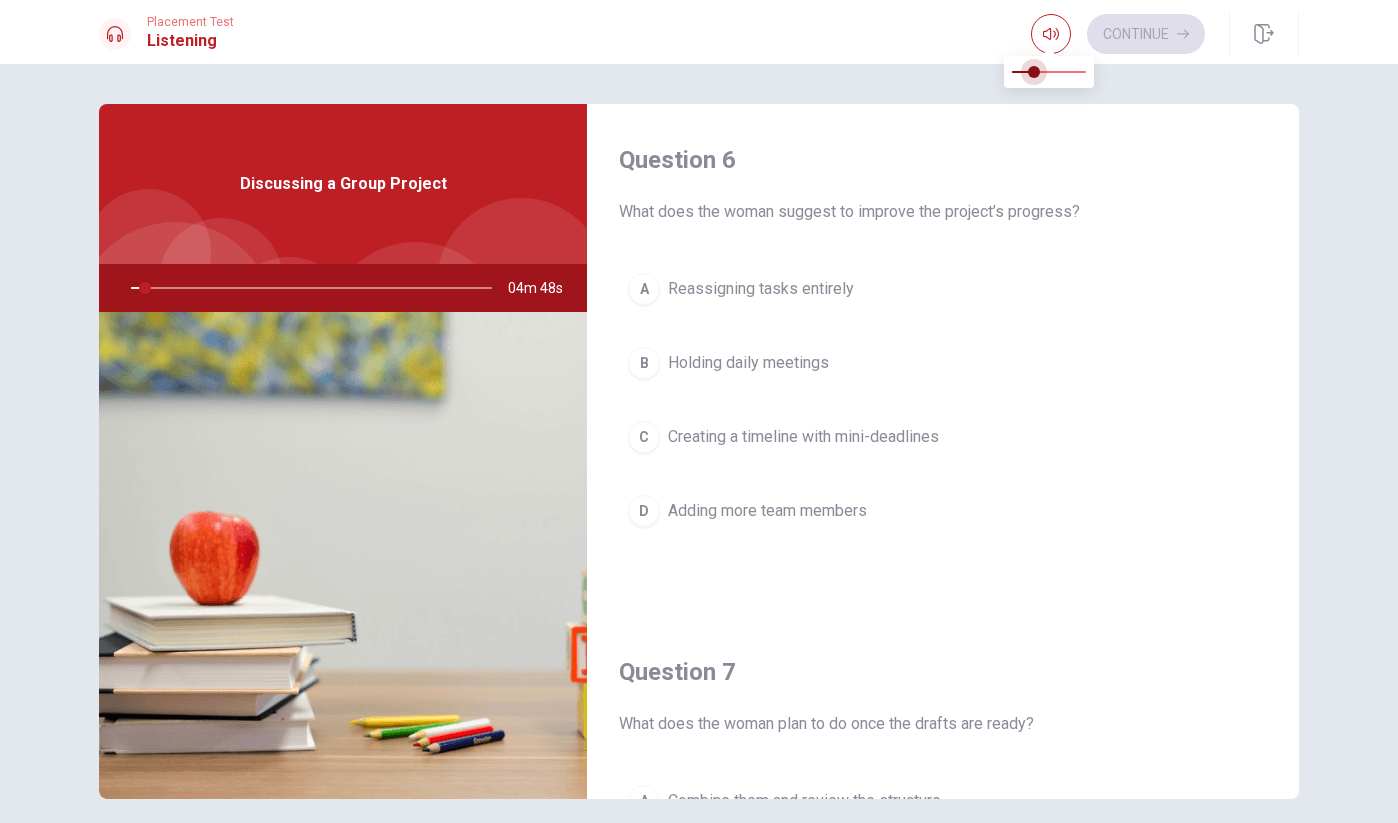 type on "4" 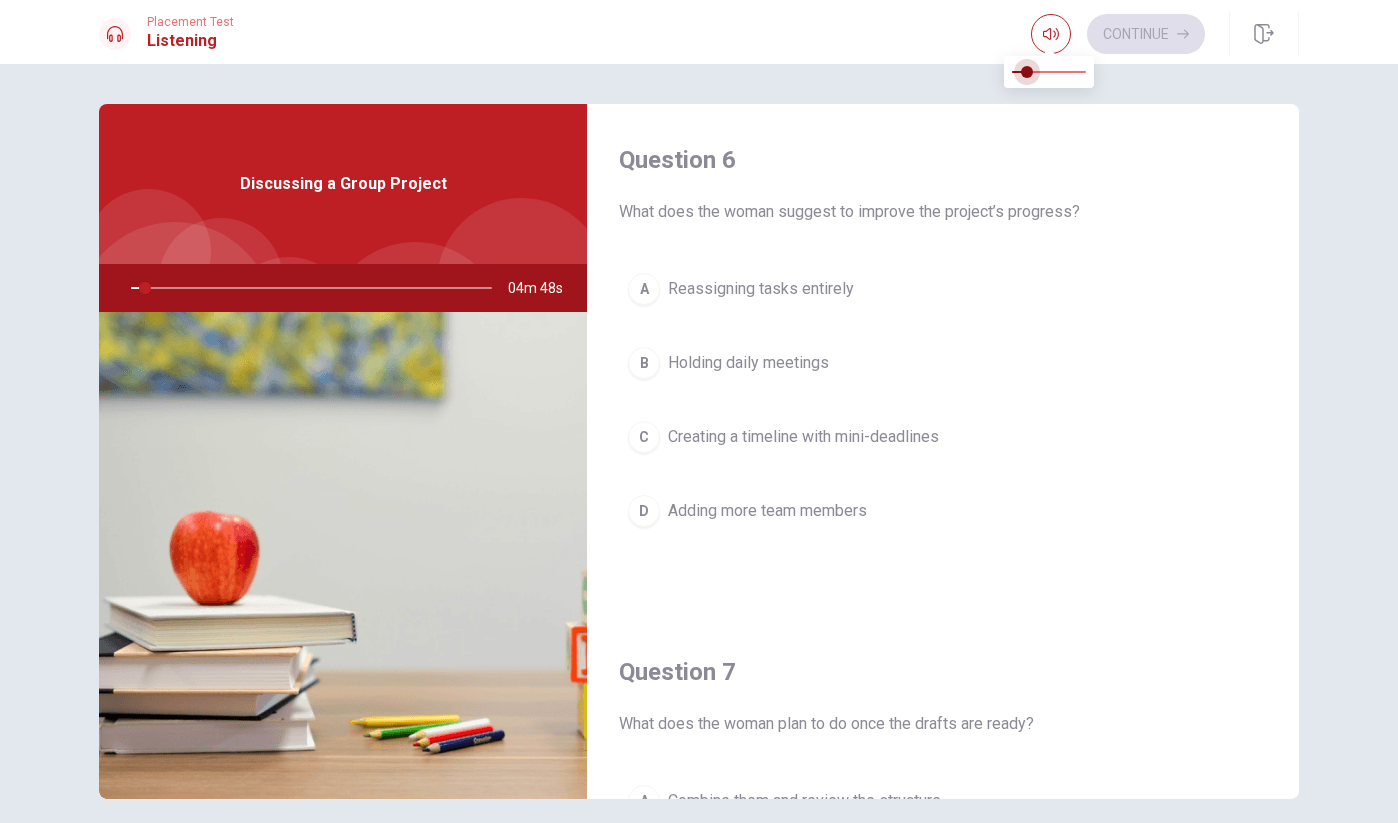 type on "4" 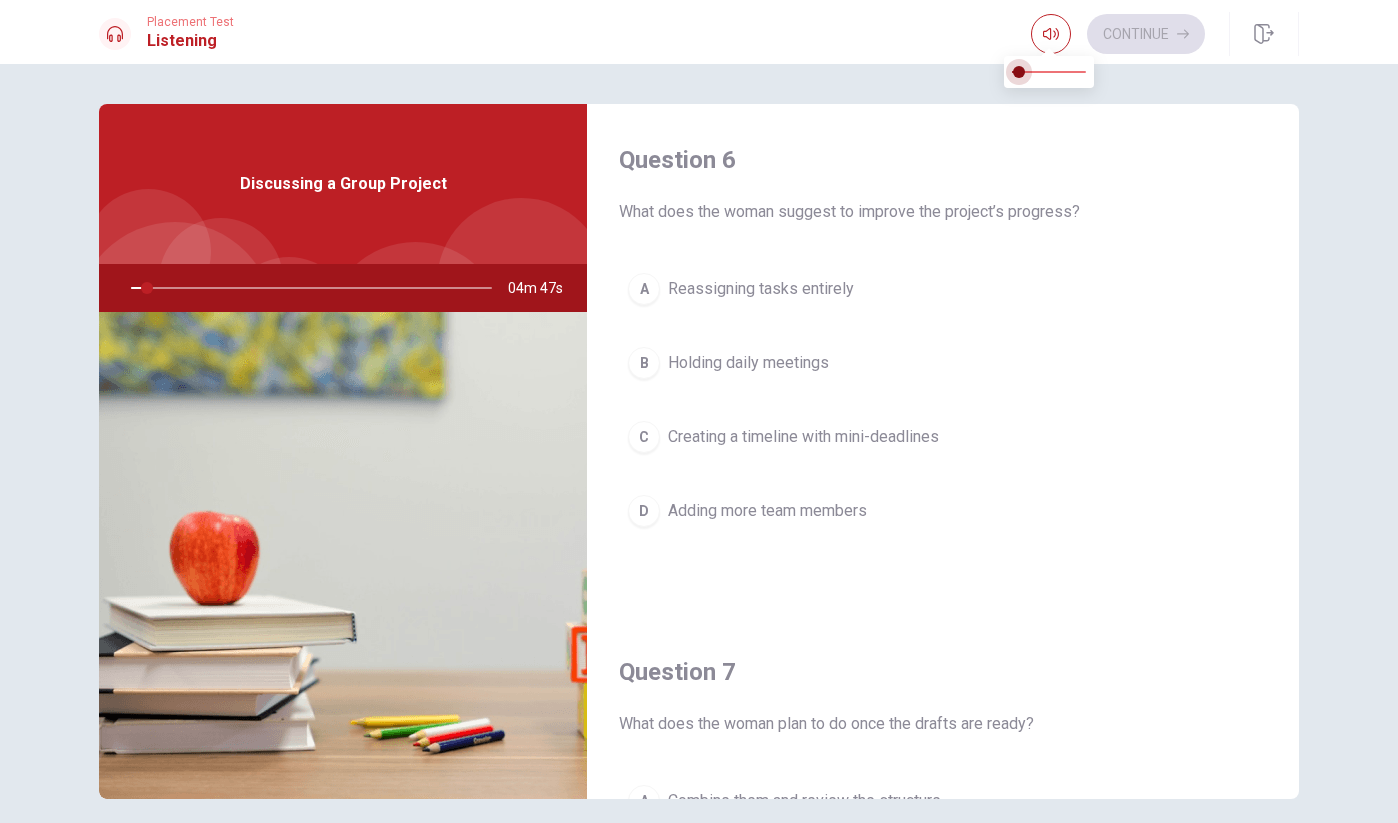 type on "4" 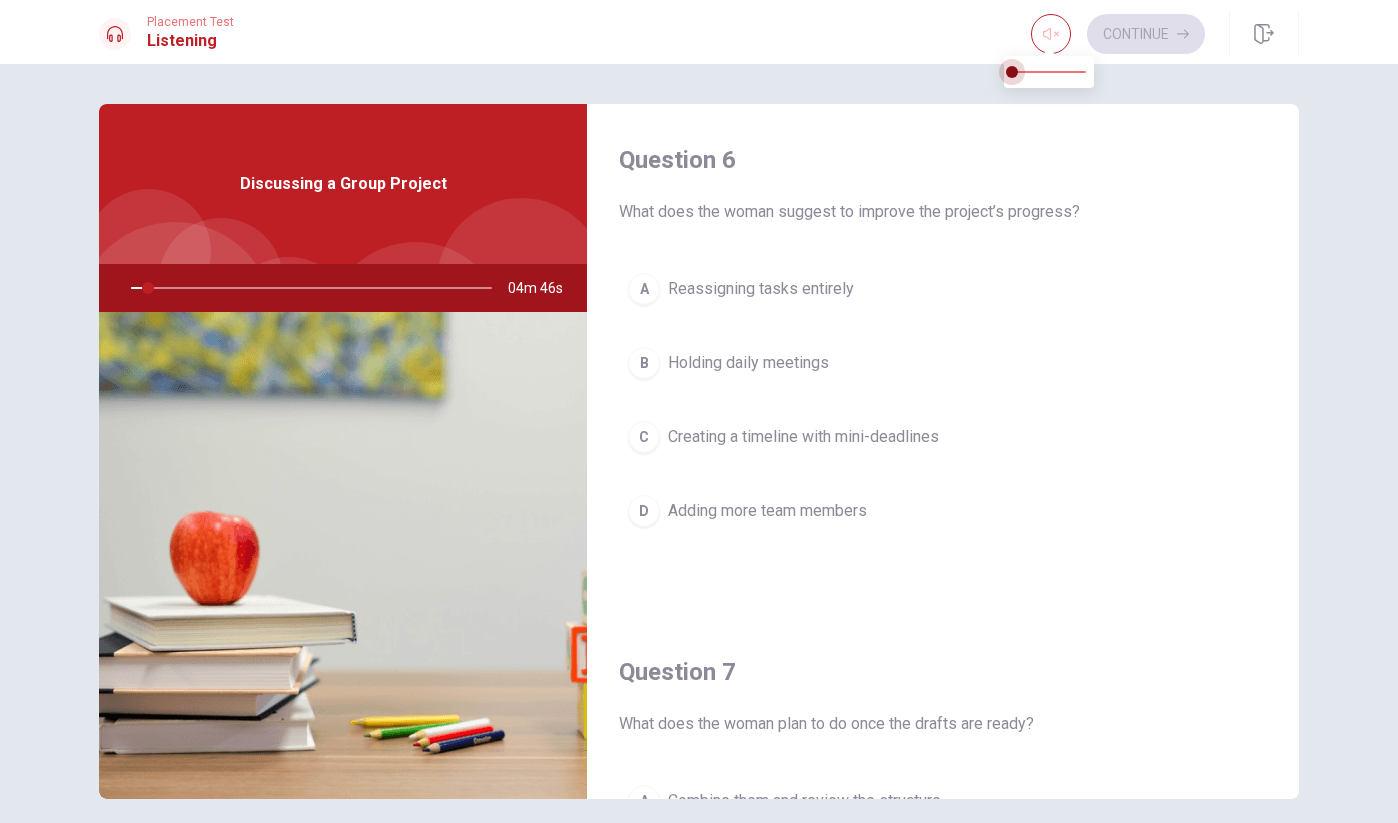 type on "5" 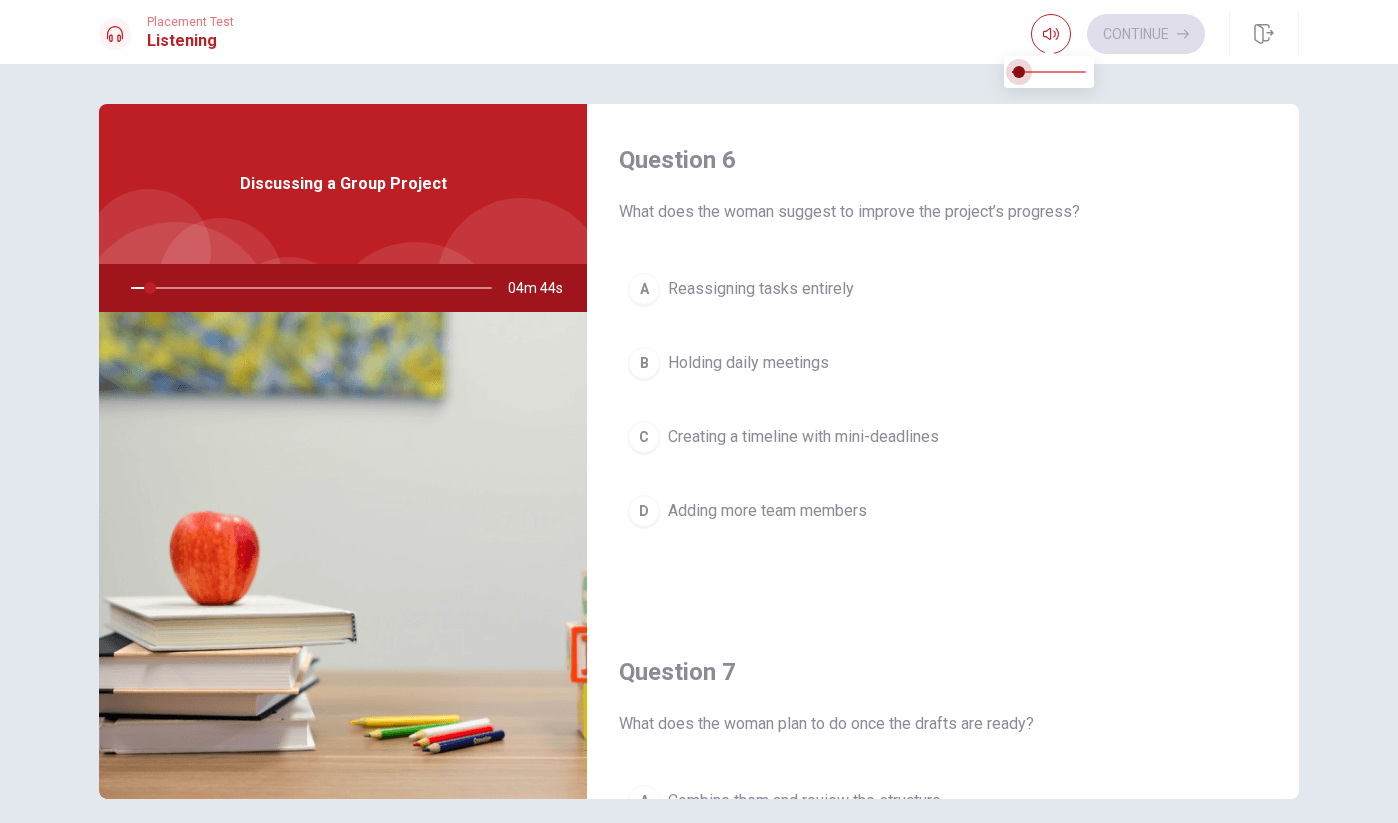 type on "5" 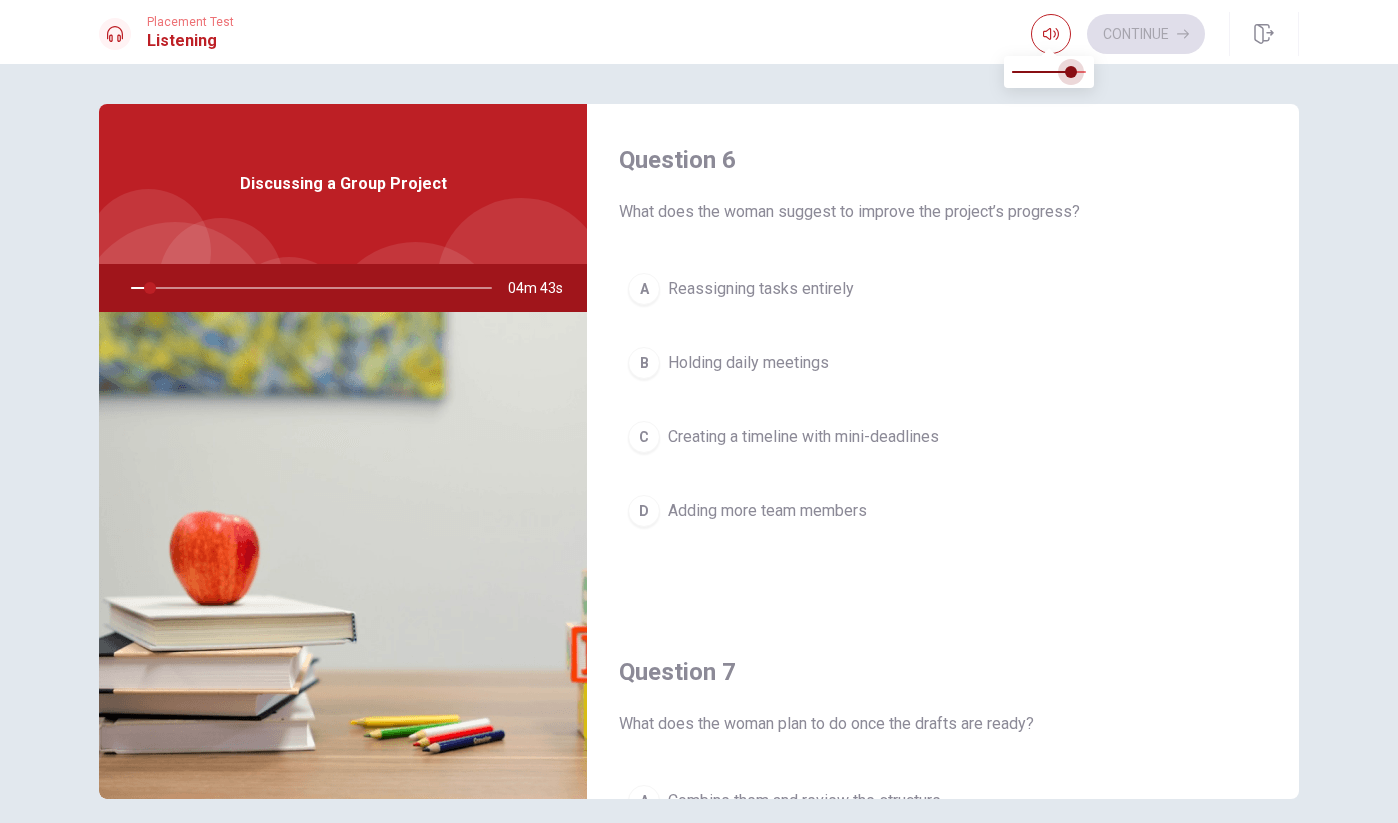 type on "5" 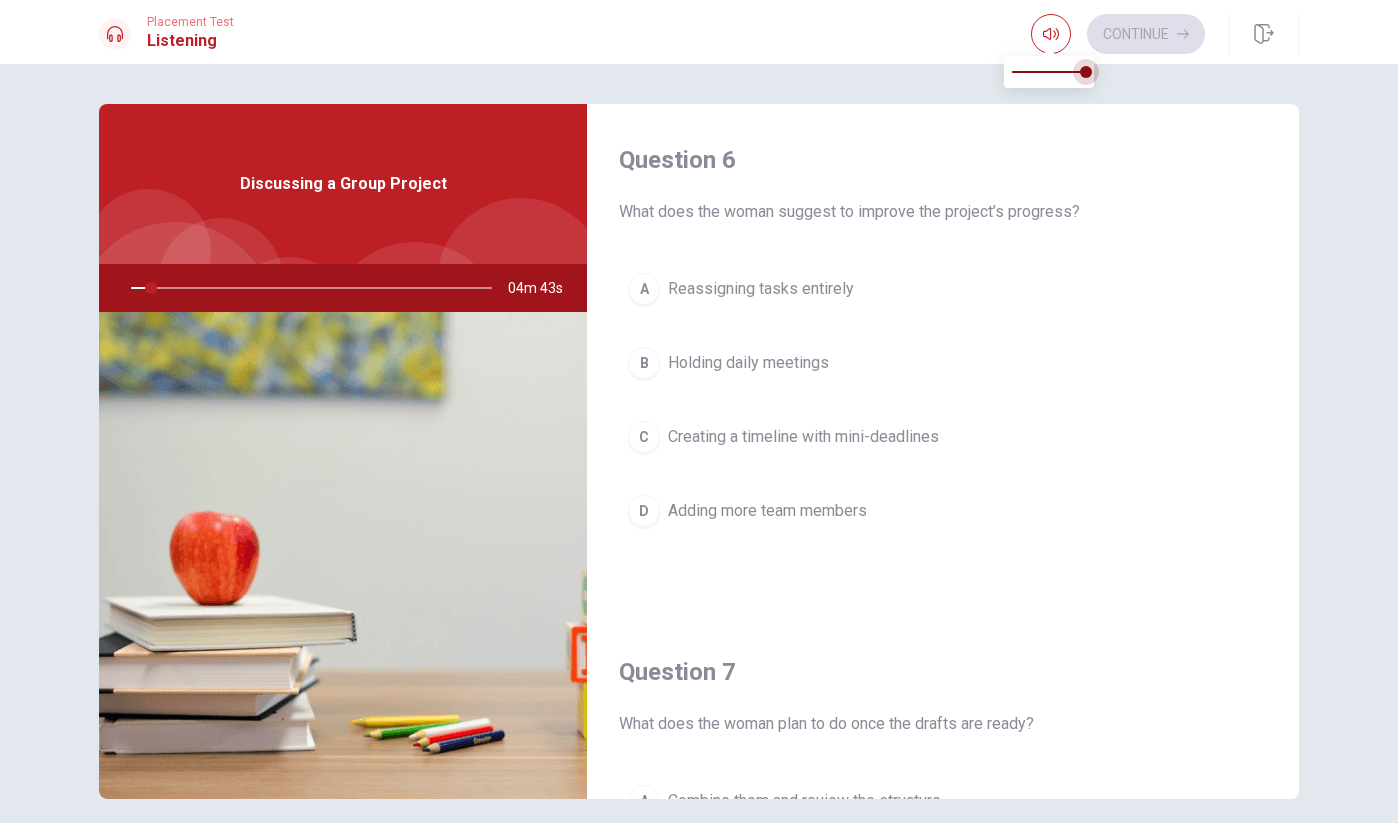 drag, startPoint x: 1034, startPoint y: 73, endPoint x: 1101, endPoint y: 80, distance: 67.36468 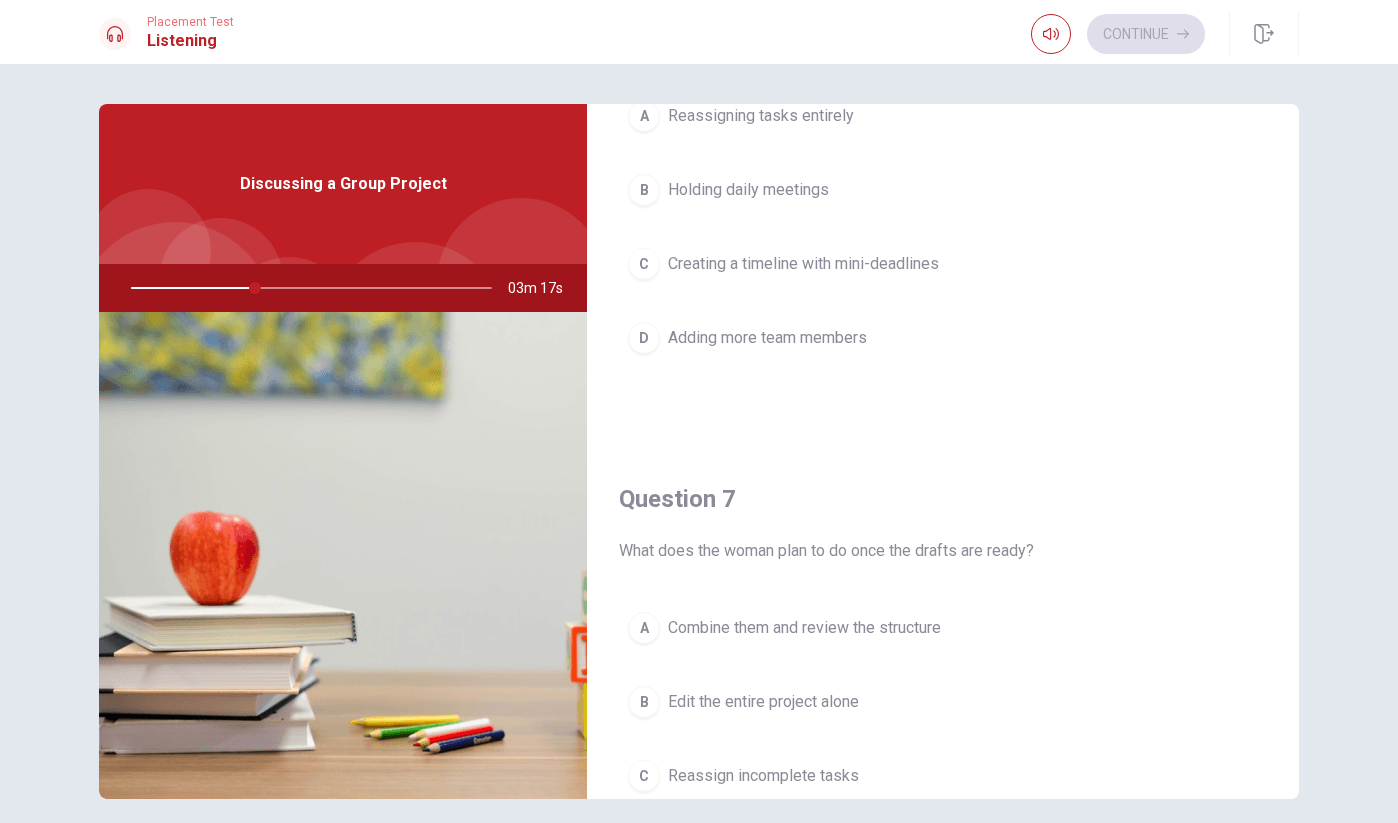 scroll, scrollTop: 174, scrollLeft: 0, axis: vertical 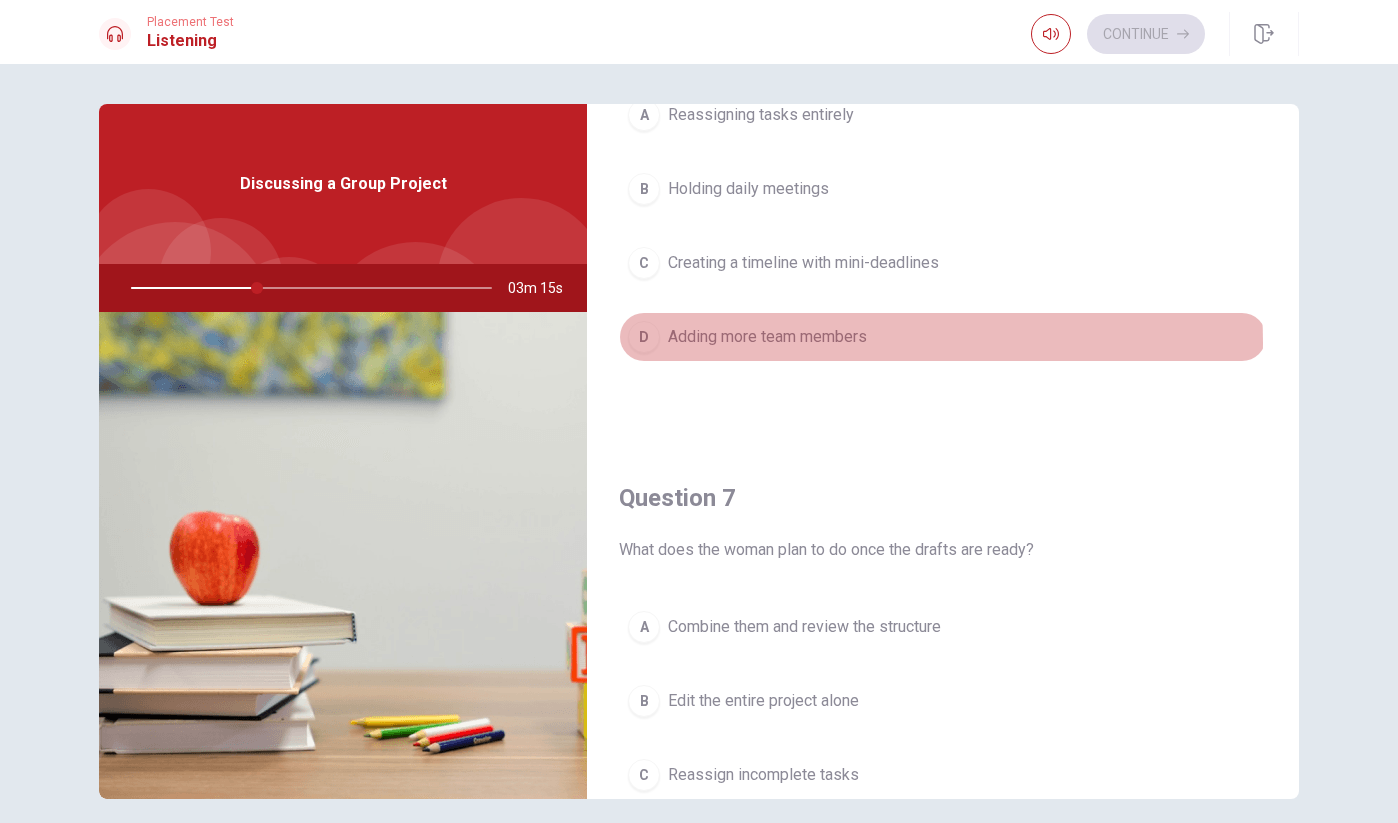 click on "Adding more team members" at bounding box center (767, 337) 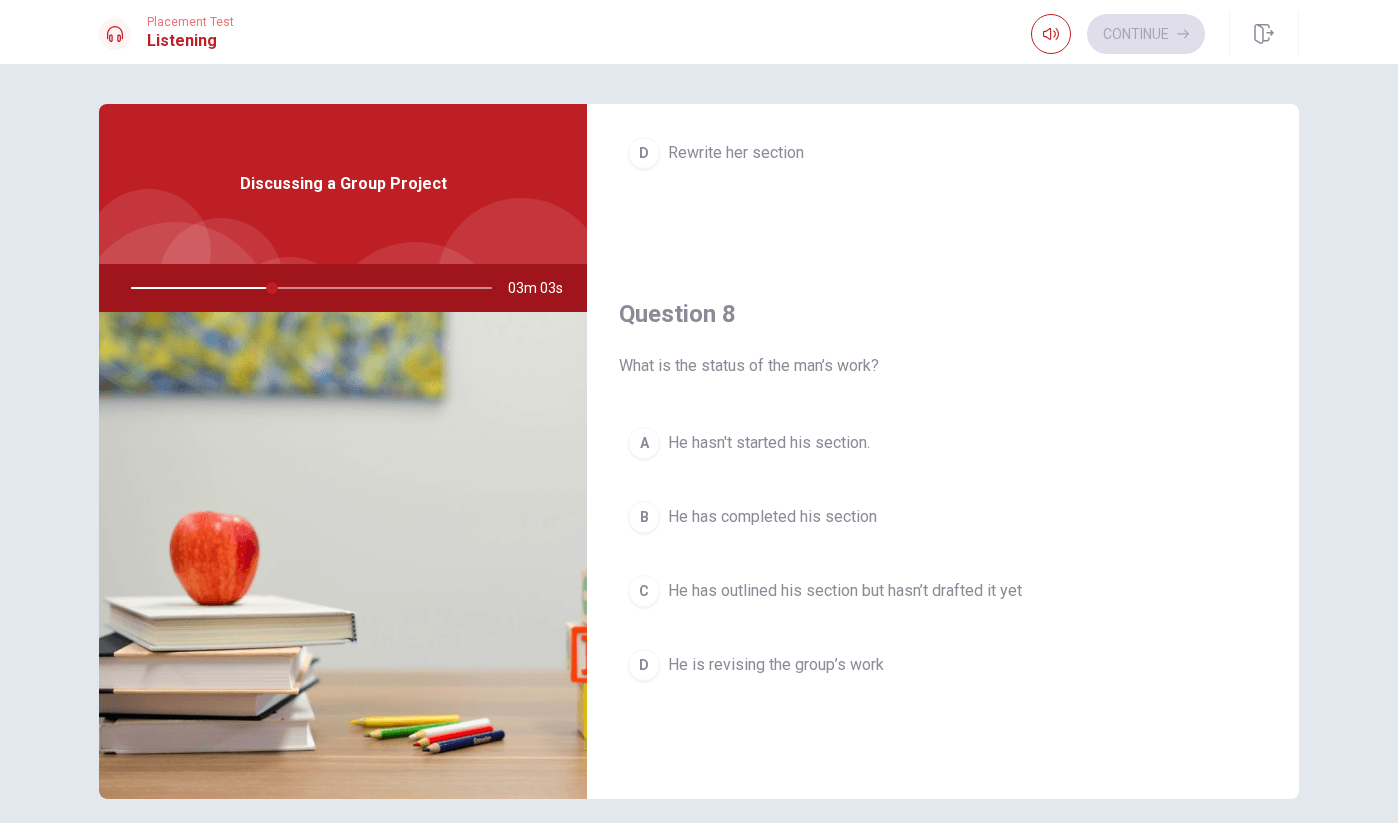 scroll, scrollTop: 899, scrollLeft: 0, axis: vertical 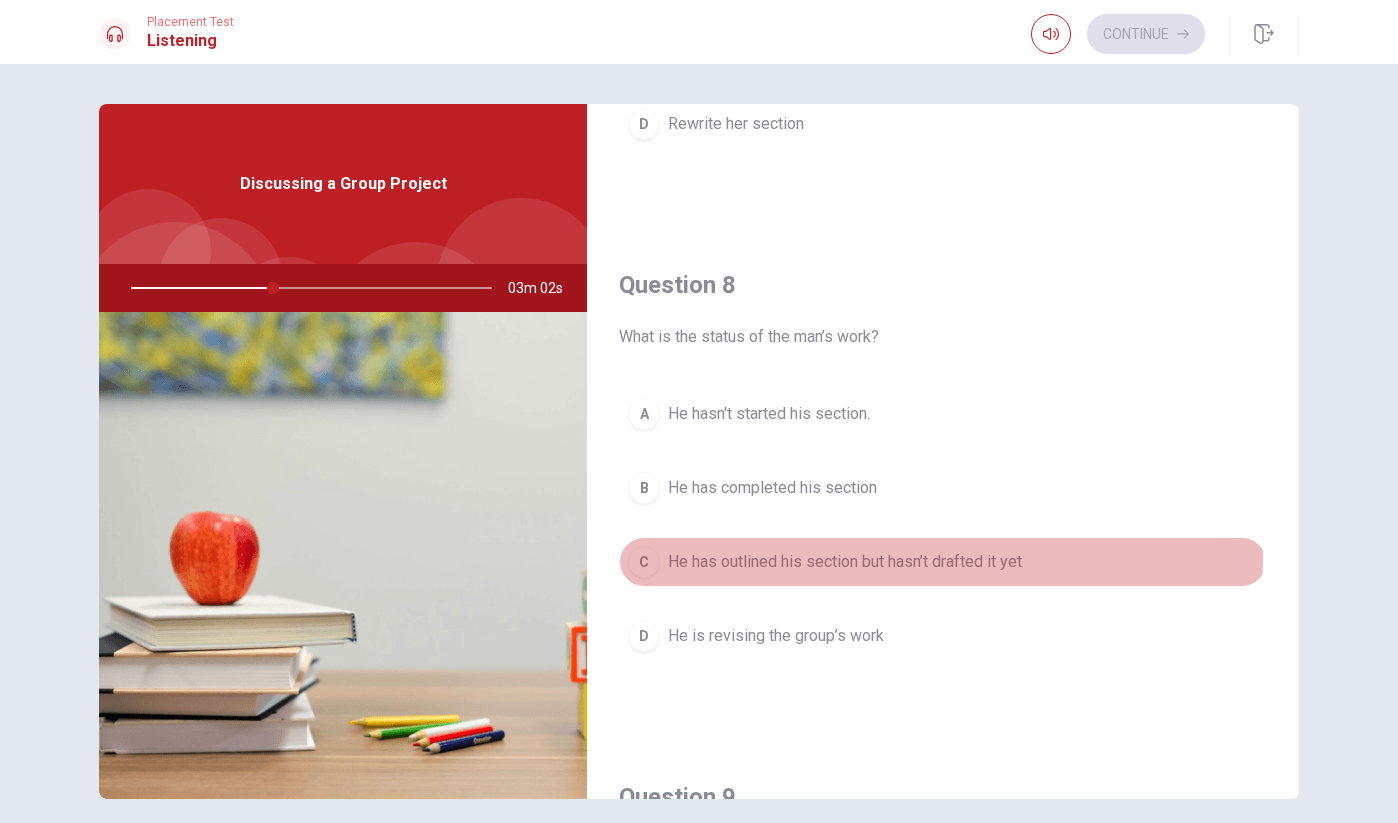 click on "He has outlined his section but hasn’t drafted it yet" at bounding box center (845, 562) 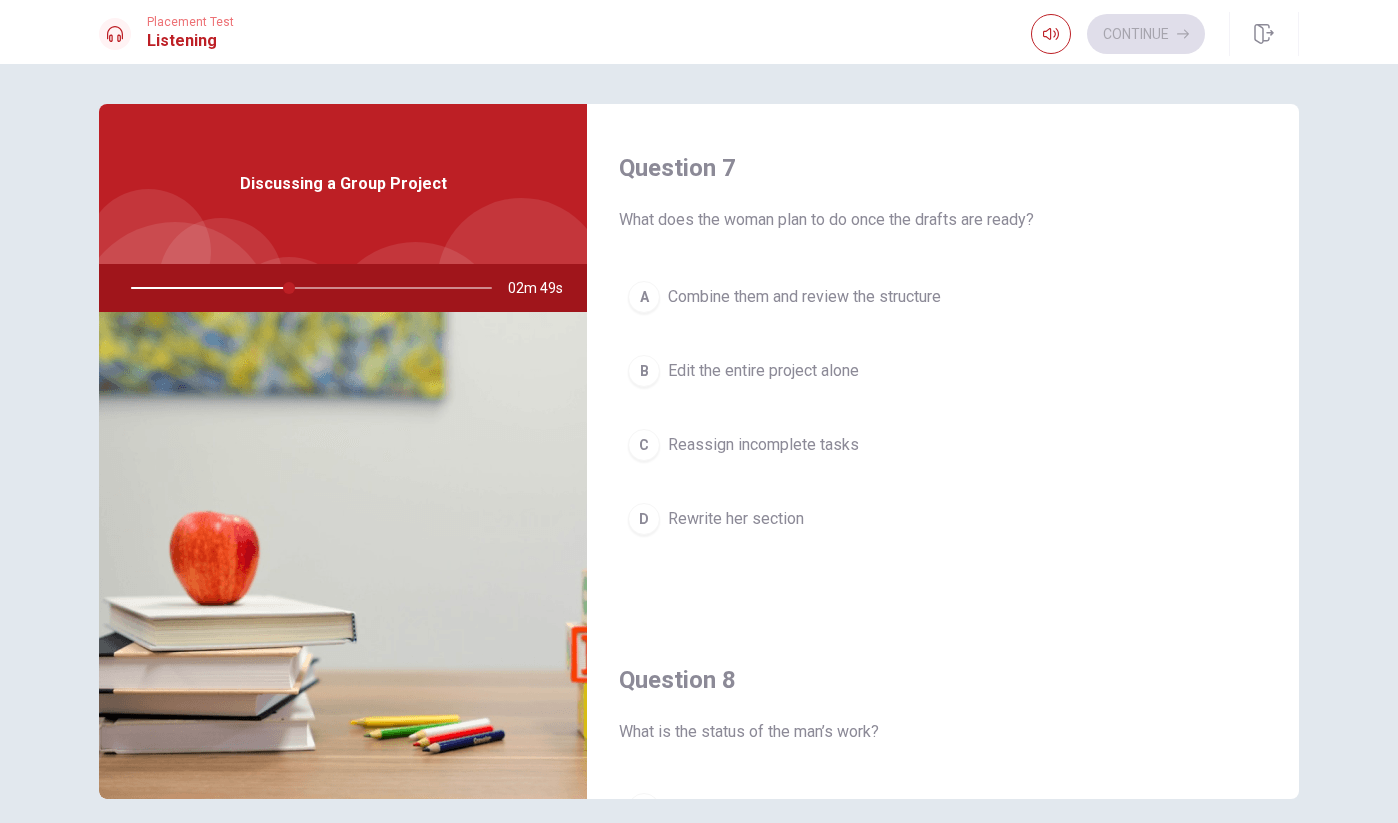 scroll, scrollTop: 488, scrollLeft: 0, axis: vertical 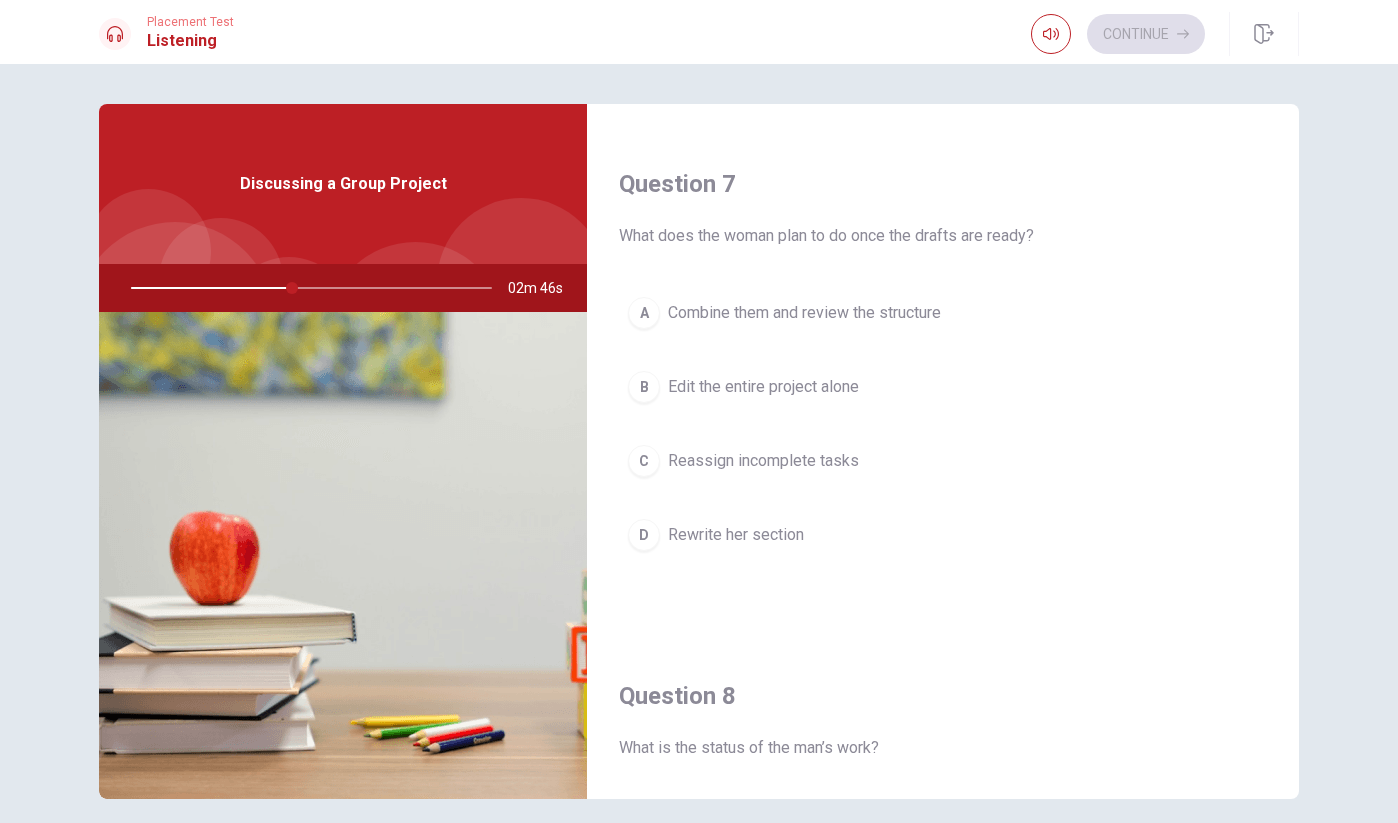 click on "Combine them and review the structure" at bounding box center (804, 313) 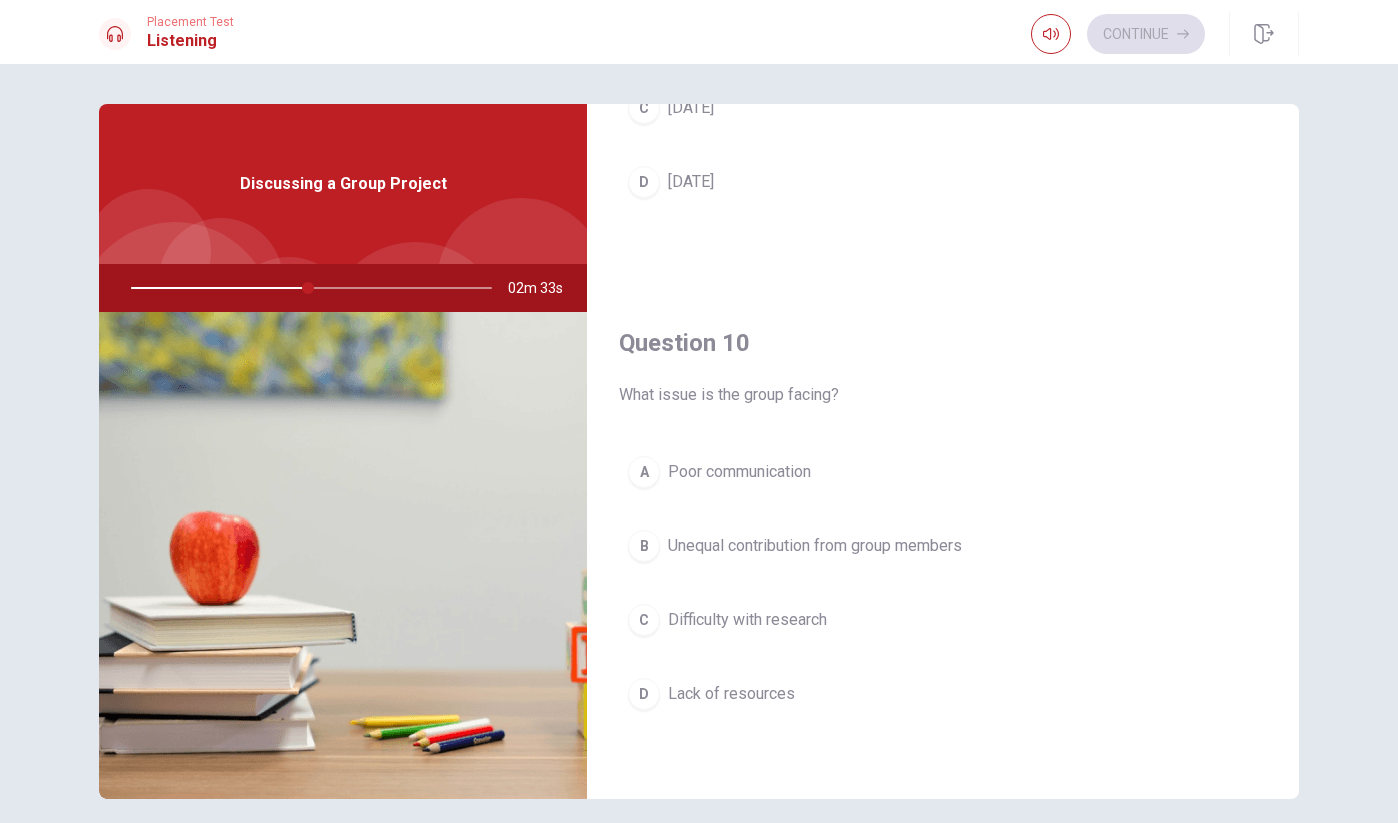 scroll, scrollTop: 1865, scrollLeft: 0, axis: vertical 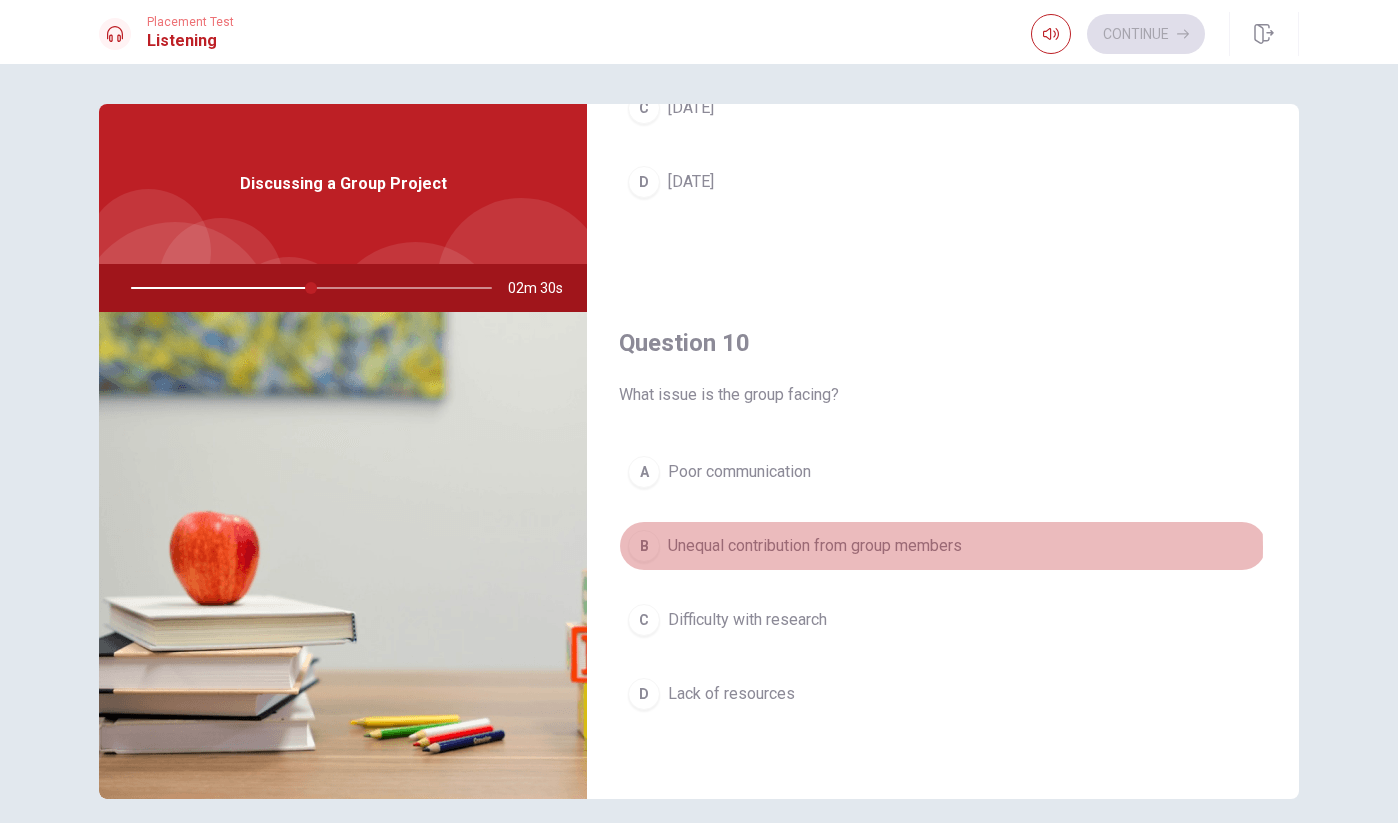 click on "Unequal contribution from group members" at bounding box center [815, 546] 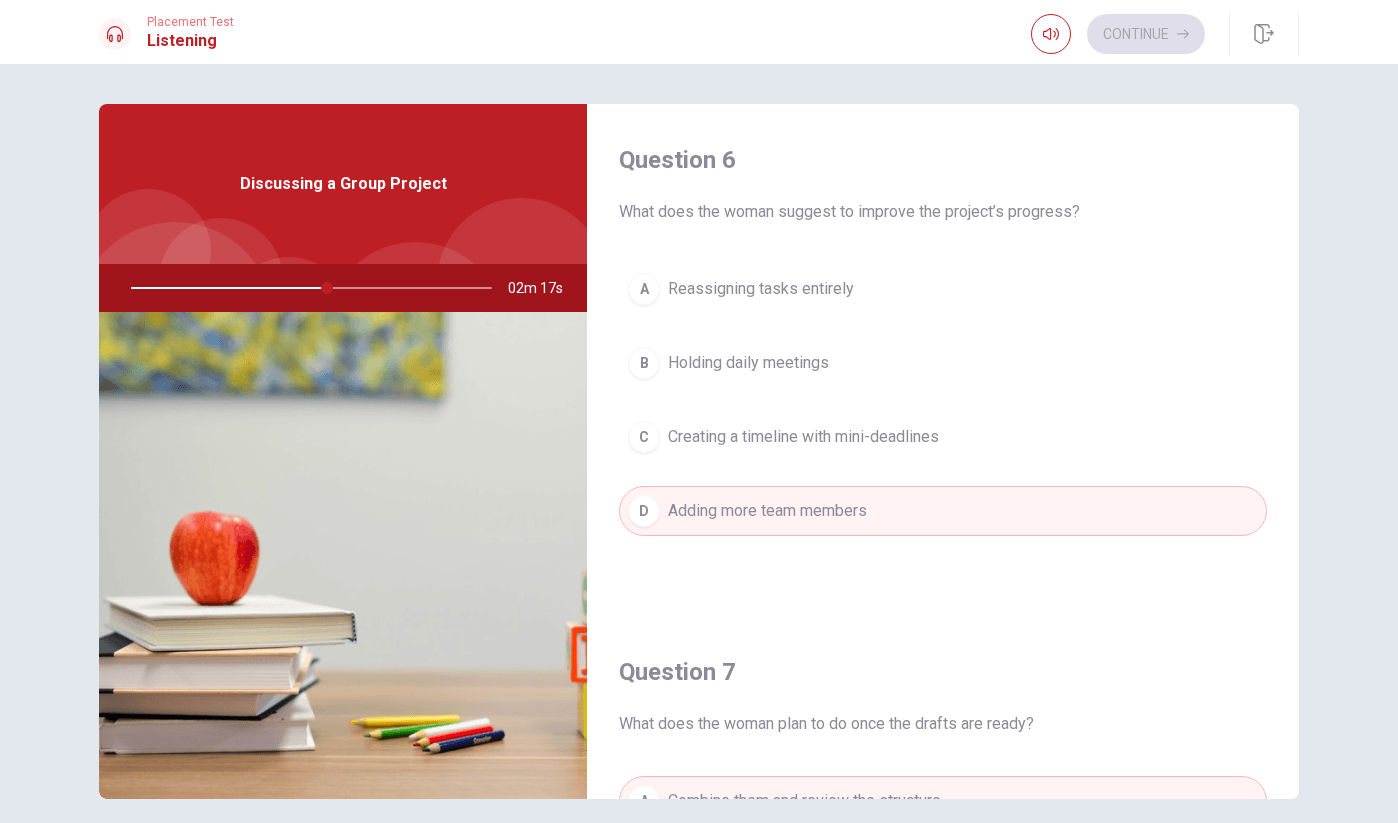 scroll, scrollTop: 0, scrollLeft: 0, axis: both 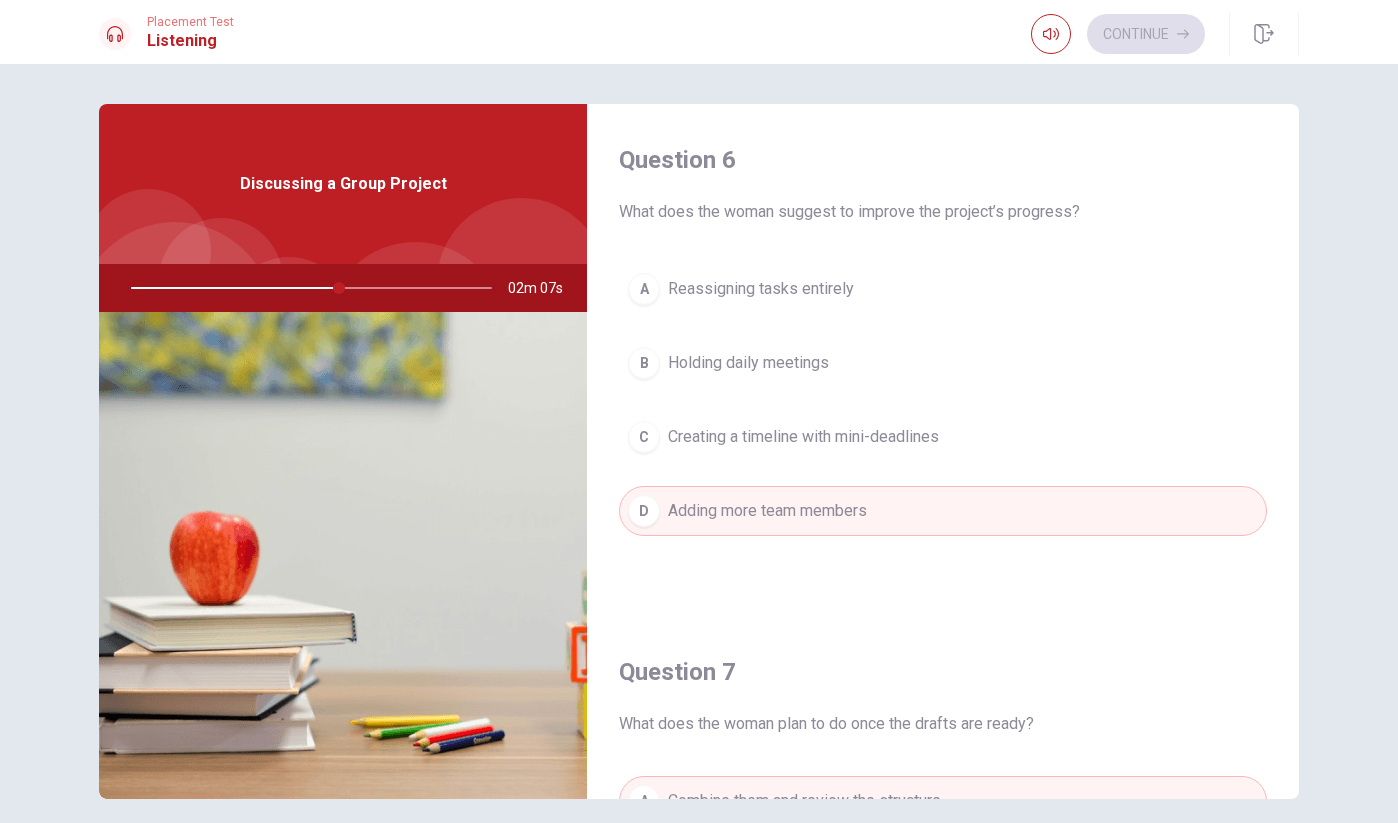 click on "Creating a timeline with mini-deadlines" at bounding box center (803, 437) 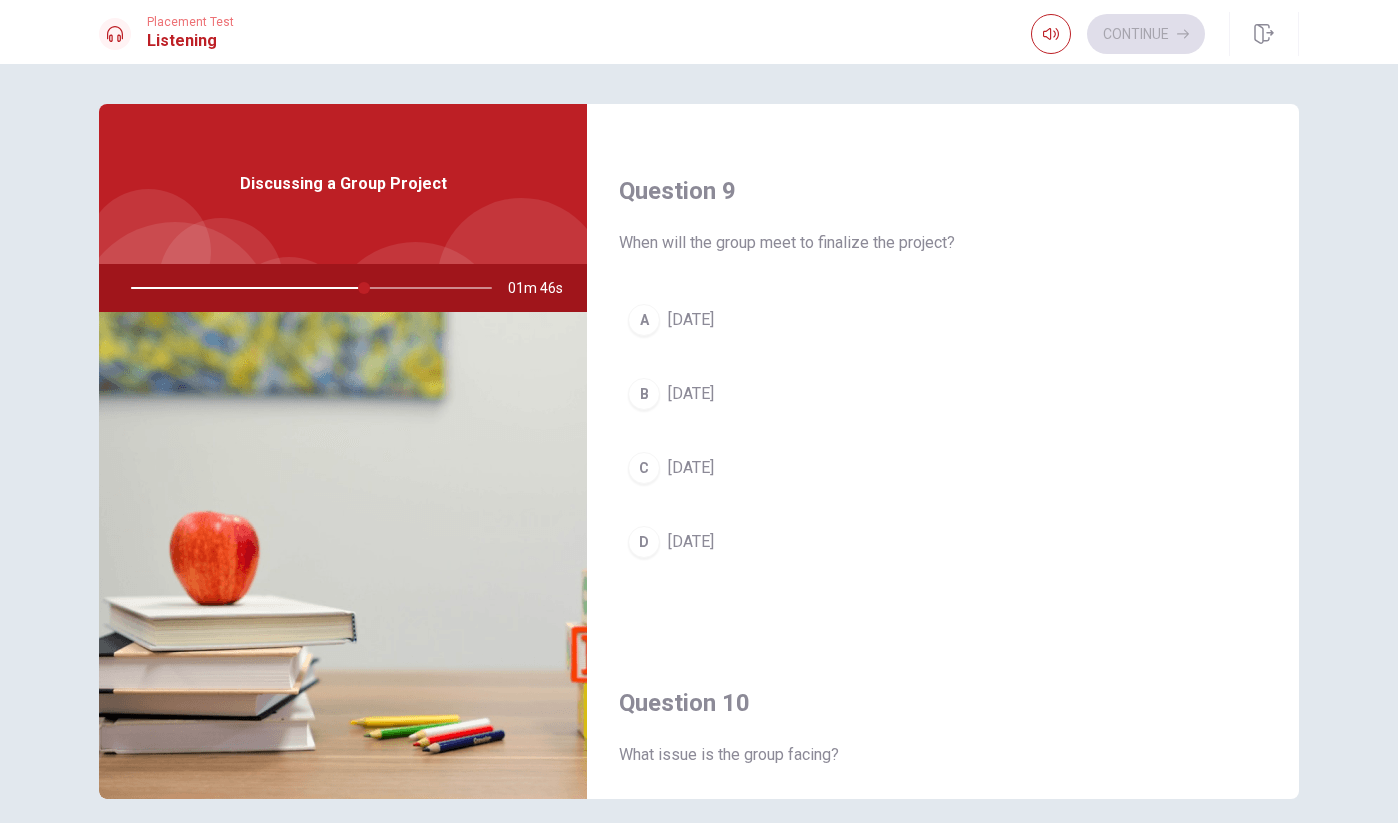 scroll, scrollTop: 1507, scrollLeft: 0, axis: vertical 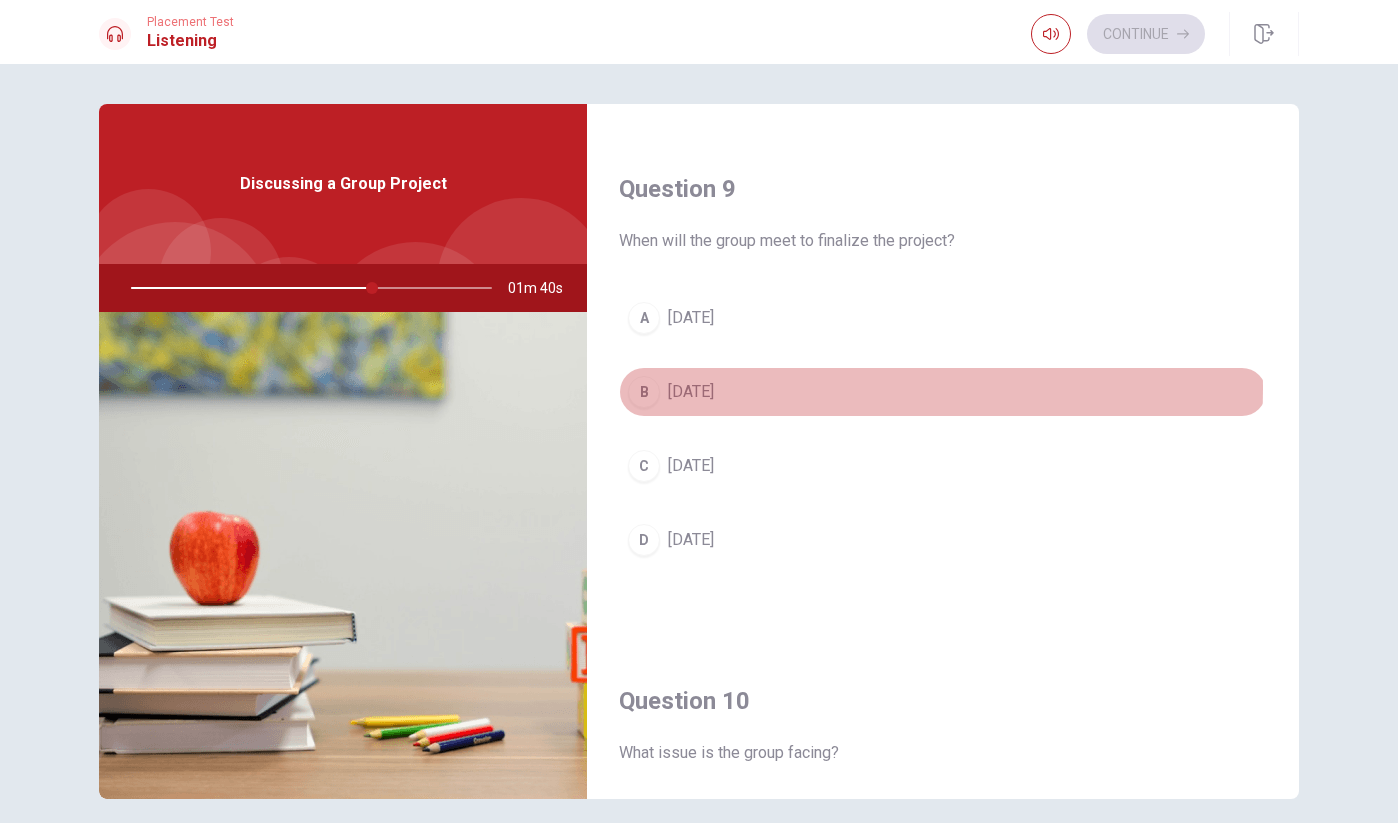 click on "B [DATE]" at bounding box center (943, 392) 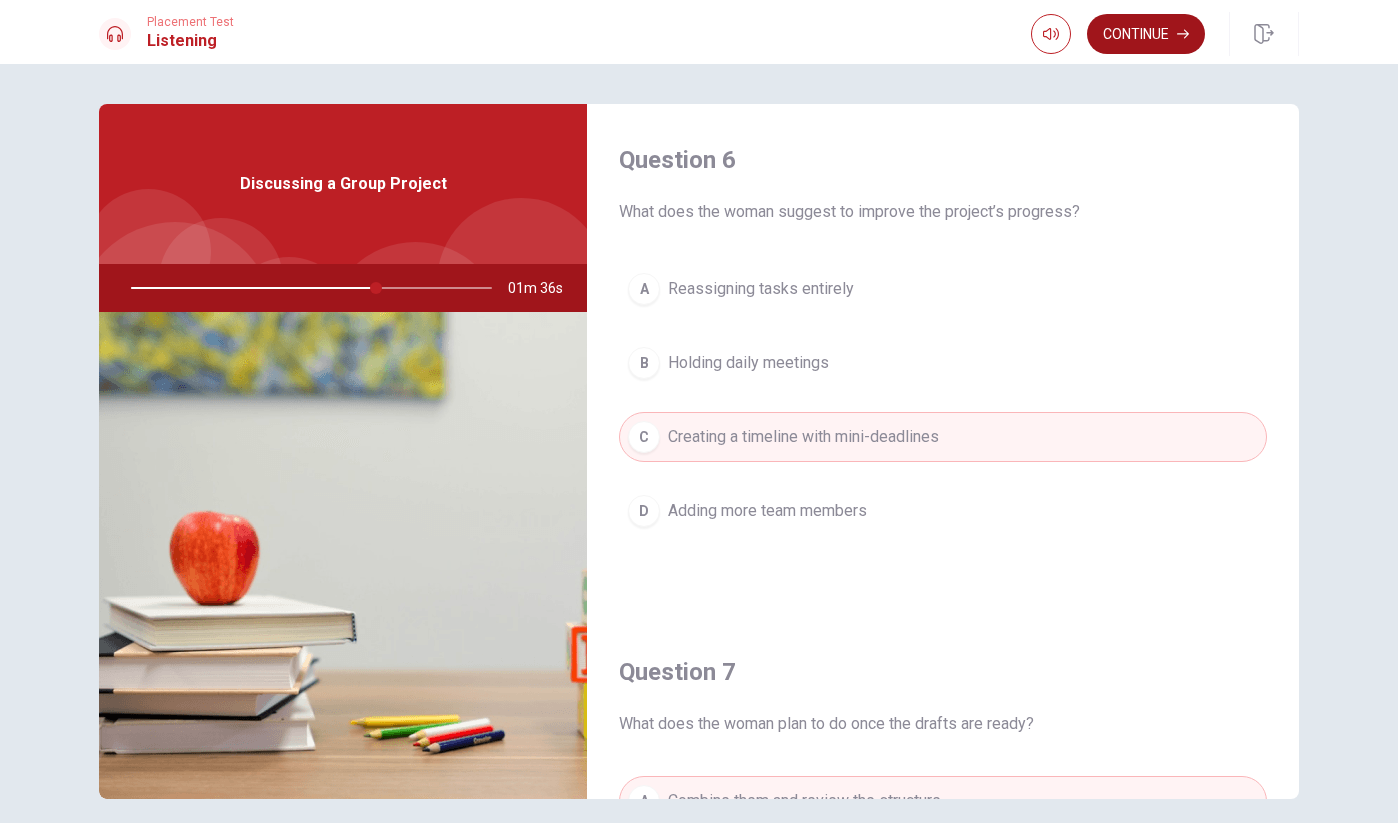 scroll, scrollTop: 0, scrollLeft: 0, axis: both 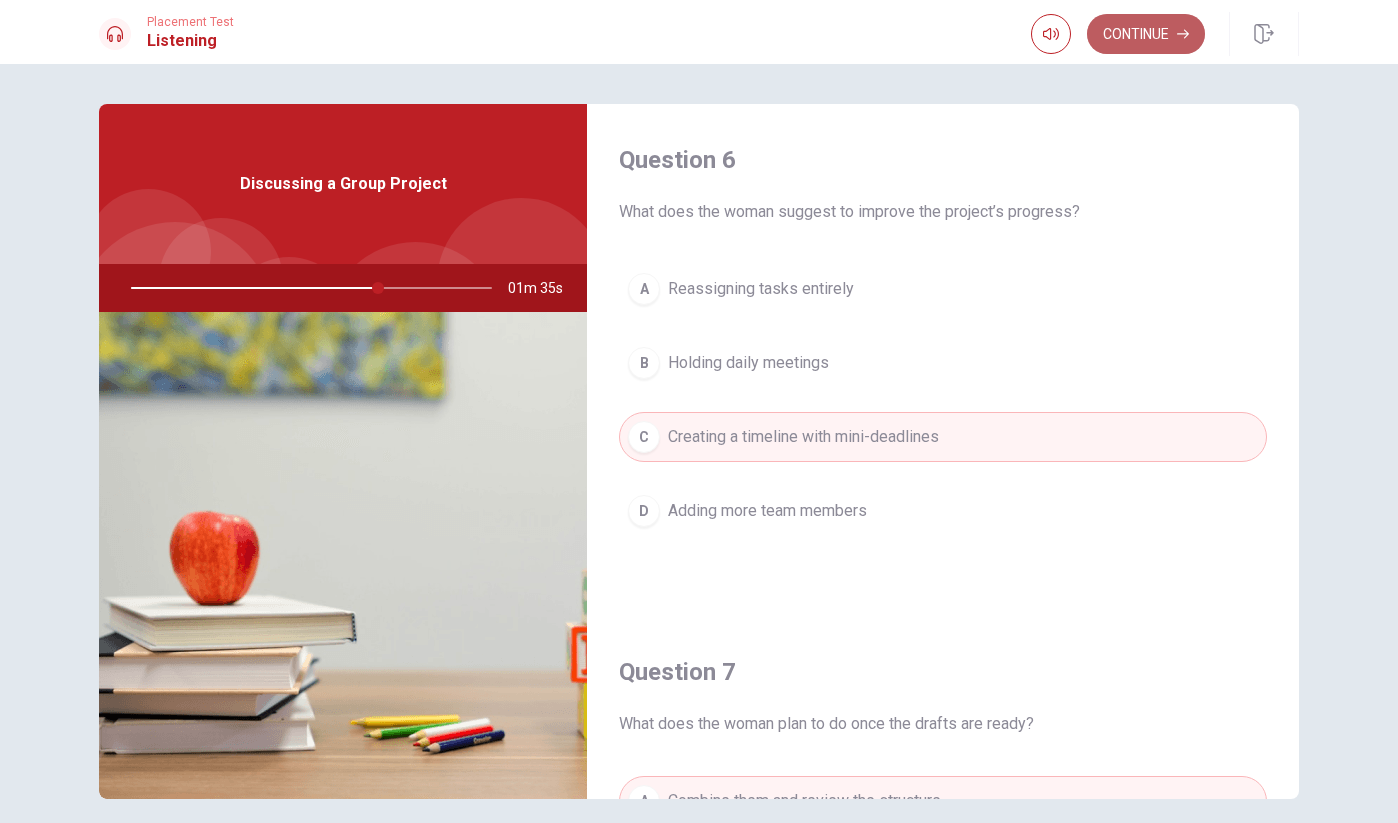 click on "Continue" at bounding box center [1146, 34] 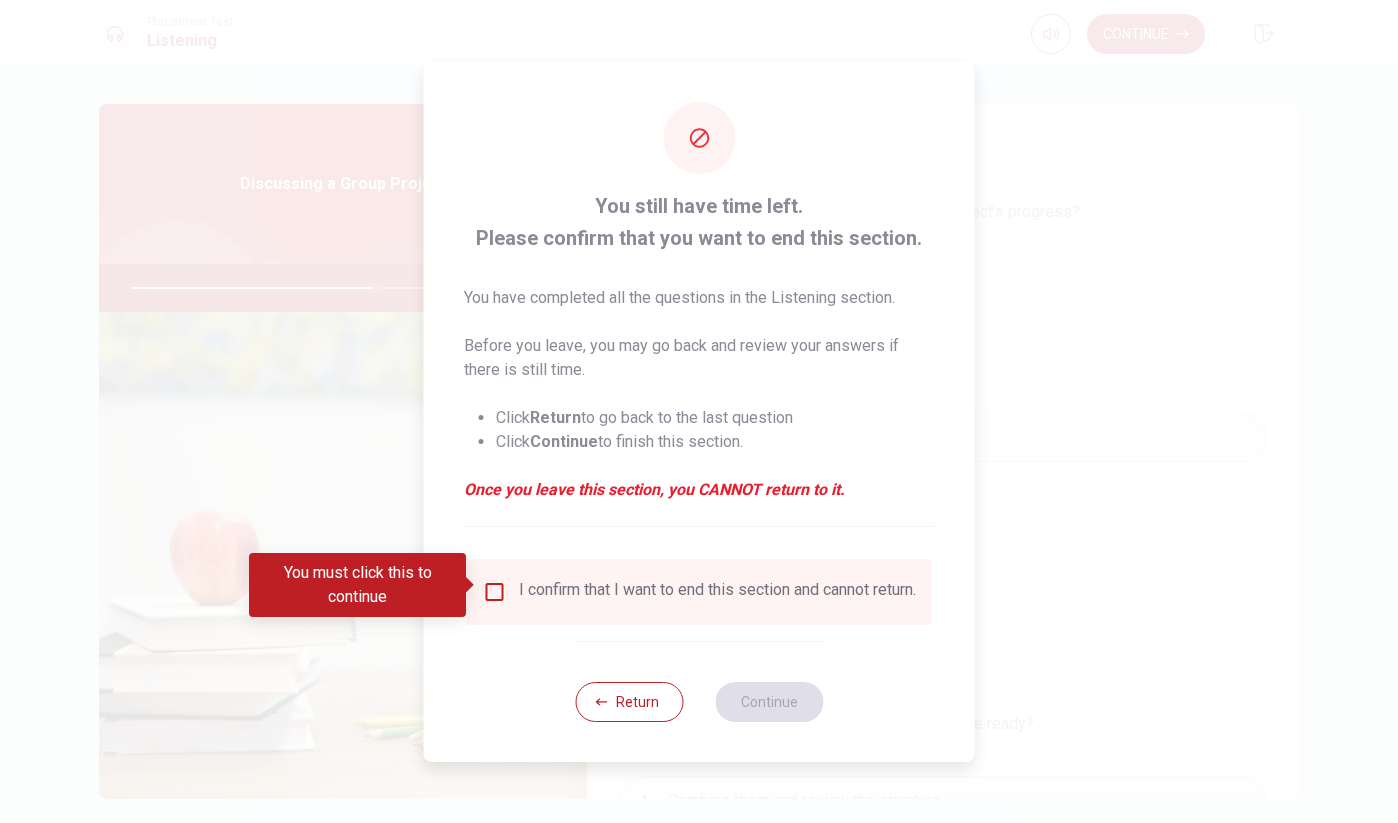 click at bounding box center [495, 592] 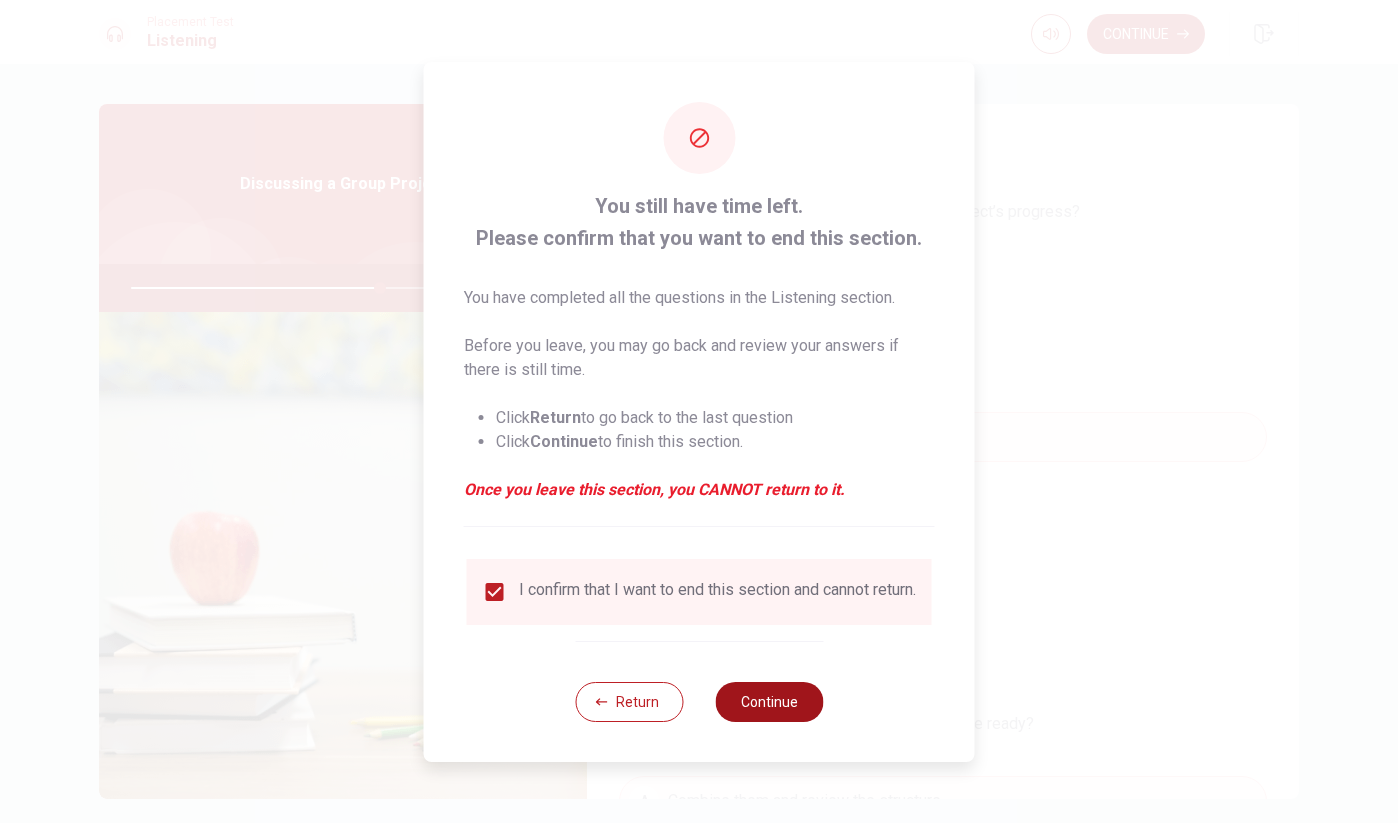 click on "Continue" at bounding box center (769, 702) 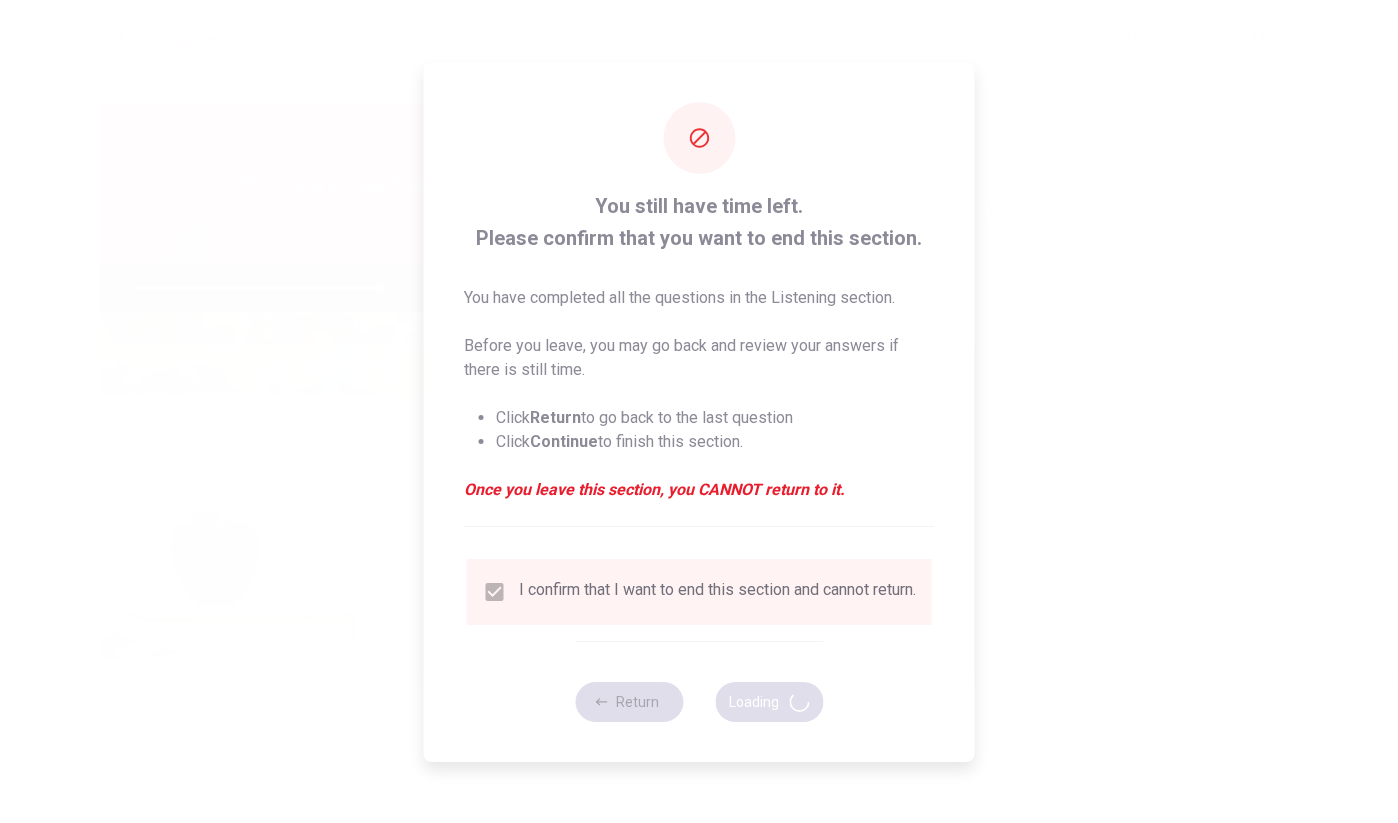 type on "70" 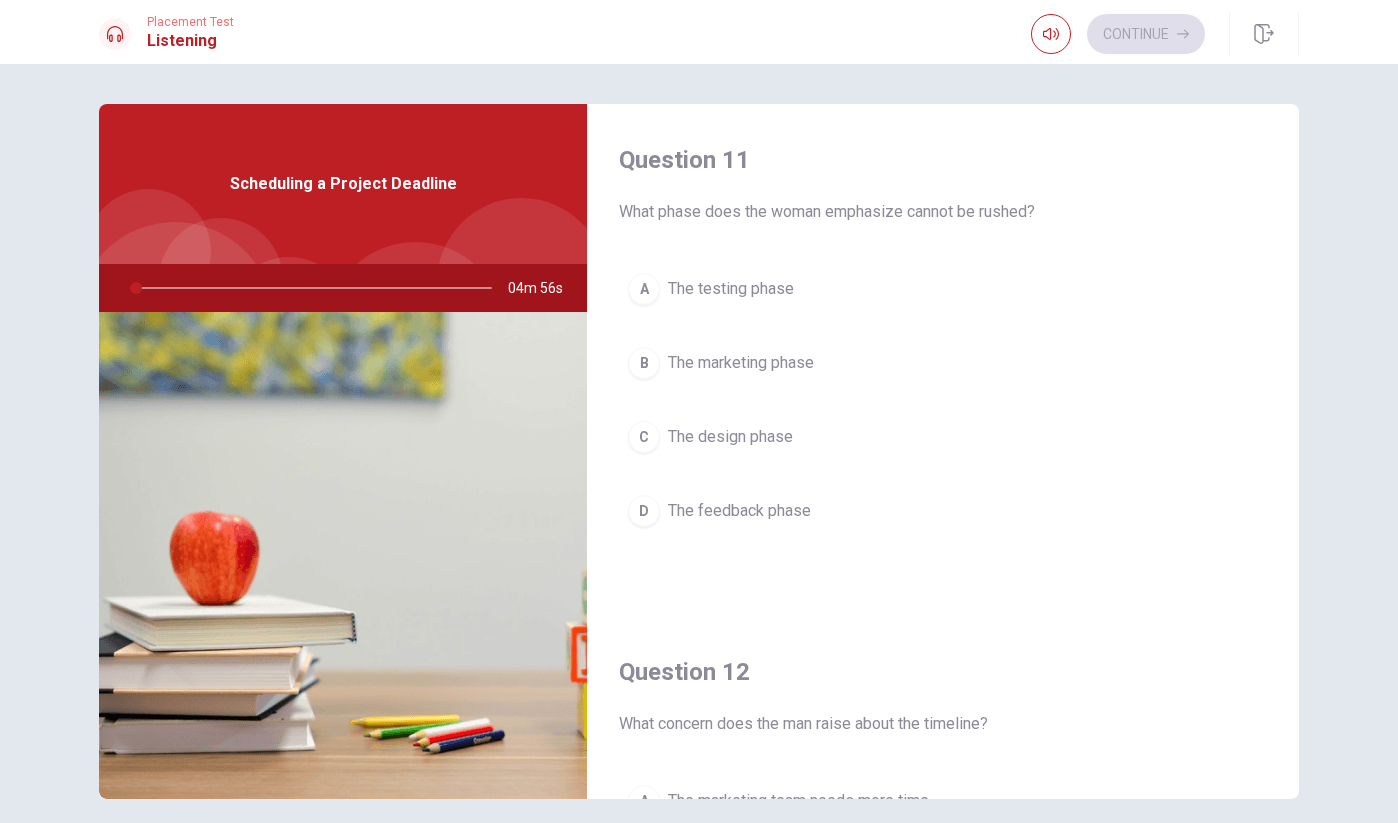 scroll, scrollTop: 0, scrollLeft: 0, axis: both 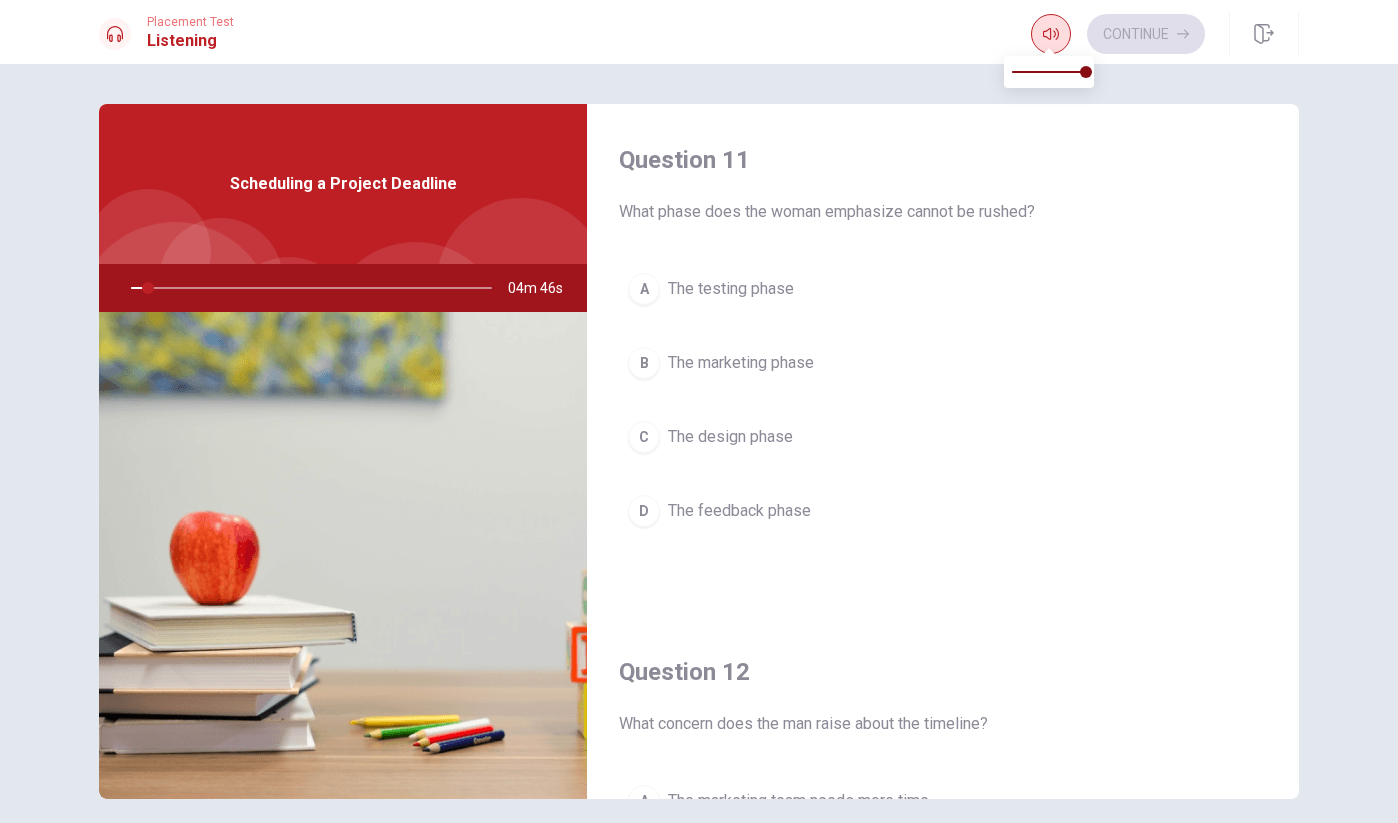 click 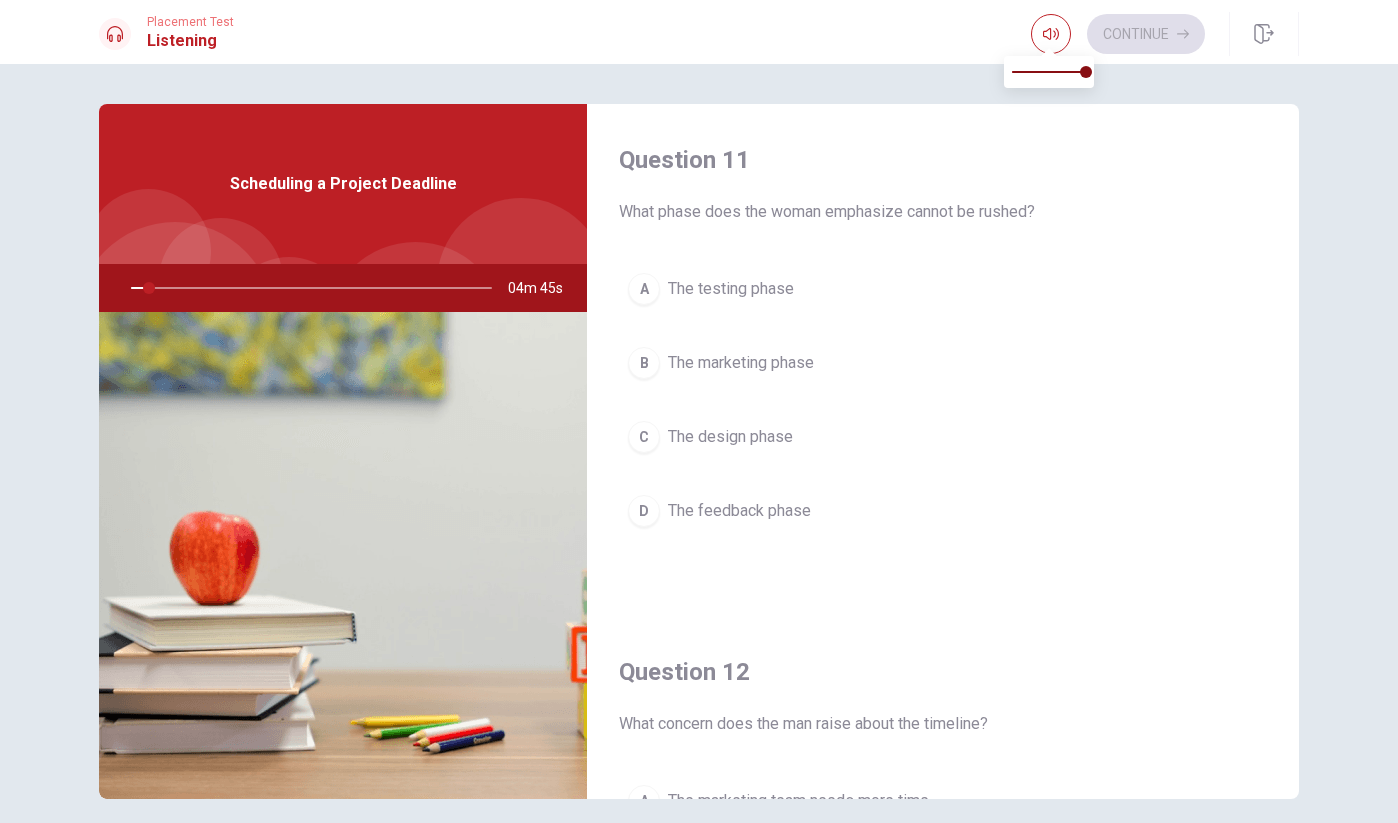 type on "5" 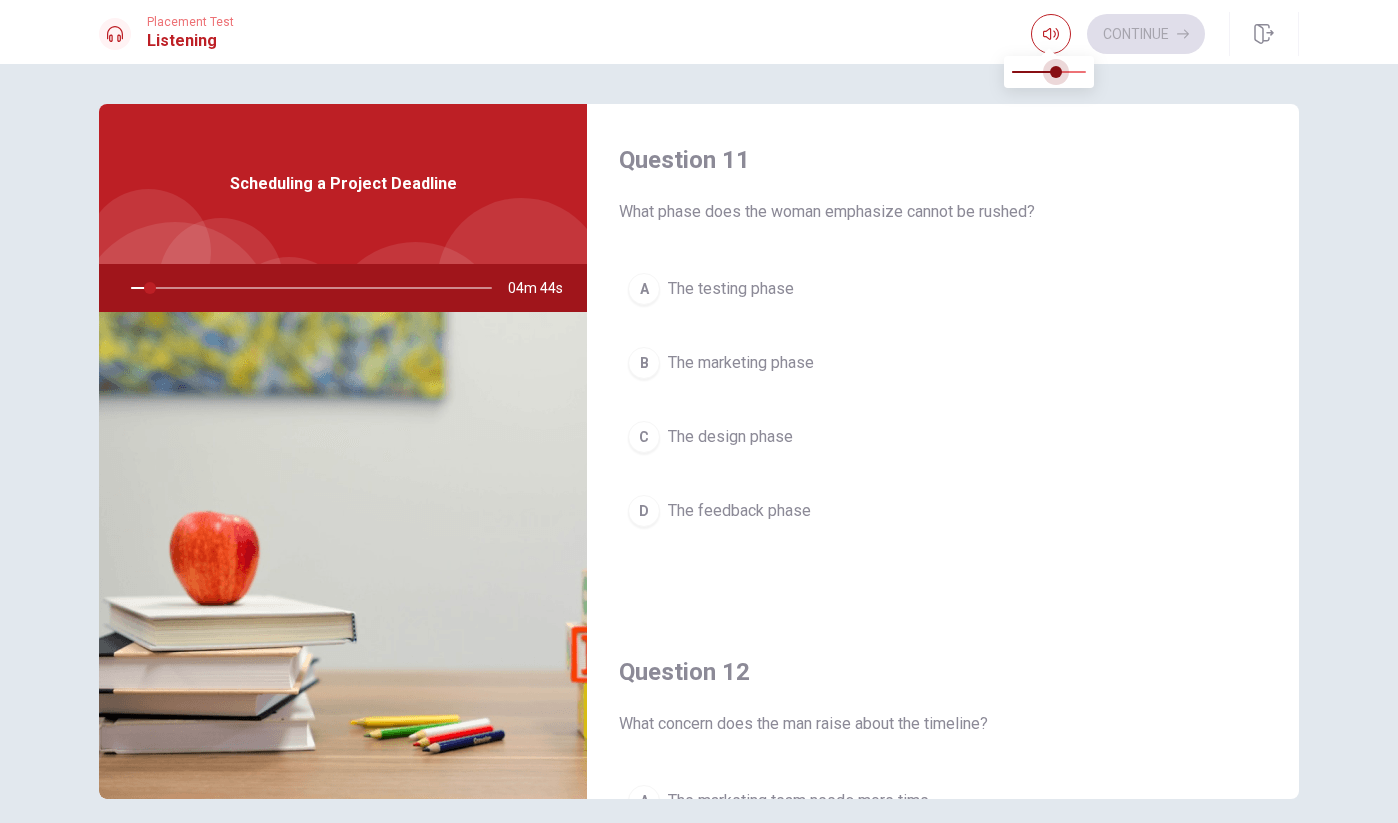 type on "5" 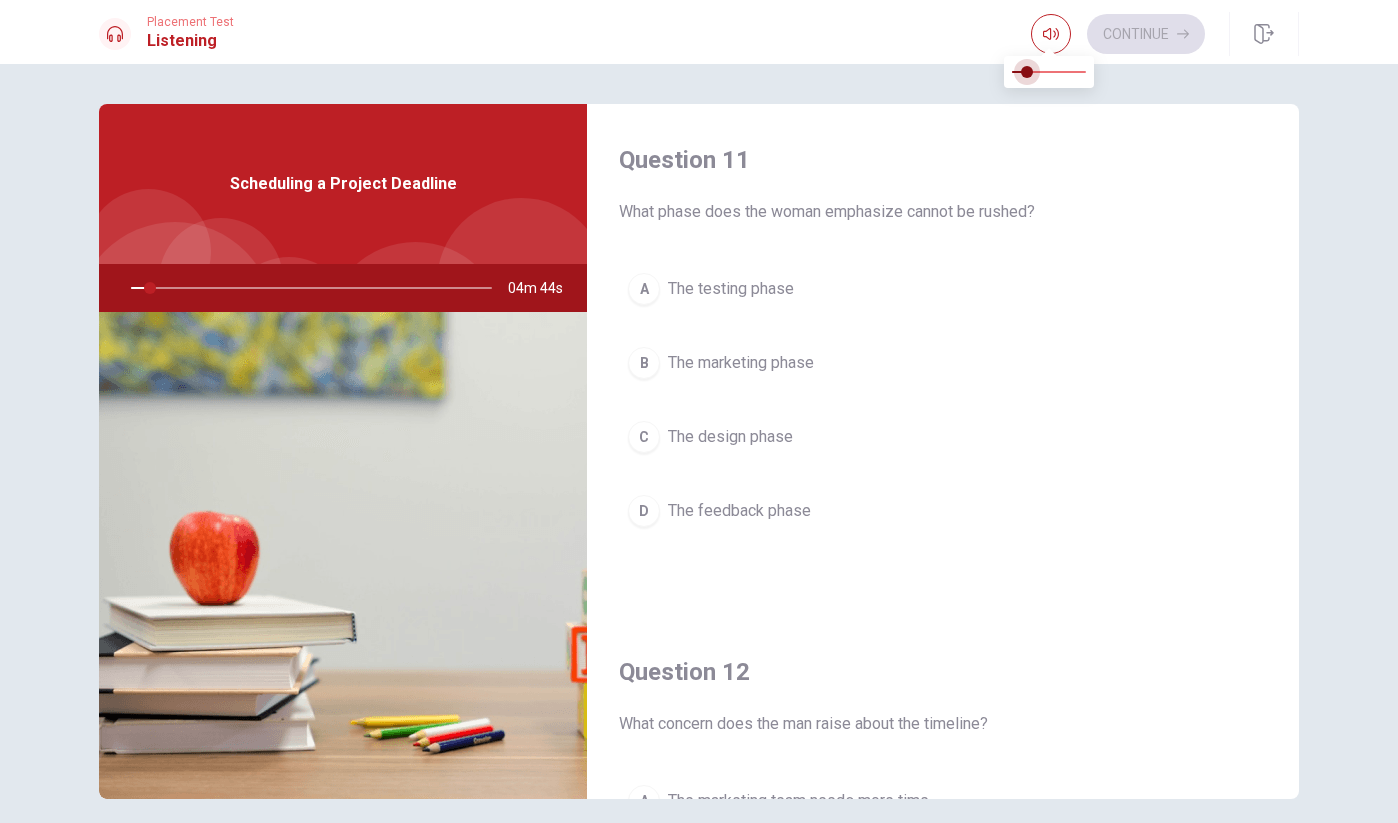 type on "5" 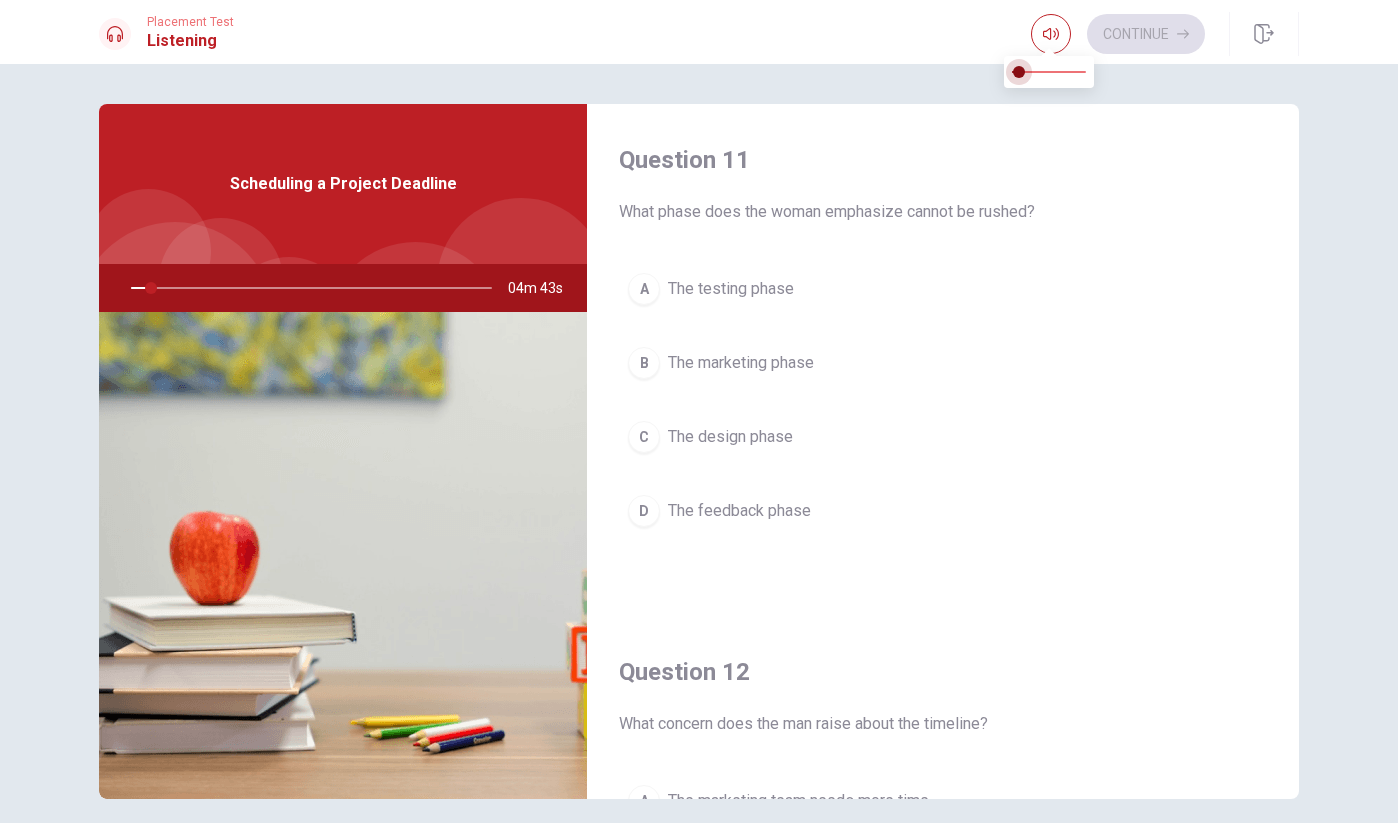 type on "6" 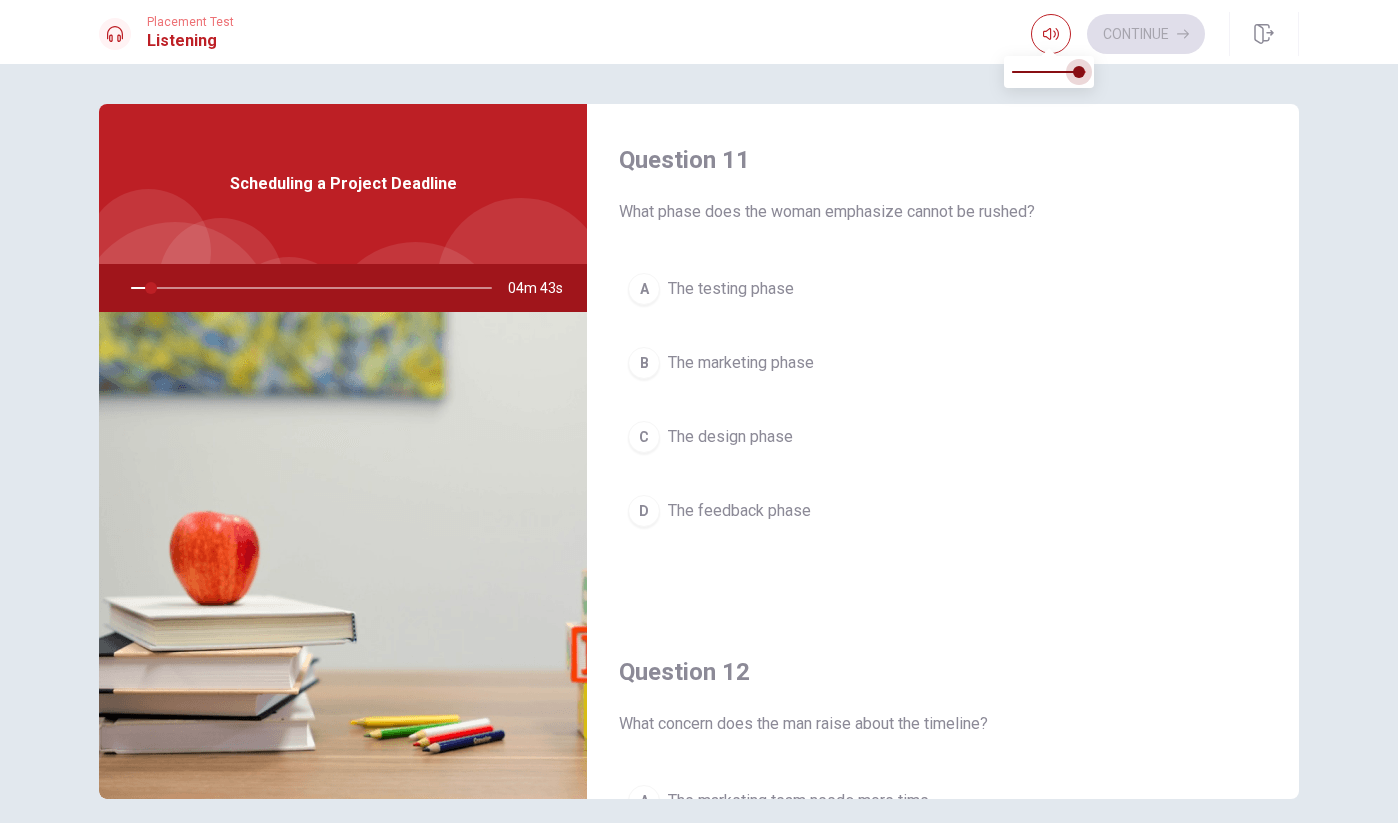 type on "6" 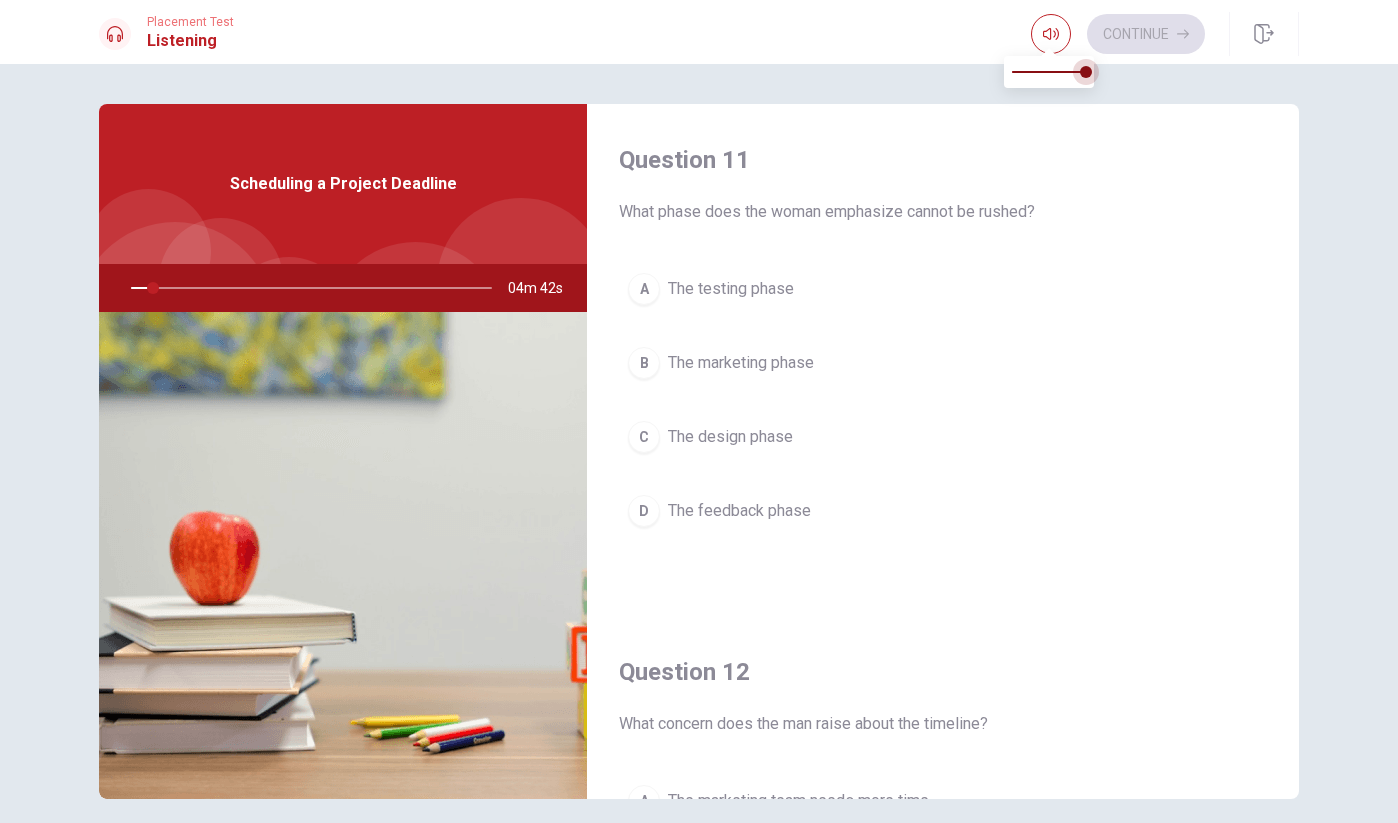 drag, startPoint x: 1058, startPoint y: 67, endPoint x: 1090, endPoint y: 73, distance: 32.55764 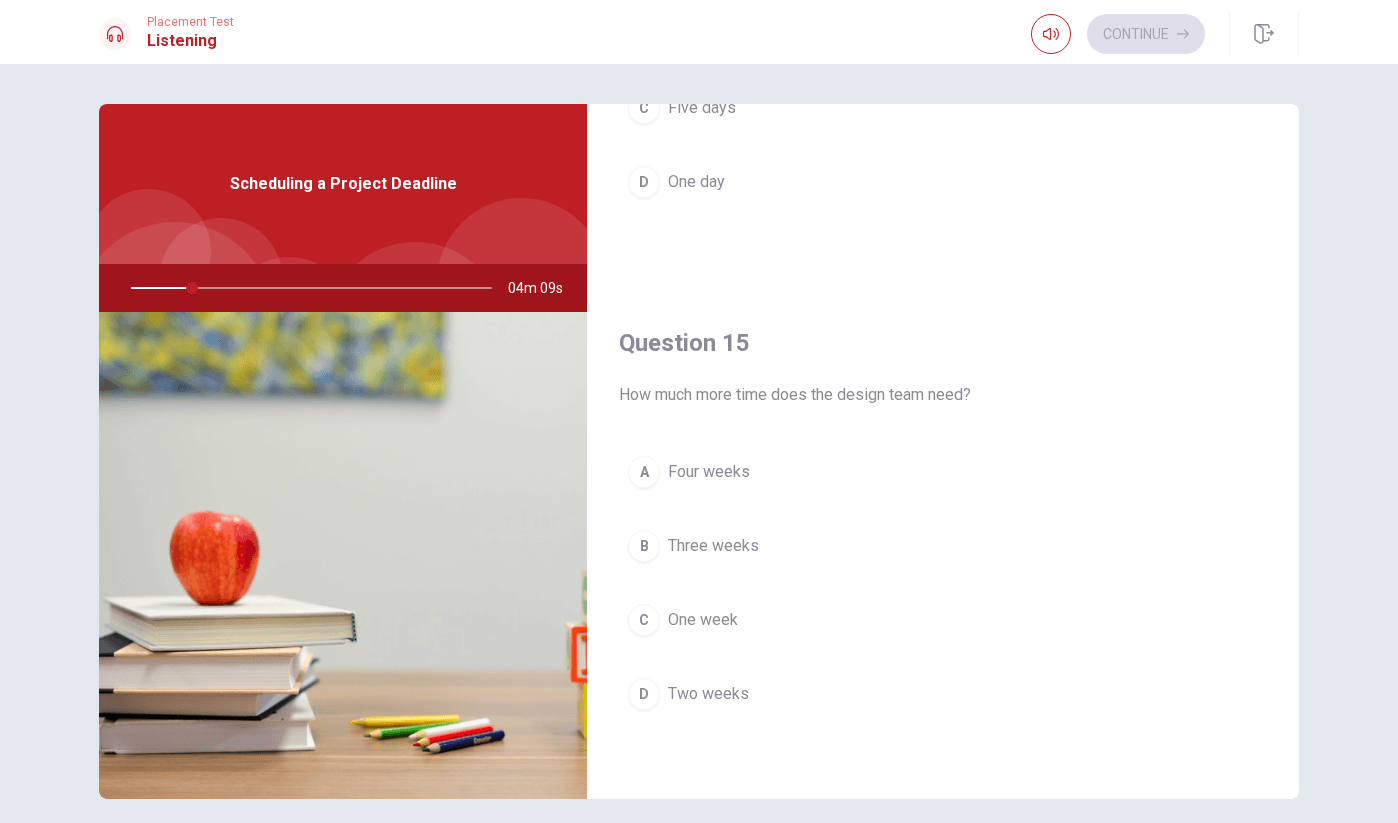 scroll, scrollTop: 1865, scrollLeft: 0, axis: vertical 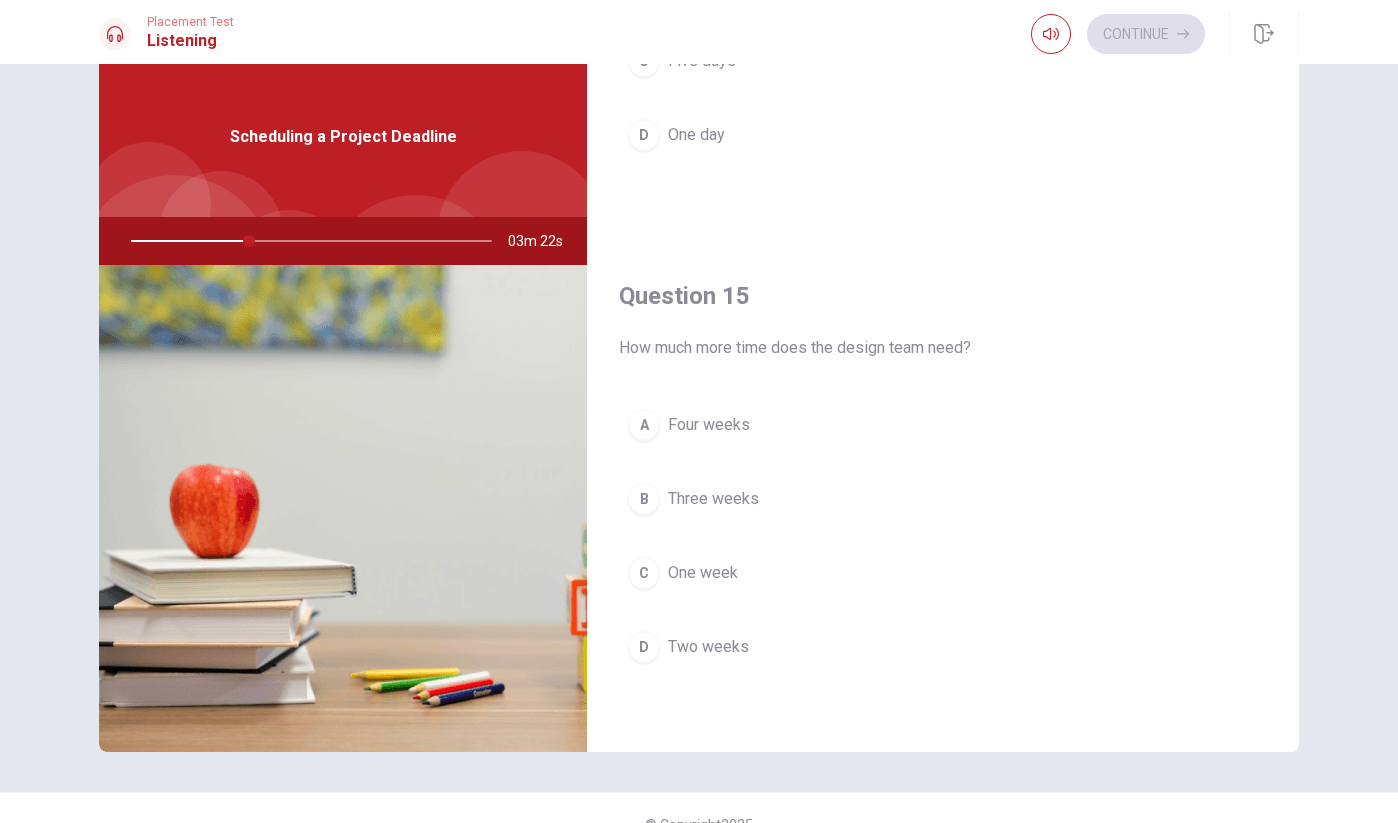 click on "Two weeks" at bounding box center [708, 647] 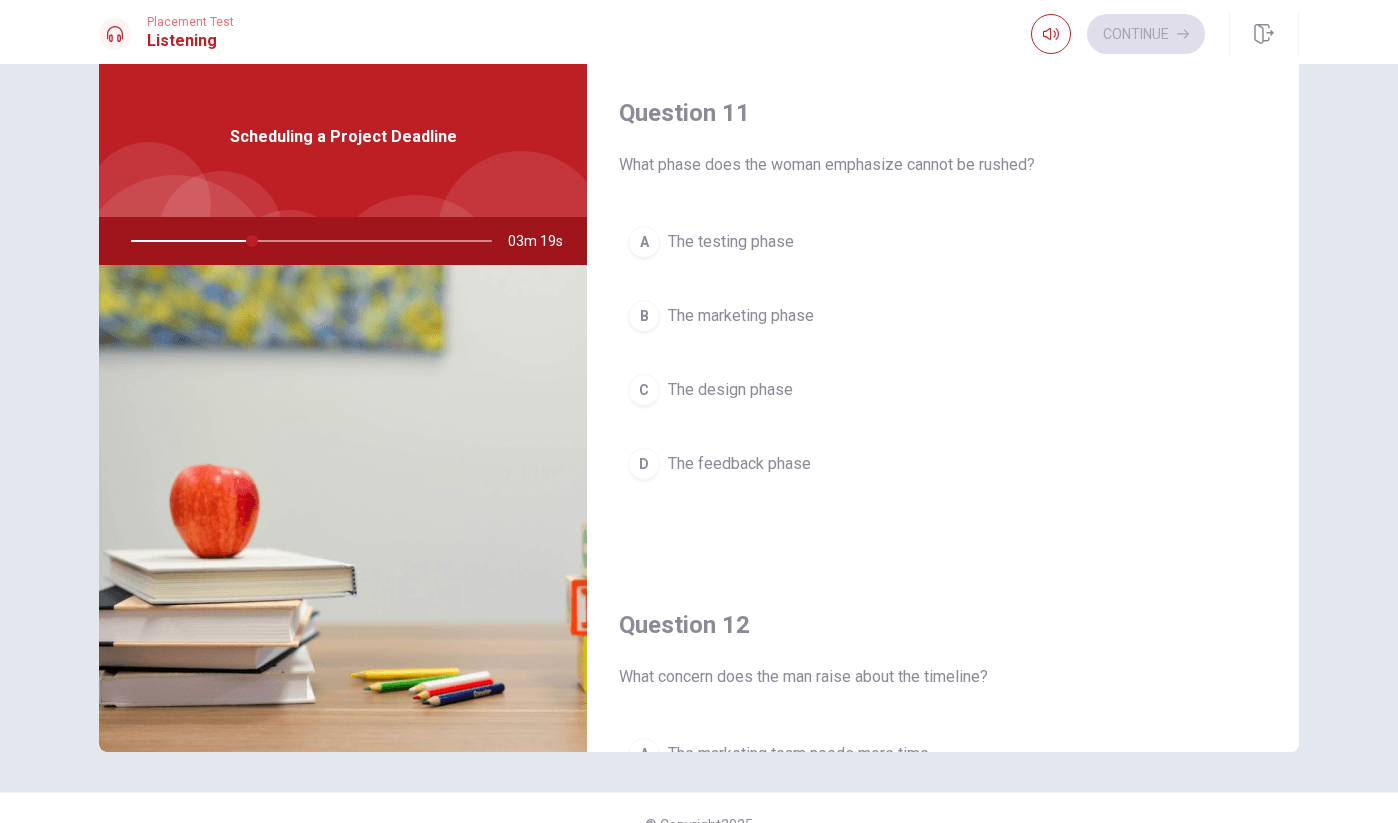 scroll, scrollTop: 0, scrollLeft: 0, axis: both 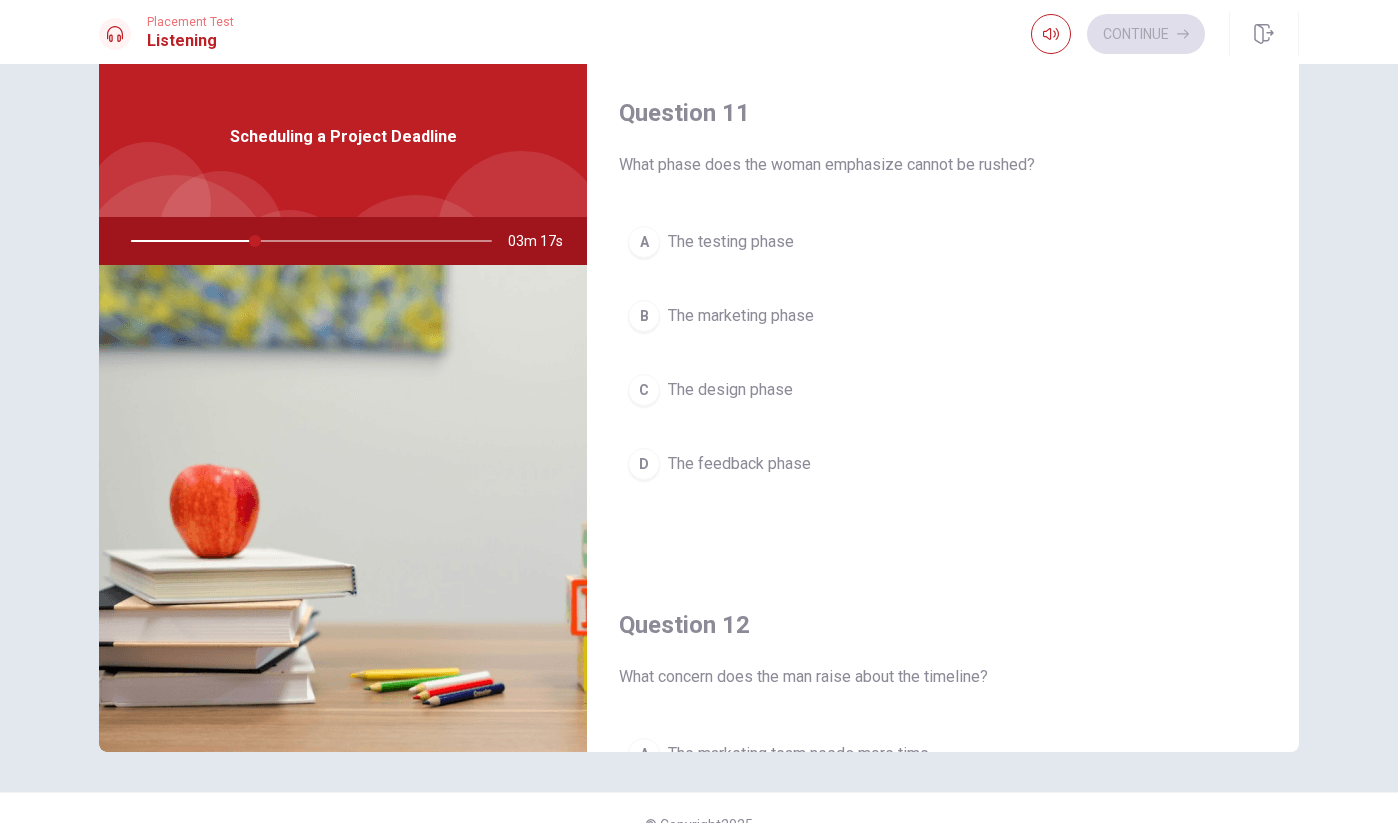 click on "The design phase" at bounding box center [730, 390] 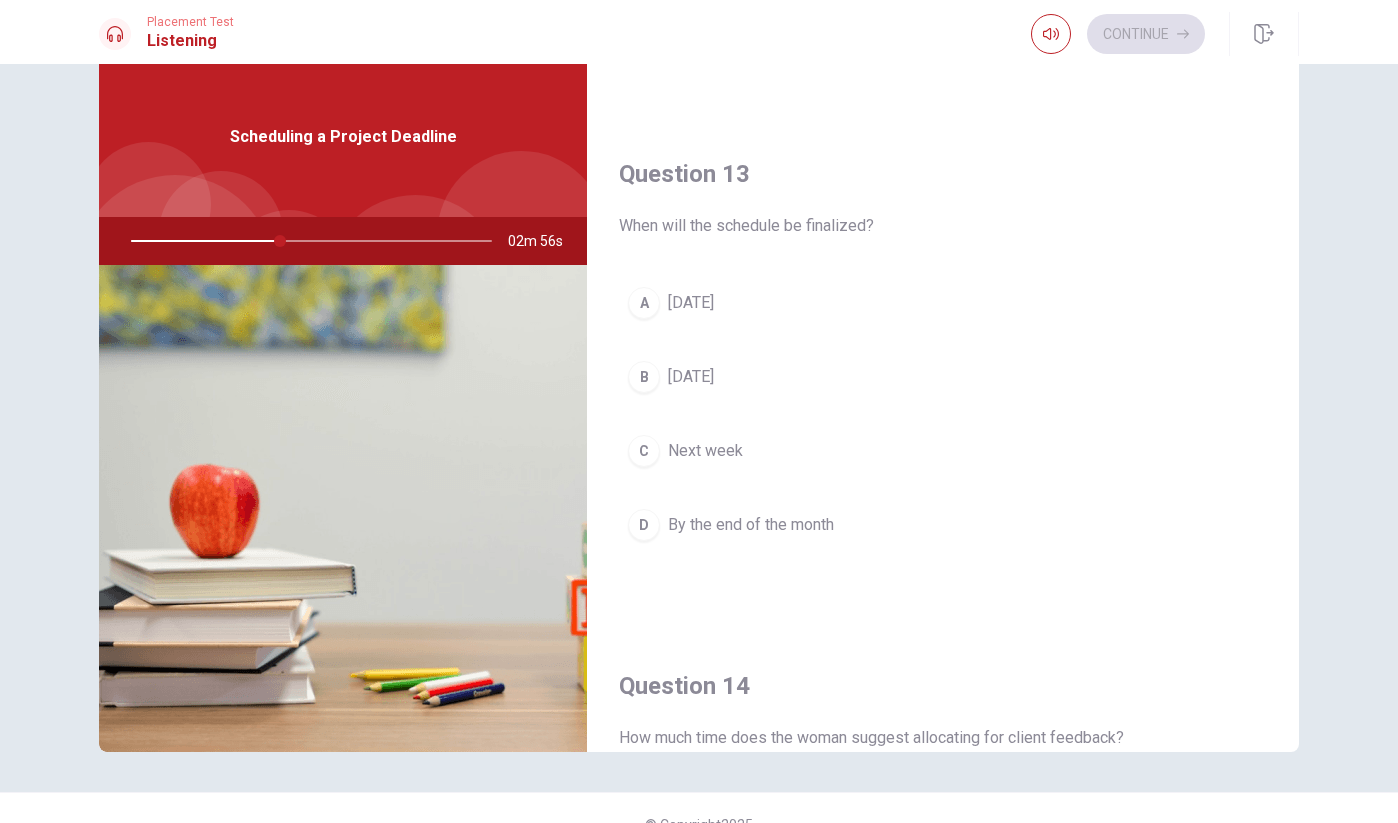 scroll, scrollTop: 943, scrollLeft: 0, axis: vertical 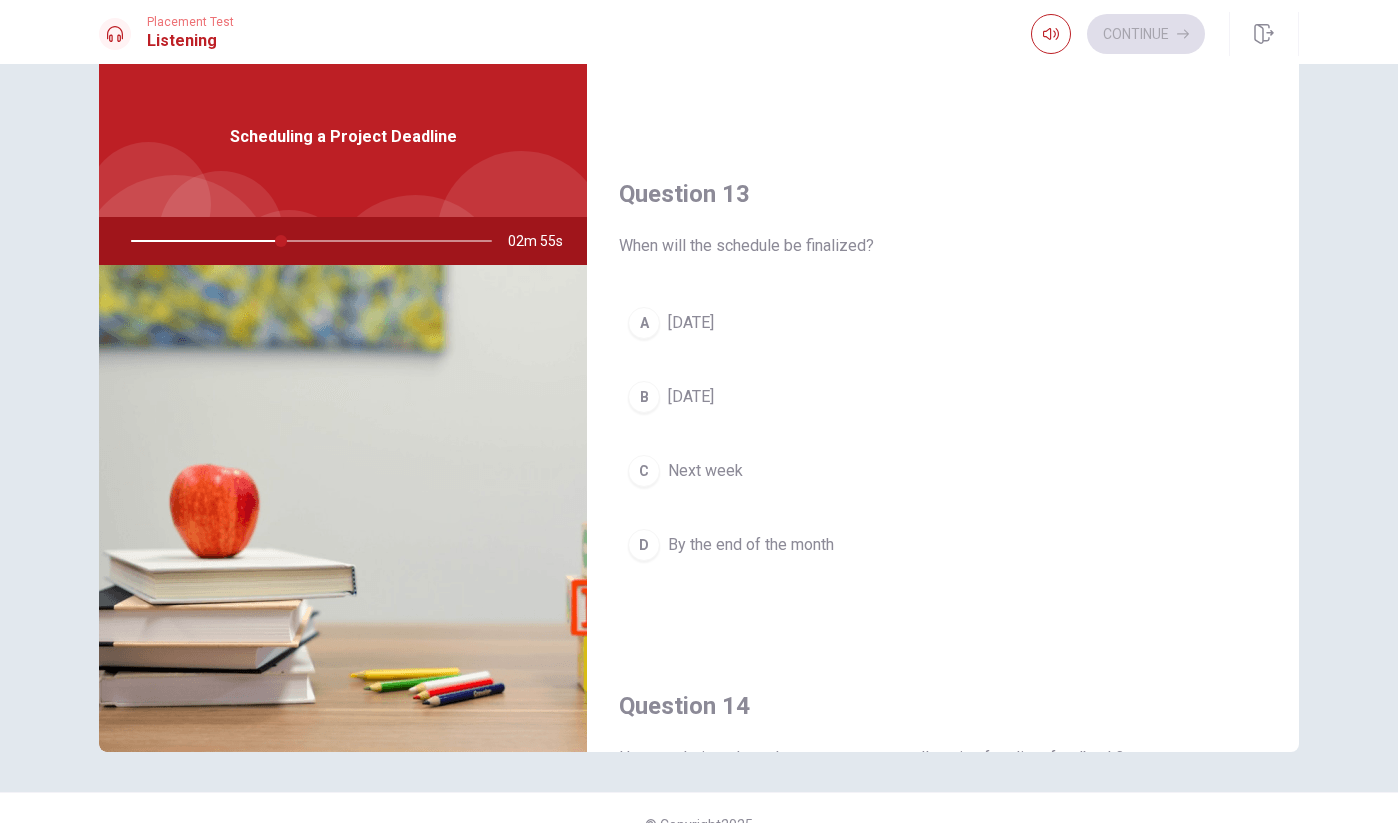 click on "[DATE]" at bounding box center (691, 323) 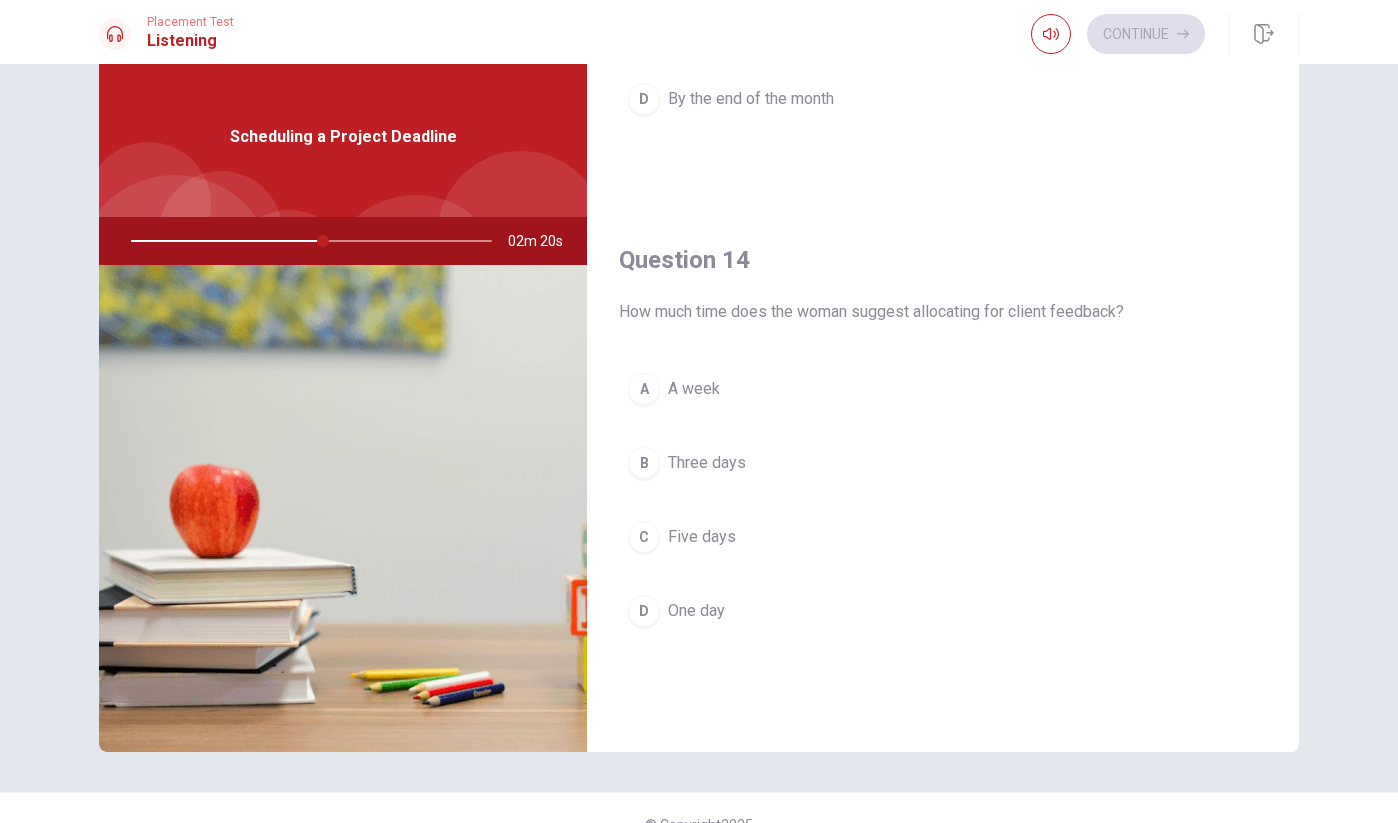 scroll, scrollTop: 1417, scrollLeft: 0, axis: vertical 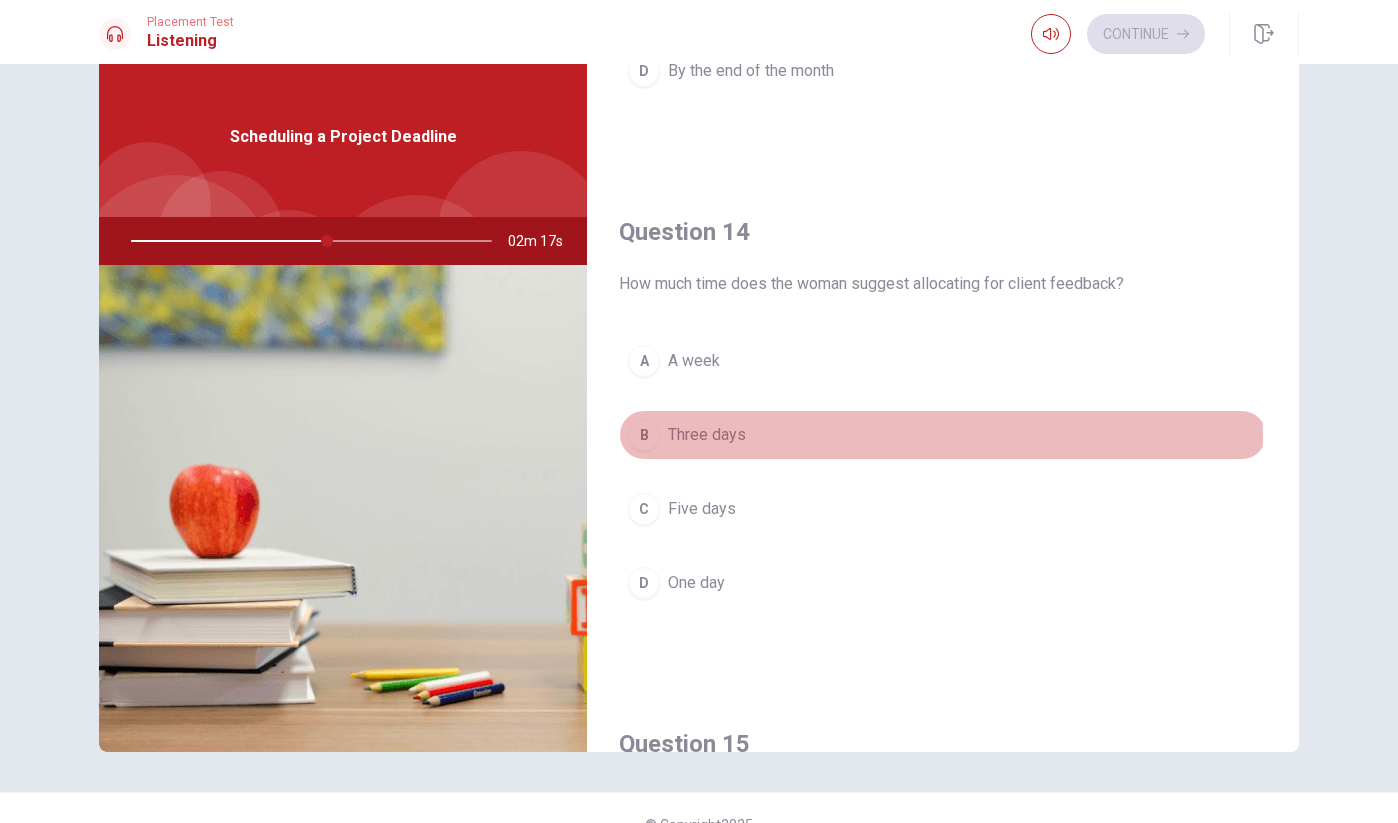 click on "Three days" at bounding box center (707, 435) 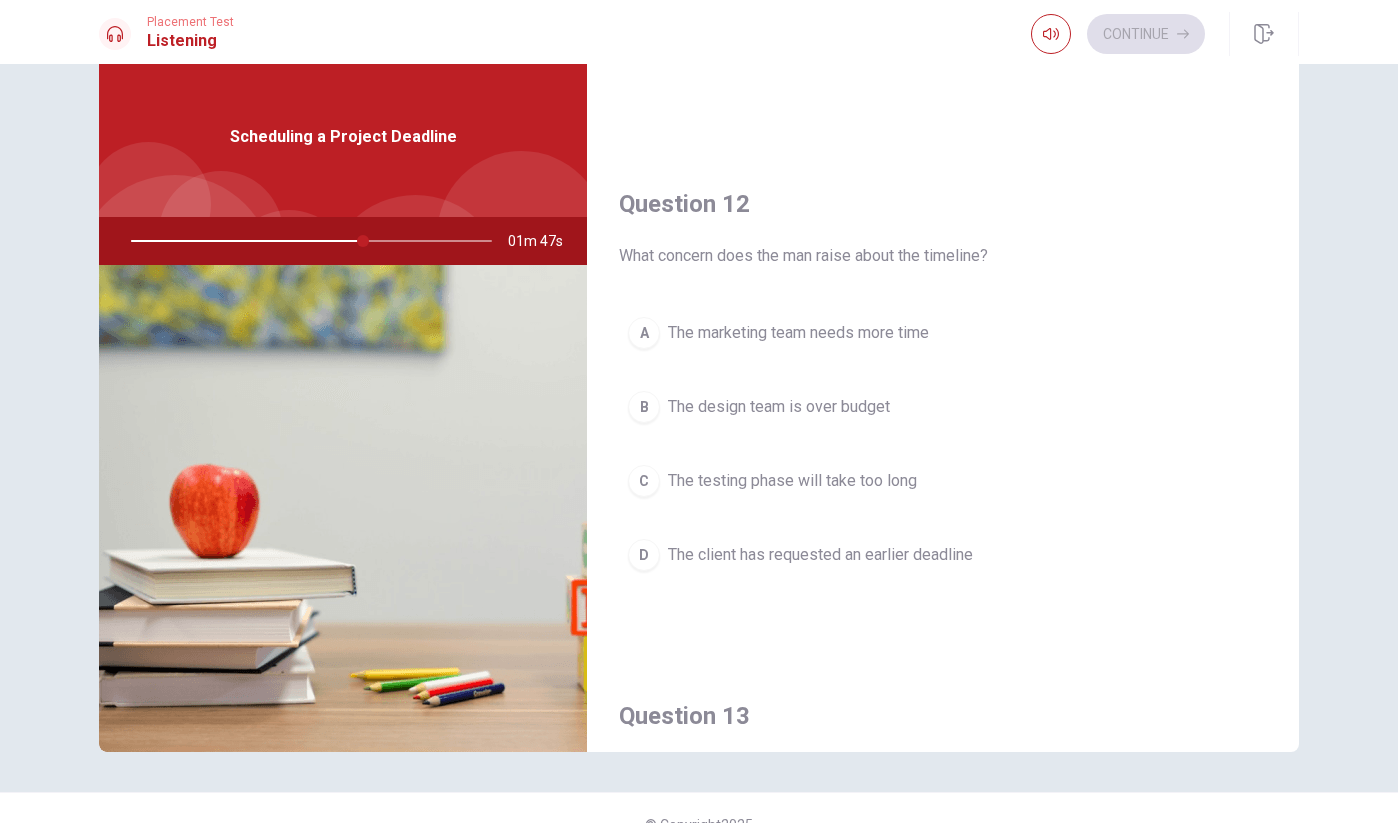 scroll, scrollTop: 428, scrollLeft: 0, axis: vertical 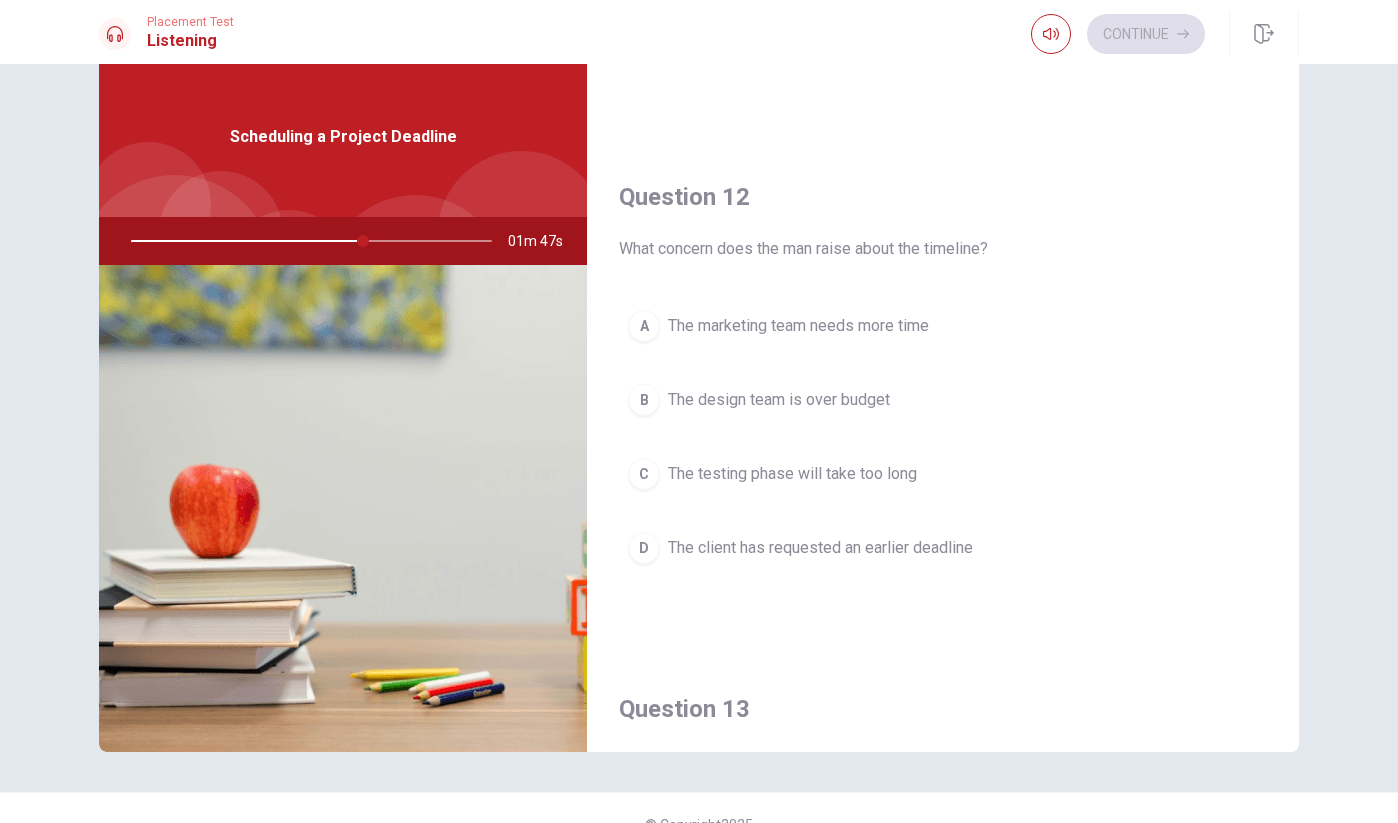 click on "The client has requested an earlier deadline" at bounding box center (820, 548) 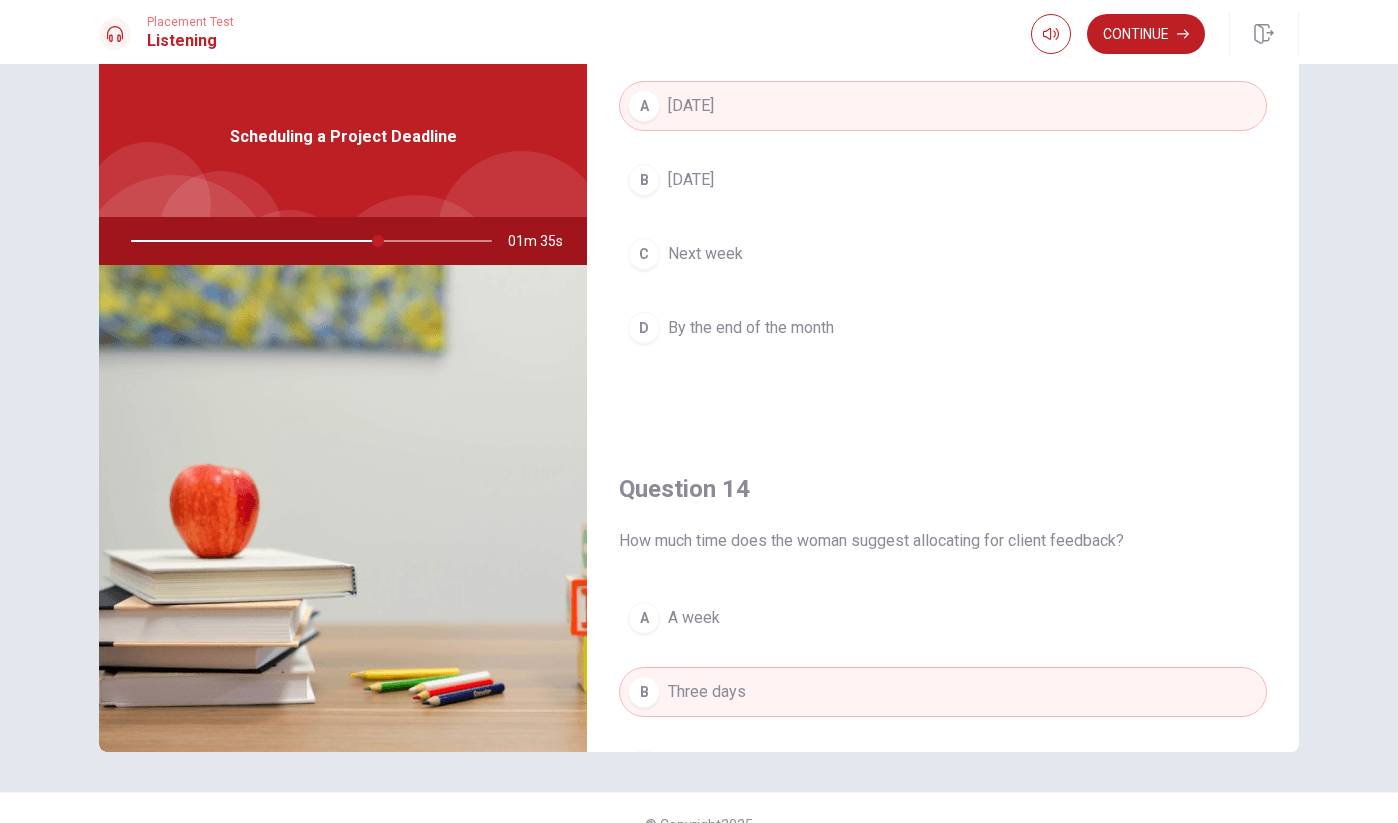 scroll, scrollTop: 205, scrollLeft: 0, axis: vertical 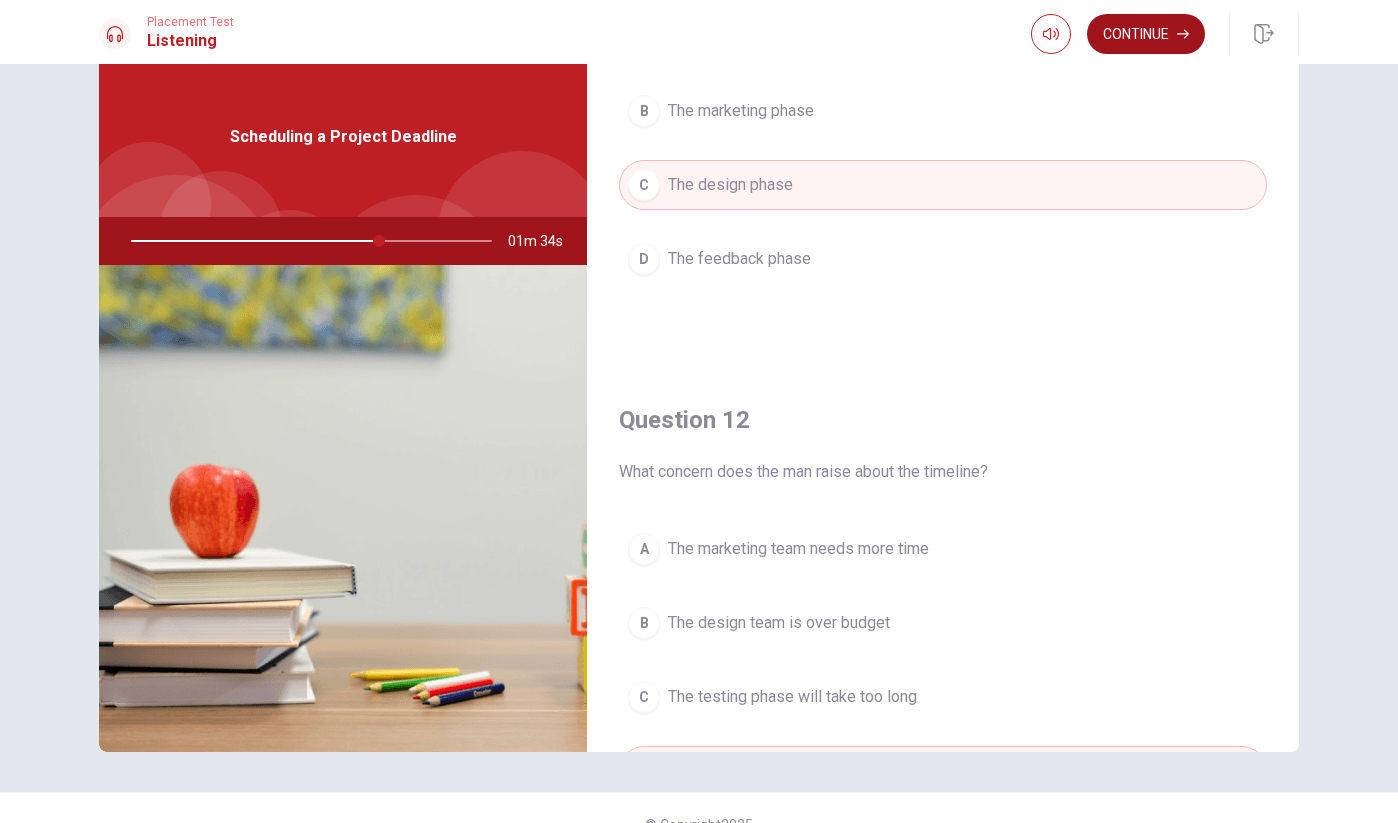 click on "Continue" at bounding box center (1146, 34) 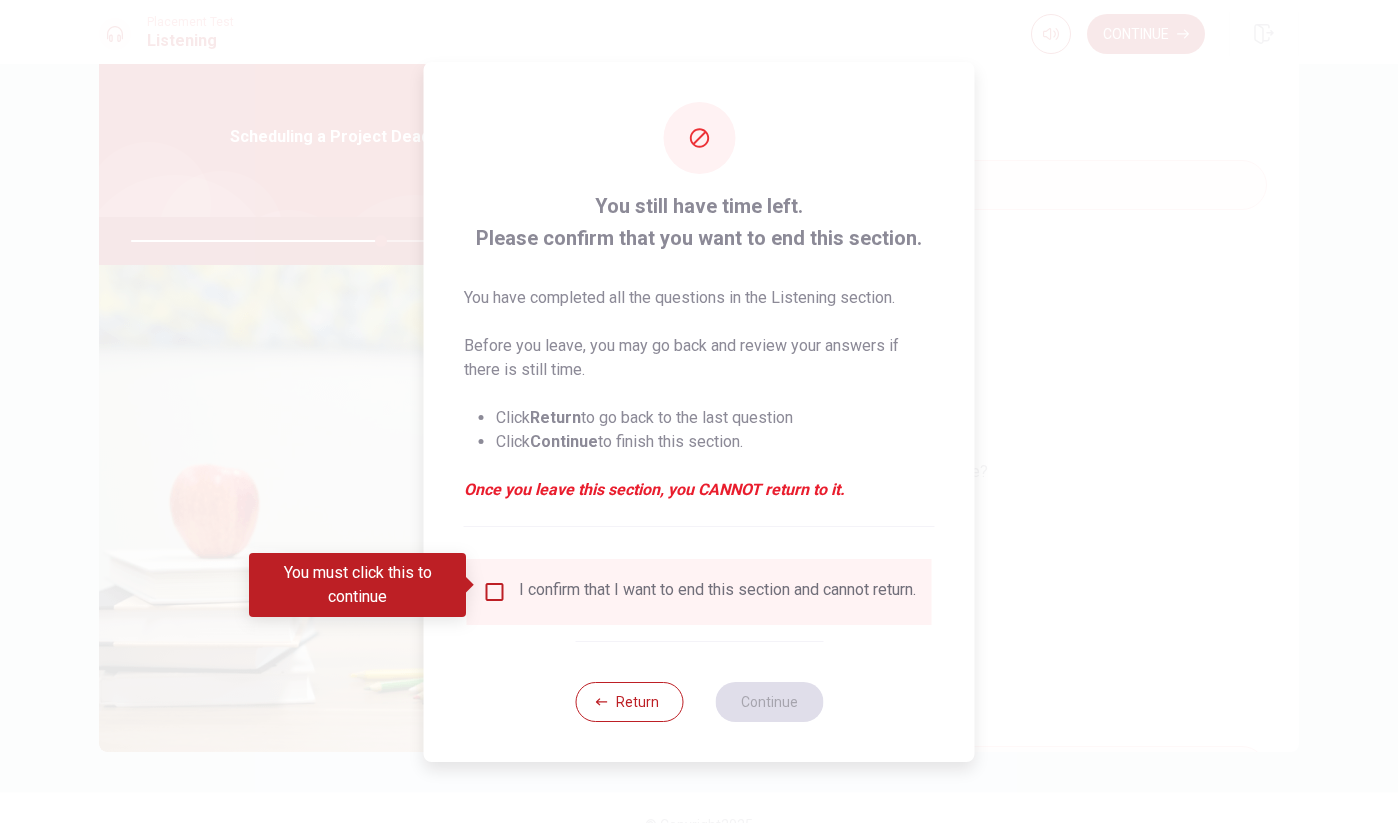 click on "I confirm that I want to end this section and cannot return." at bounding box center (699, 592) 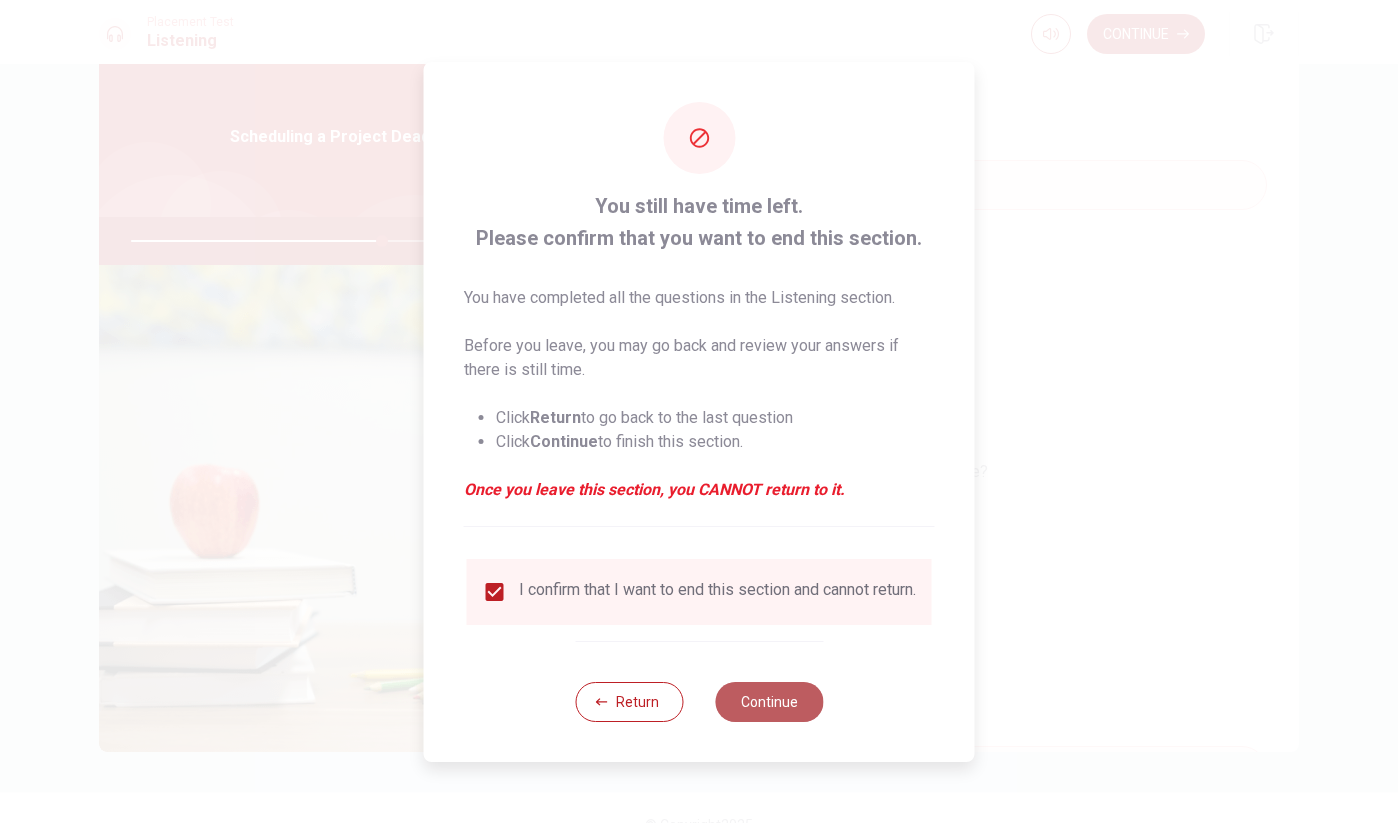 click on "Continue" at bounding box center [769, 702] 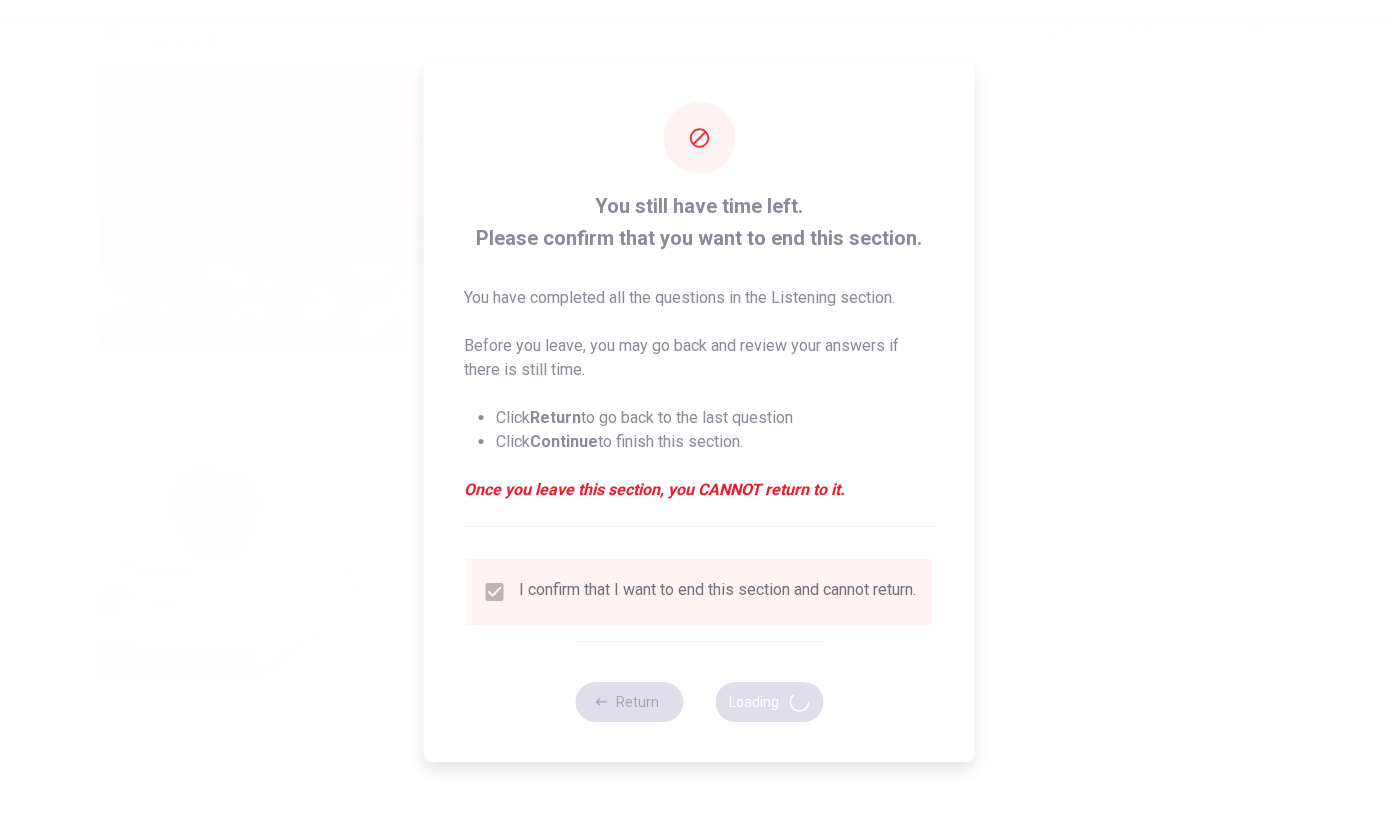 type on "70" 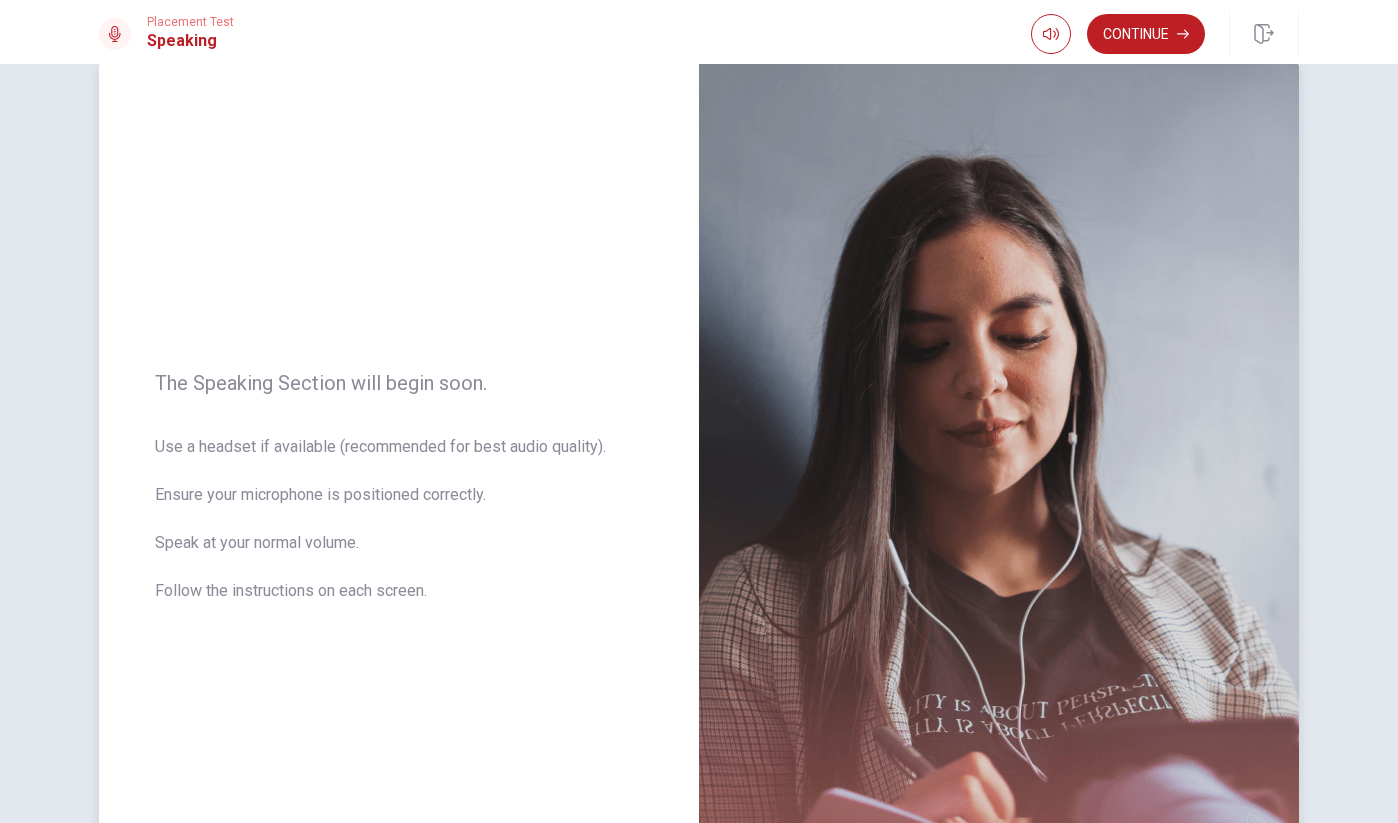 scroll, scrollTop: 44, scrollLeft: 0, axis: vertical 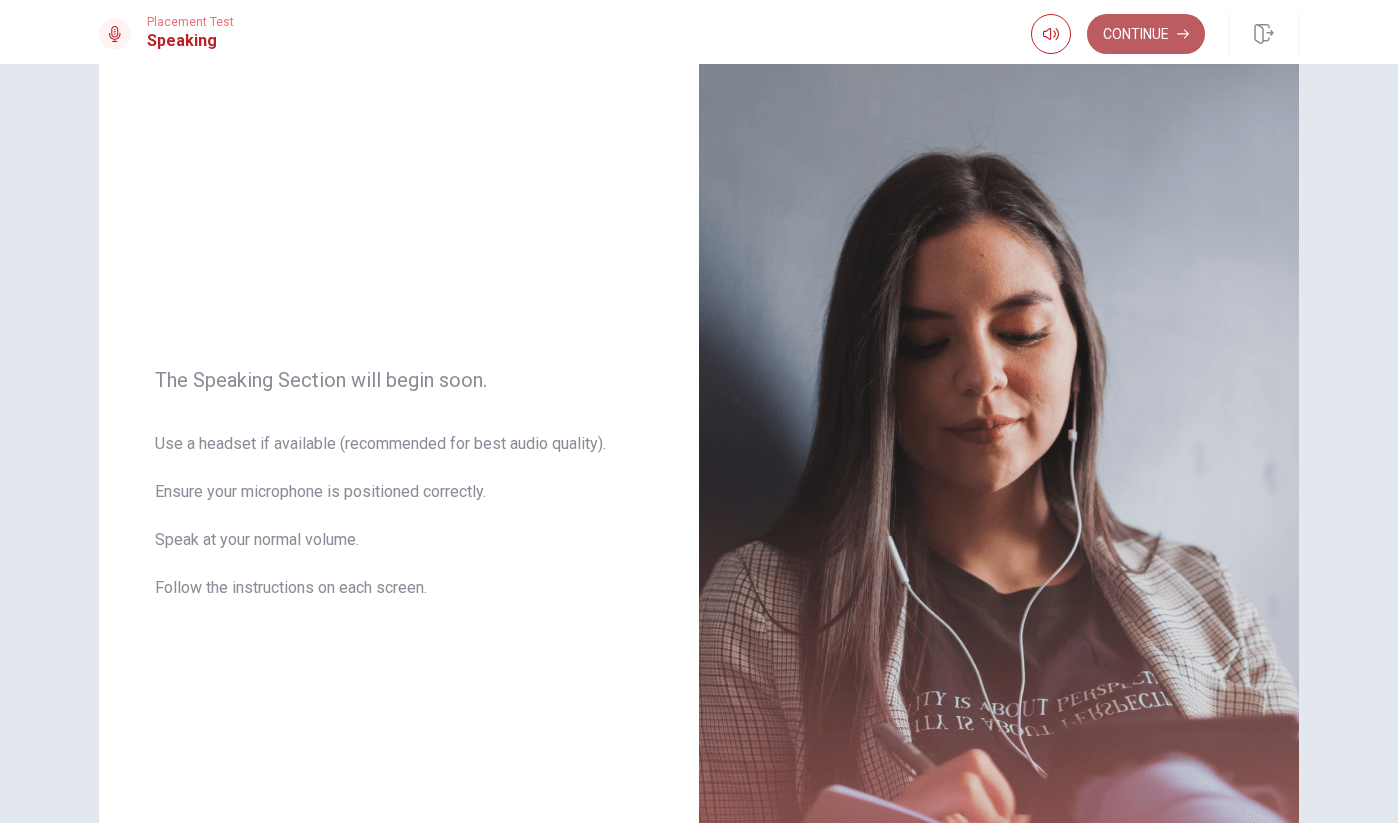 click on "Continue" at bounding box center [1146, 34] 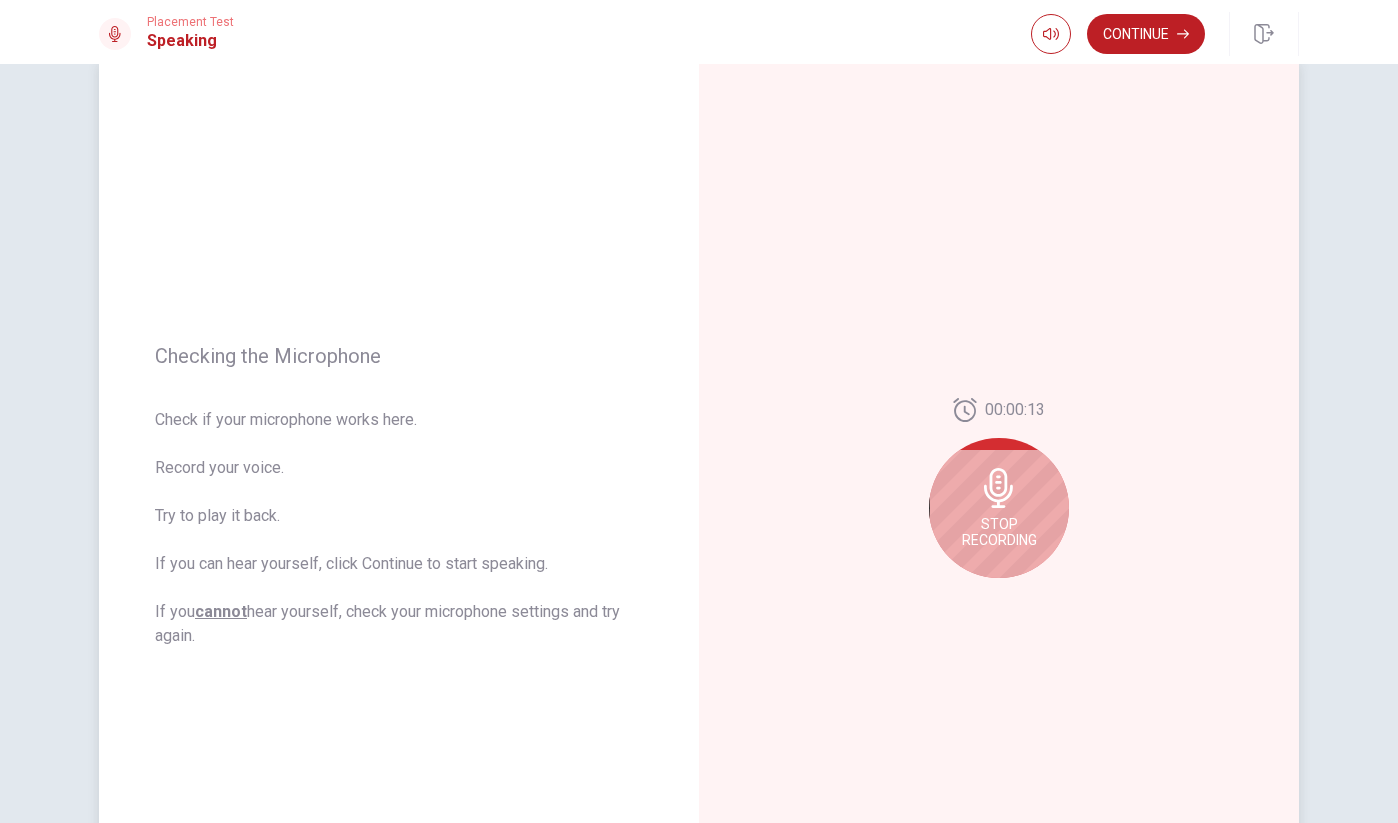 scroll, scrollTop: 81, scrollLeft: 0, axis: vertical 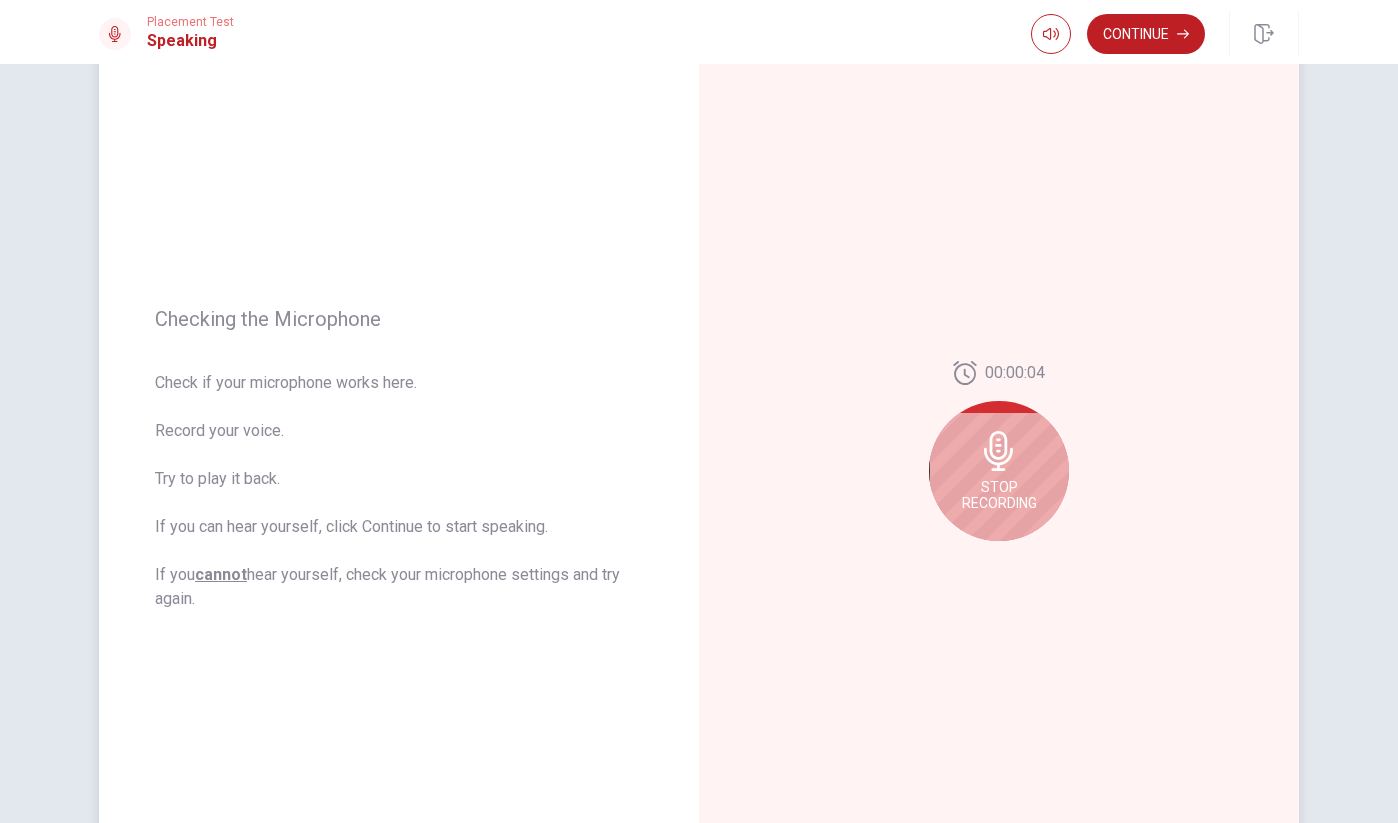 click on "Stop   Recording" at bounding box center (999, 471) 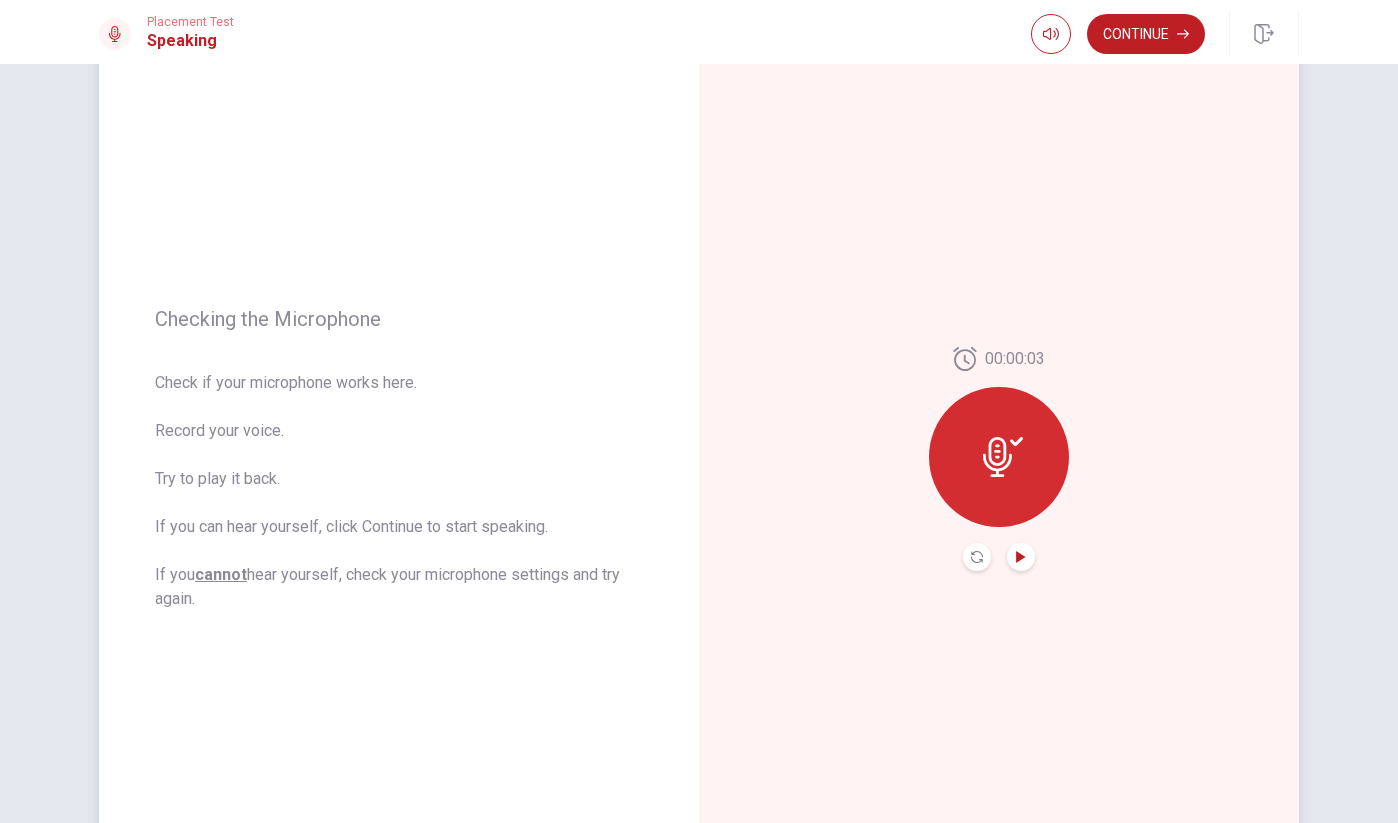 click 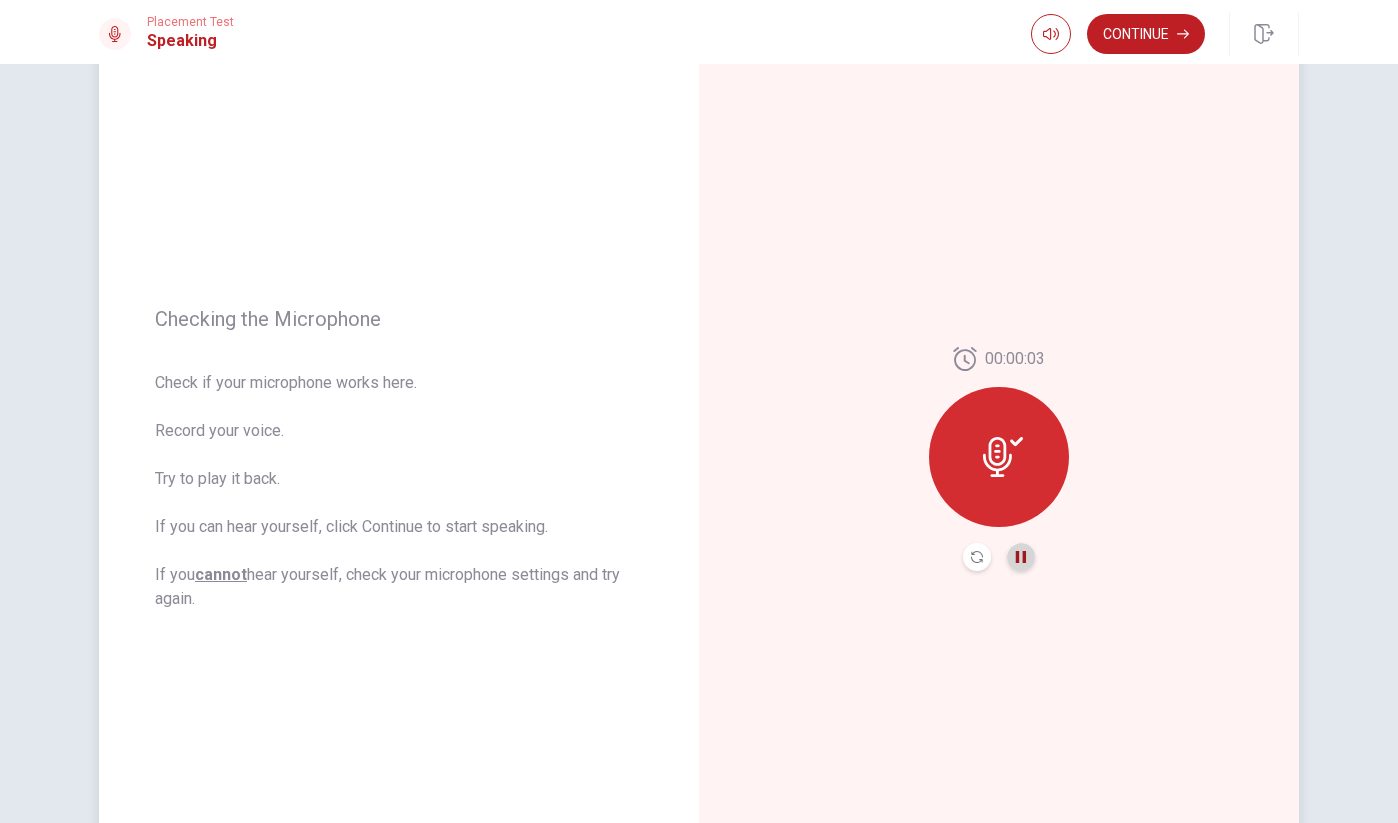click 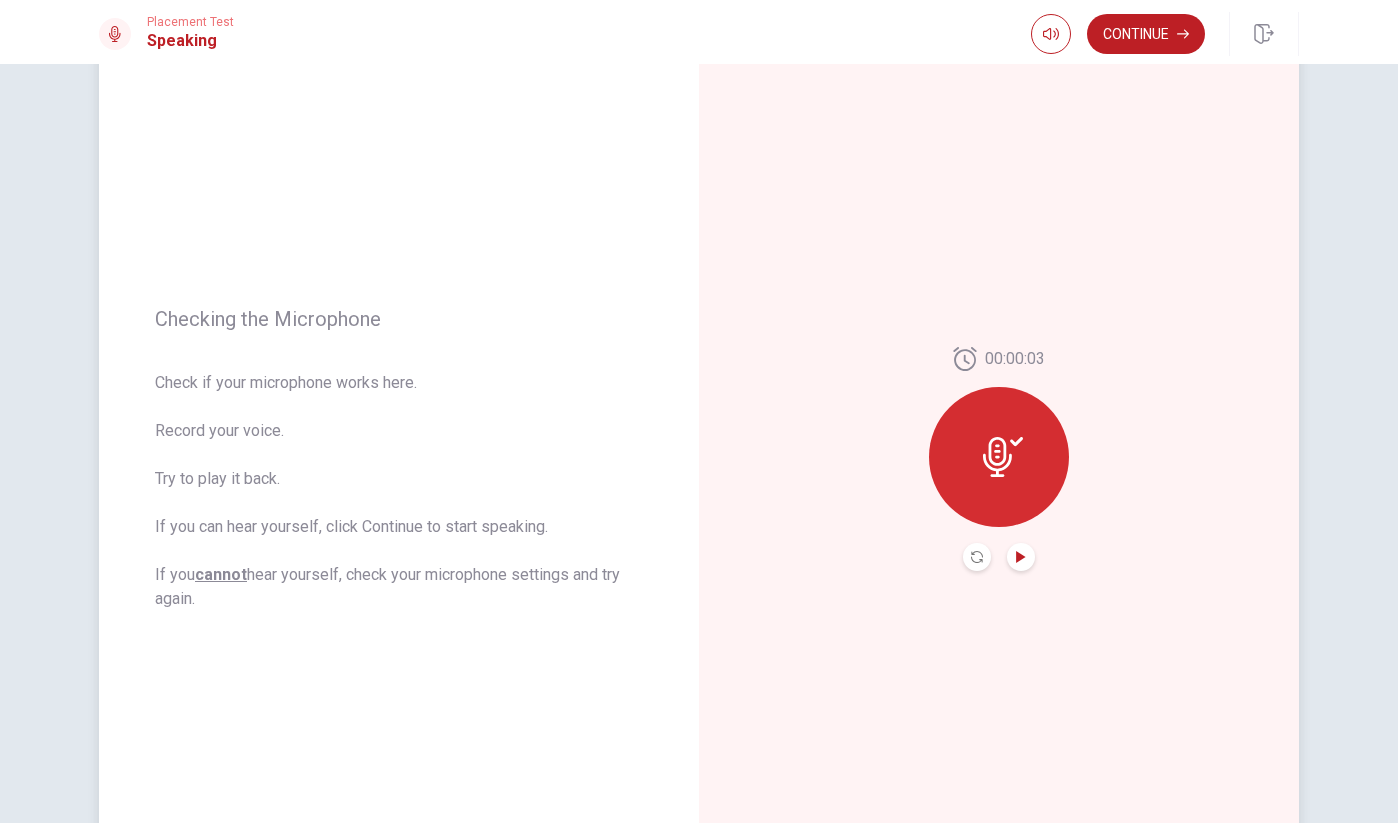 click 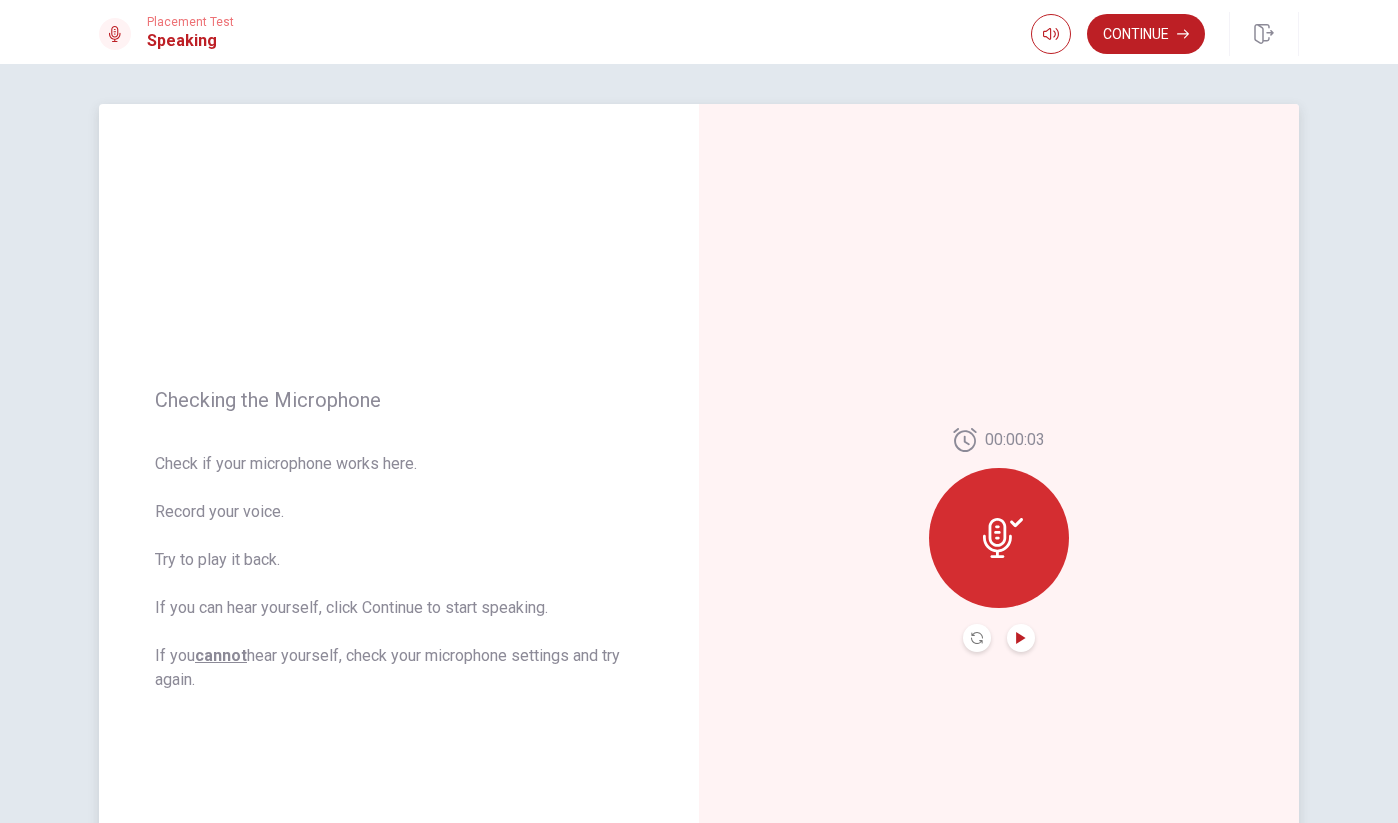 scroll, scrollTop: 0, scrollLeft: 0, axis: both 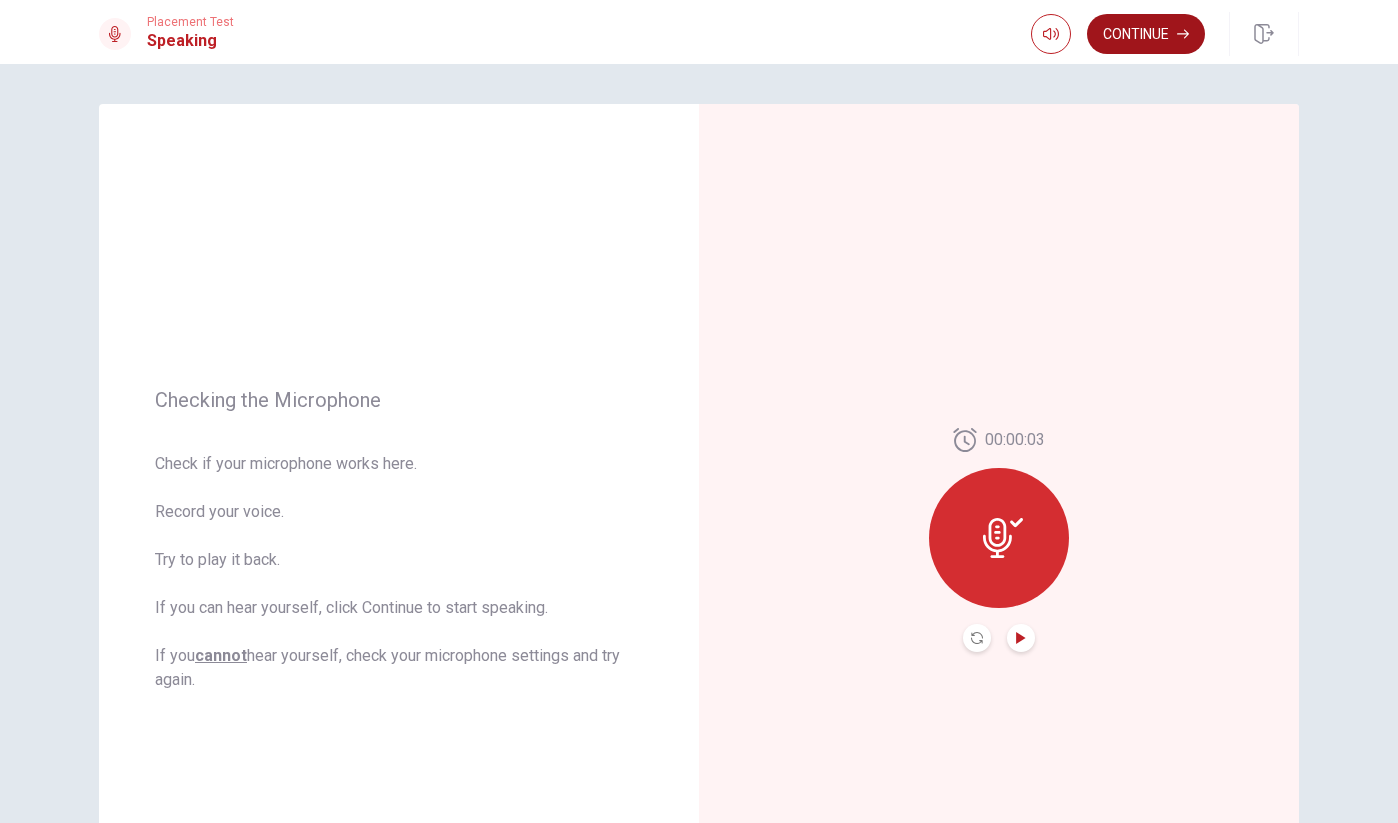 click on "Continue" at bounding box center [1146, 34] 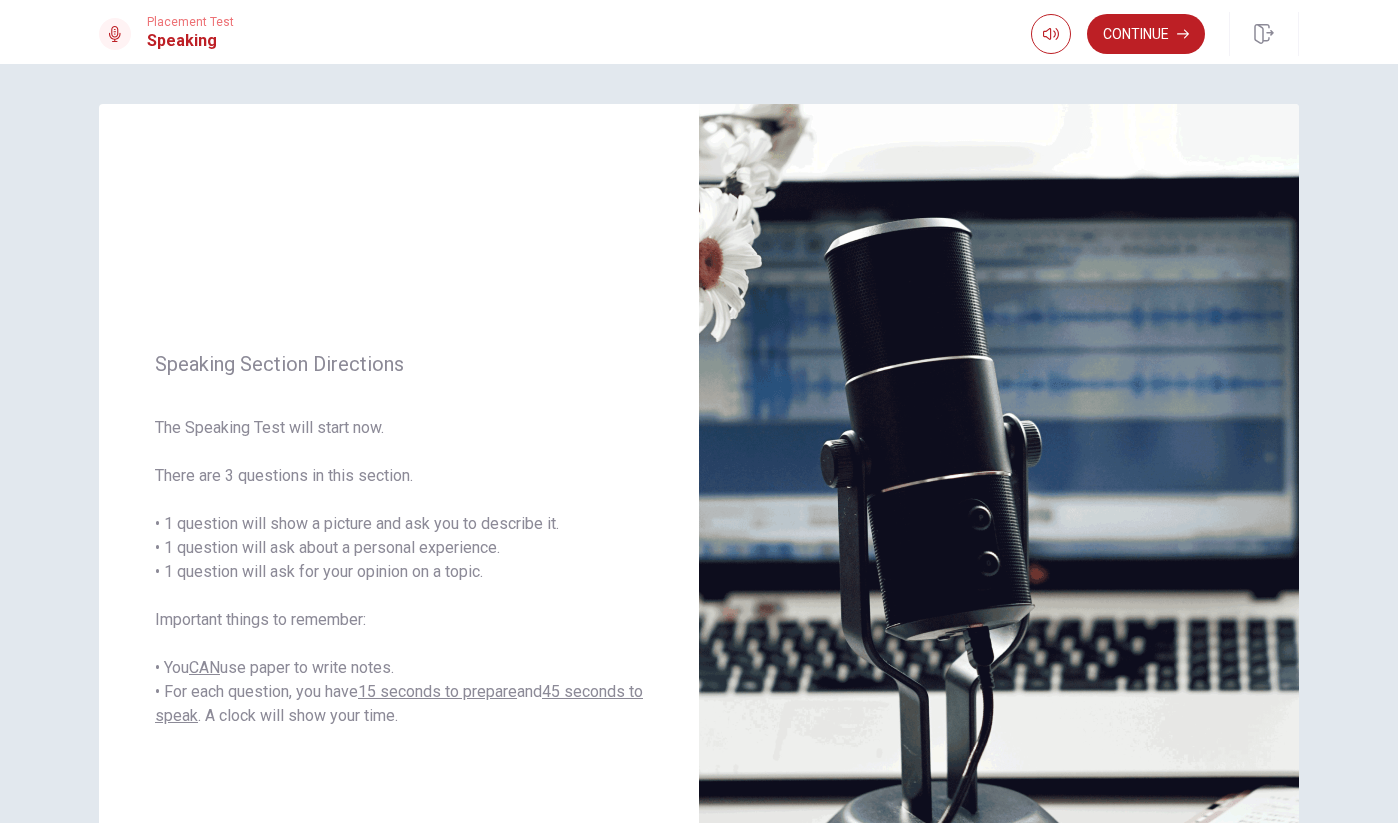 scroll, scrollTop: 0, scrollLeft: 0, axis: both 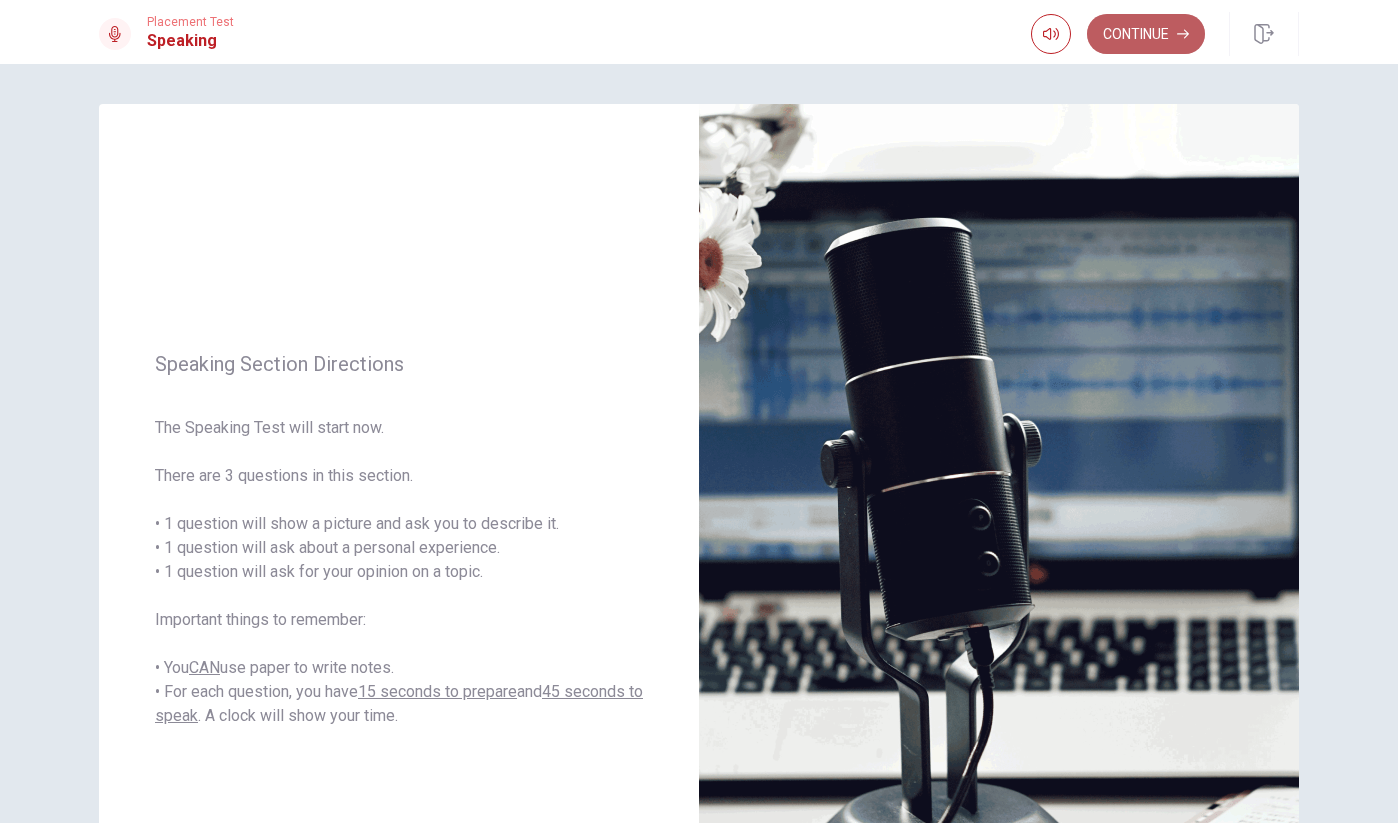 click on "Continue" at bounding box center [1146, 34] 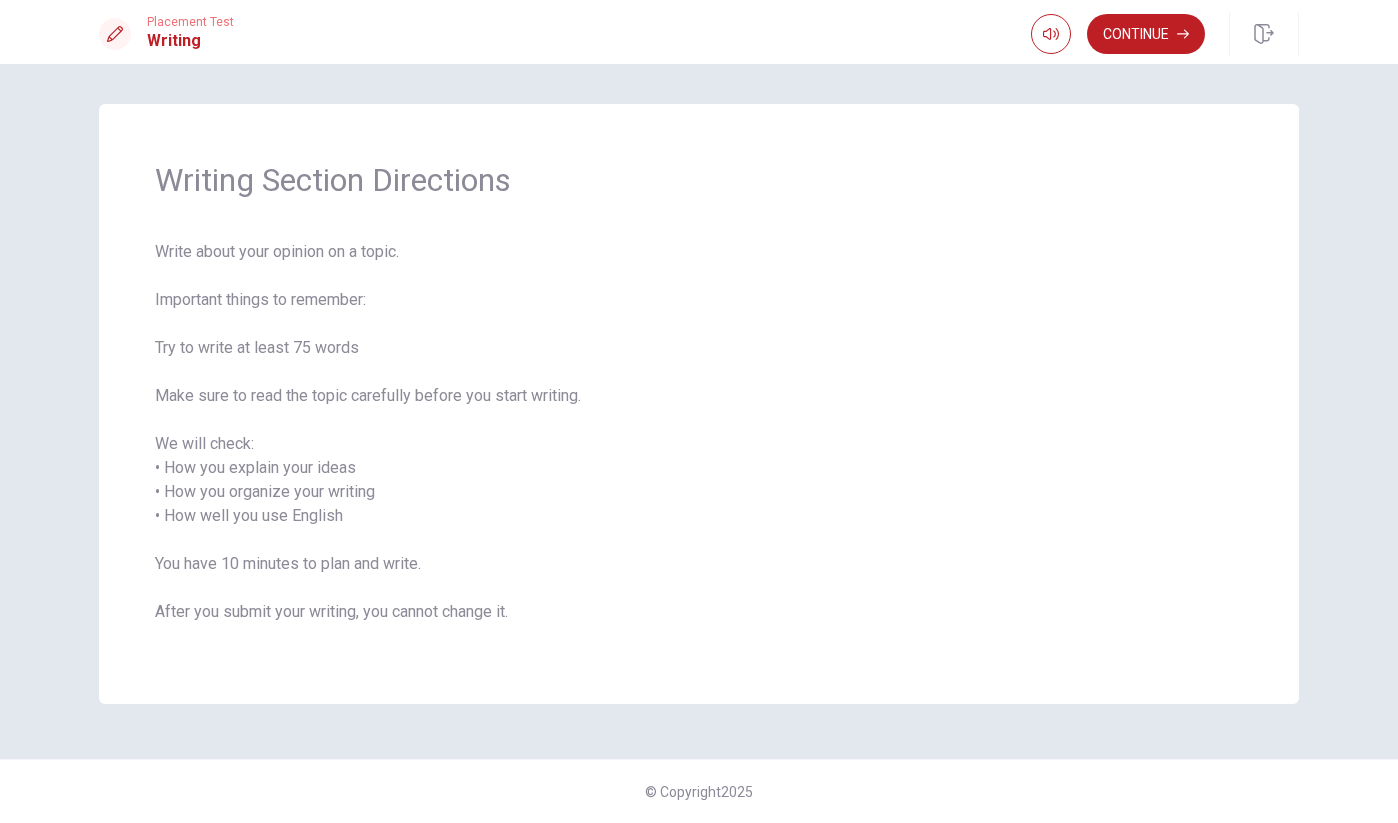 scroll, scrollTop: 0, scrollLeft: 0, axis: both 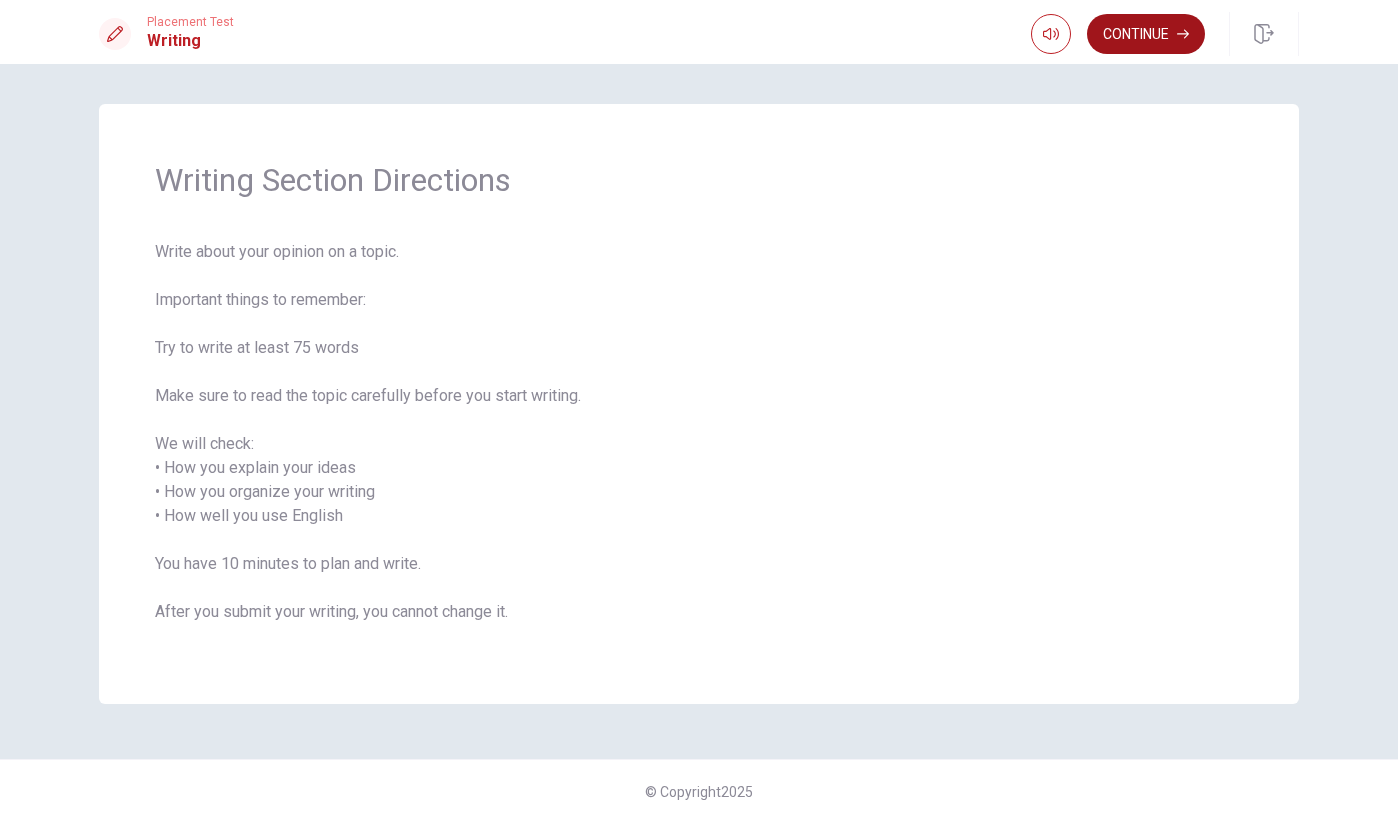 click on "Continue" at bounding box center [1146, 34] 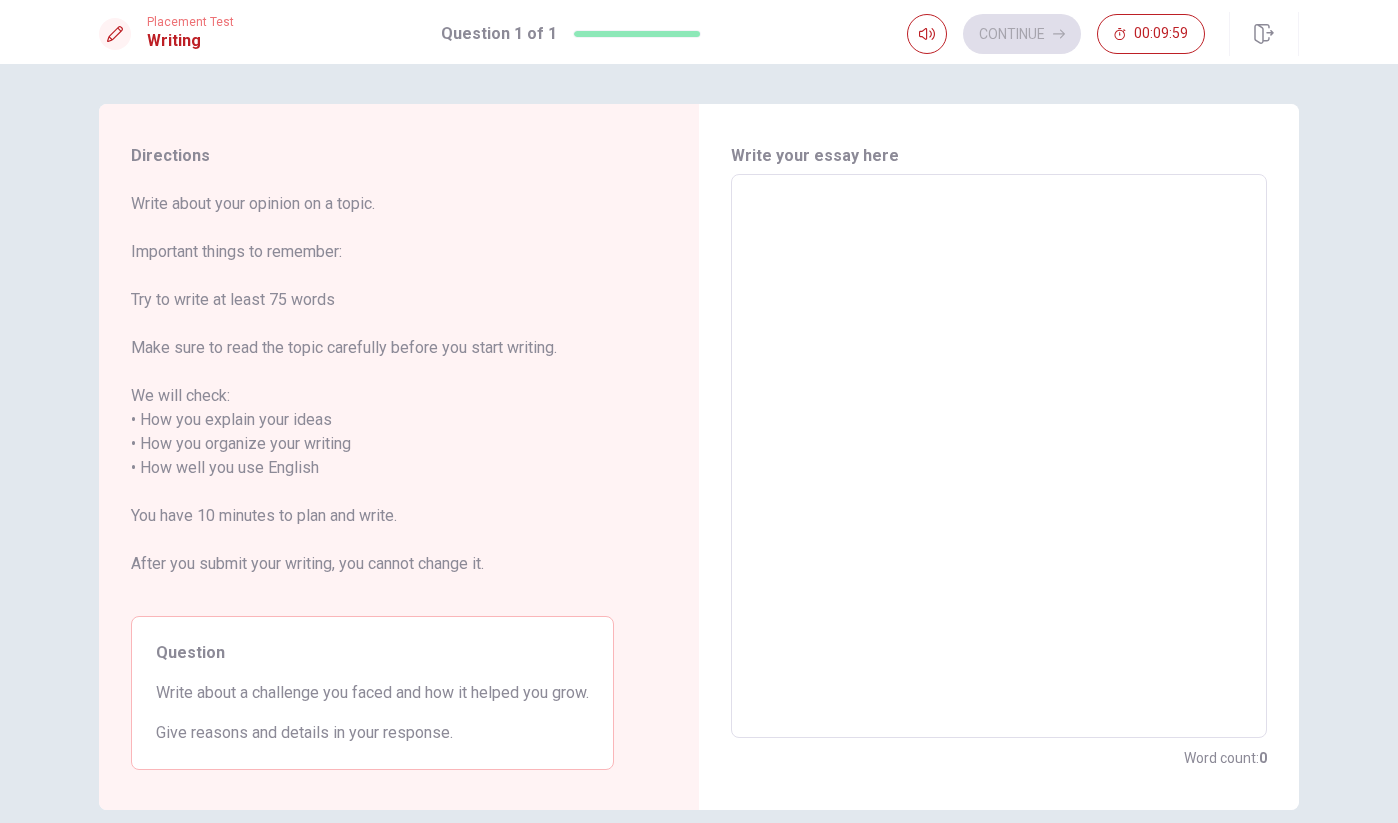 scroll, scrollTop: 0, scrollLeft: 0, axis: both 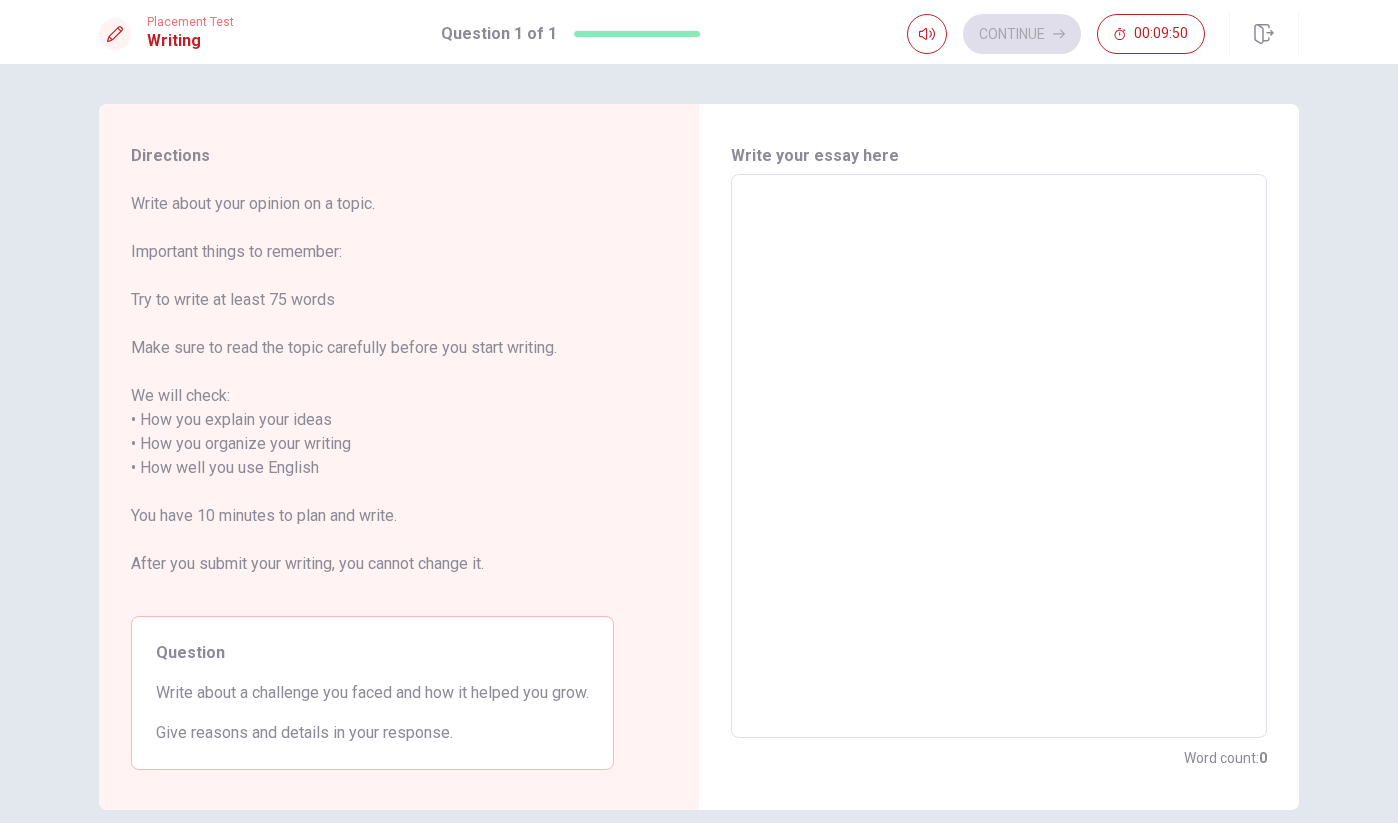 click at bounding box center [999, 456] 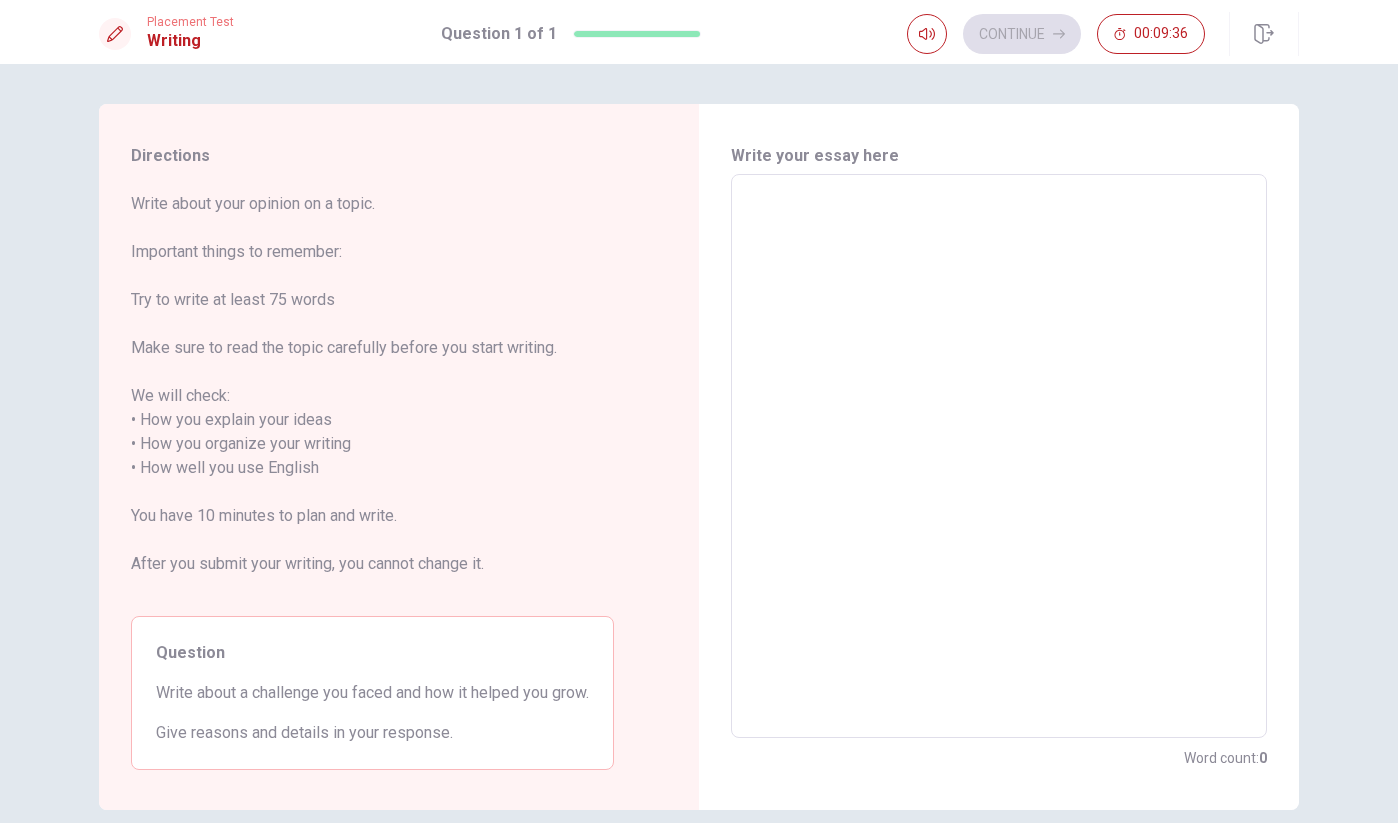 type on "t" 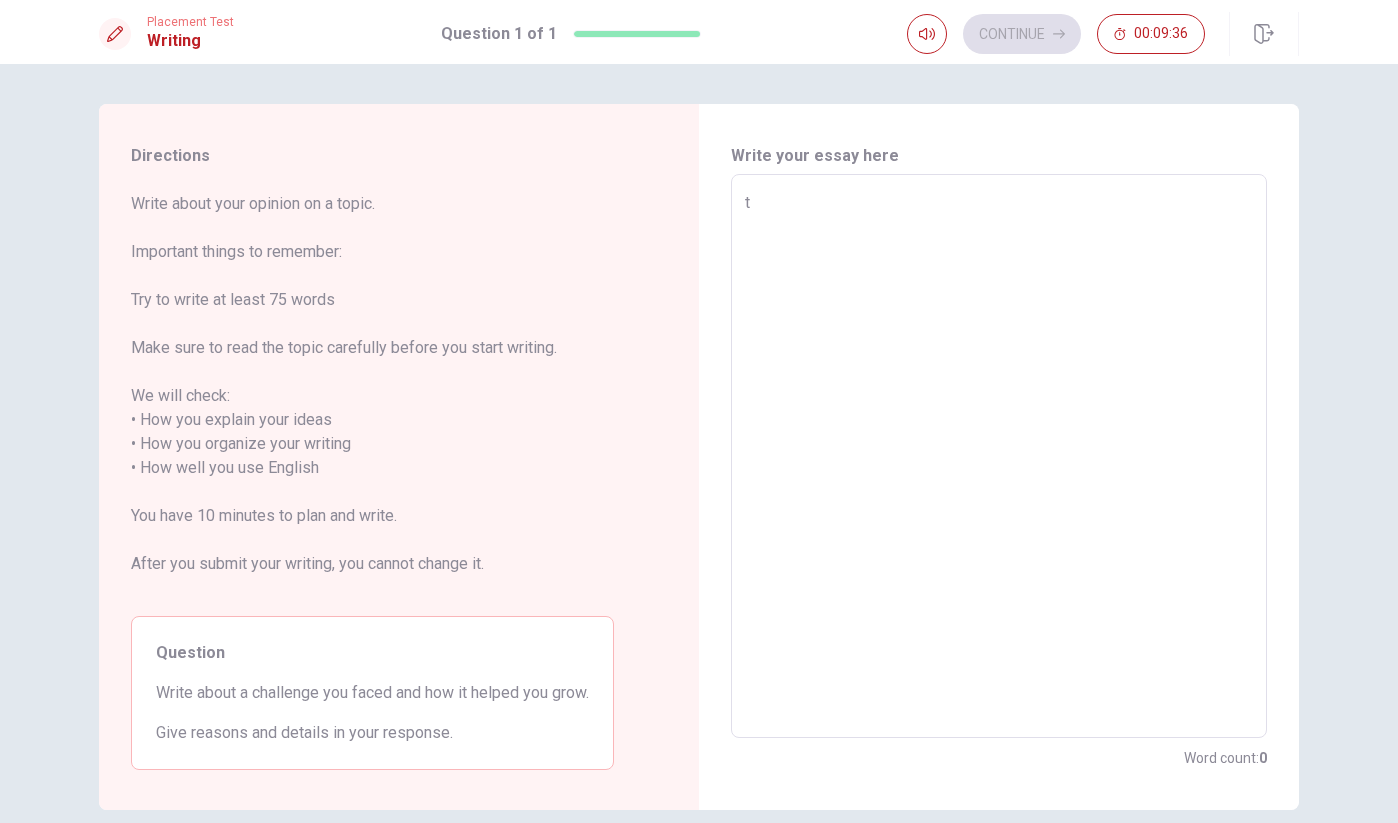 type on "x" 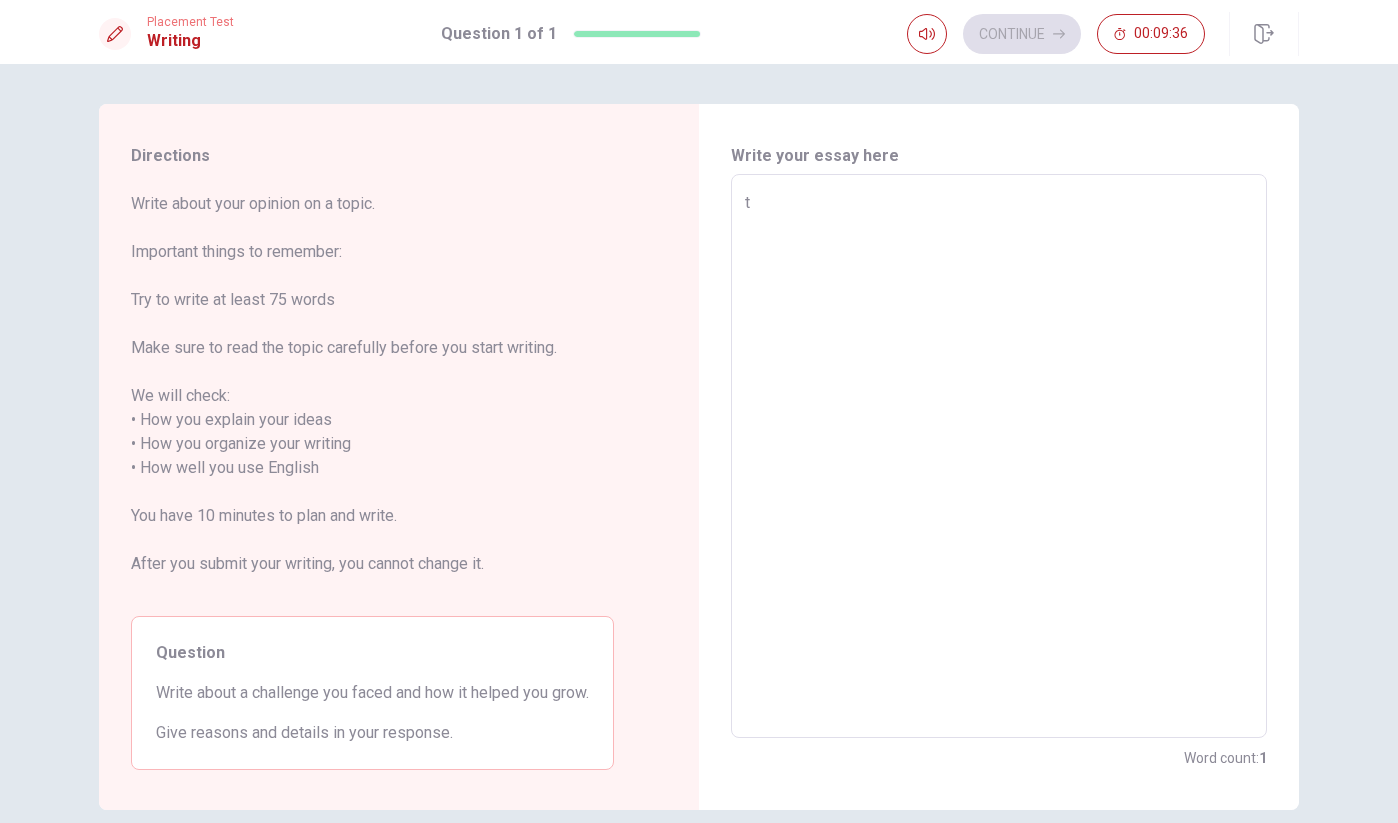 type on "th" 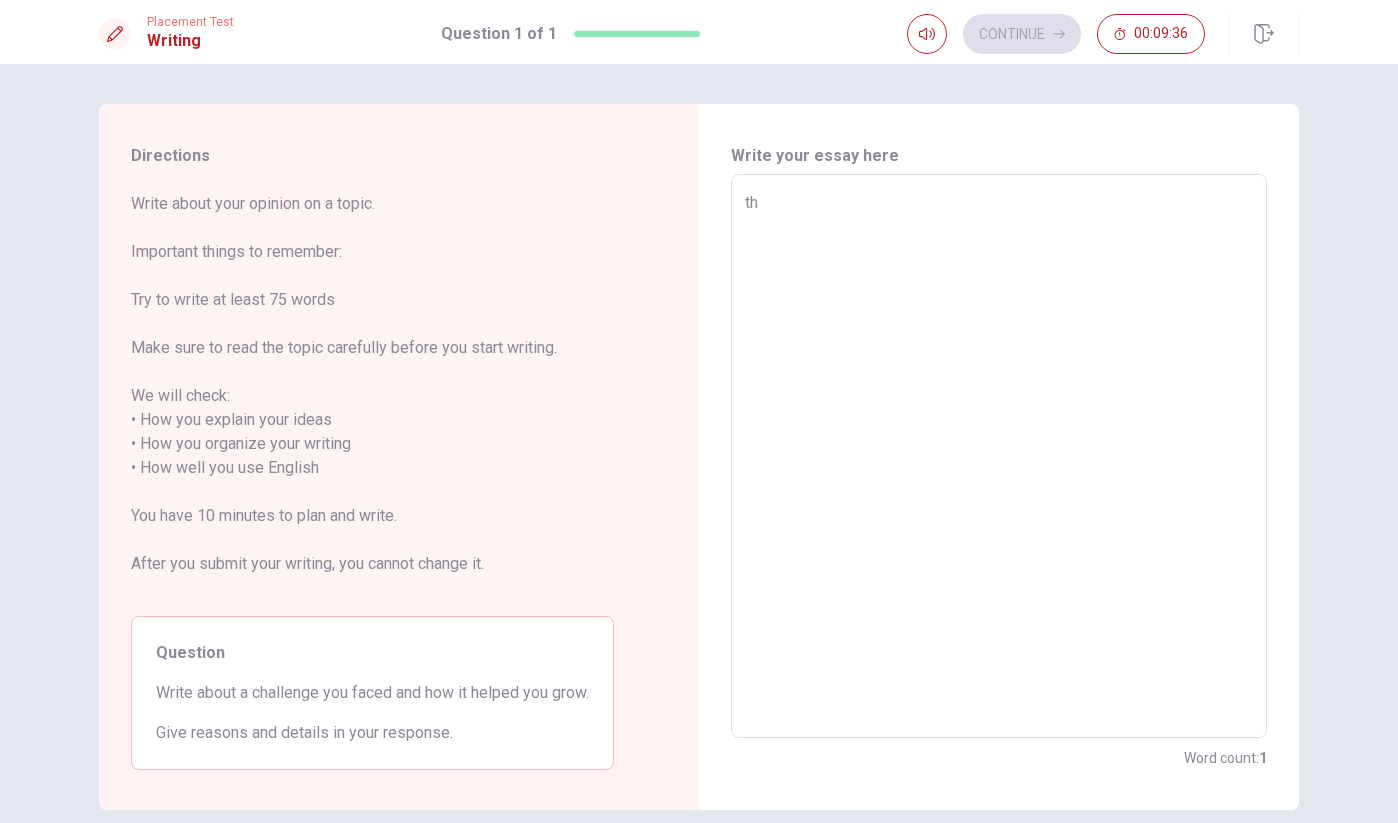 type on "x" 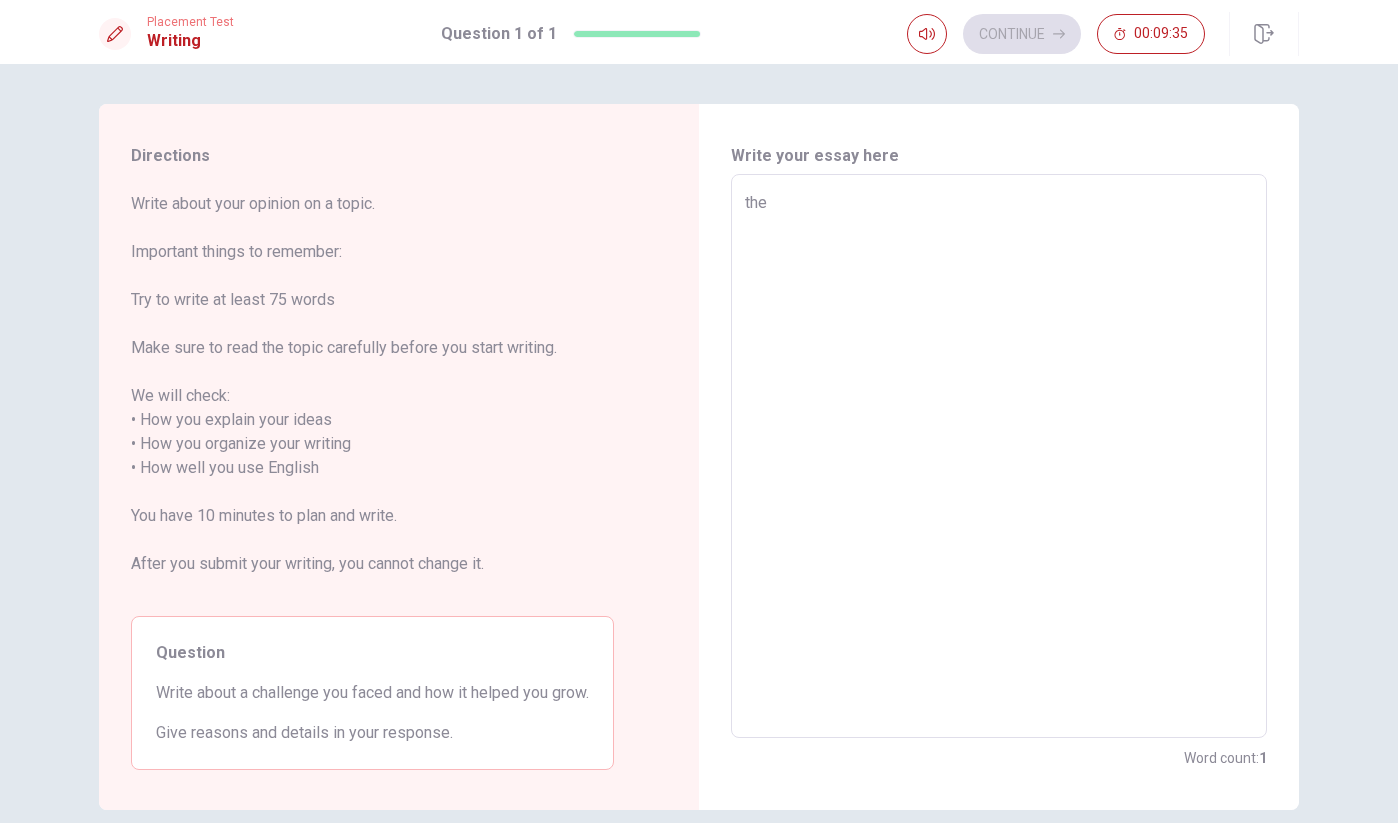 type on "the" 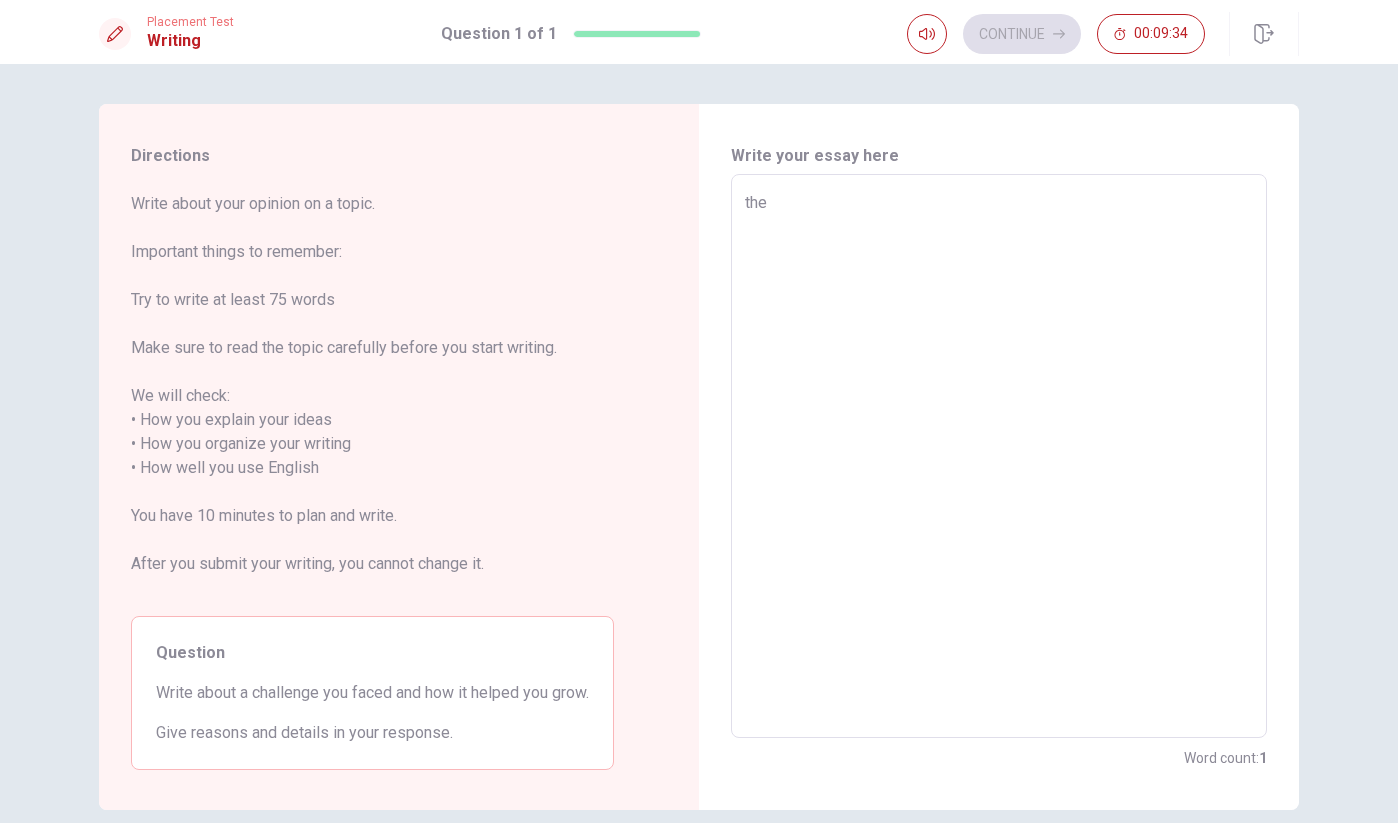 type on "th" 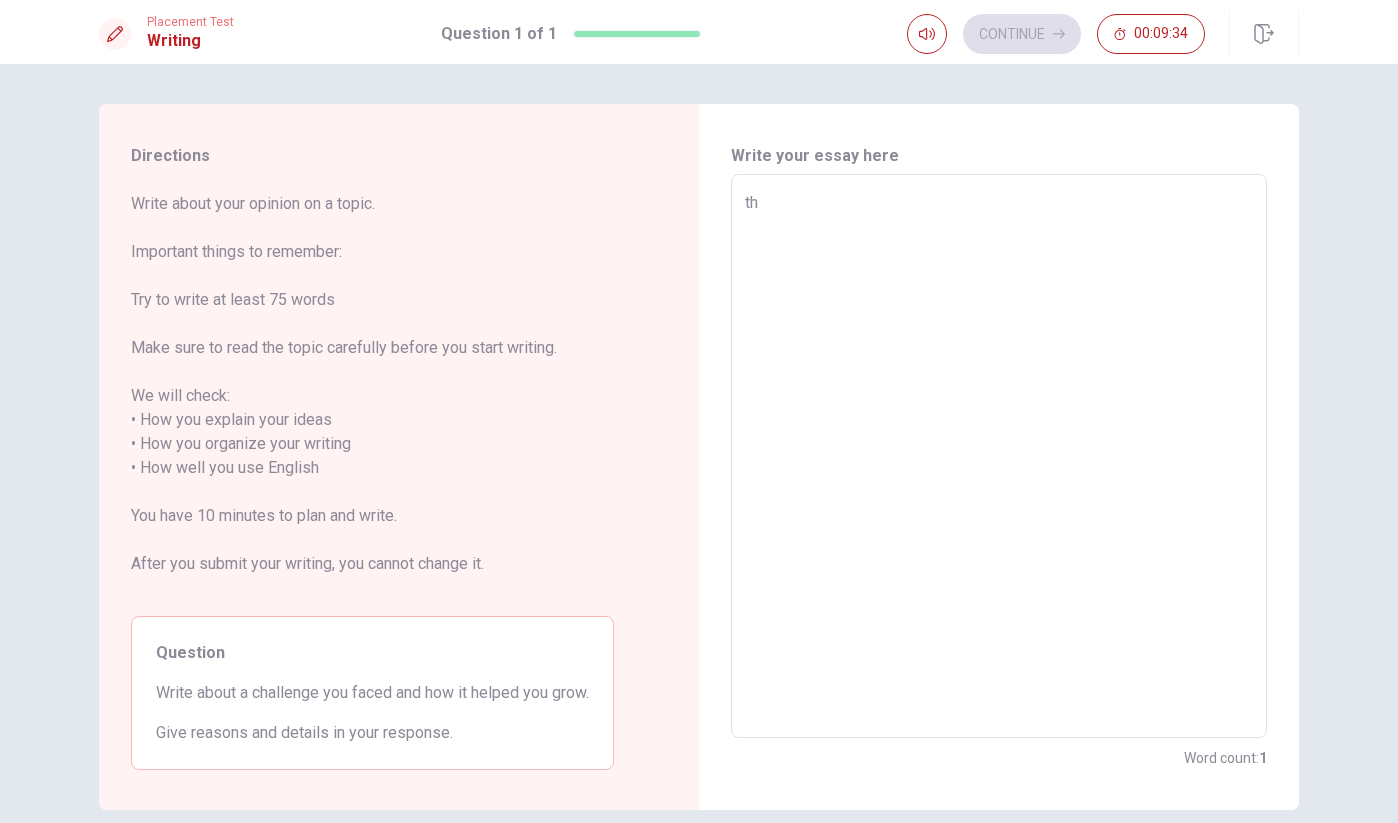 type on "x" 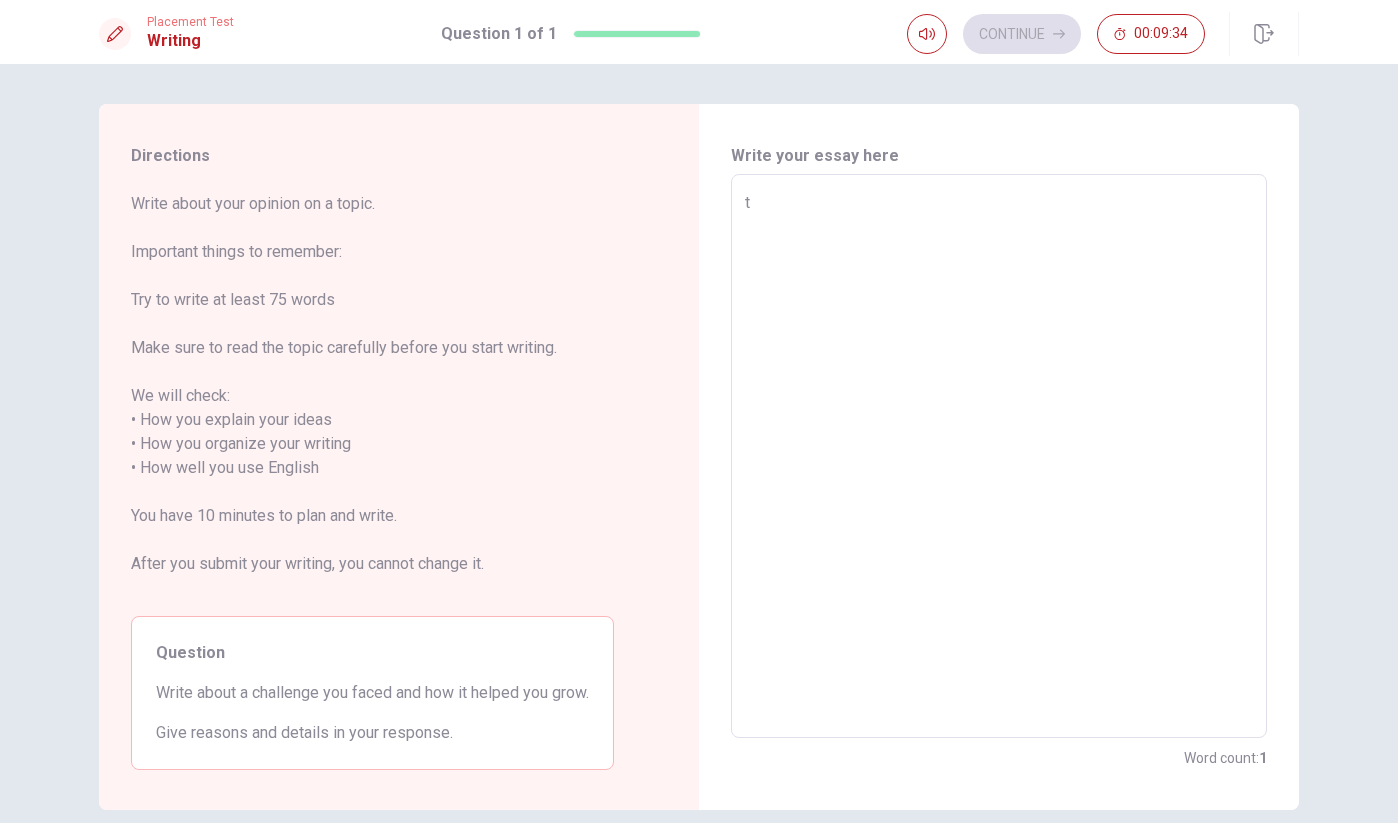 type on "x" 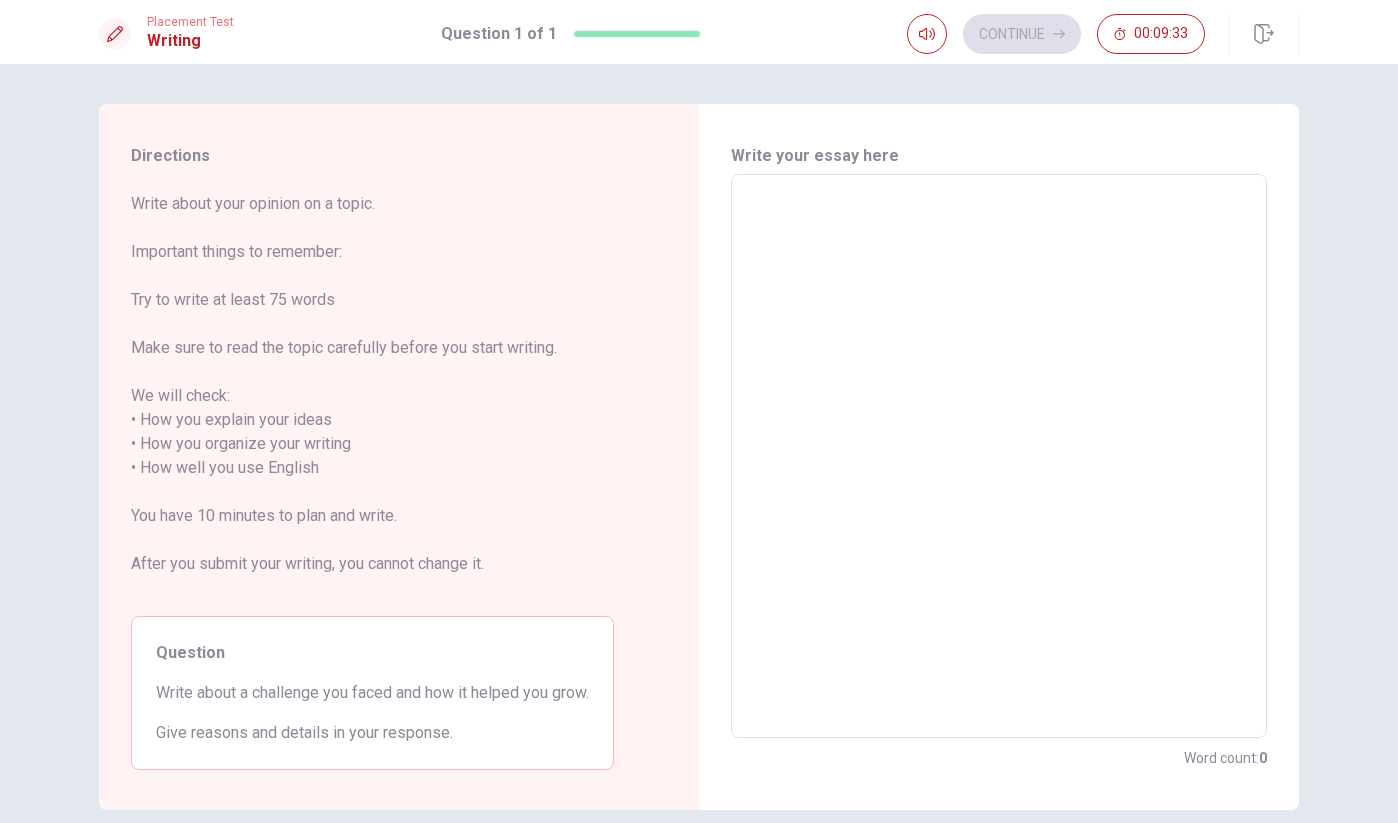 type on "T" 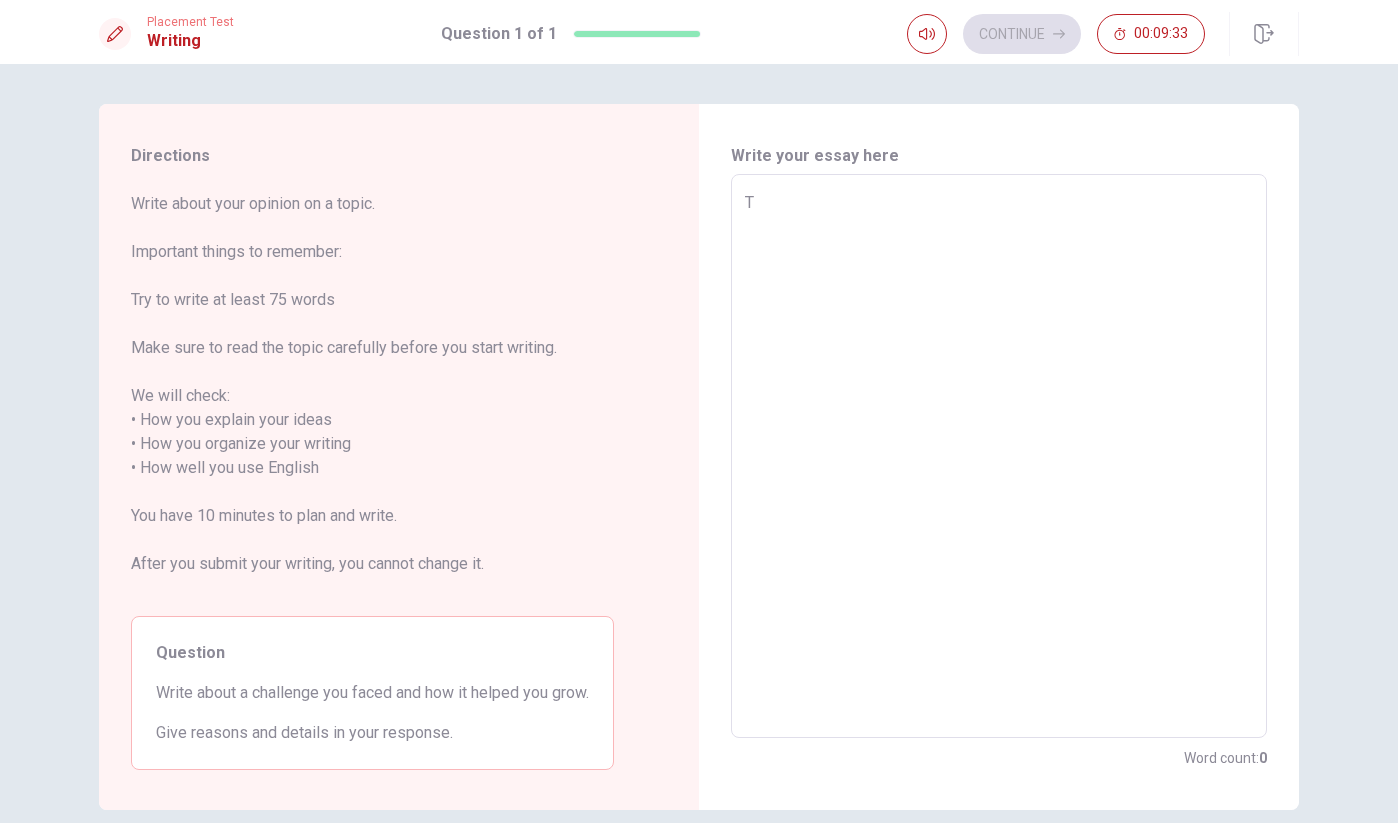 type on "x" 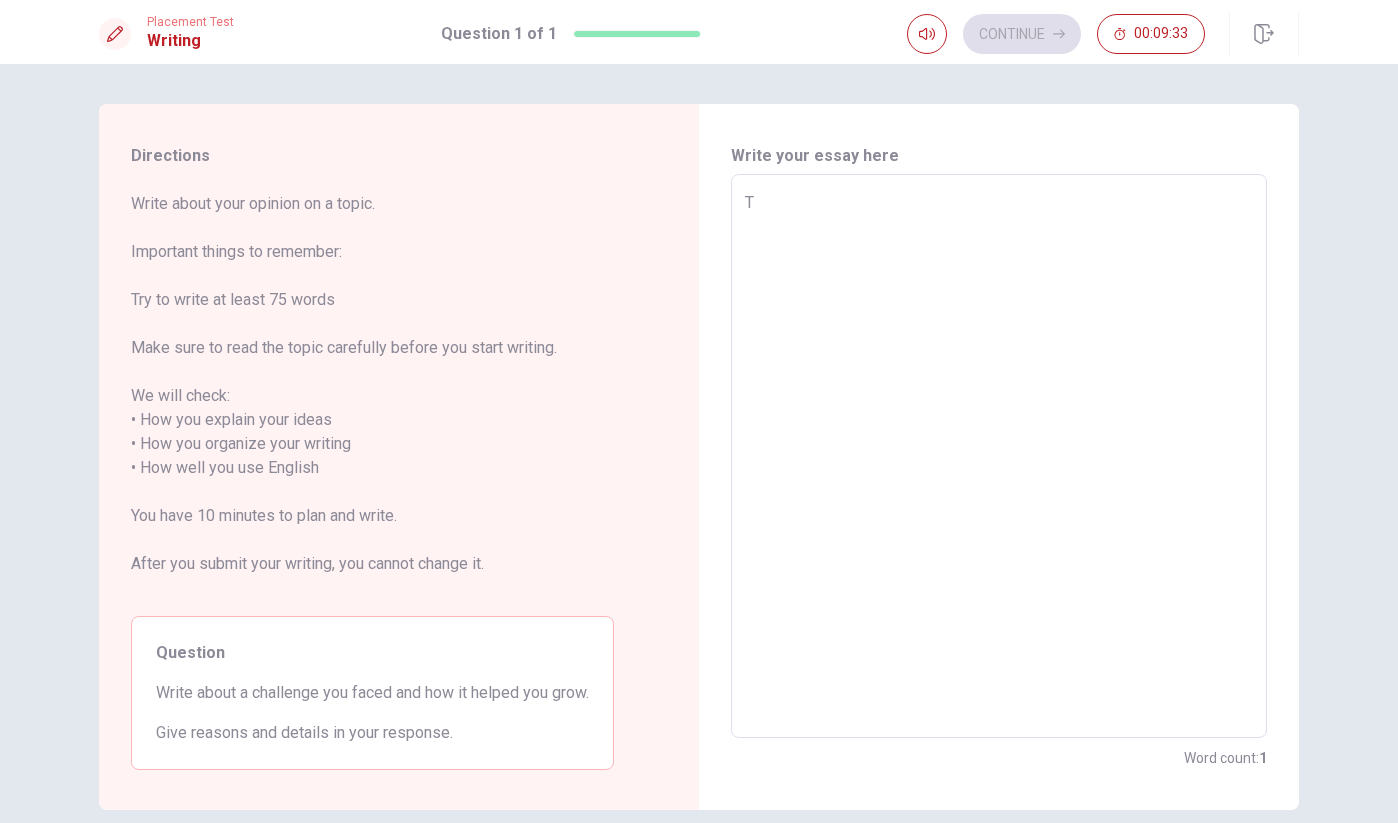 type on "Th" 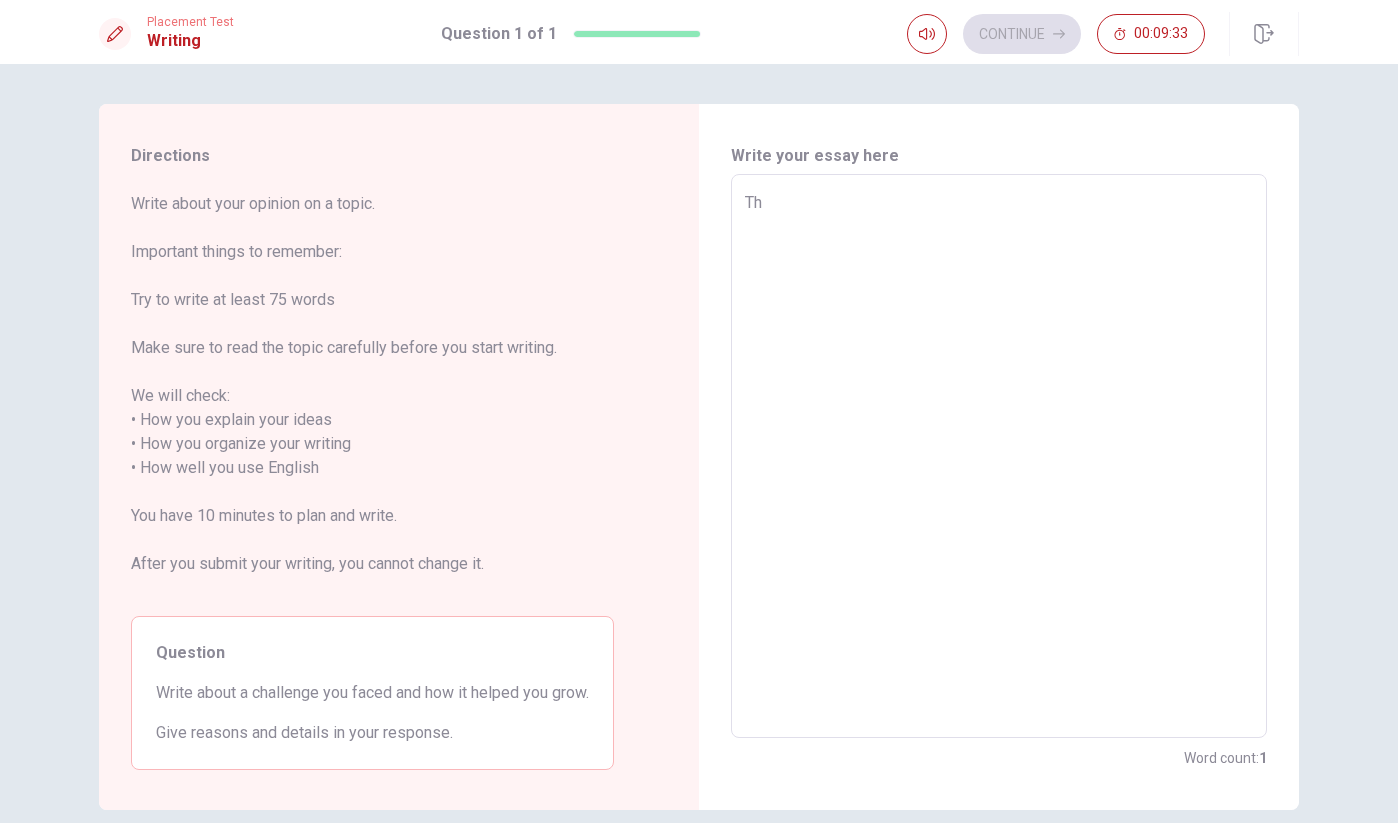 type on "x" 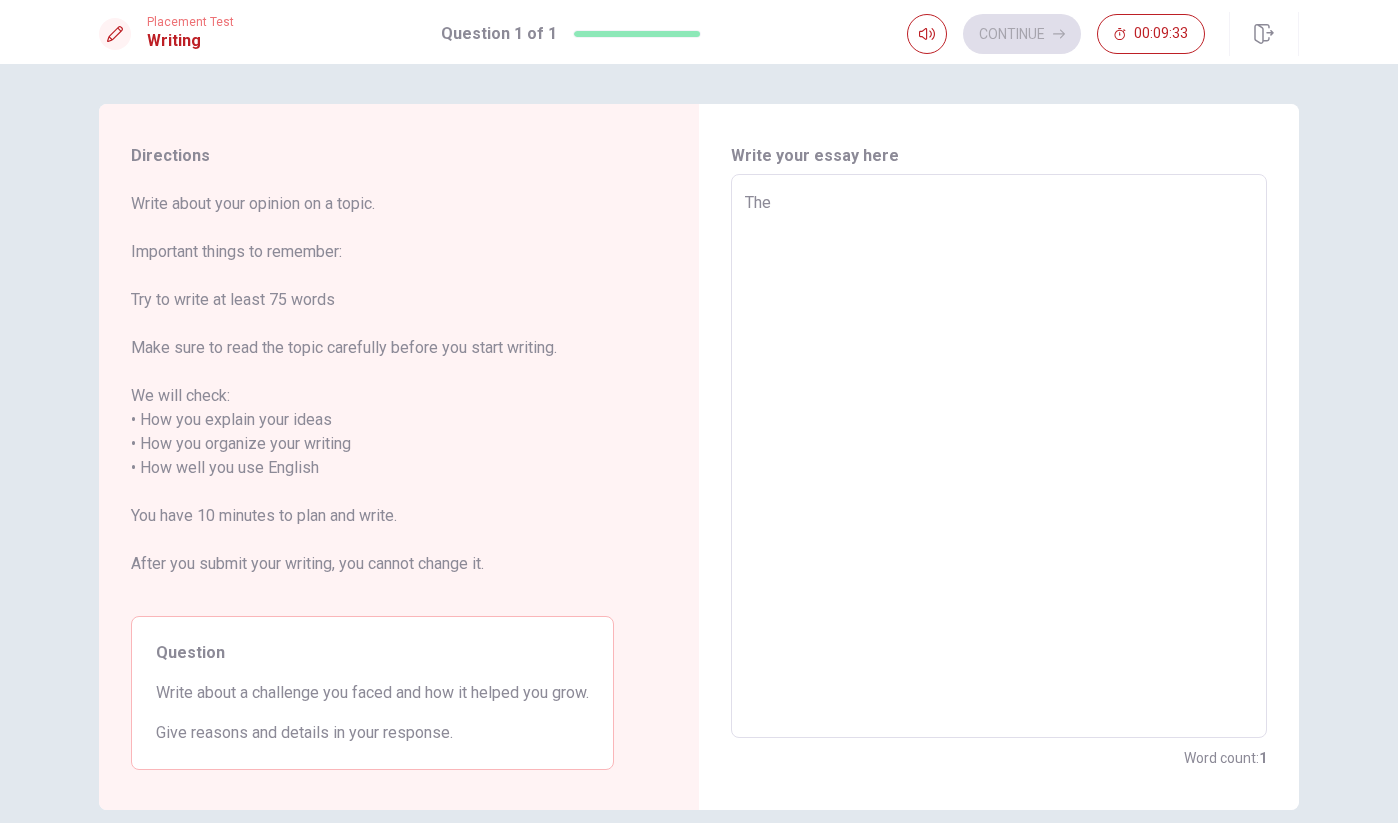 type on "x" 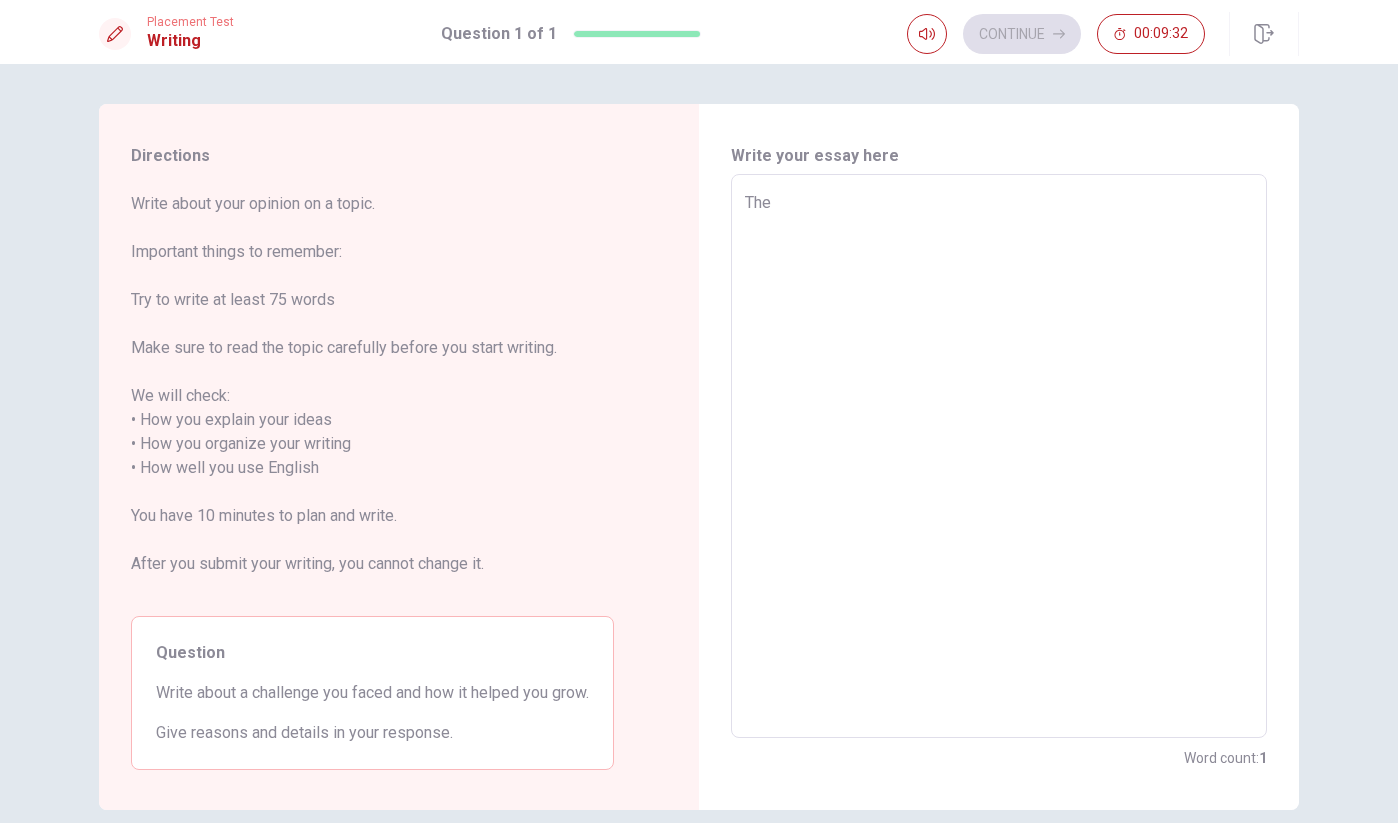 type on "The f" 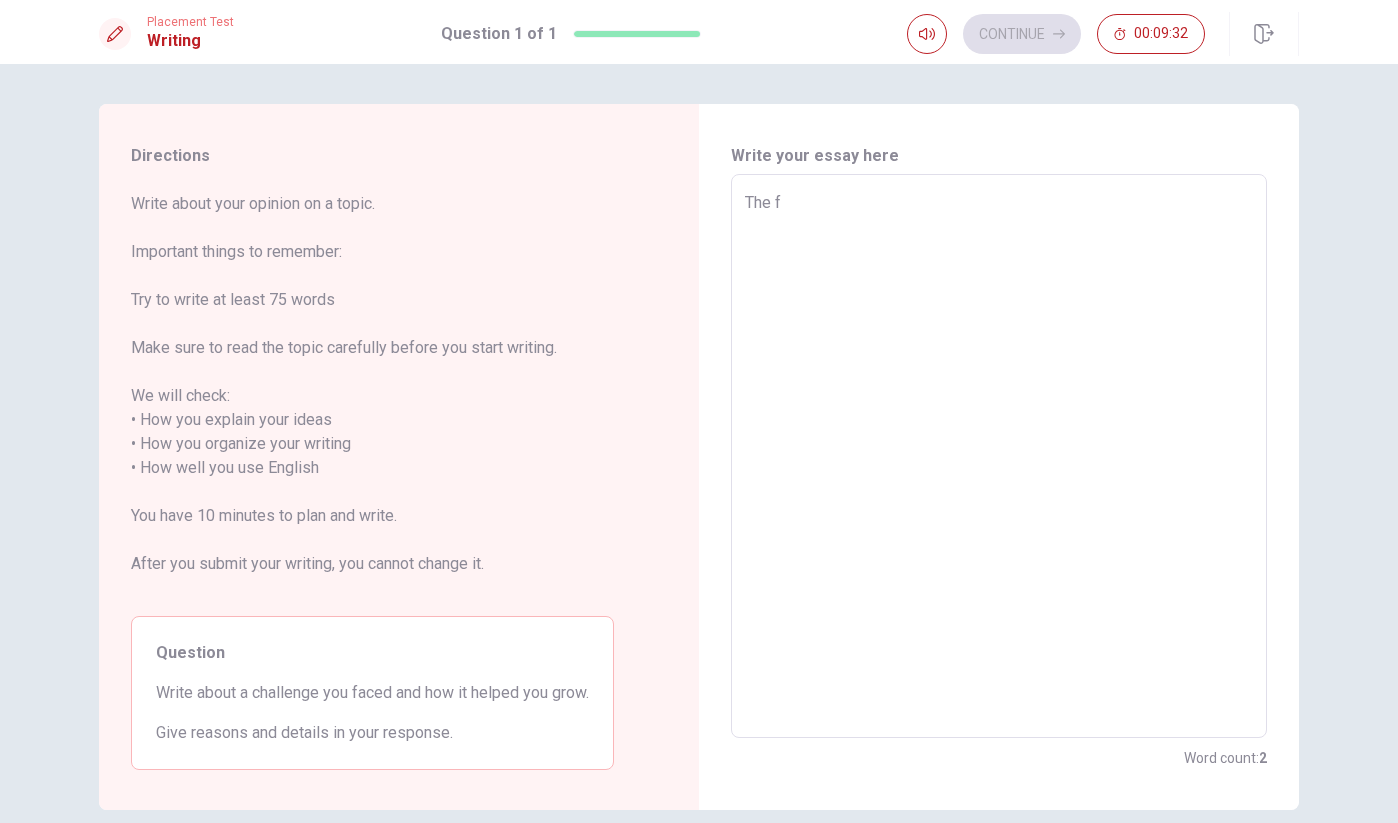 type on "x" 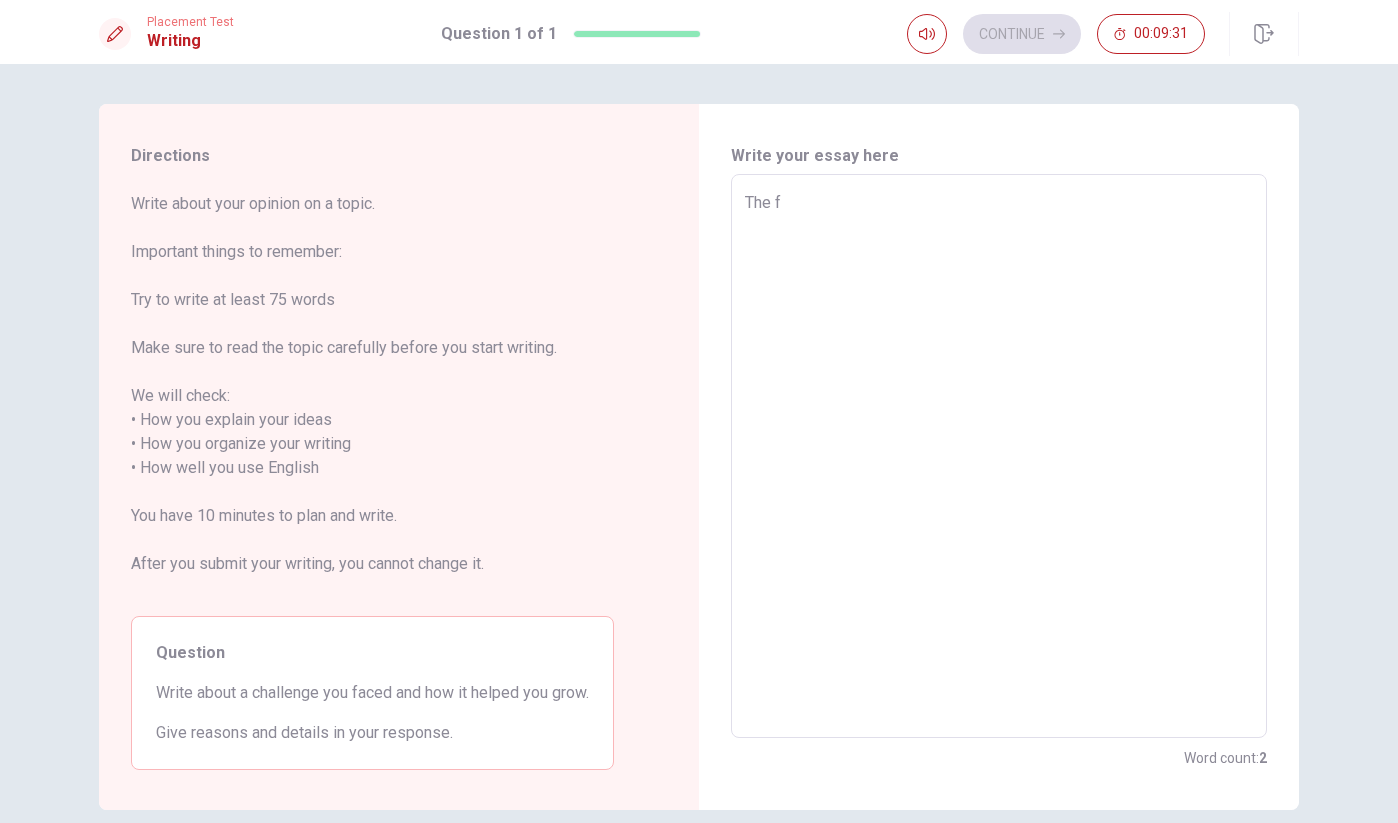 type on "The fi" 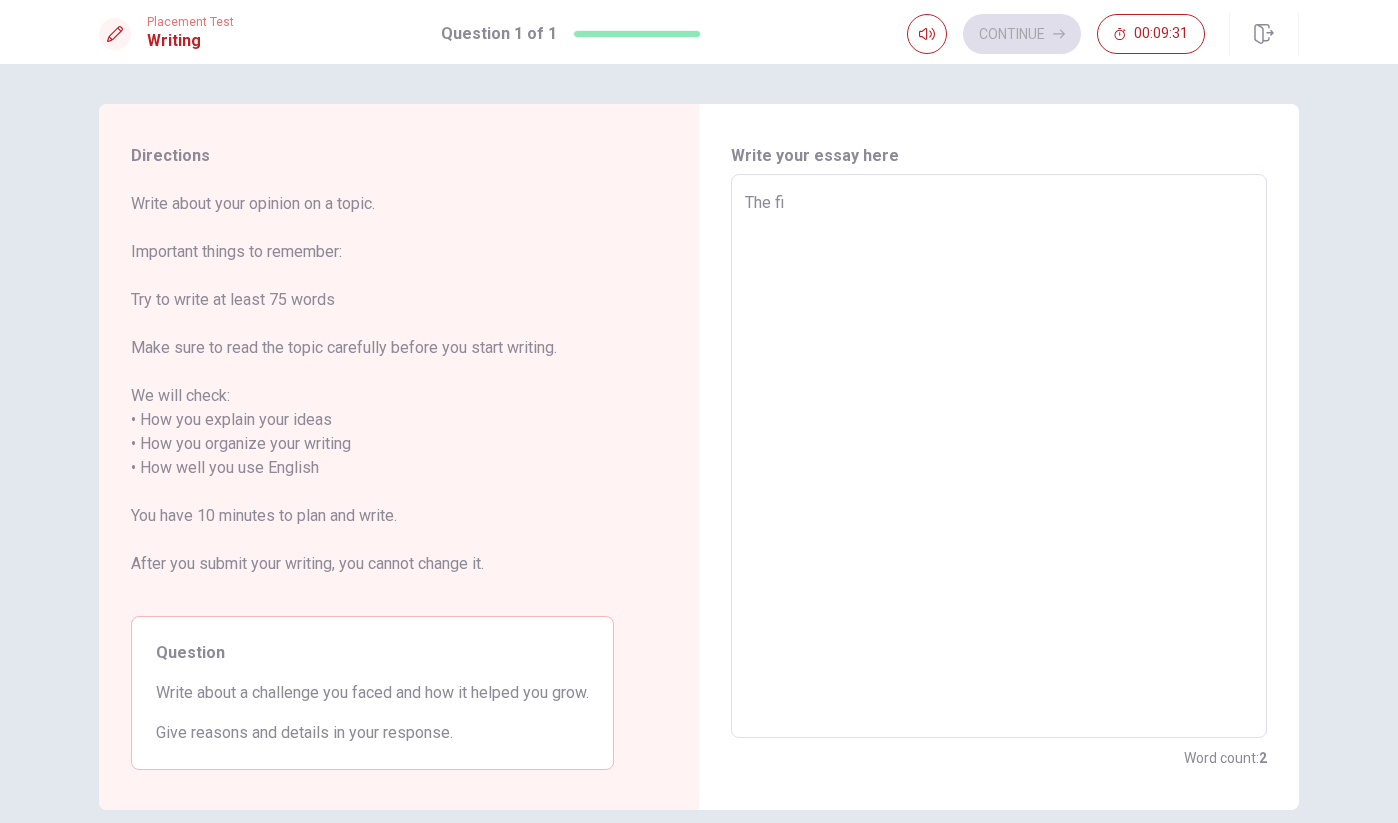 type on "x" 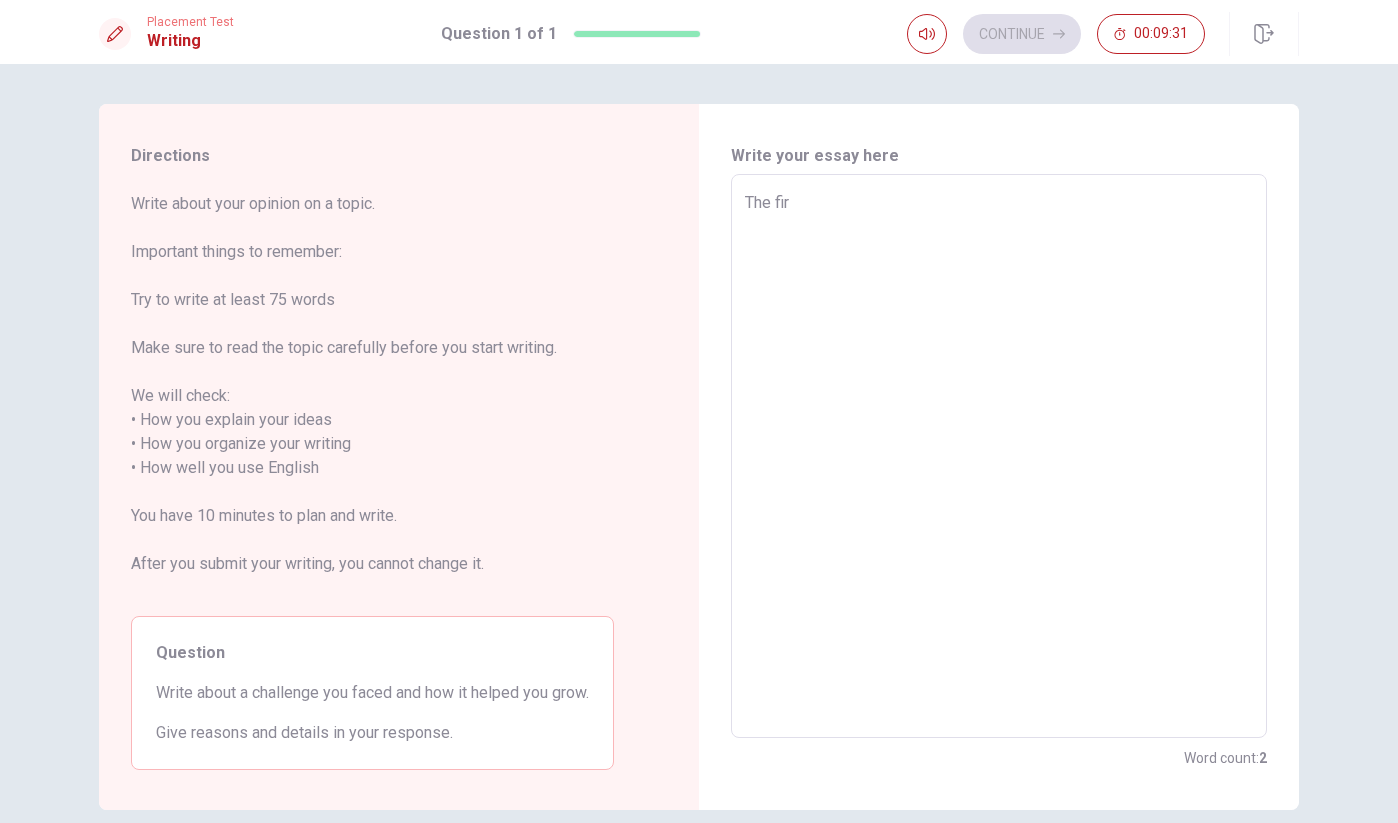 type on "x" 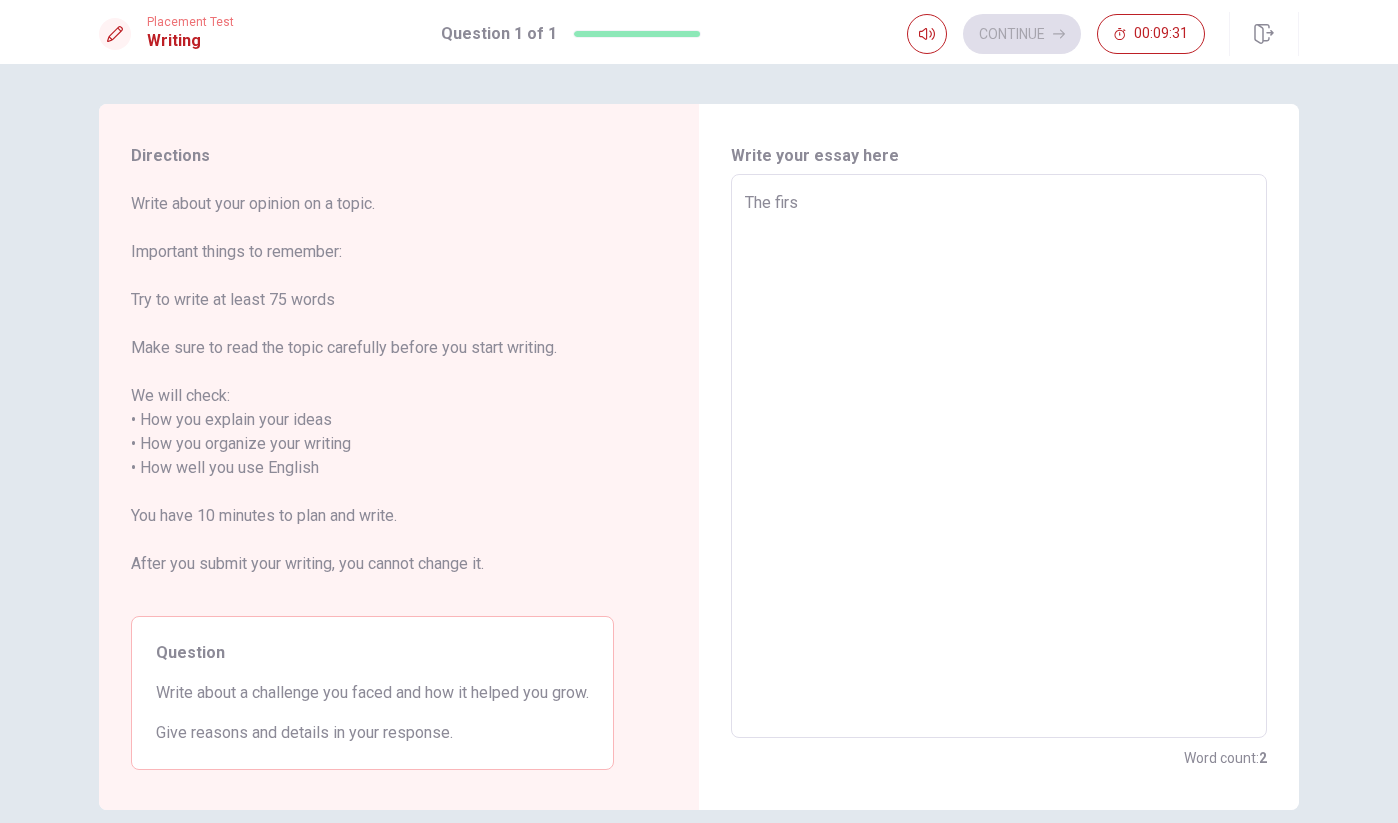 type on "x" 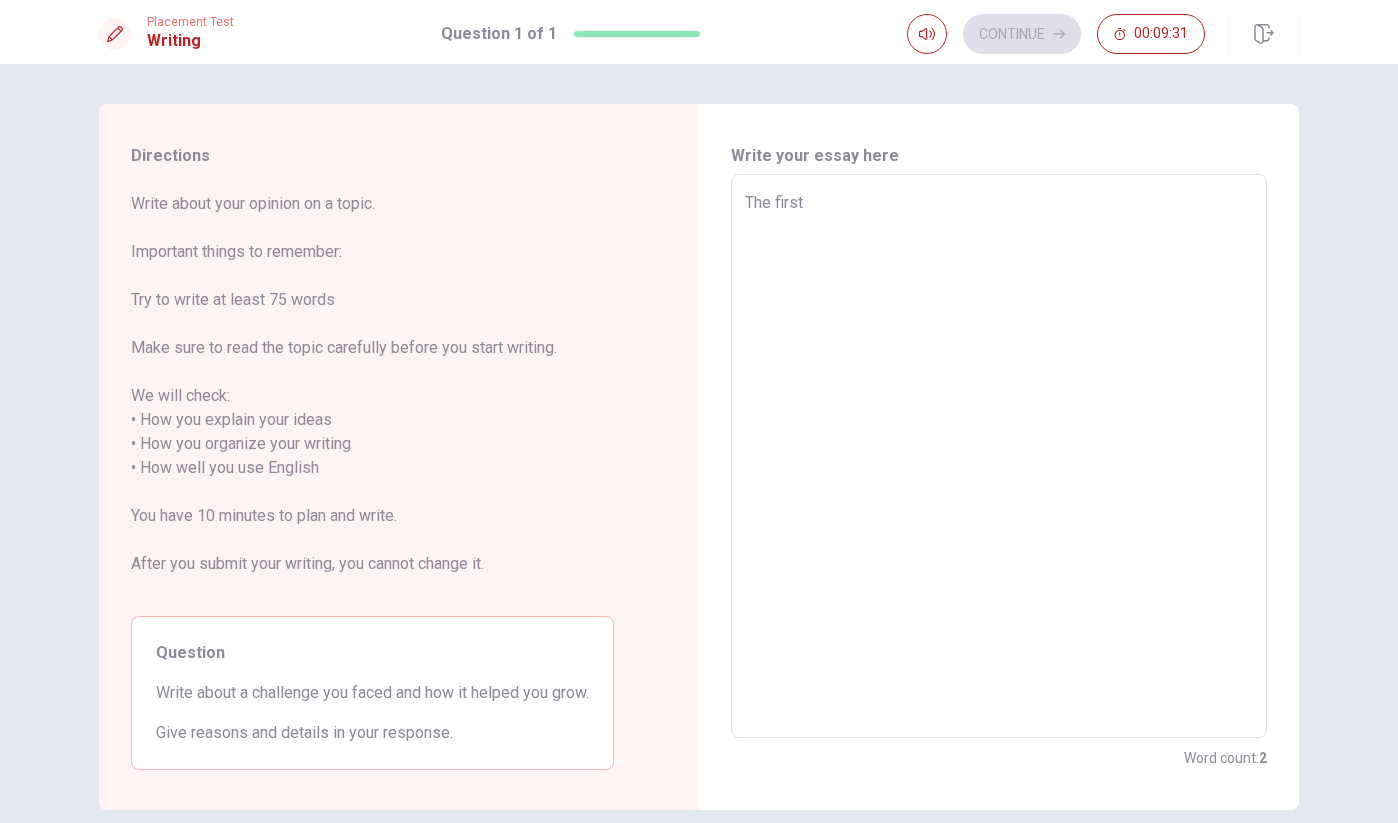 type on "x" 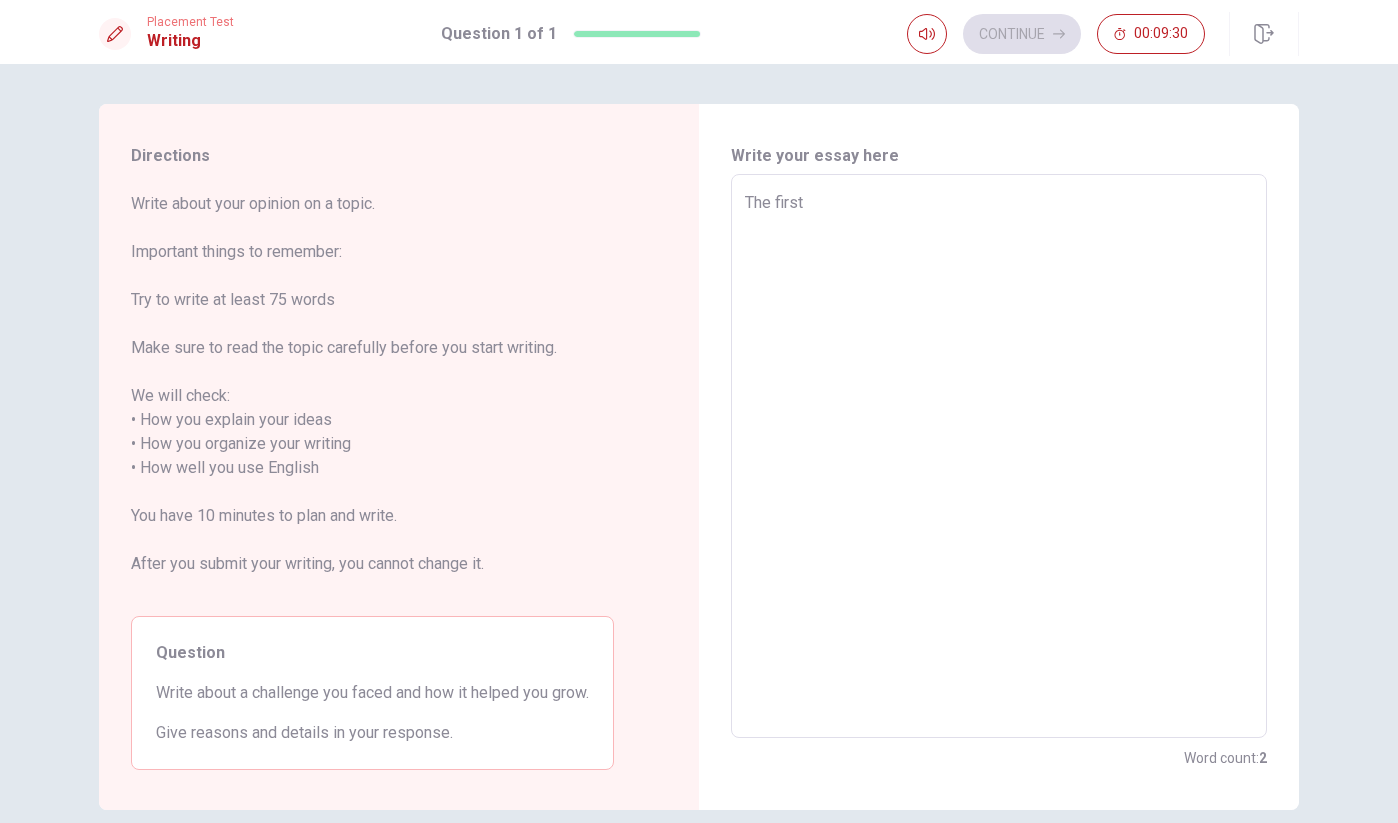 type on "x" 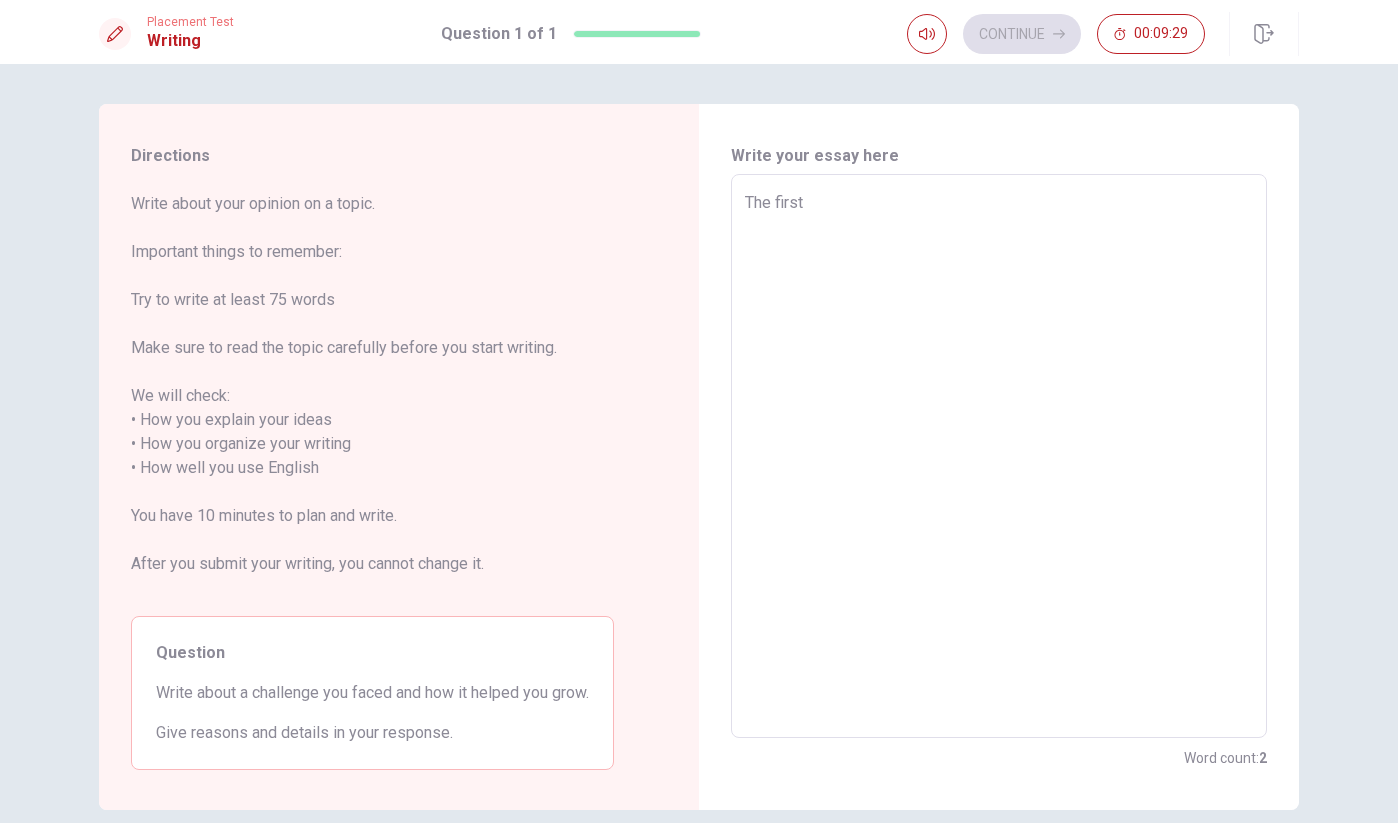 type on "The first t" 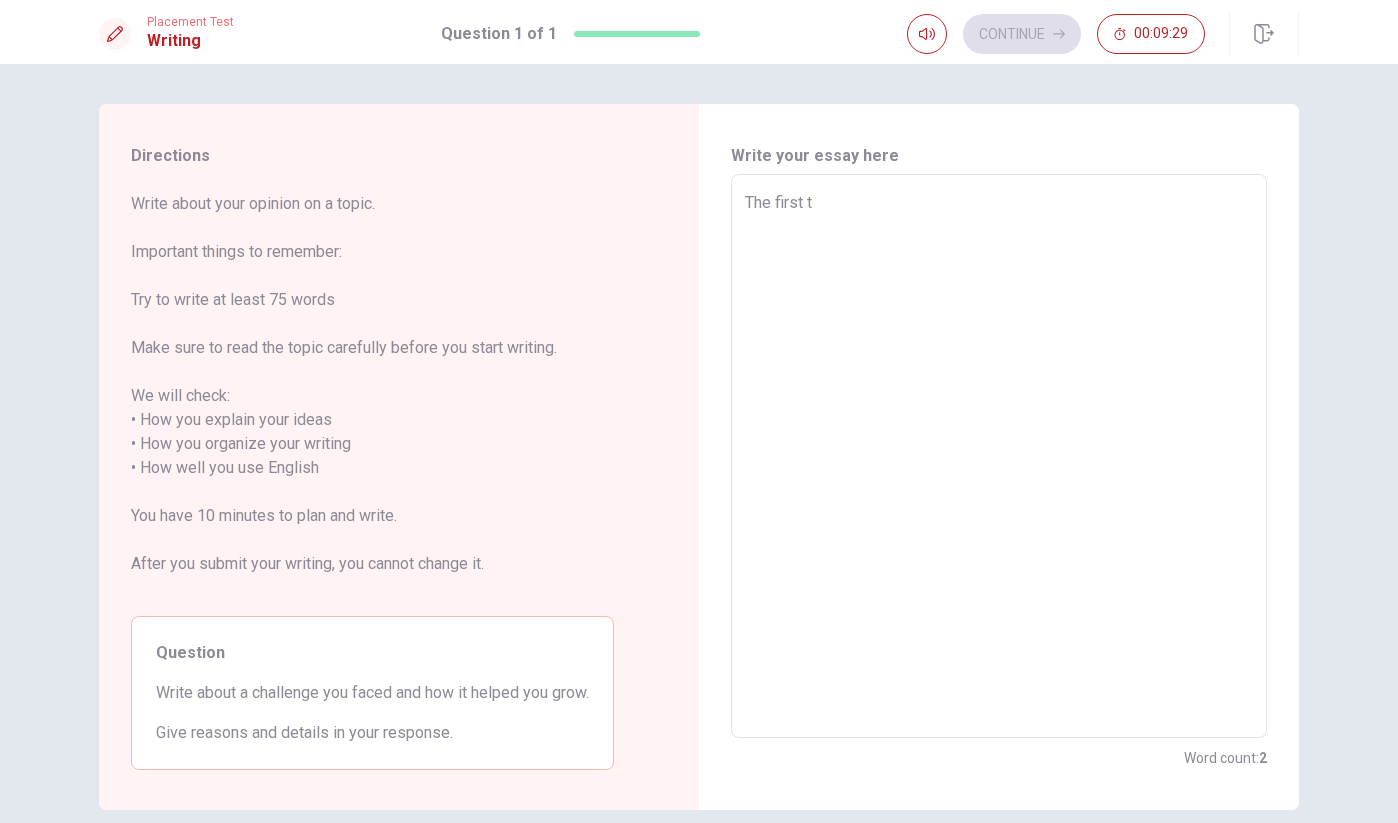 type on "x" 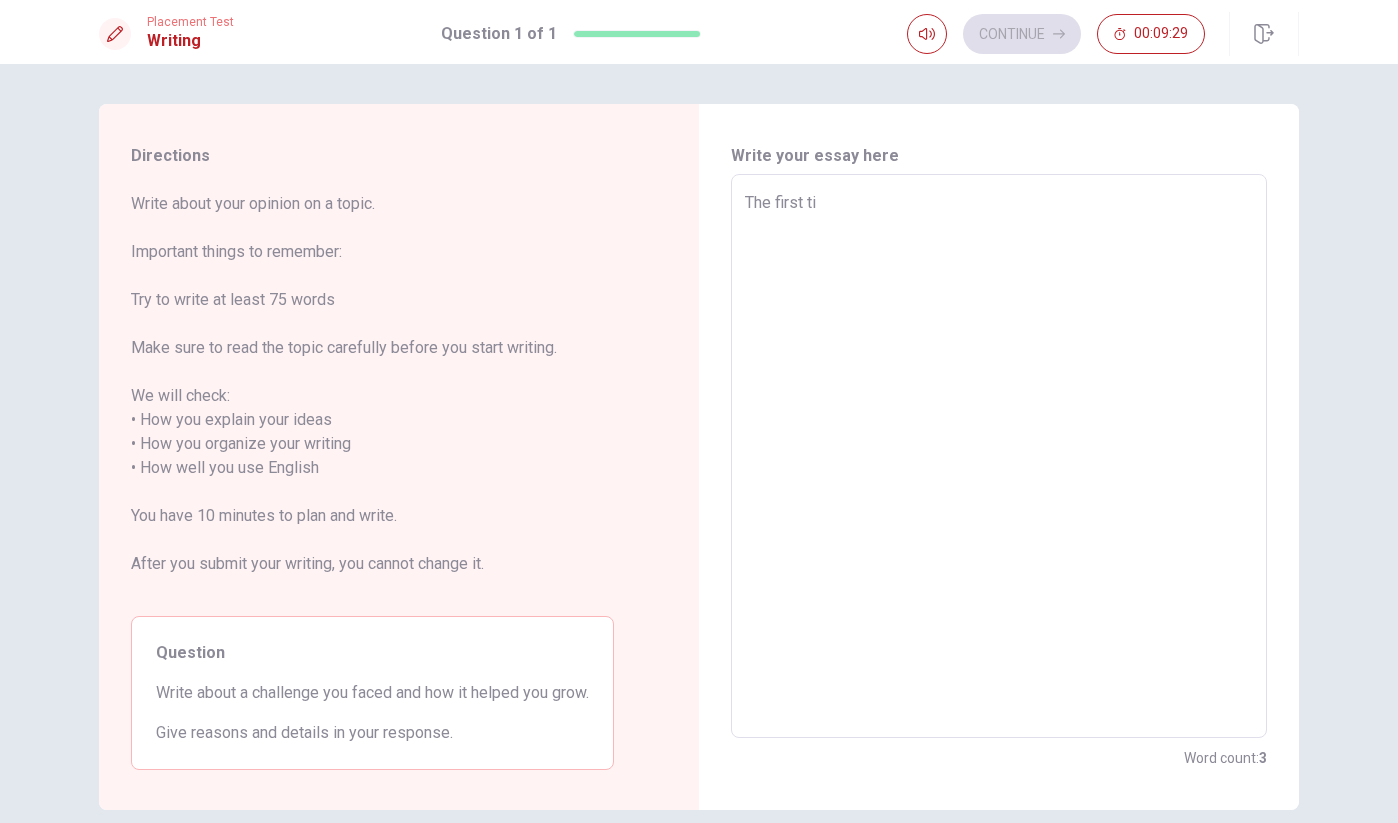 type on "x" 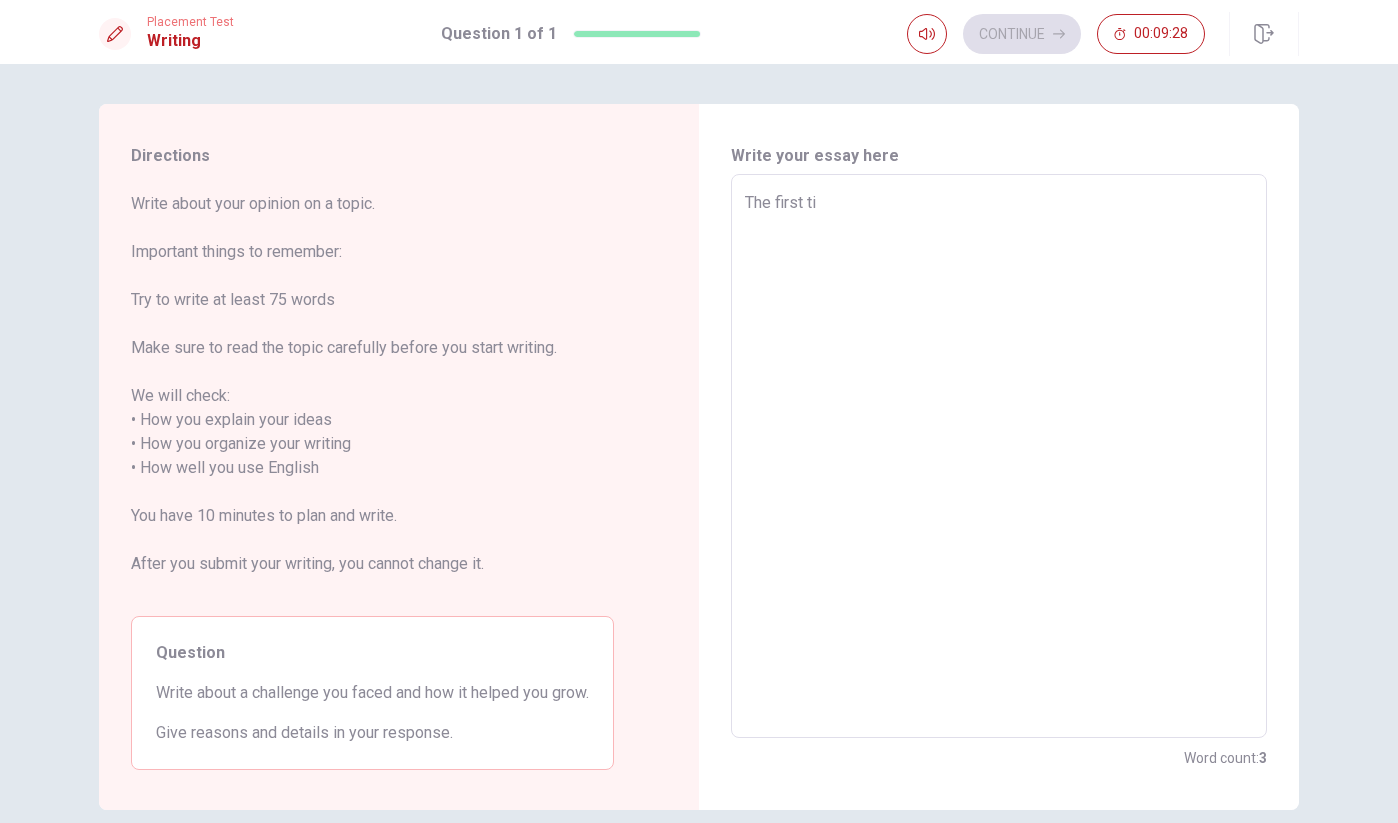 type on "The first tin" 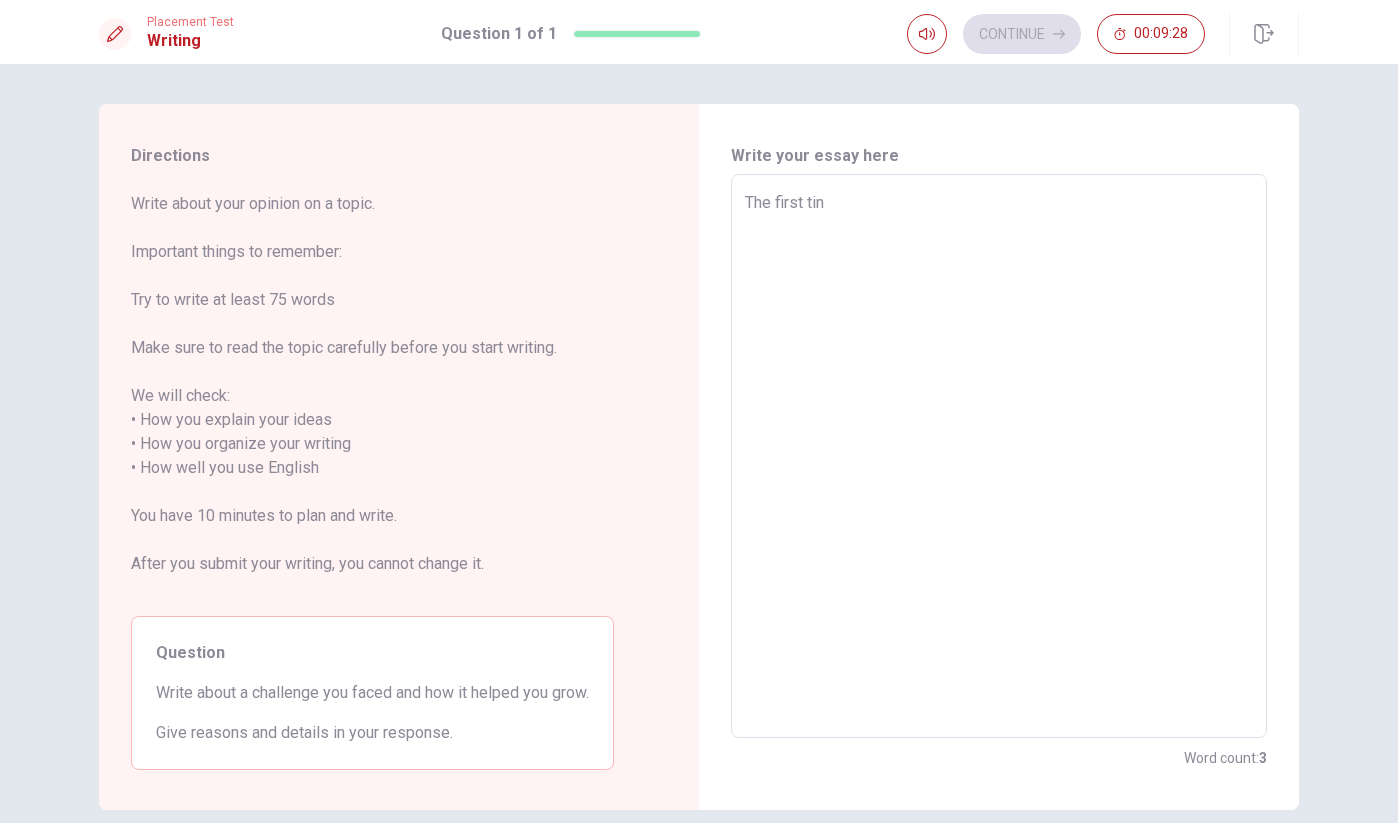 type on "x" 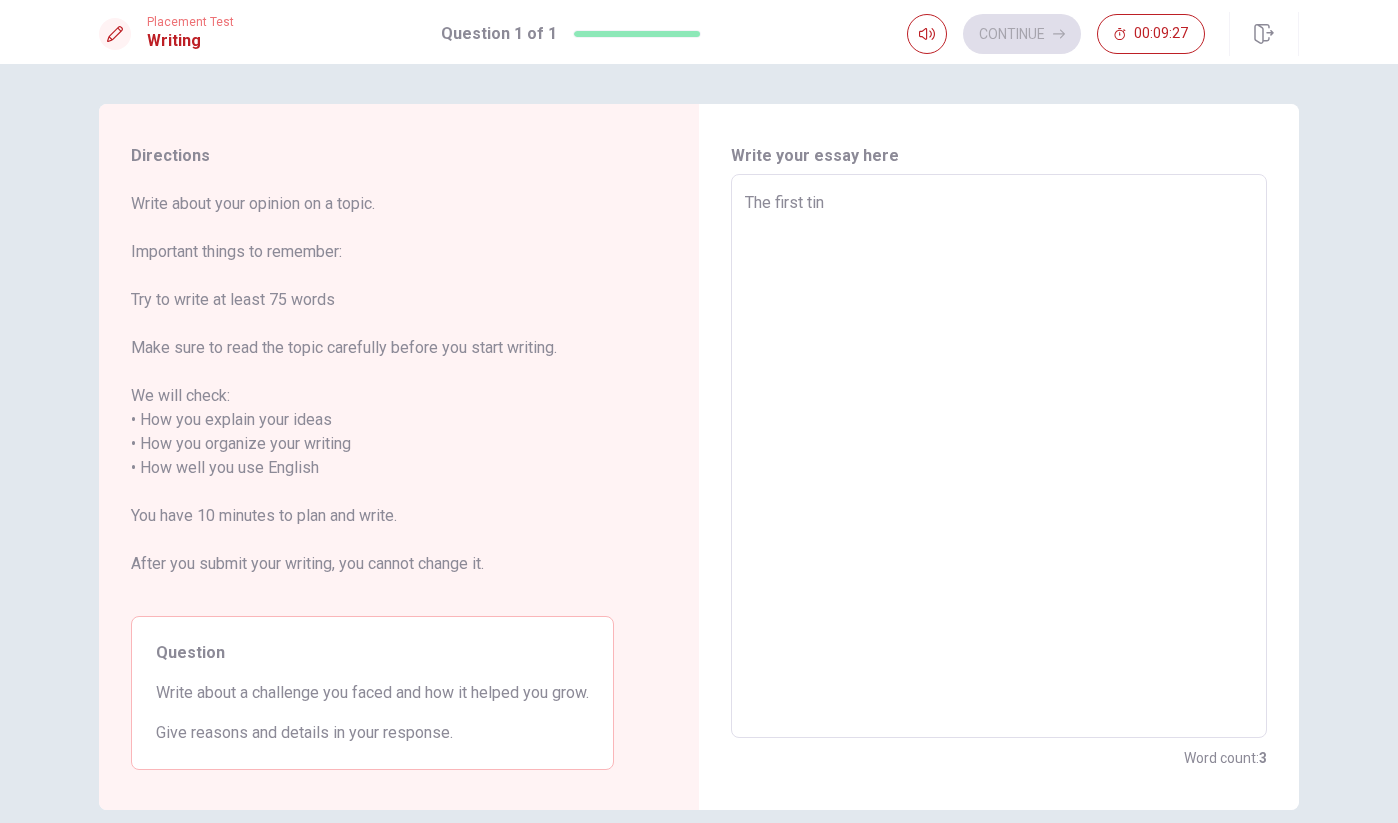 type on "The first ting" 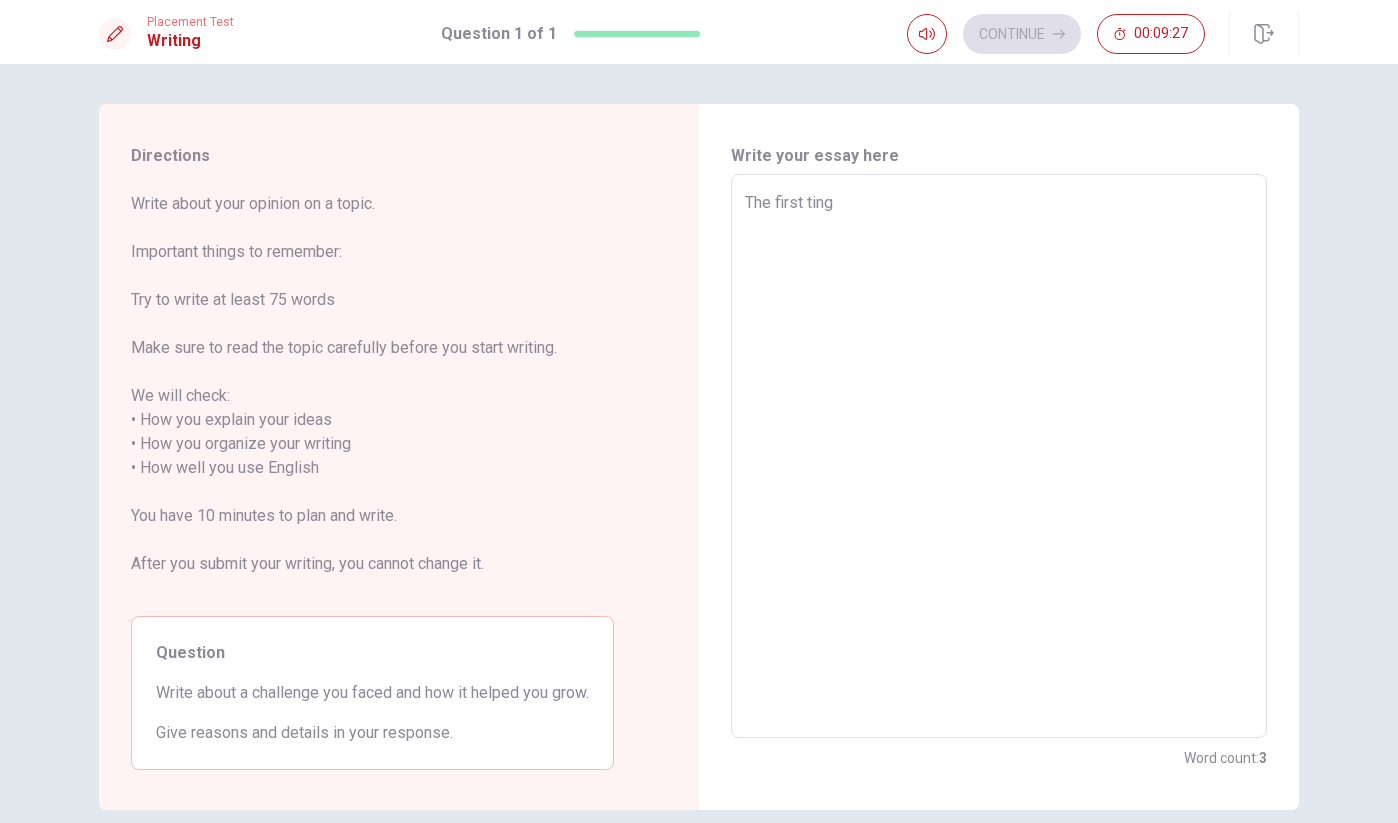 type on "x" 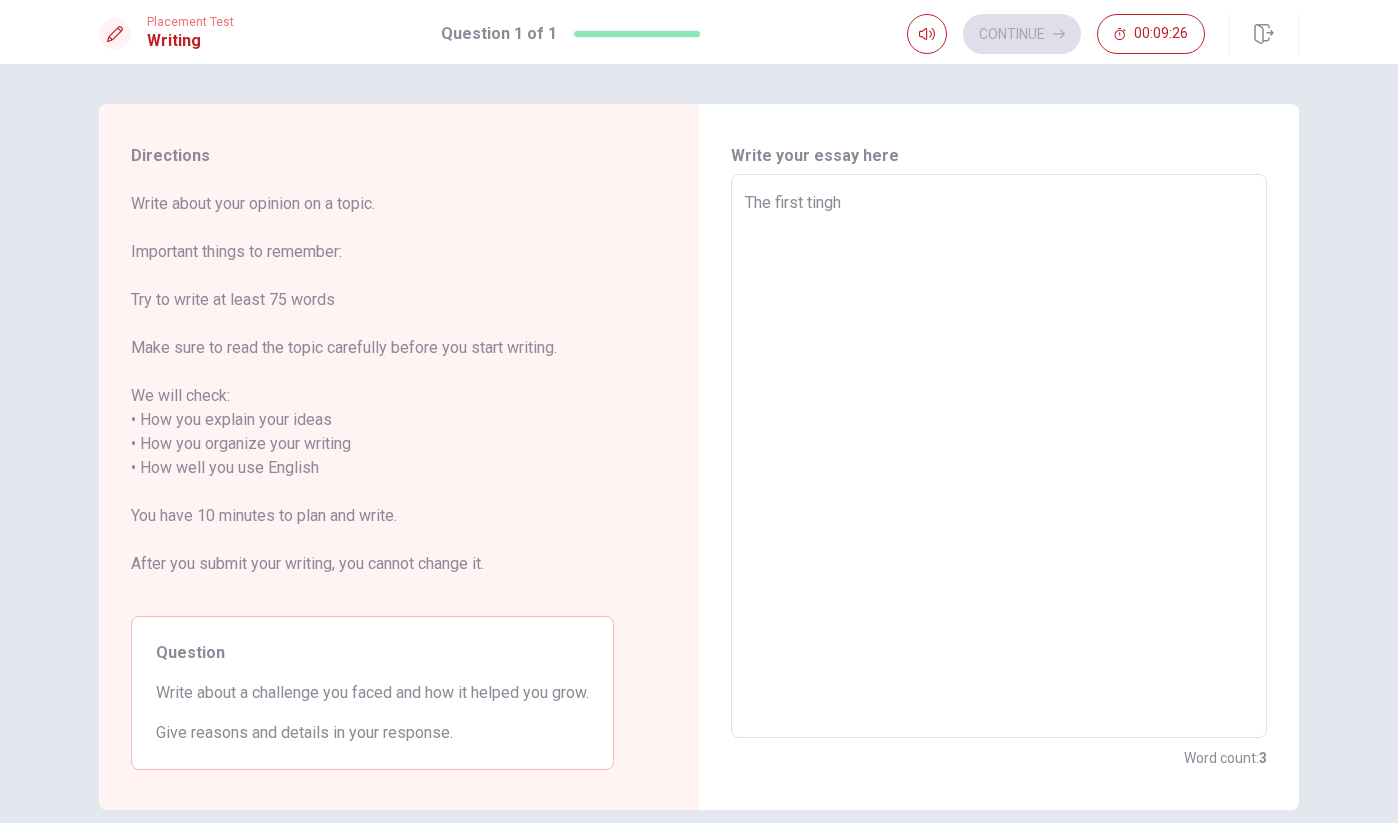 type on "x" 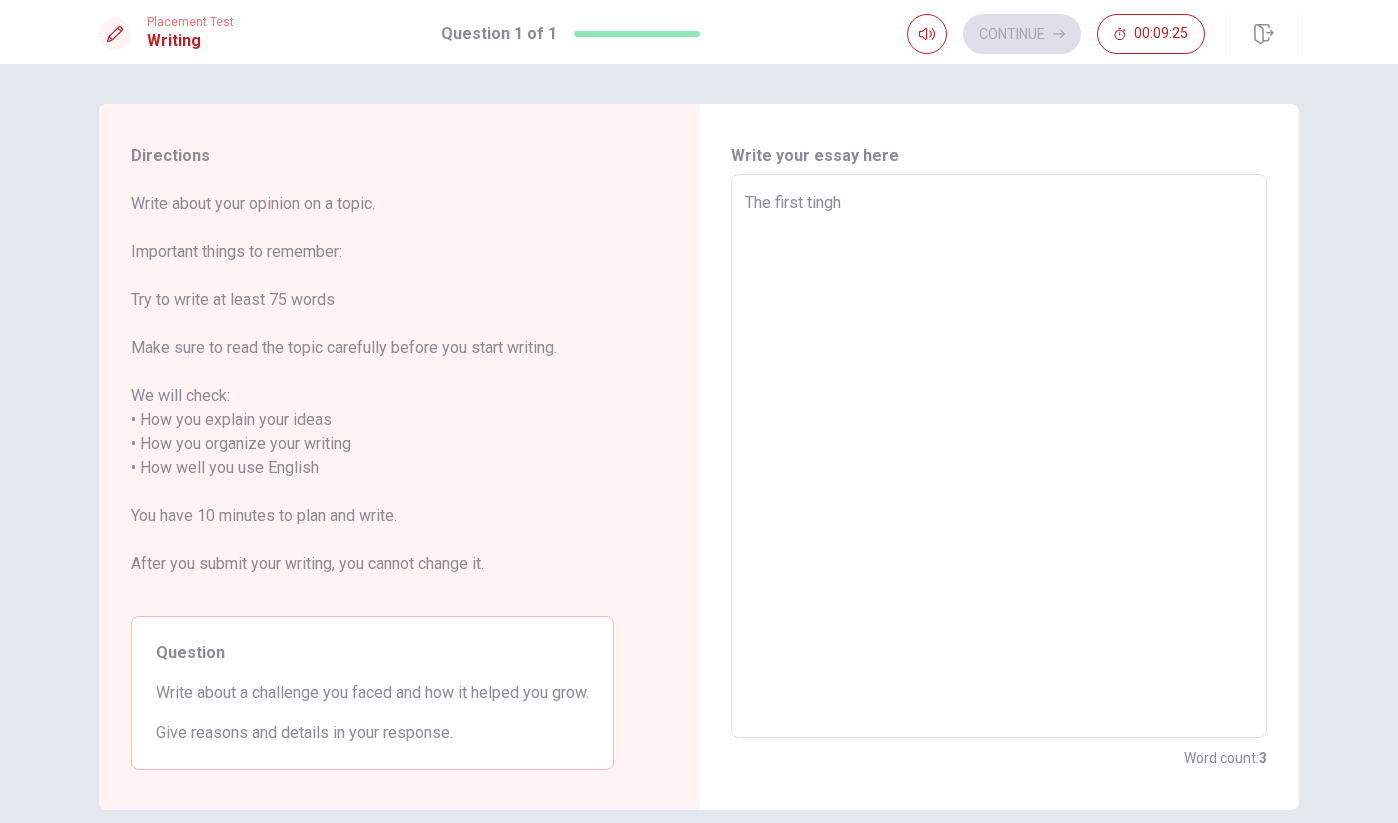 type on "The first ting" 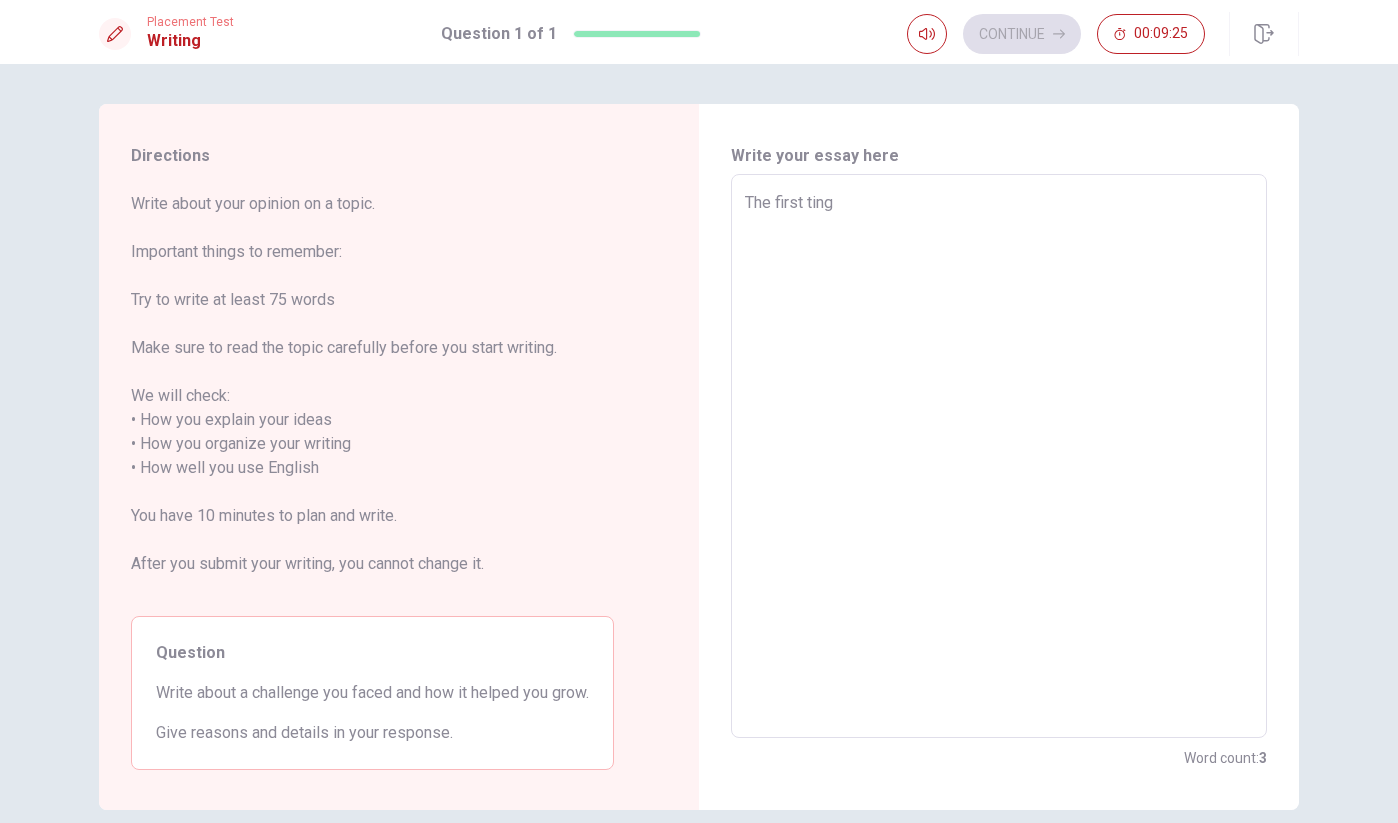 type on "x" 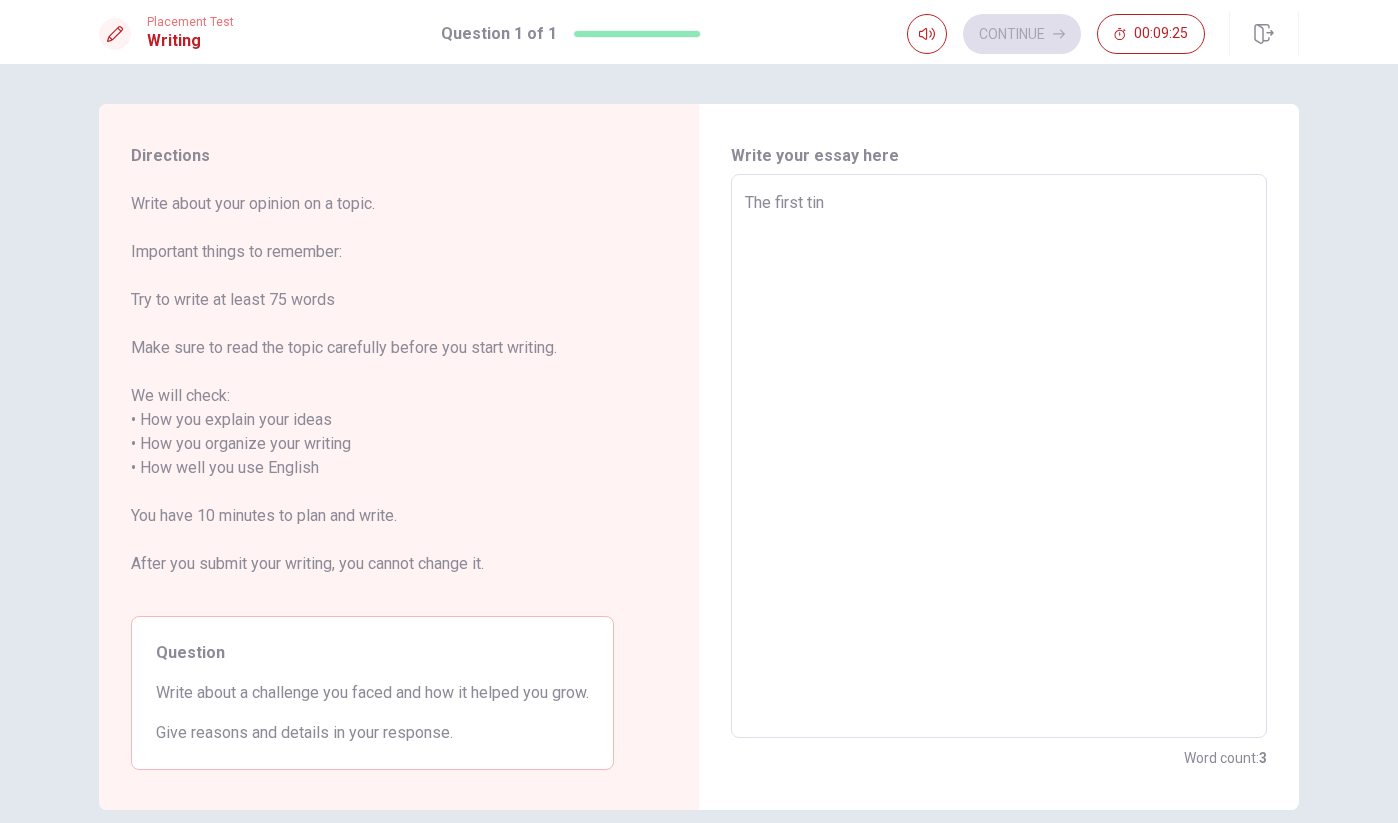 type on "x" 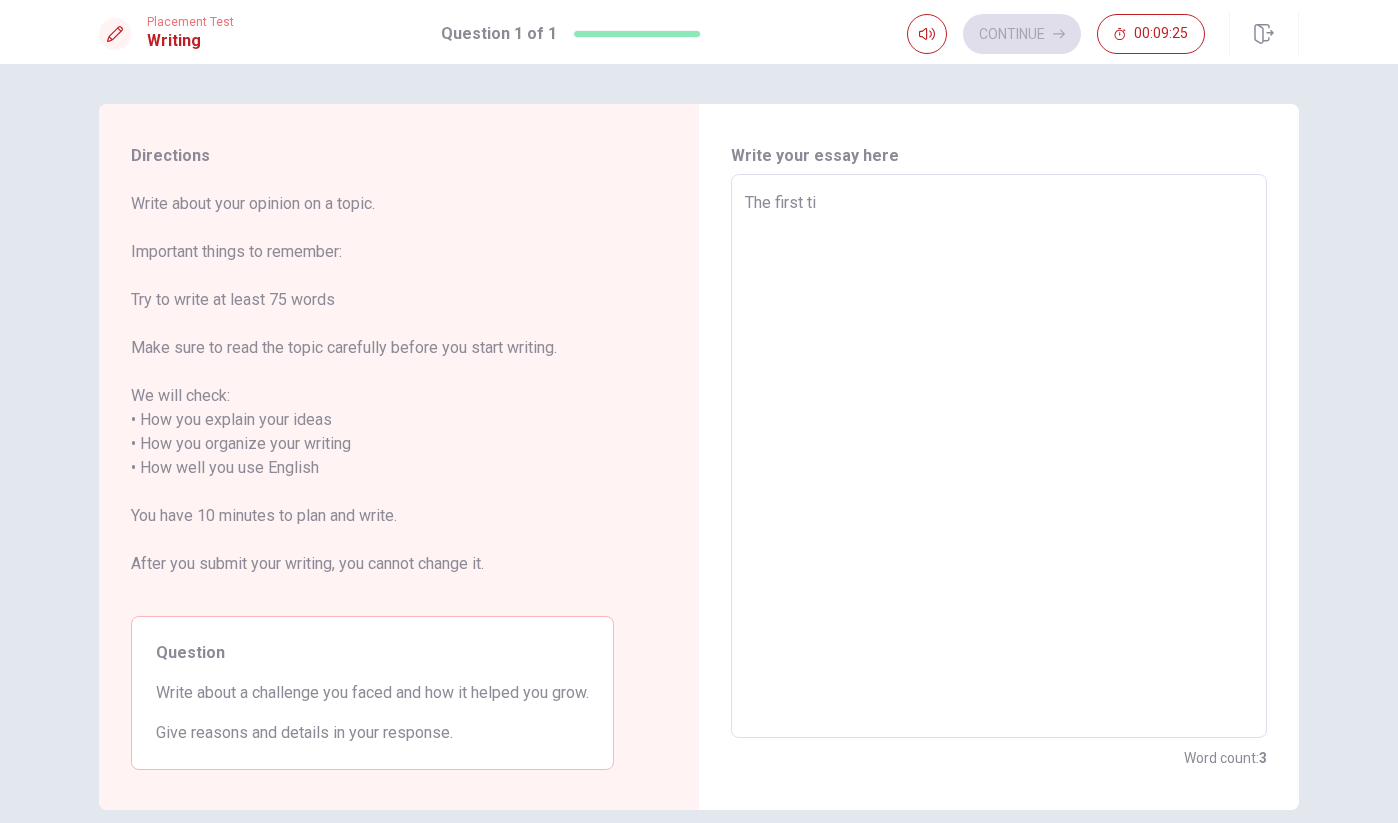 type on "x" 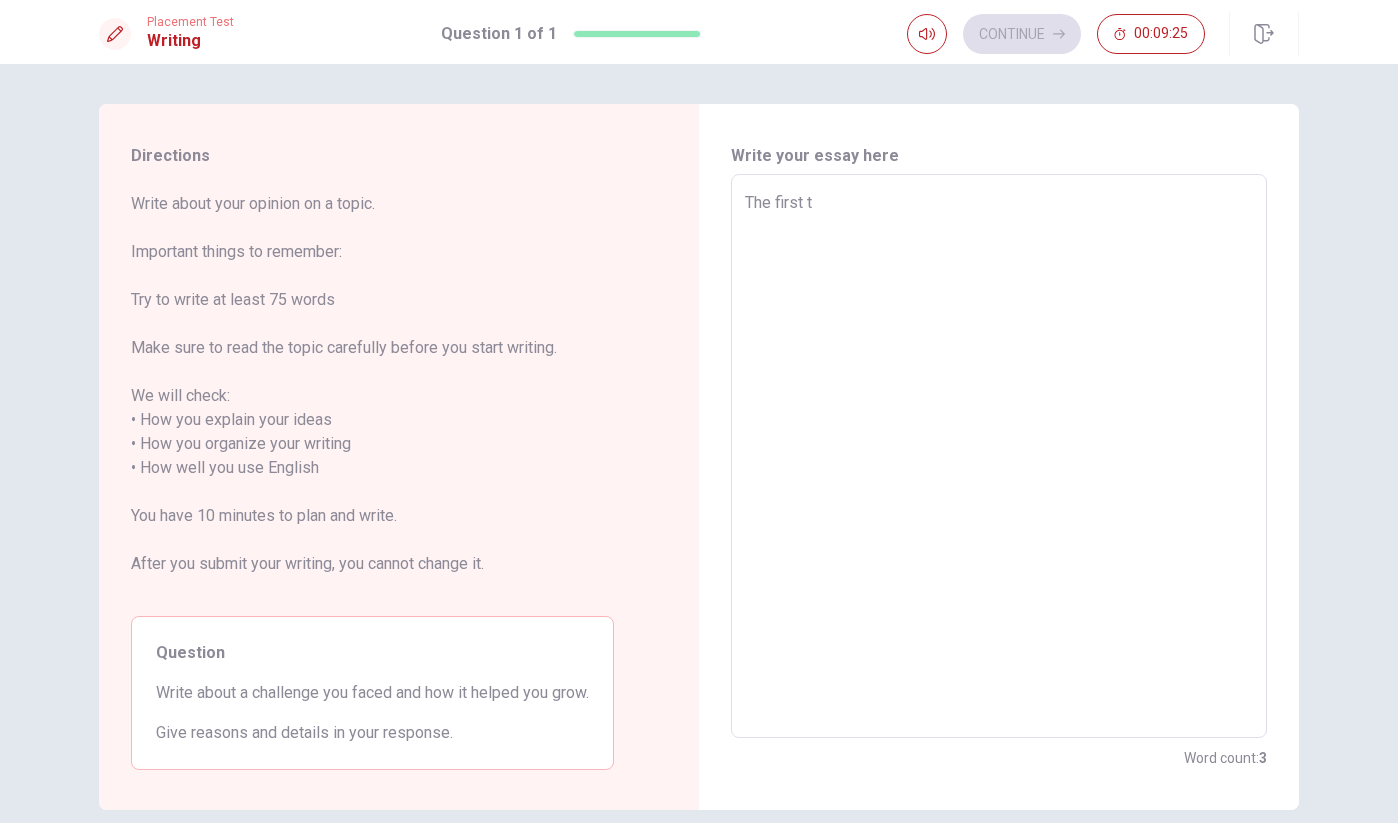 type on "x" 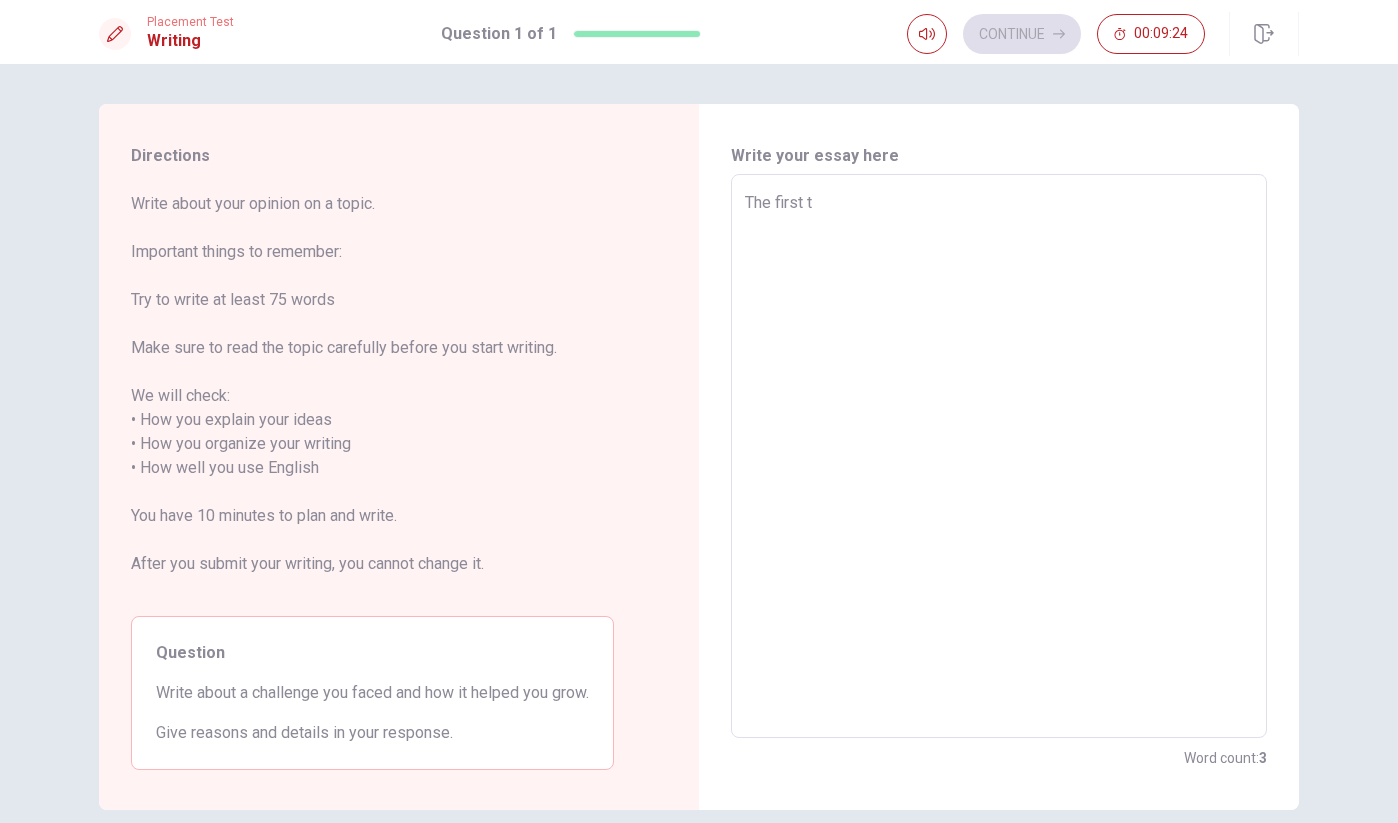 type on "The first th" 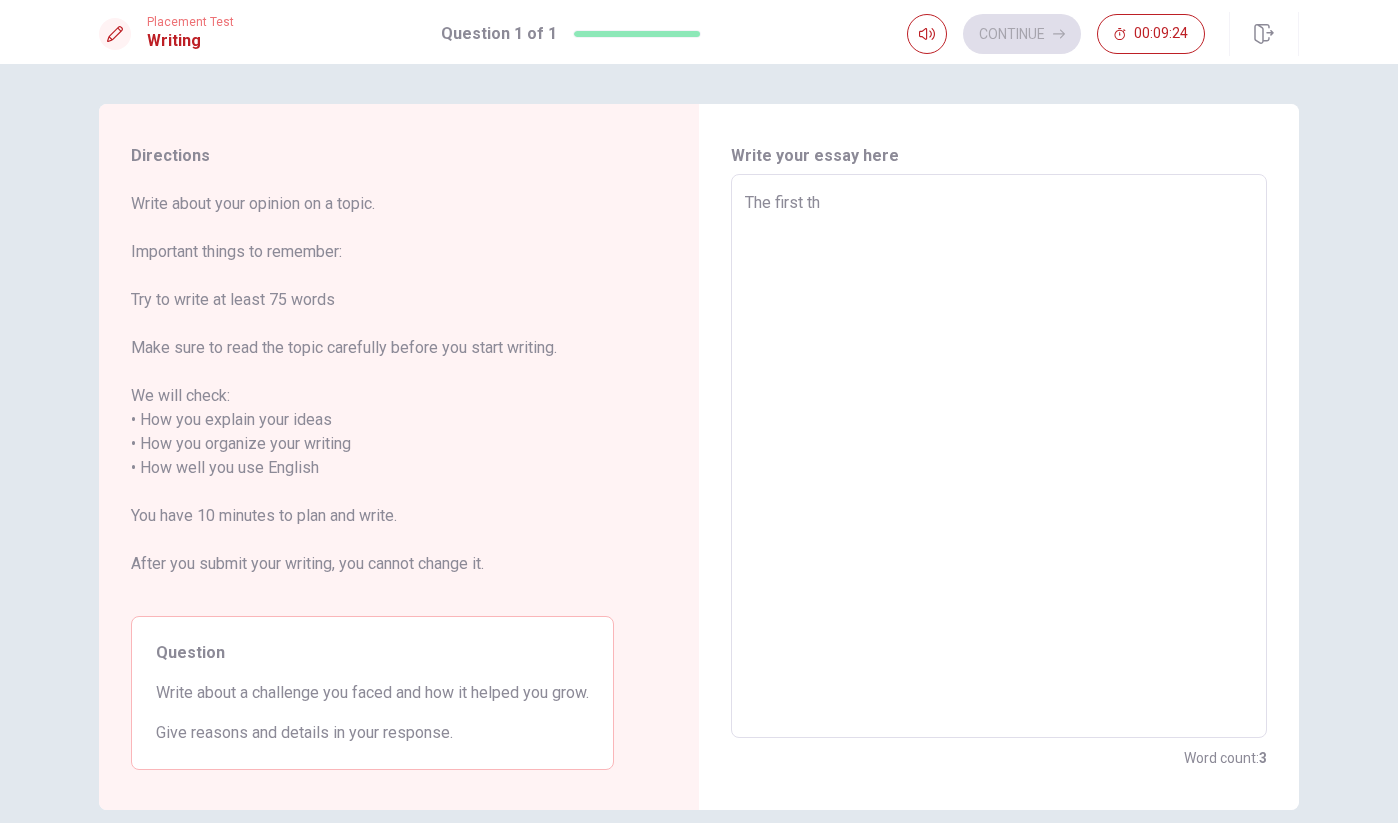 type on "x" 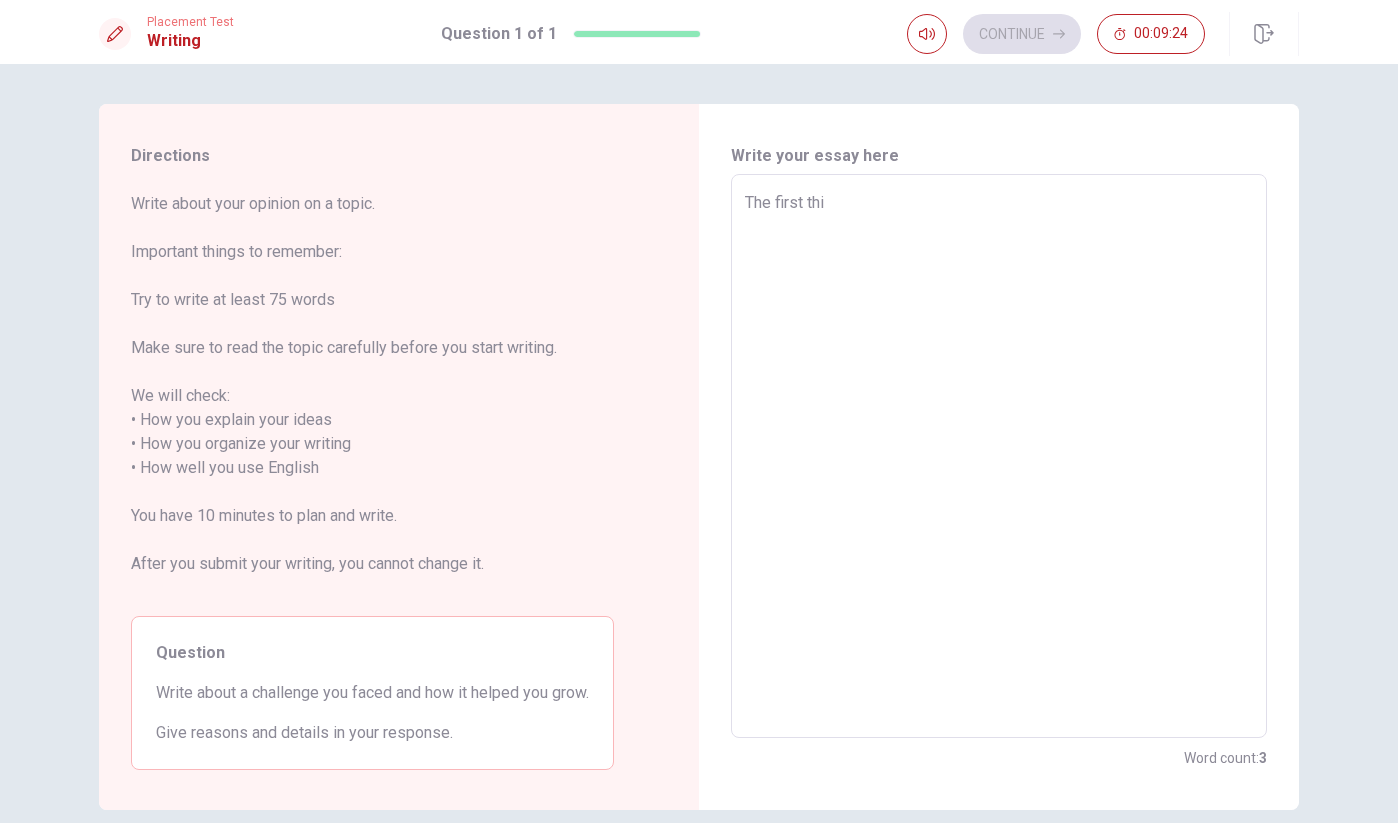 type on "x" 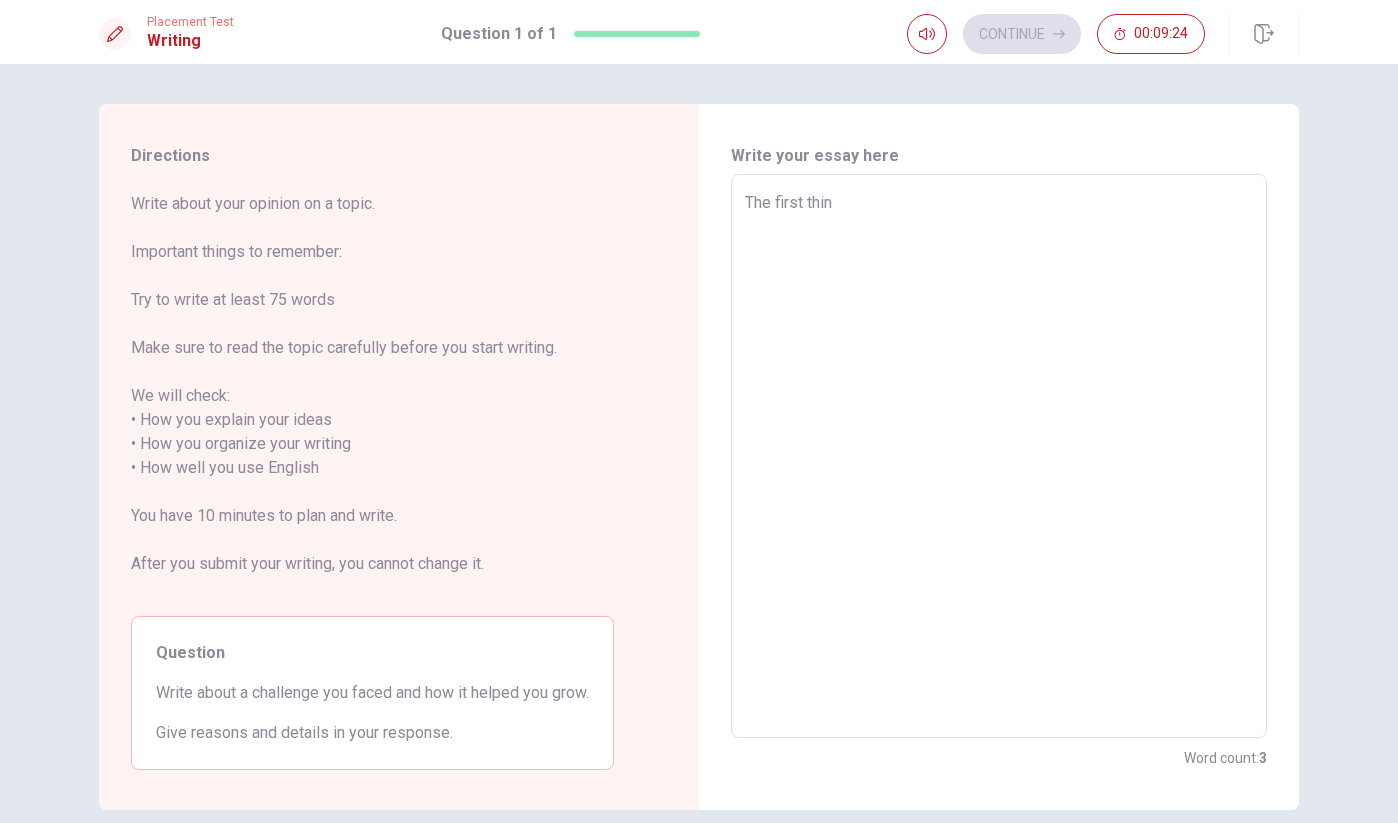 type on "x" 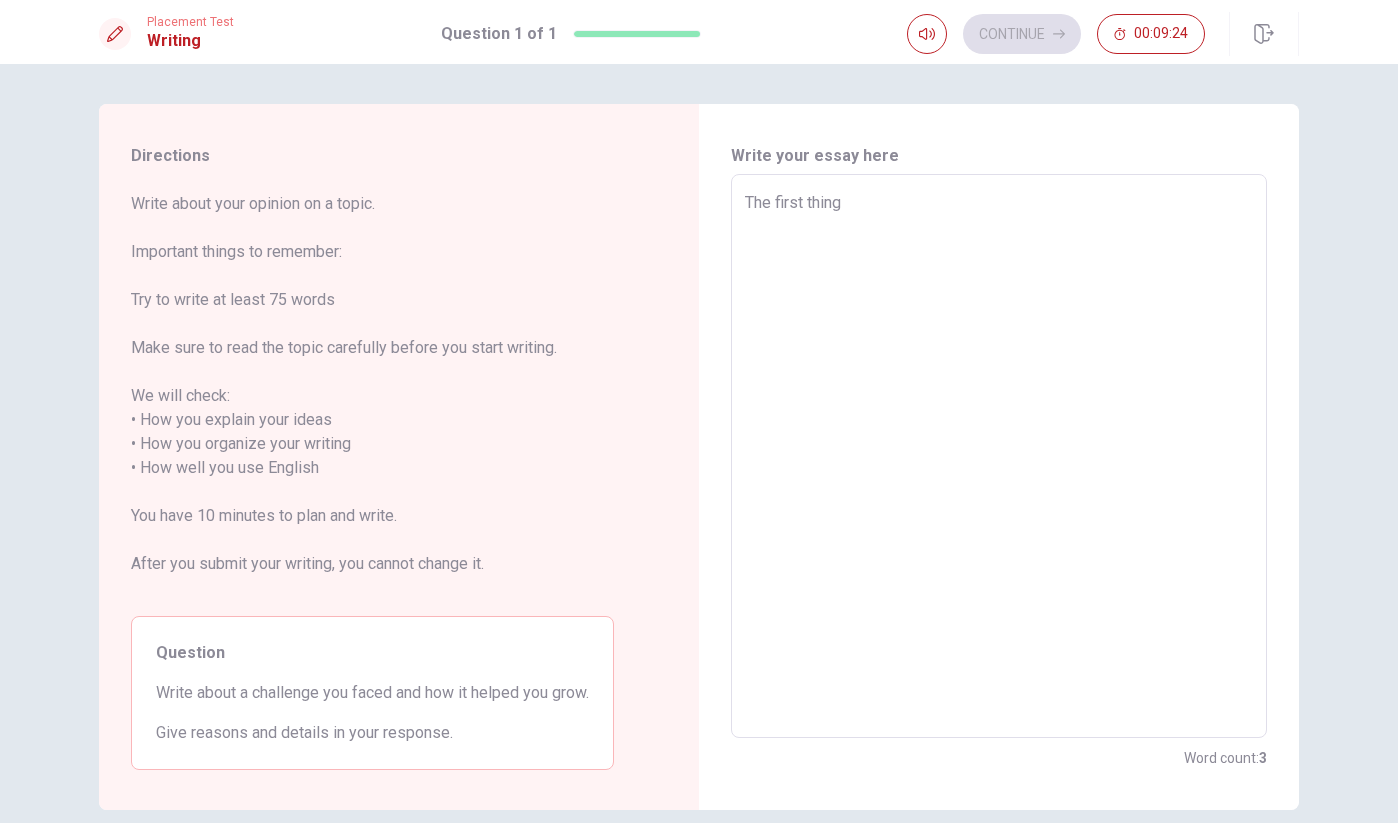 type on "x" 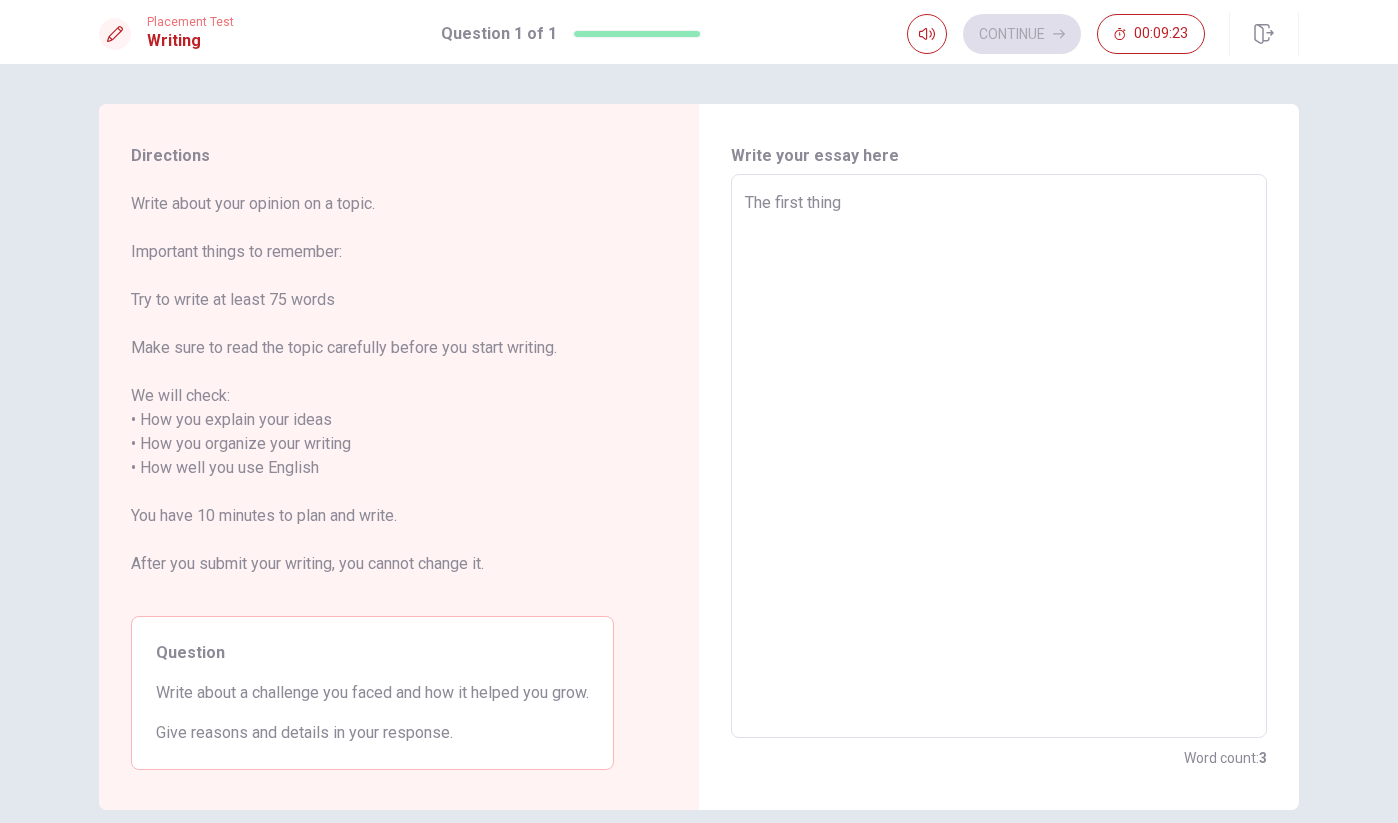type on "The first thing c" 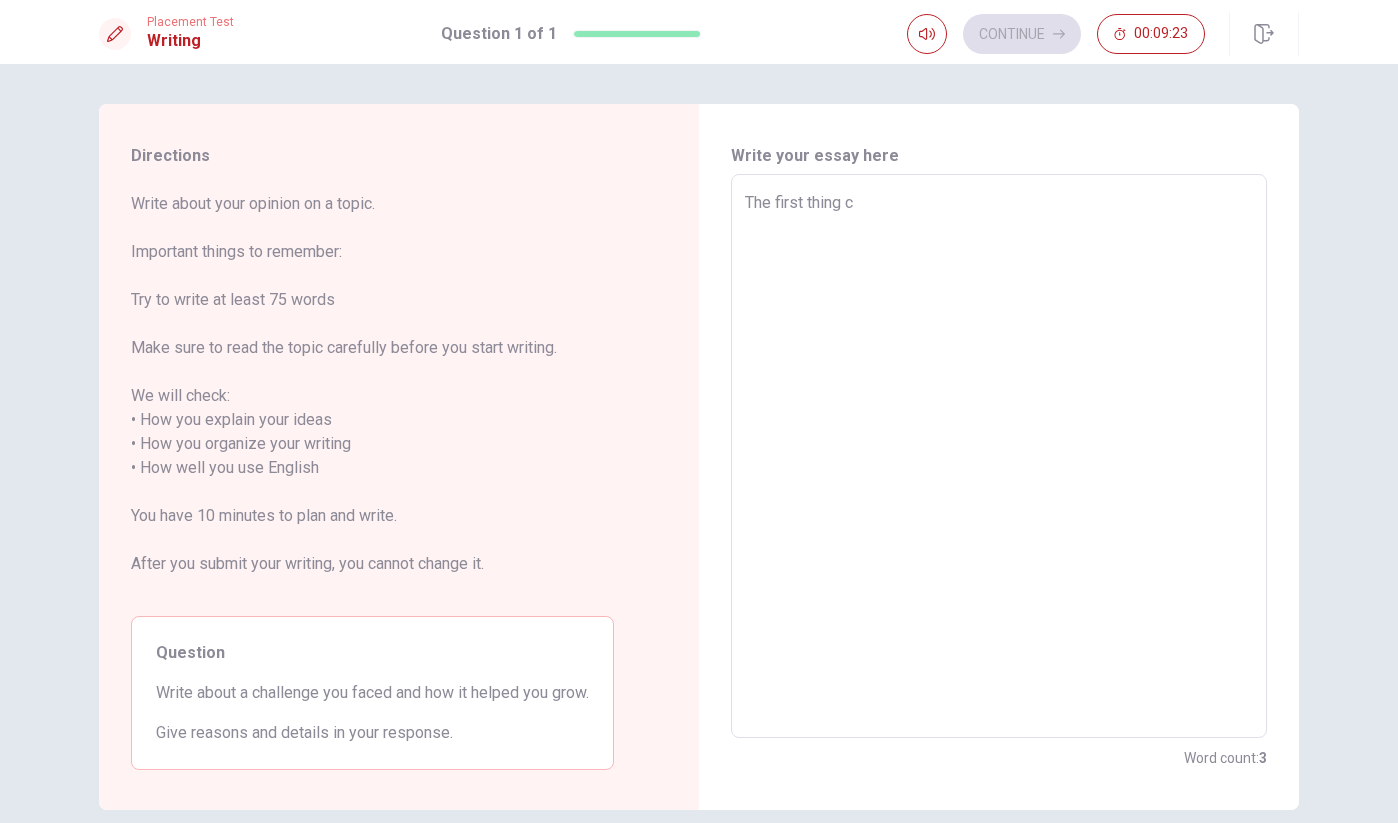 type on "x" 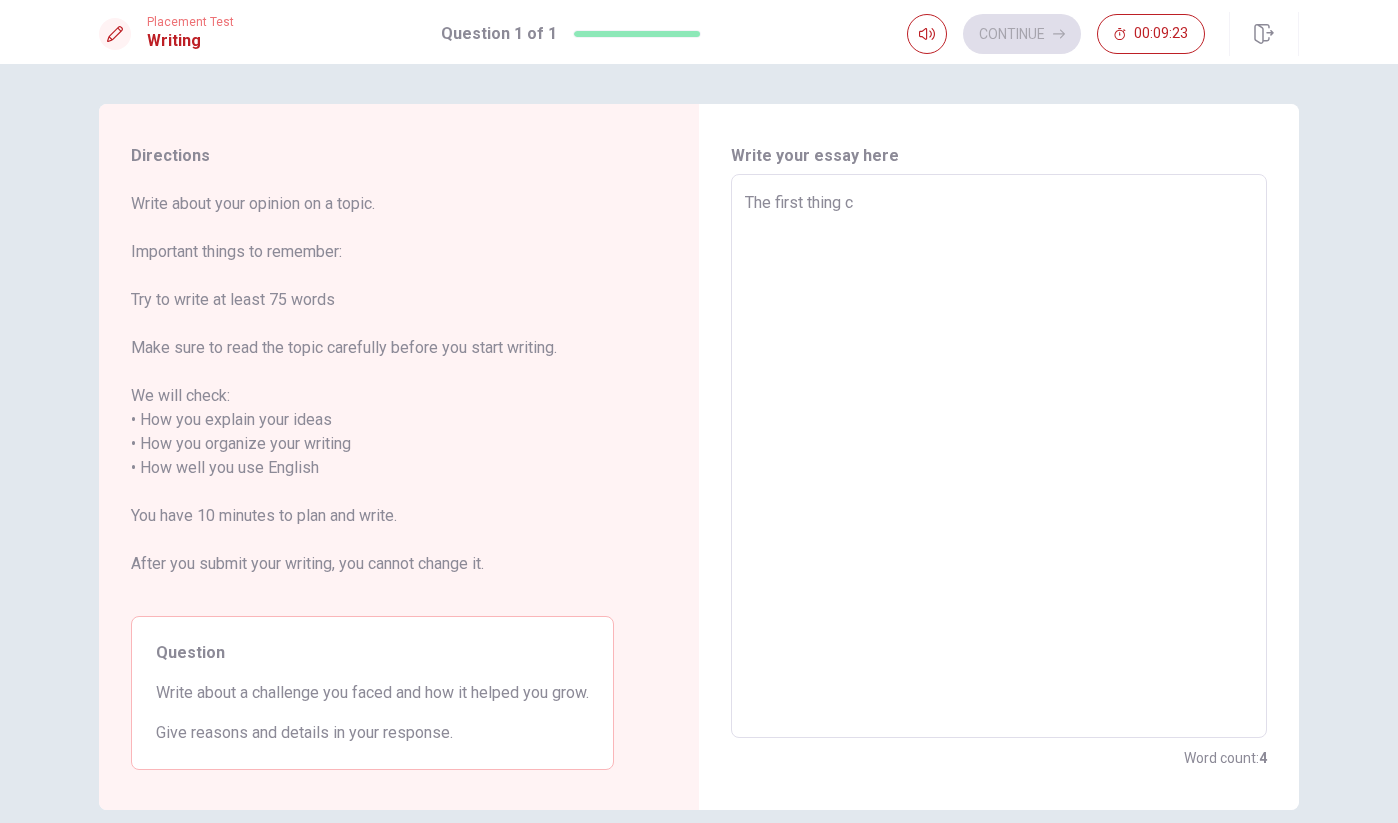 type on "The first thing co" 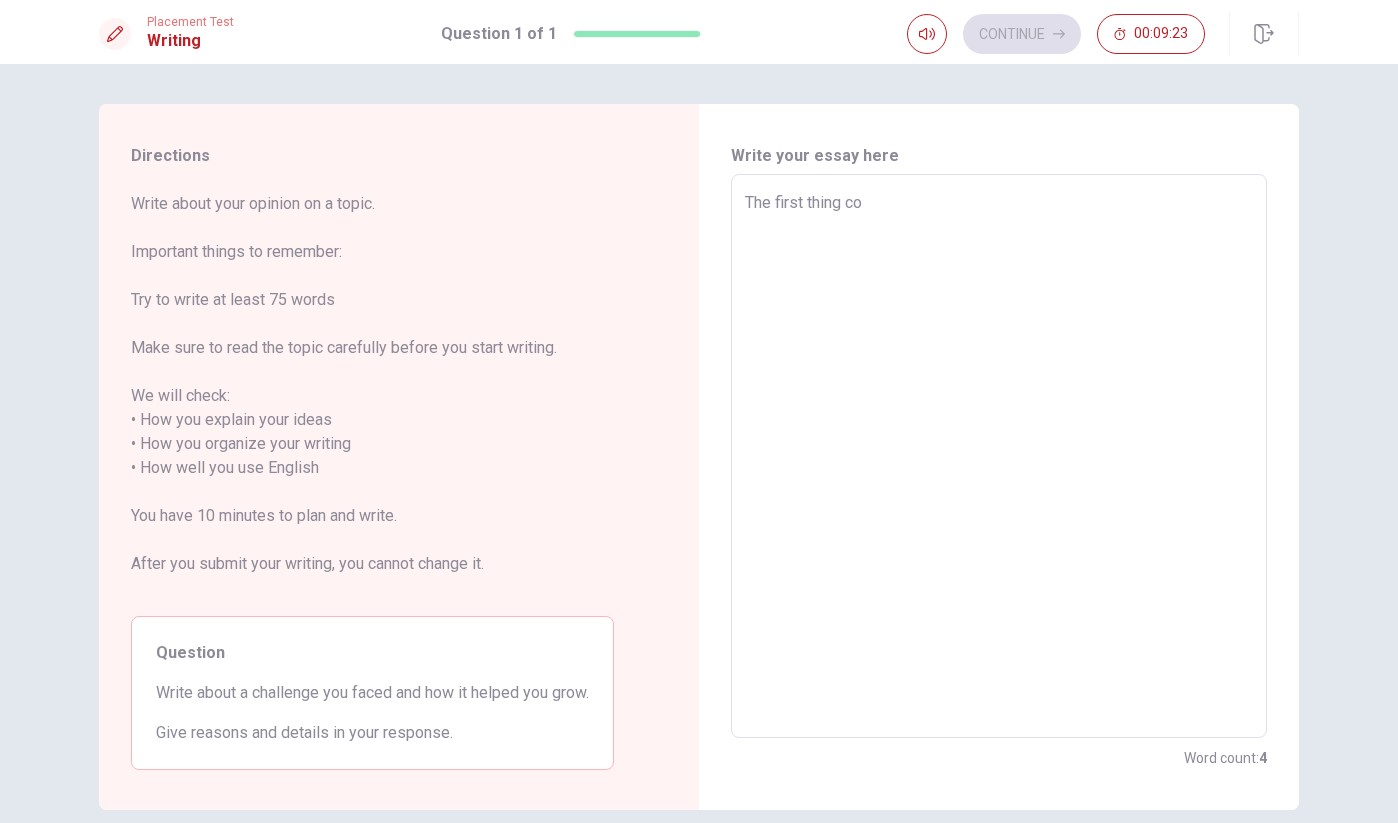 type on "x" 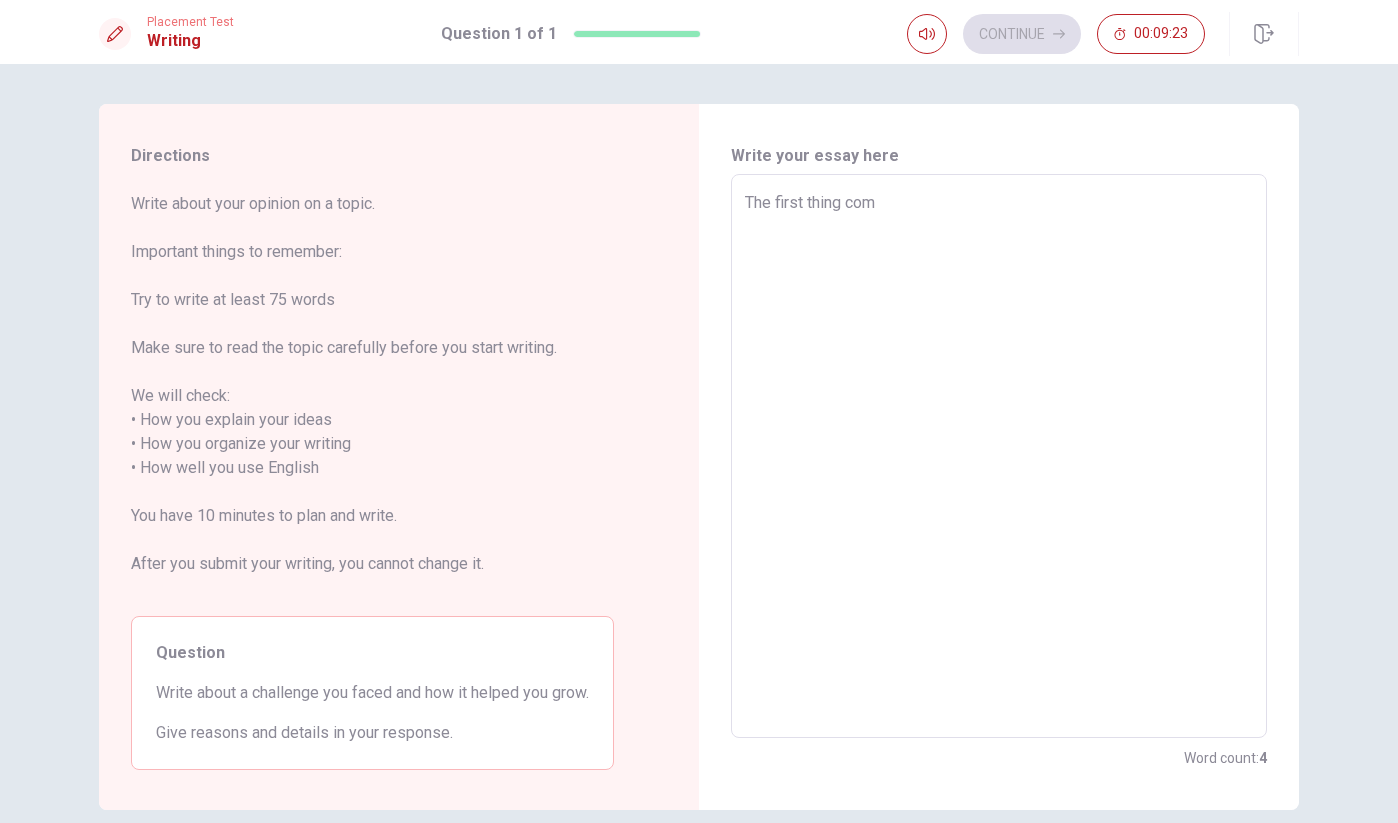type on "x" 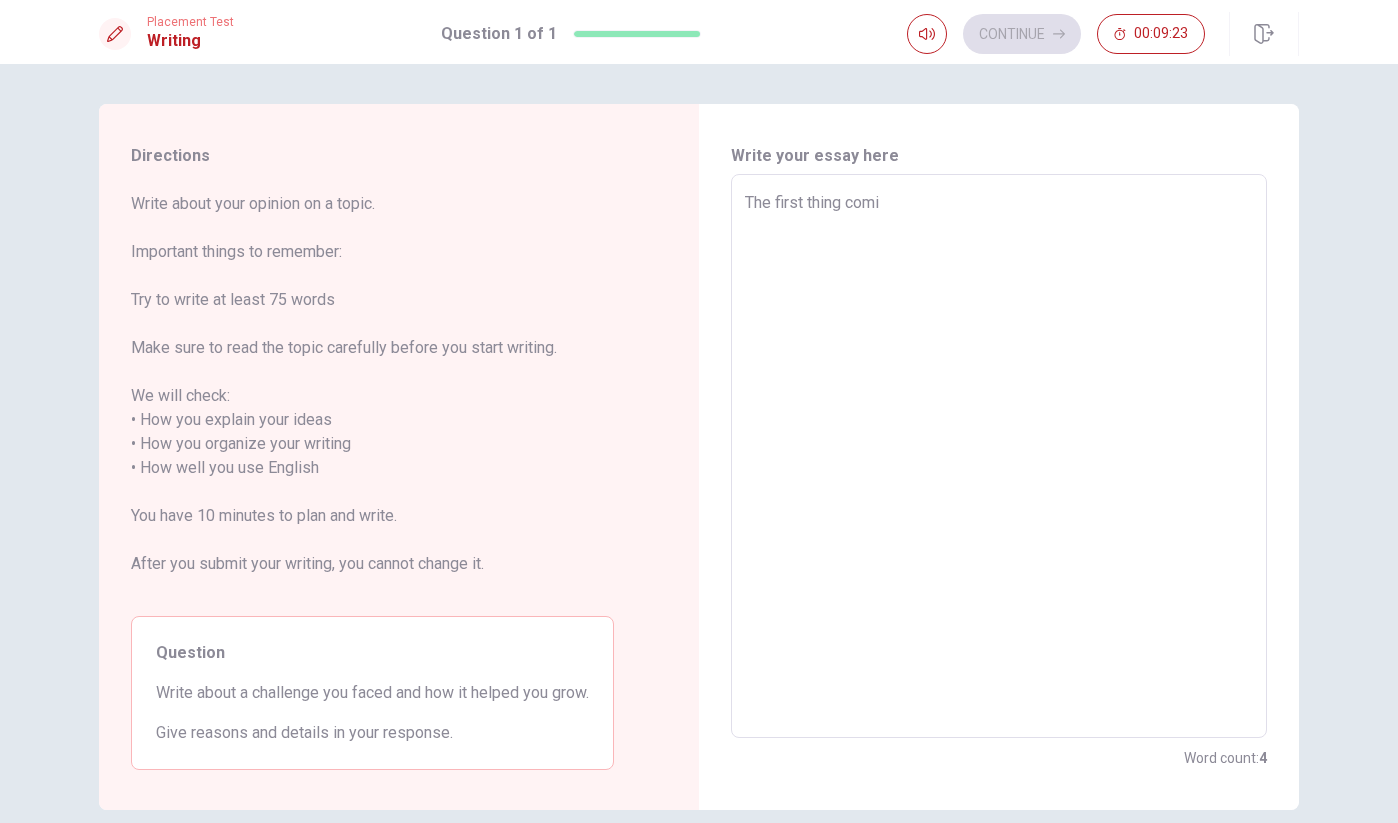 type on "The first thing comin" 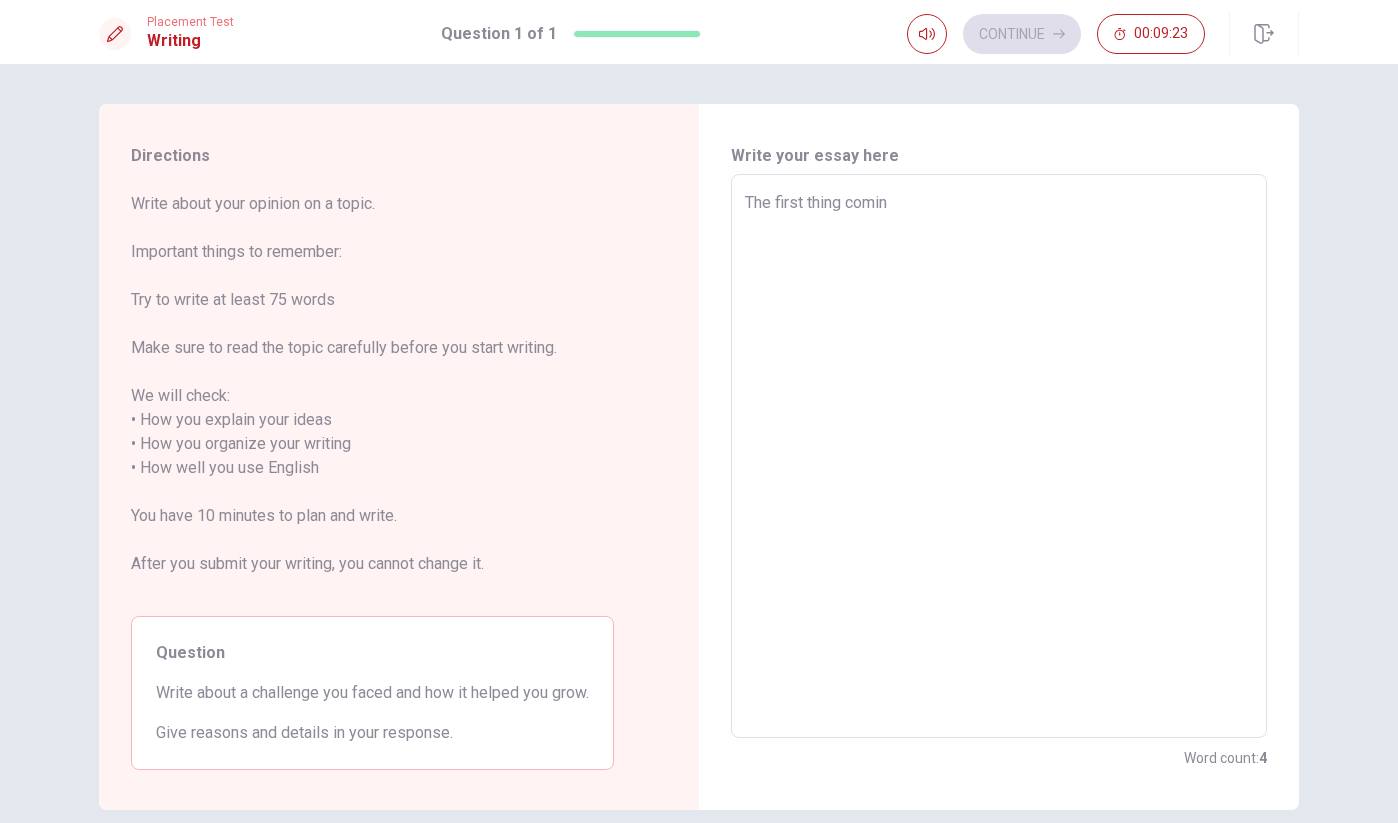 type on "x" 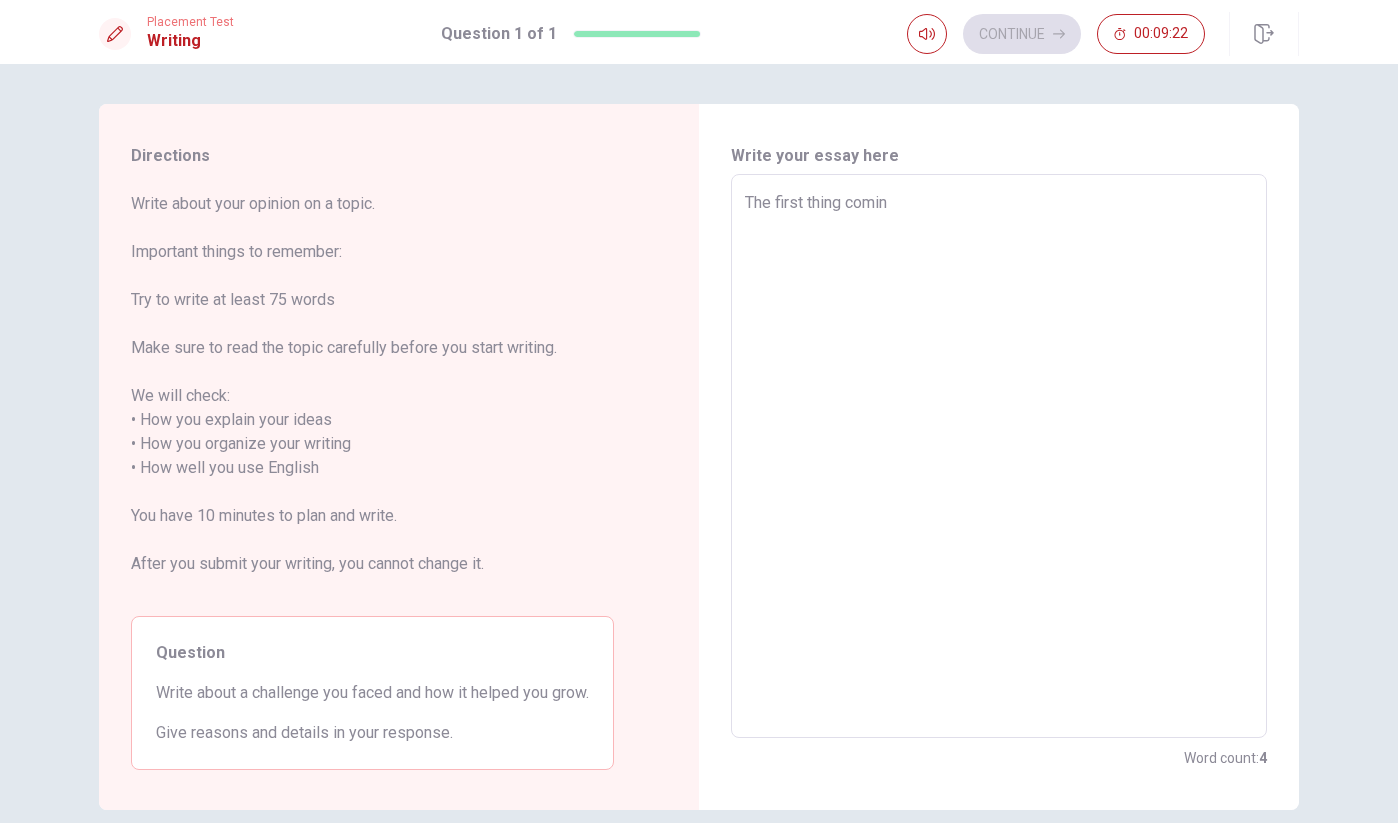 type on "The first thing cominh" 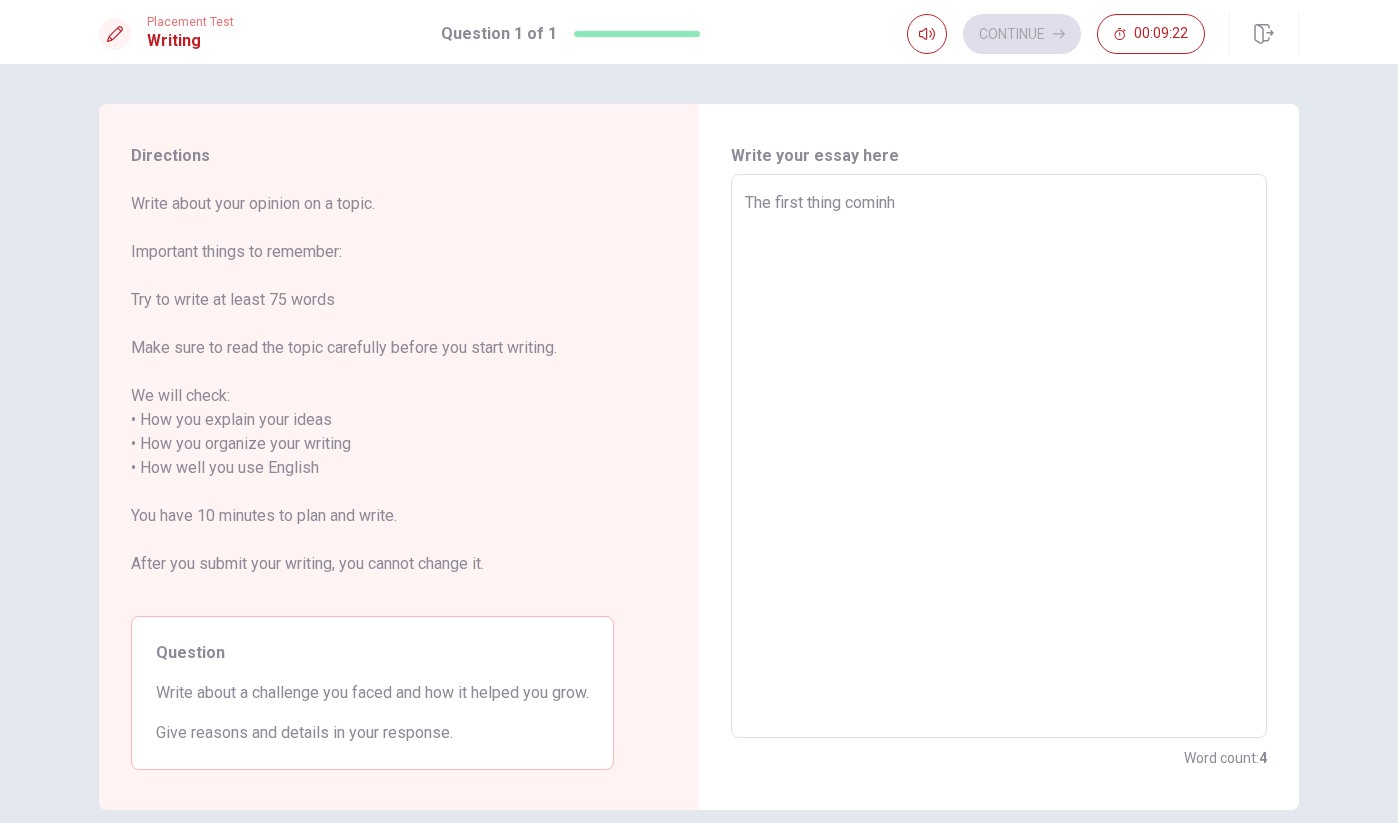 type on "x" 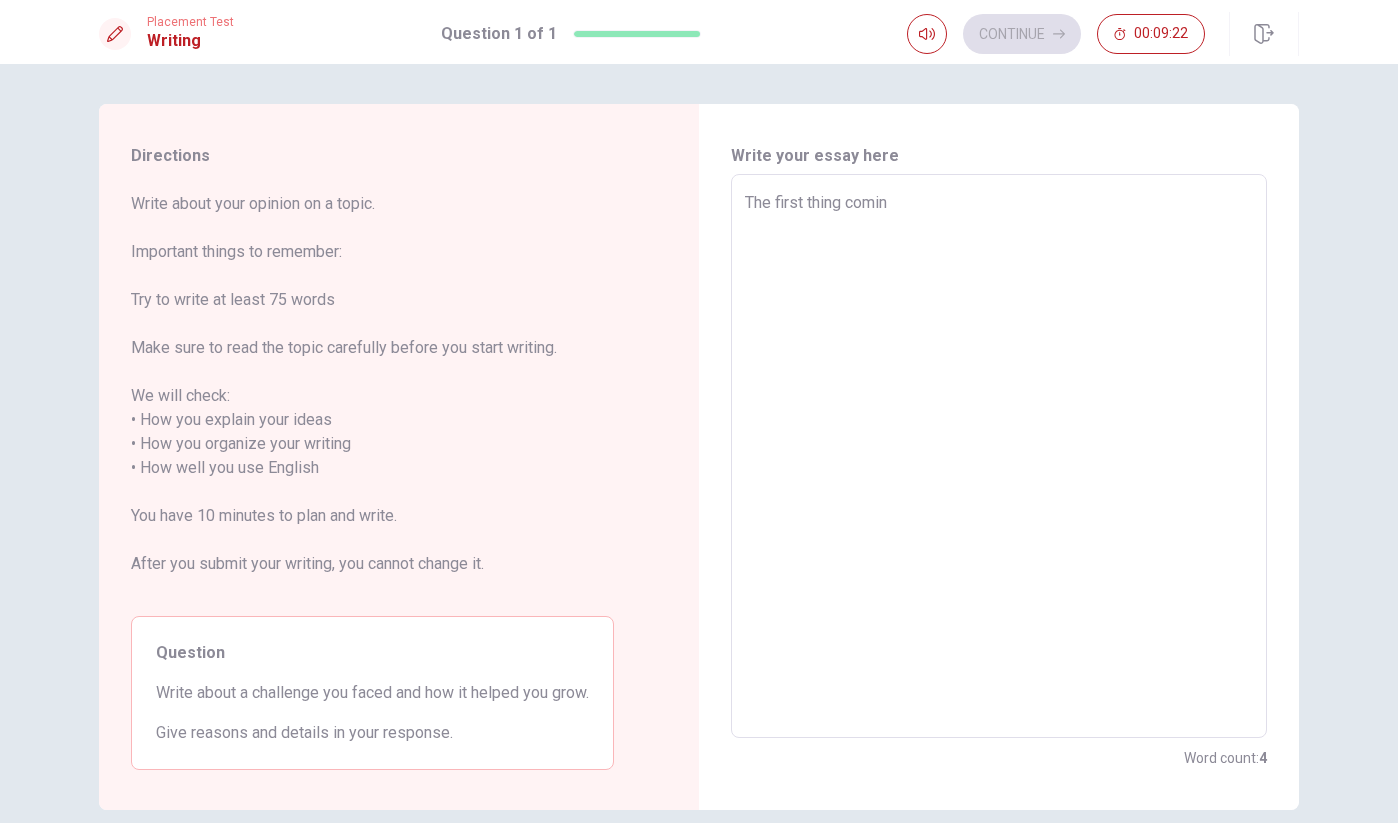 type on "x" 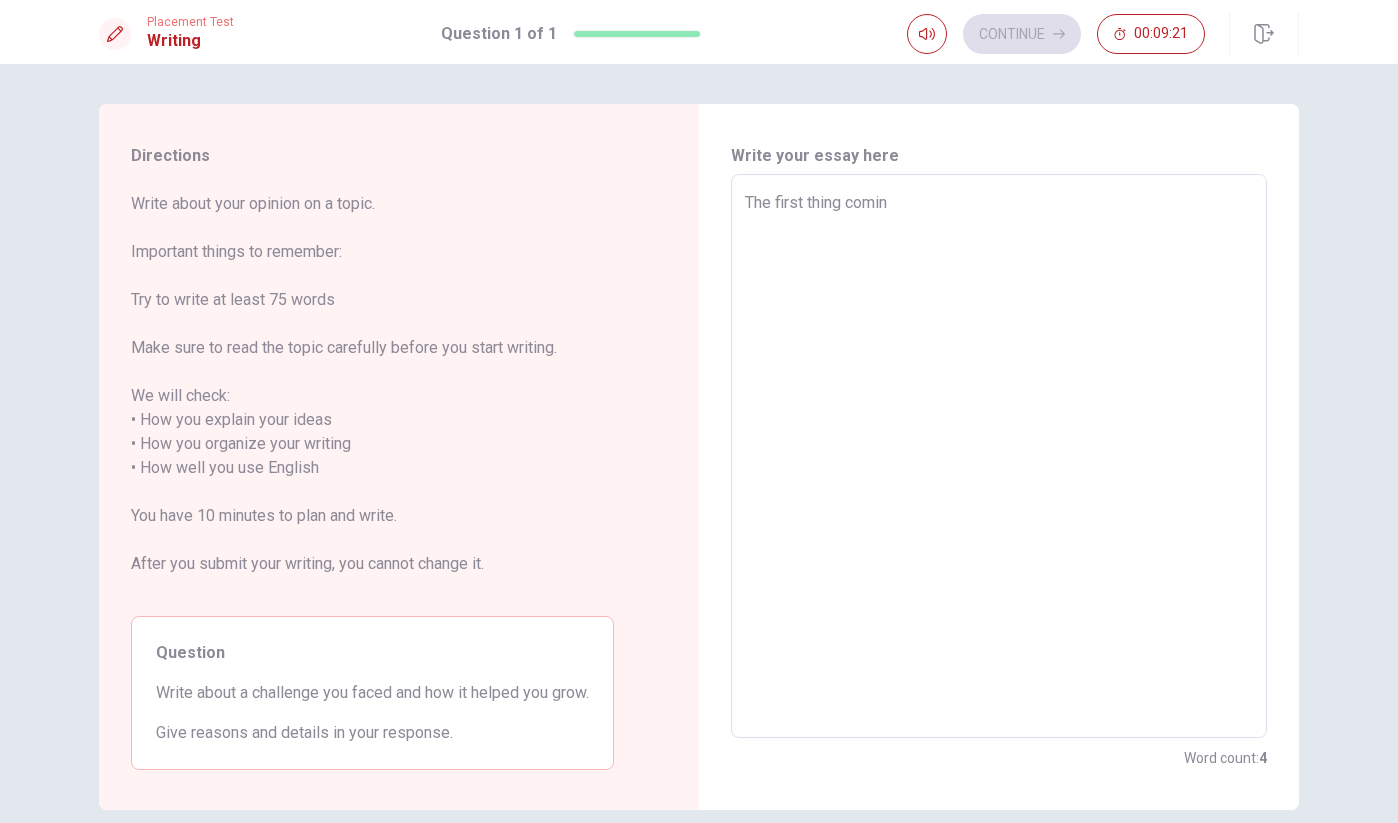 type on "The first thing cominh" 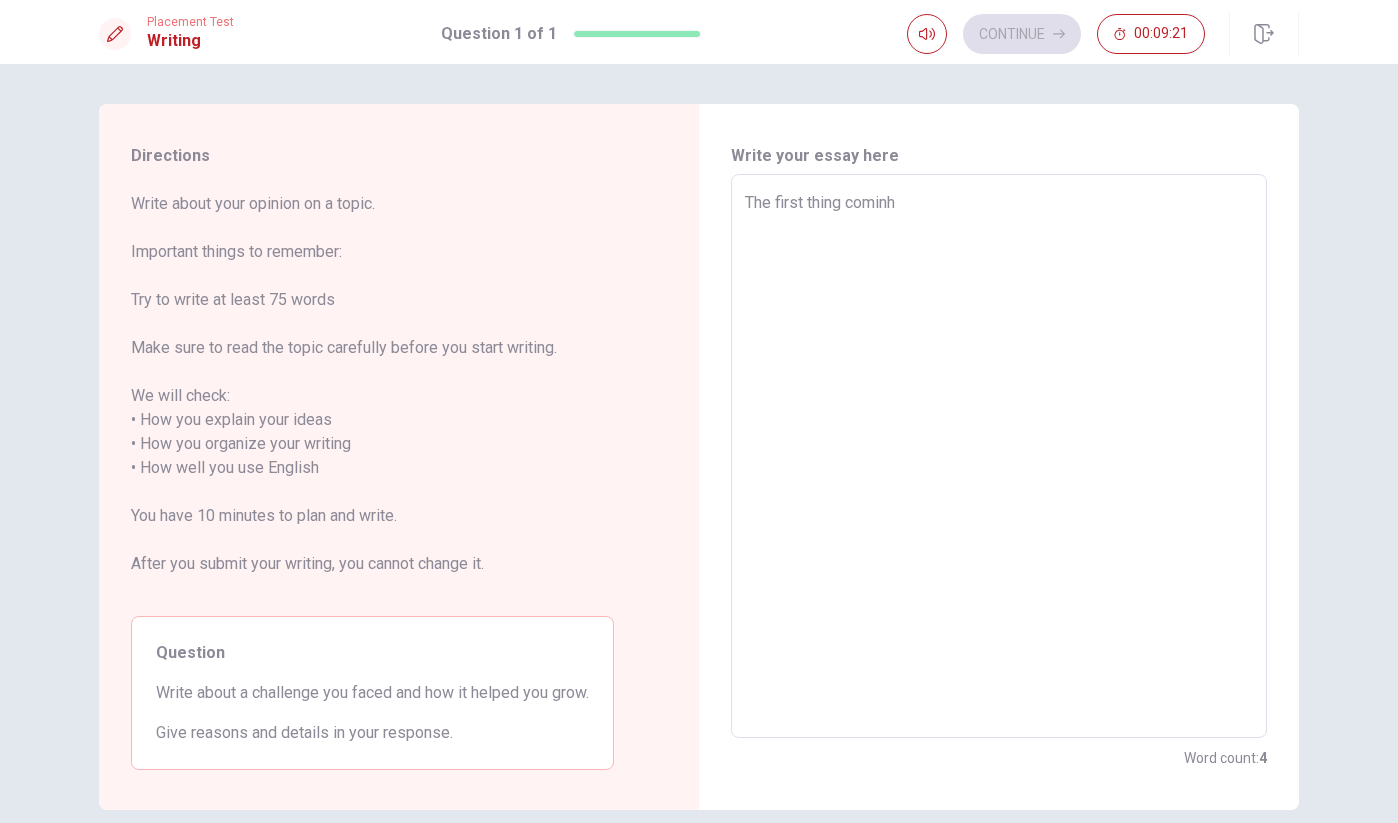 type on "x" 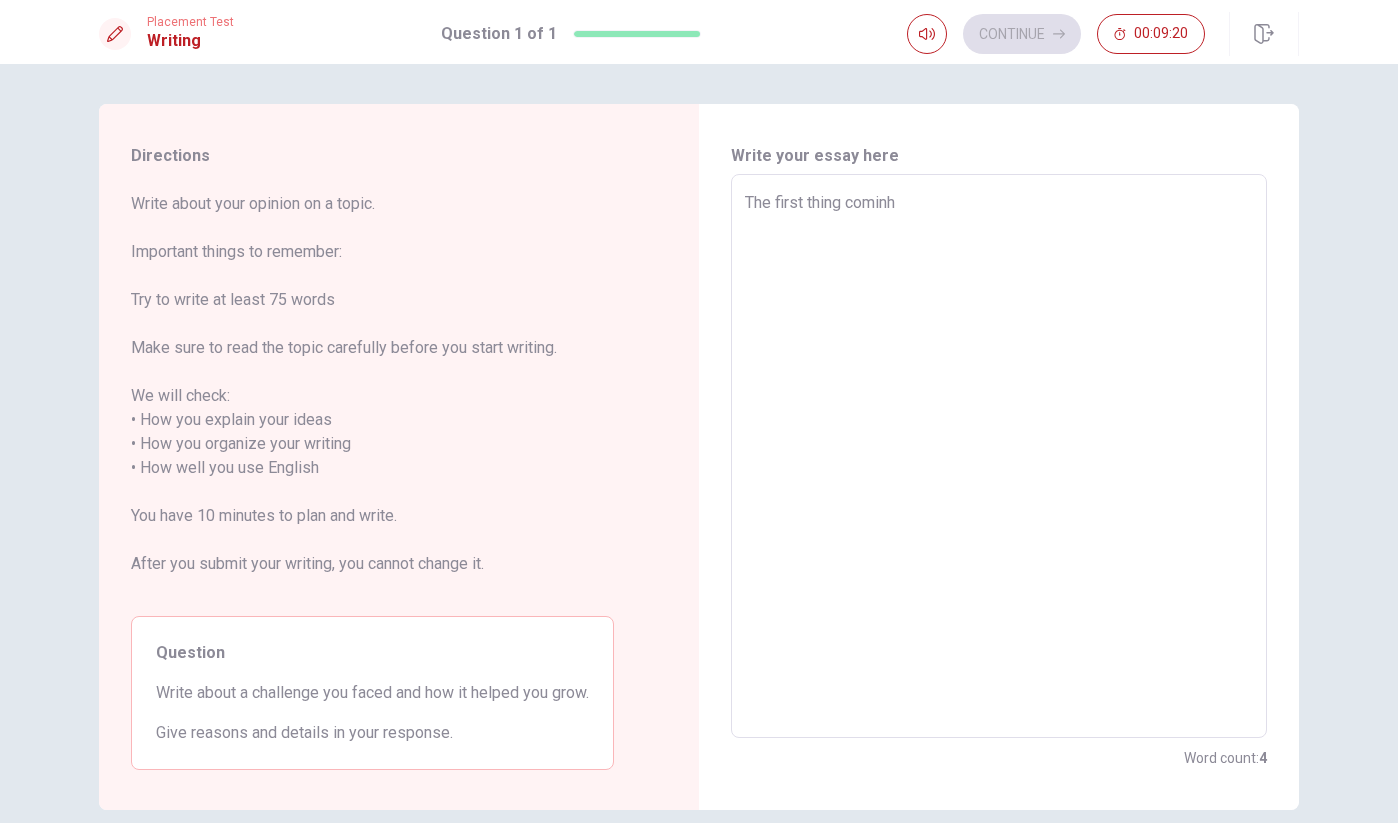 type on "The first thing cominh" 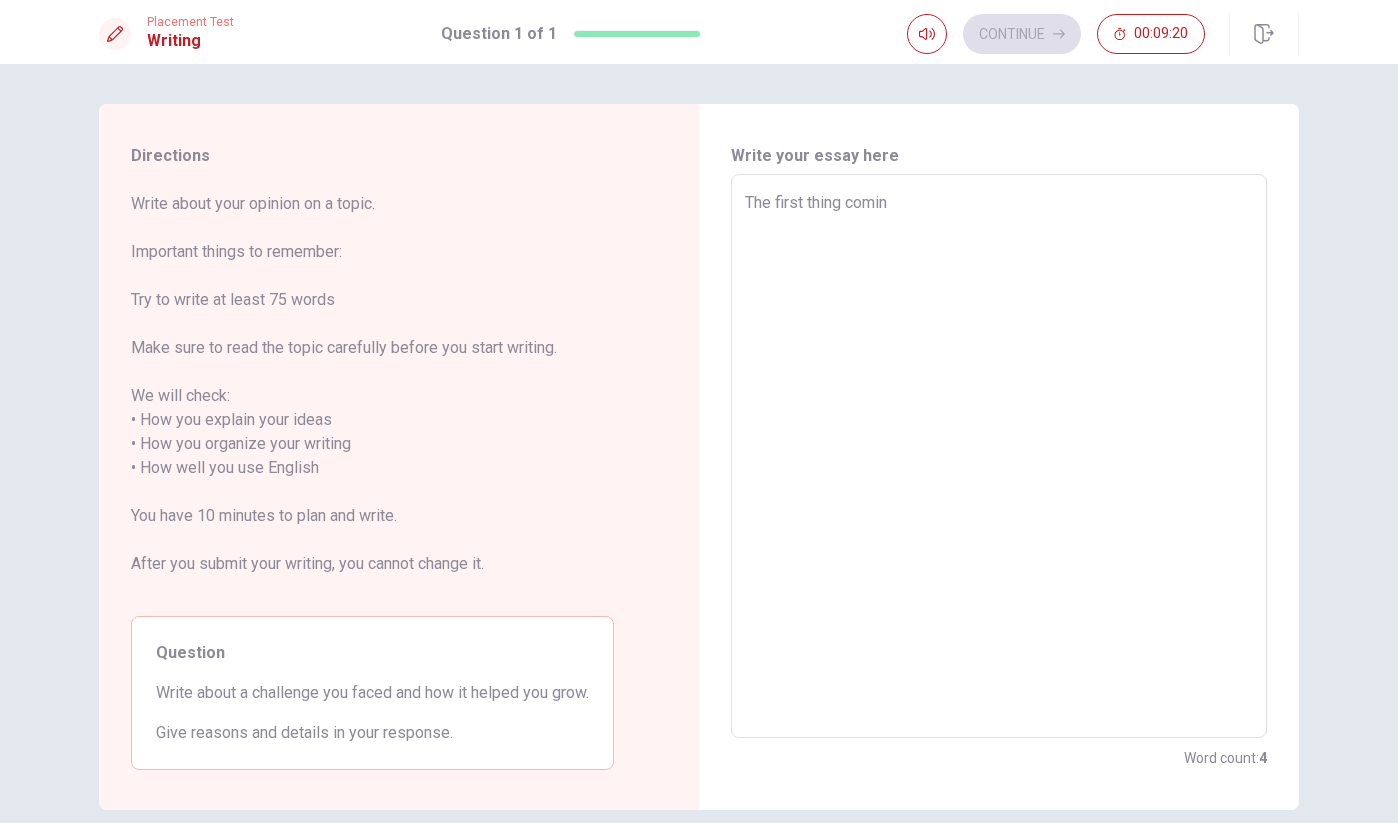 type on "x" 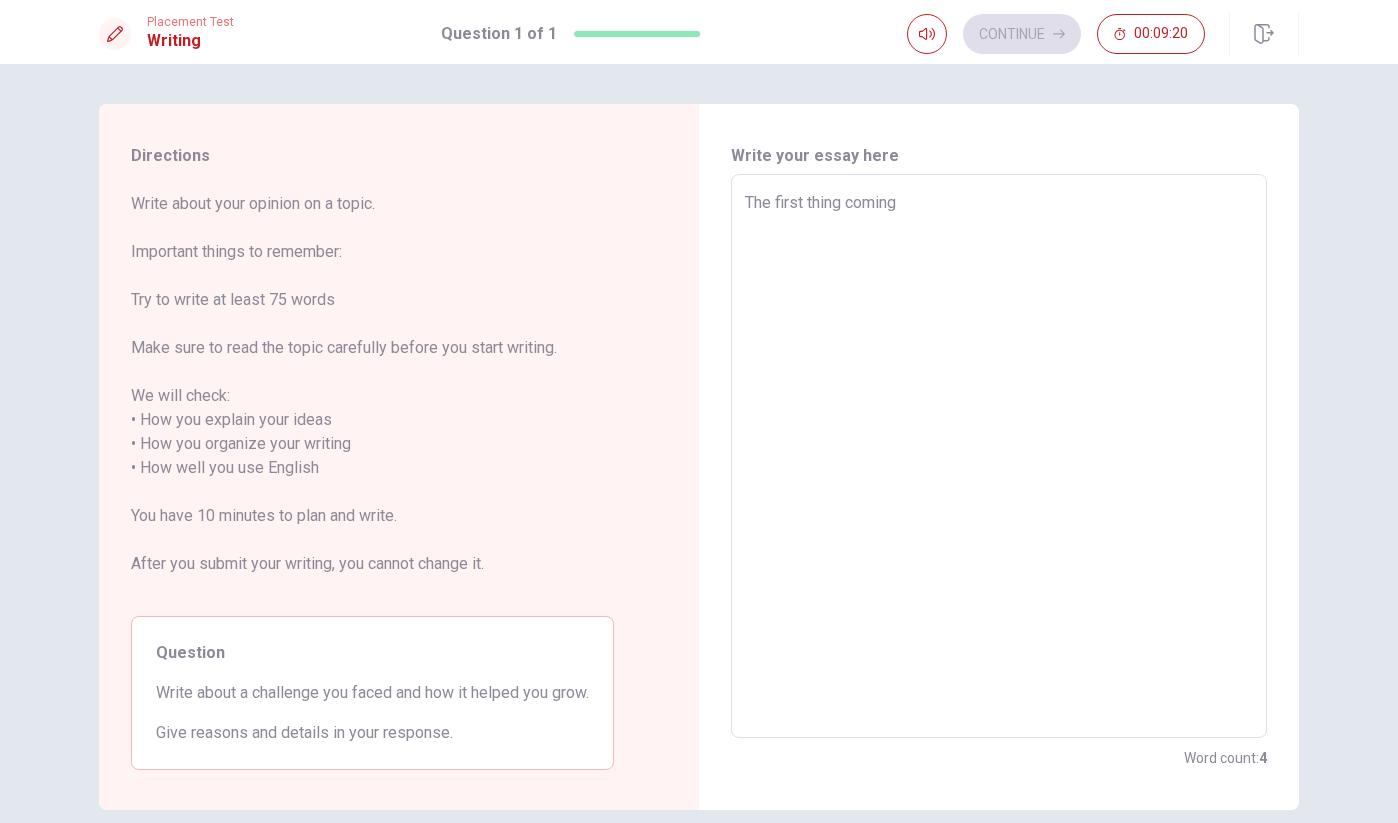 type on "x" 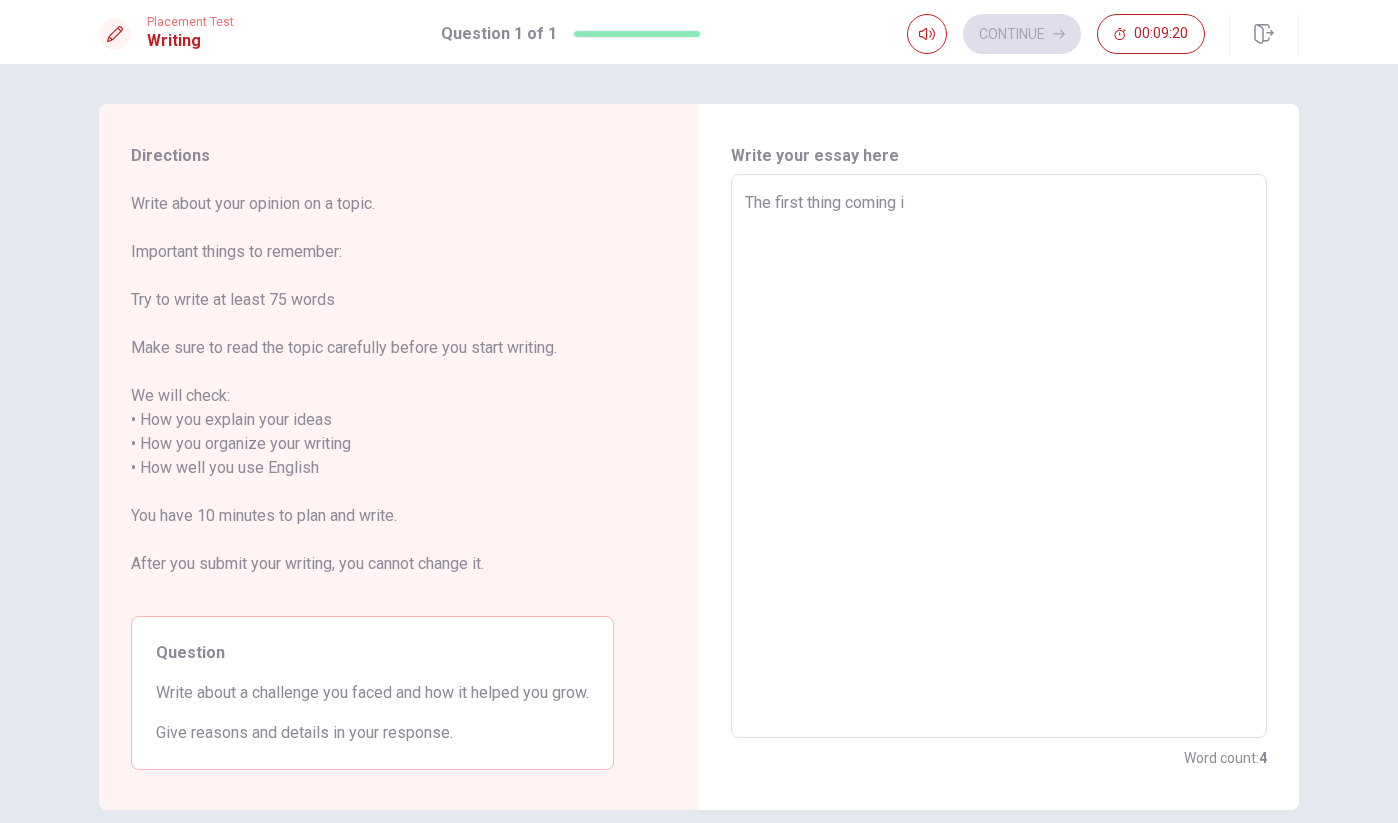 type on "x" 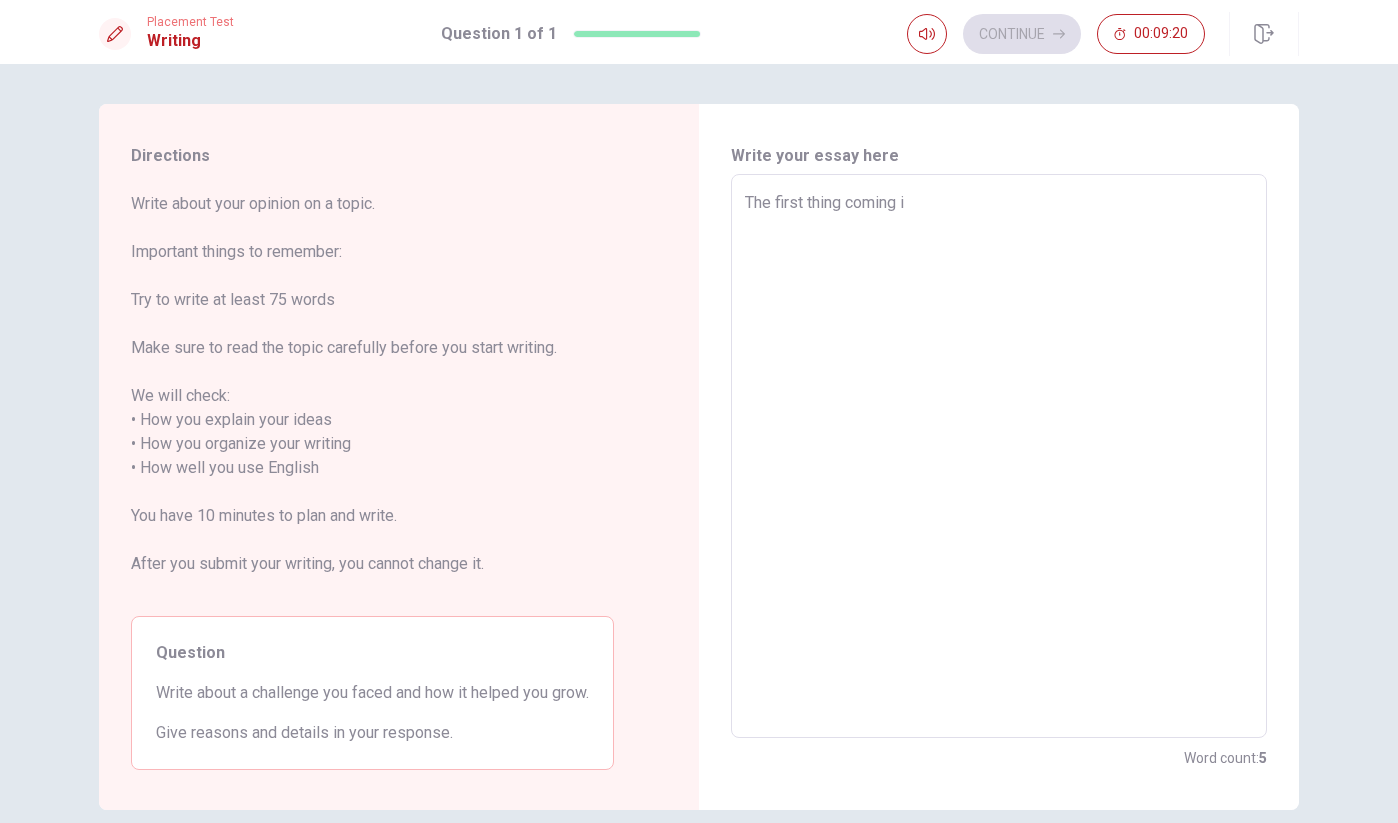 type on "The first thing coming in" 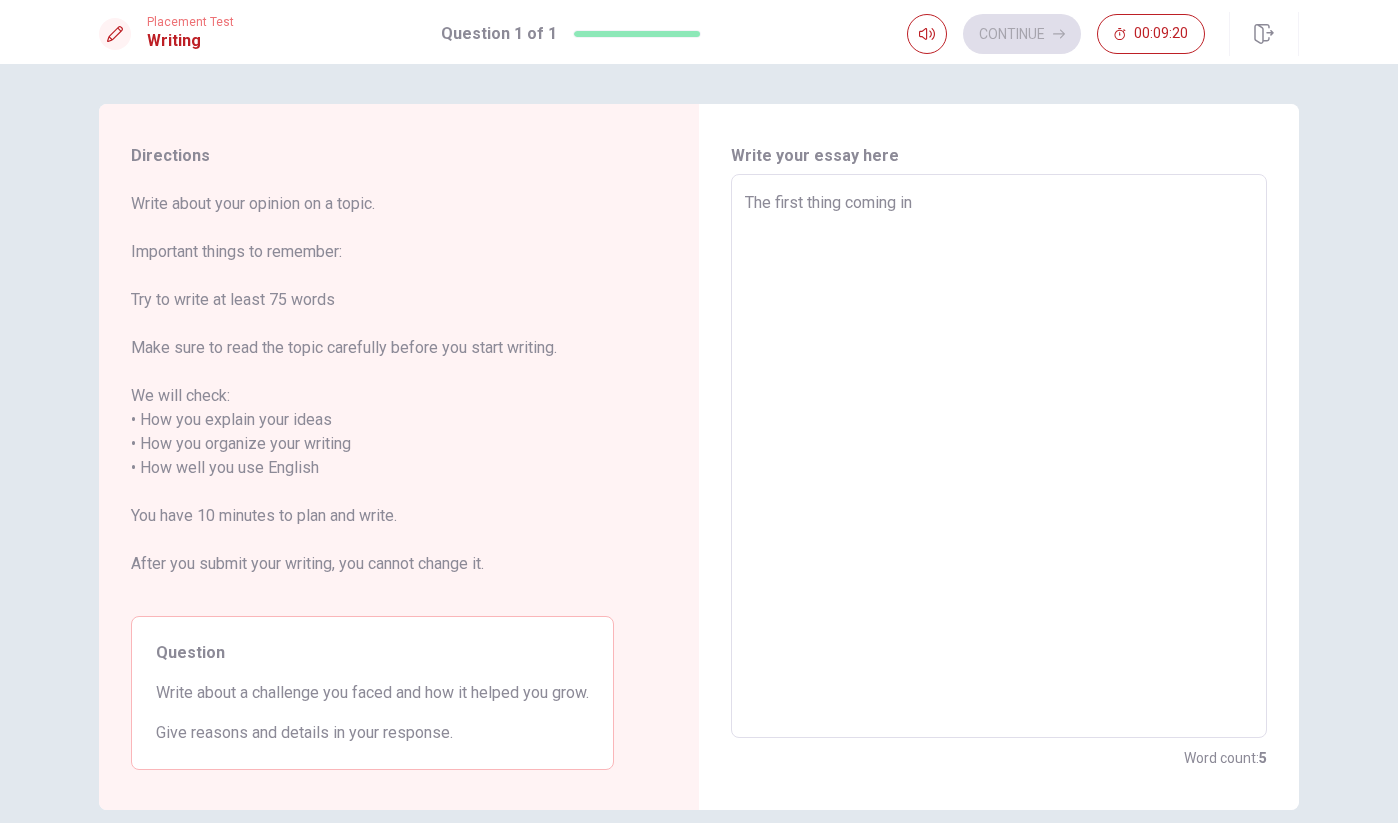 type on "x" 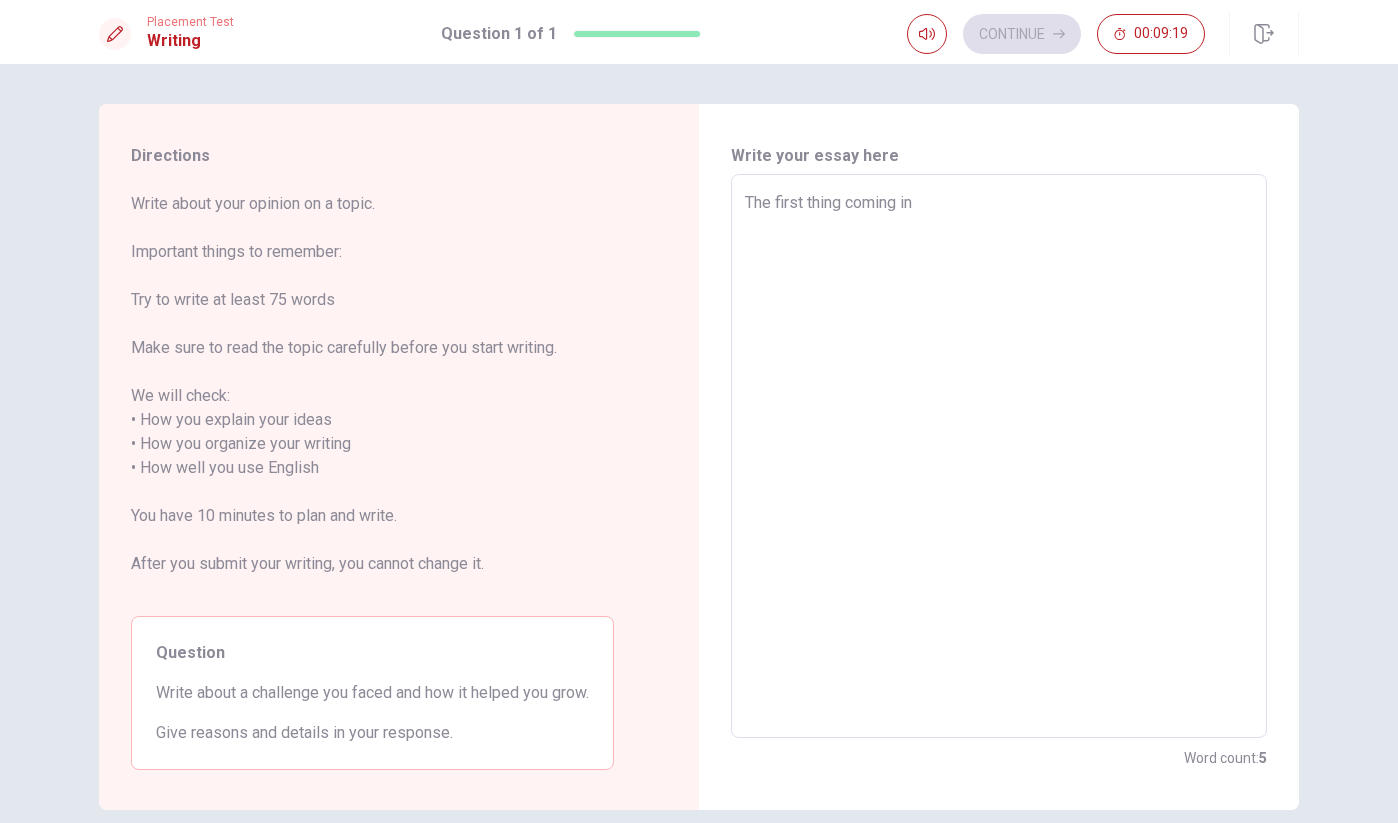 type on "The first thing coming in m" 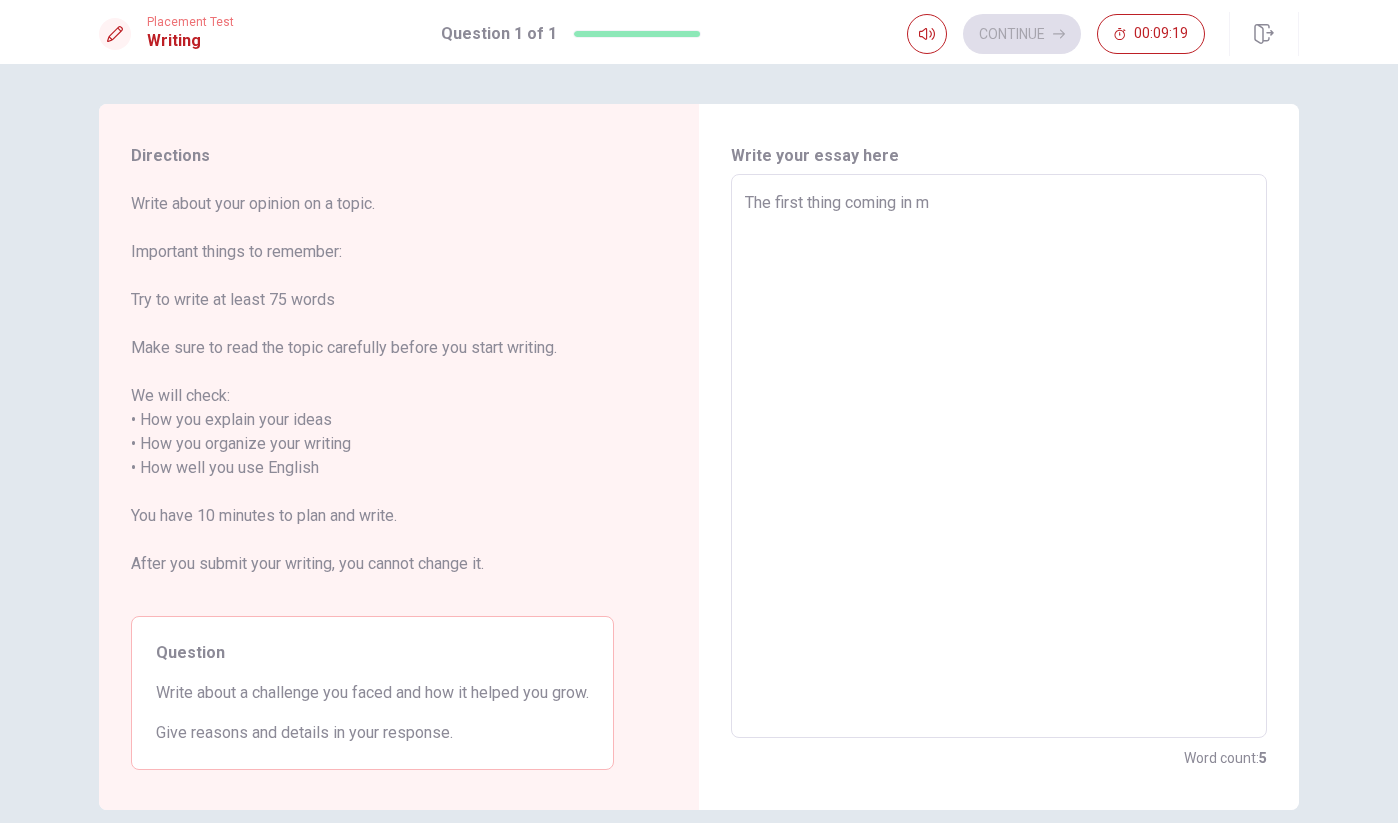 type on "x" 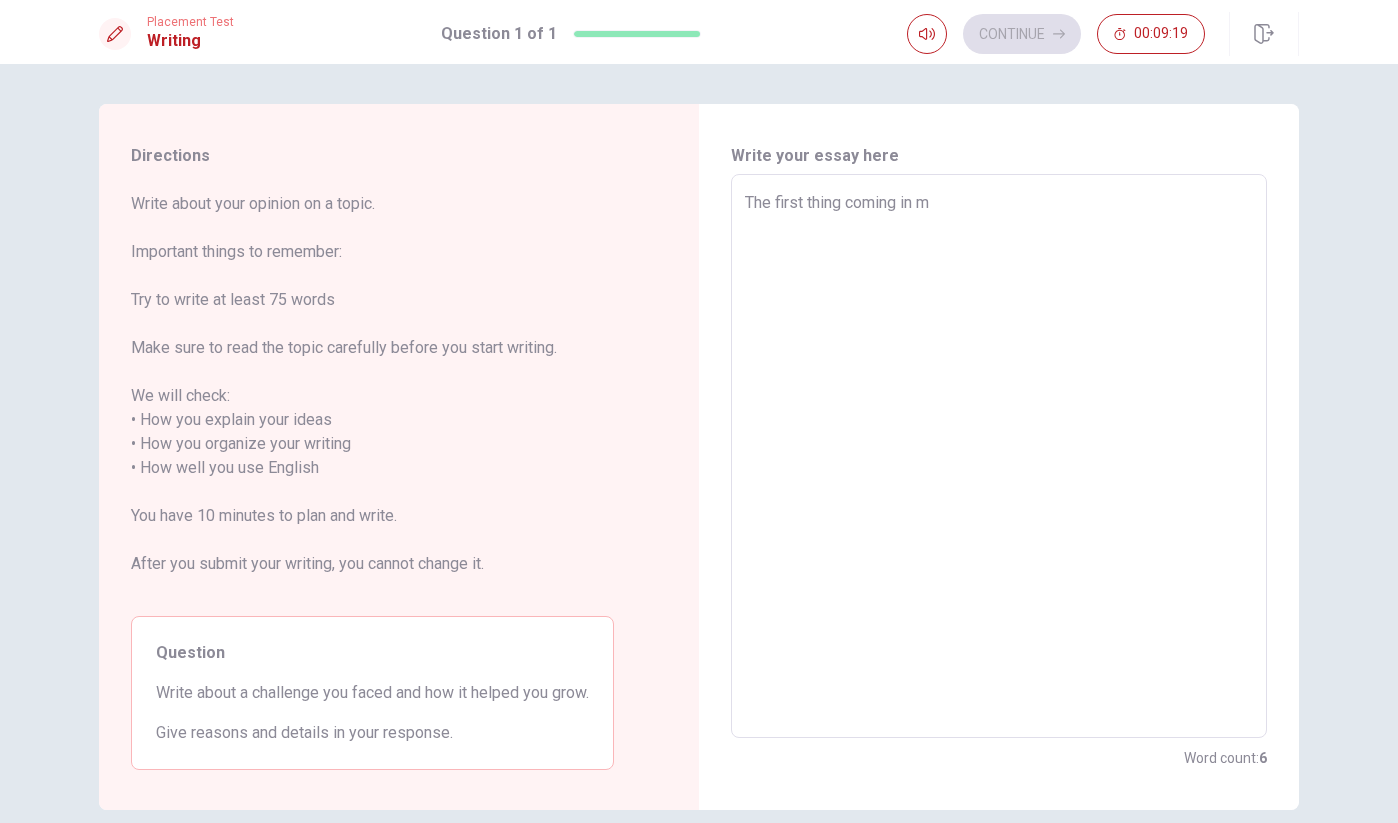 type on "The first thing coming in my" 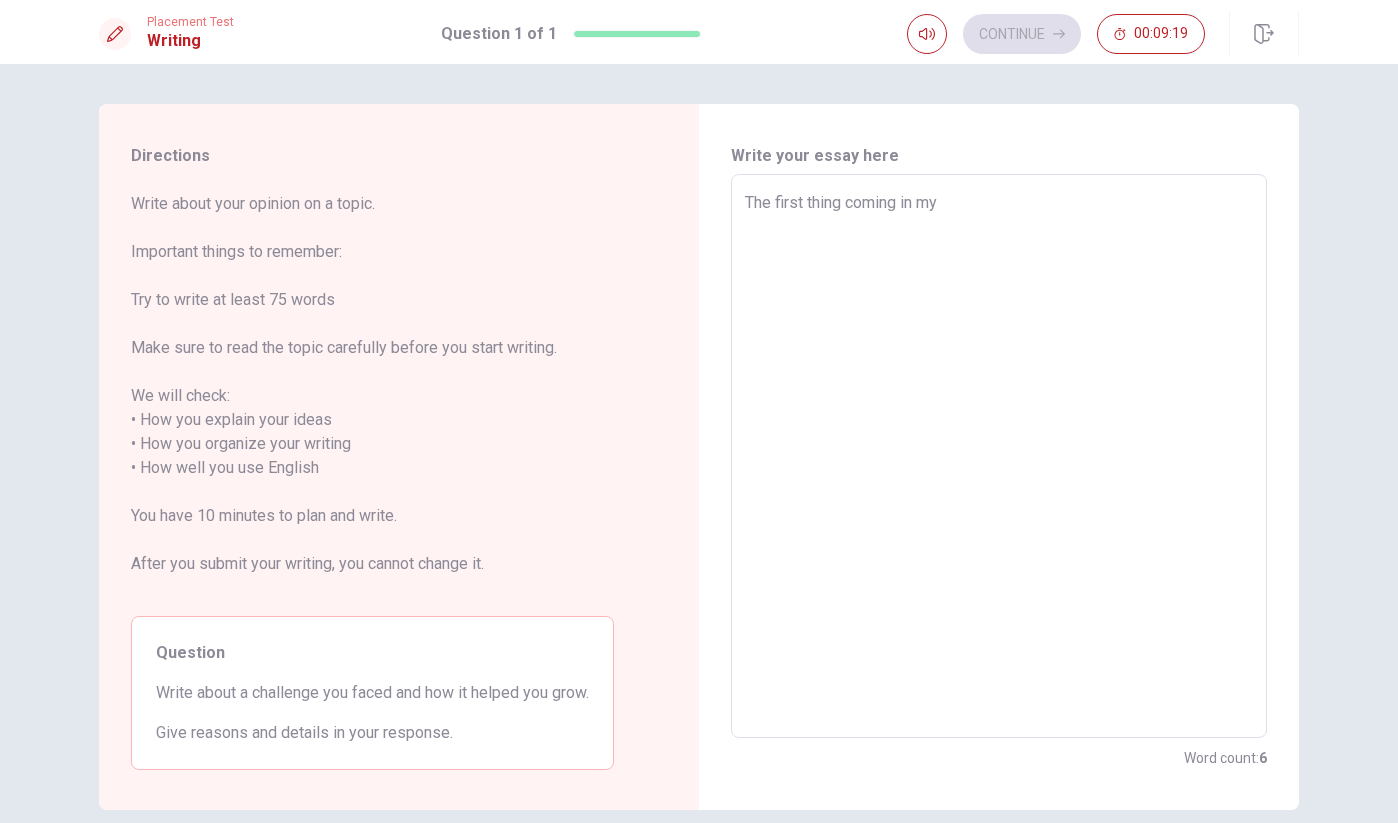type on "x" 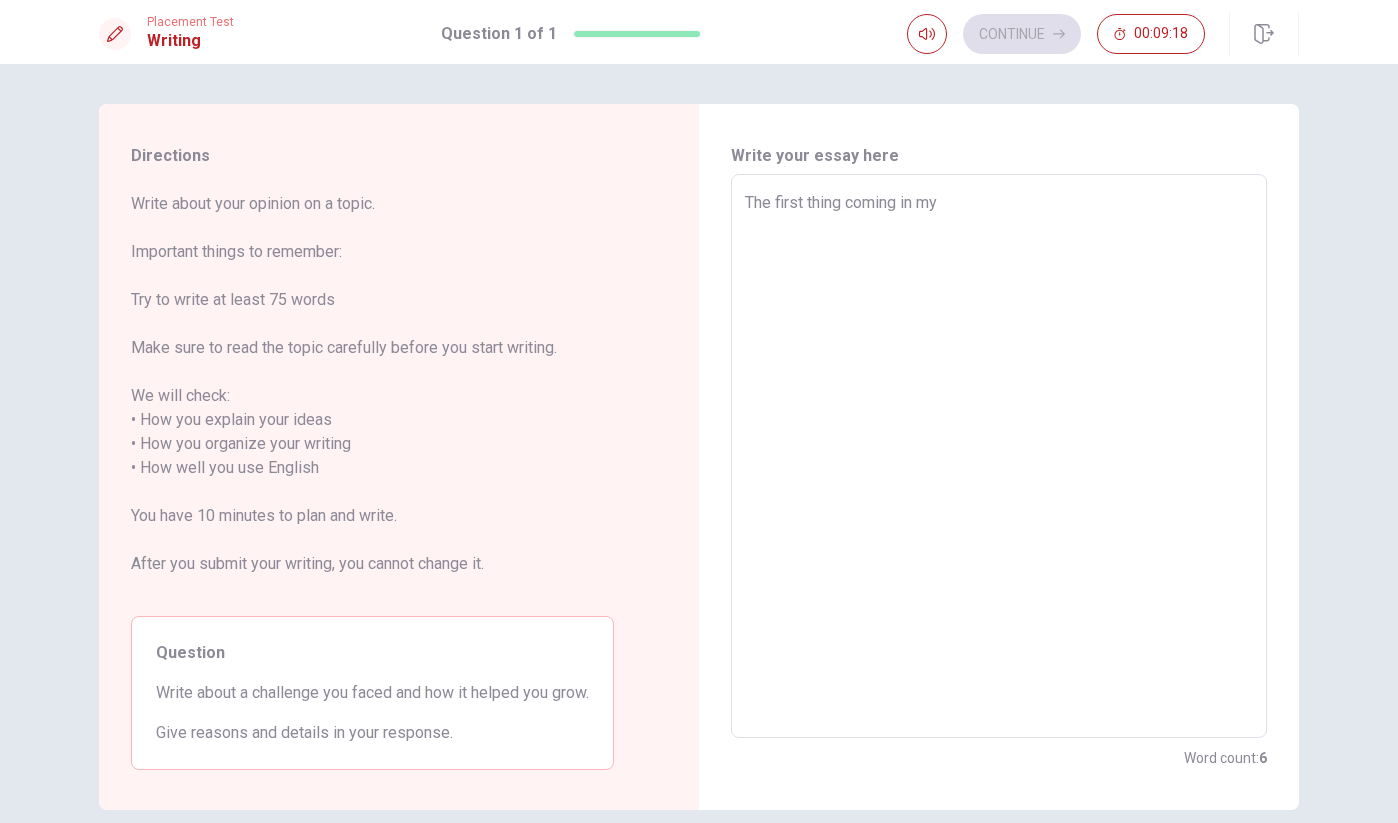type on "The first thing coming in my m" 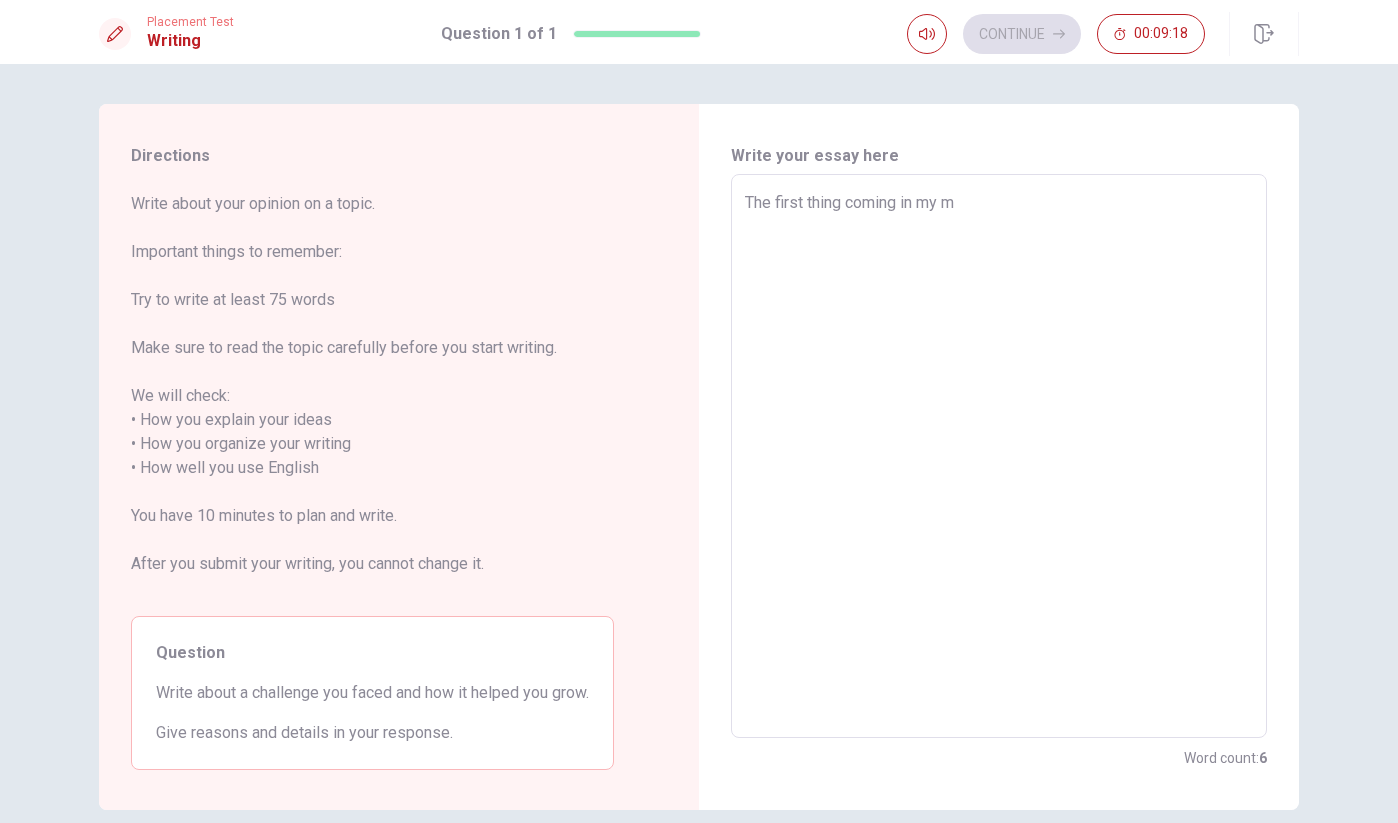 type on "x" 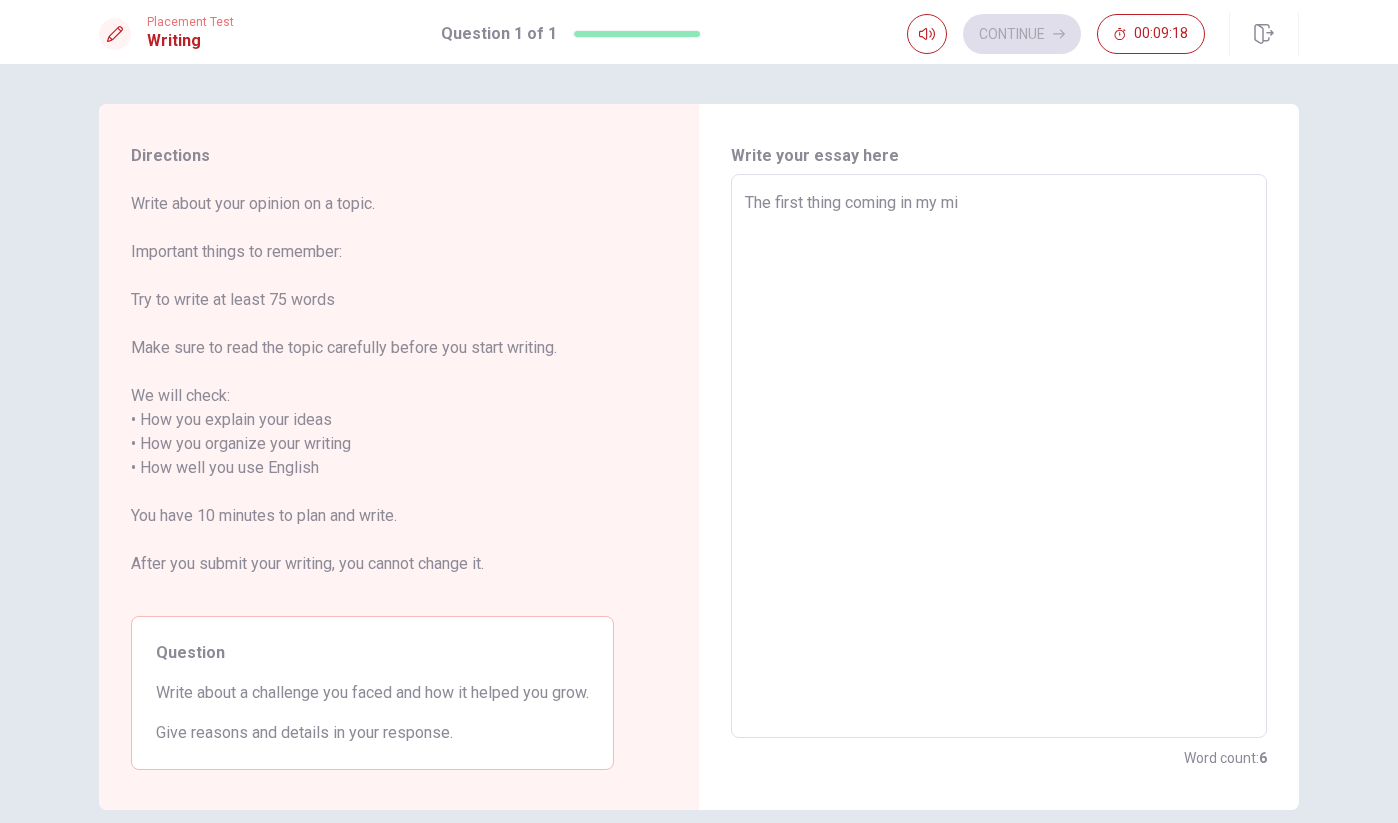 type on "x" 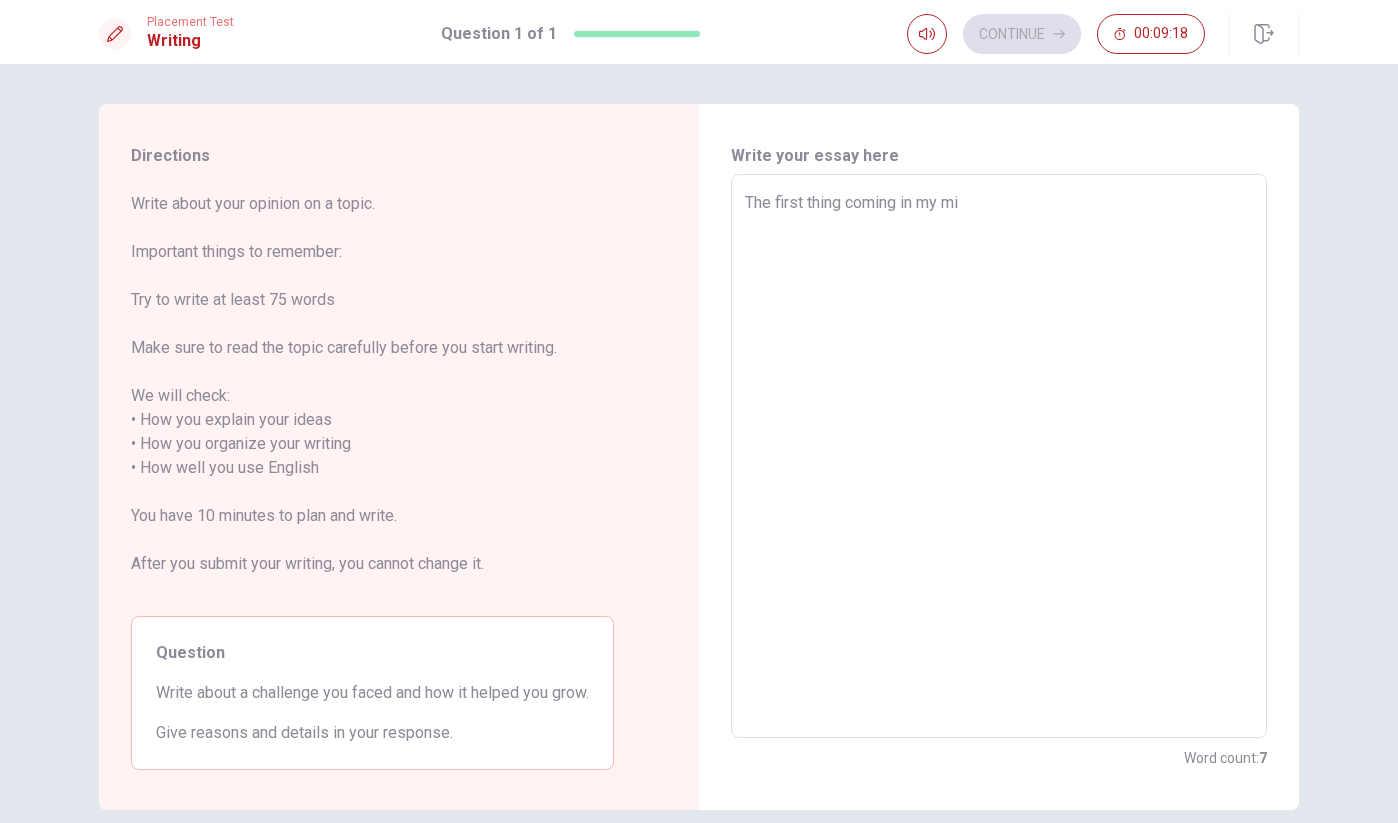 type on "The first thing coming in my min" 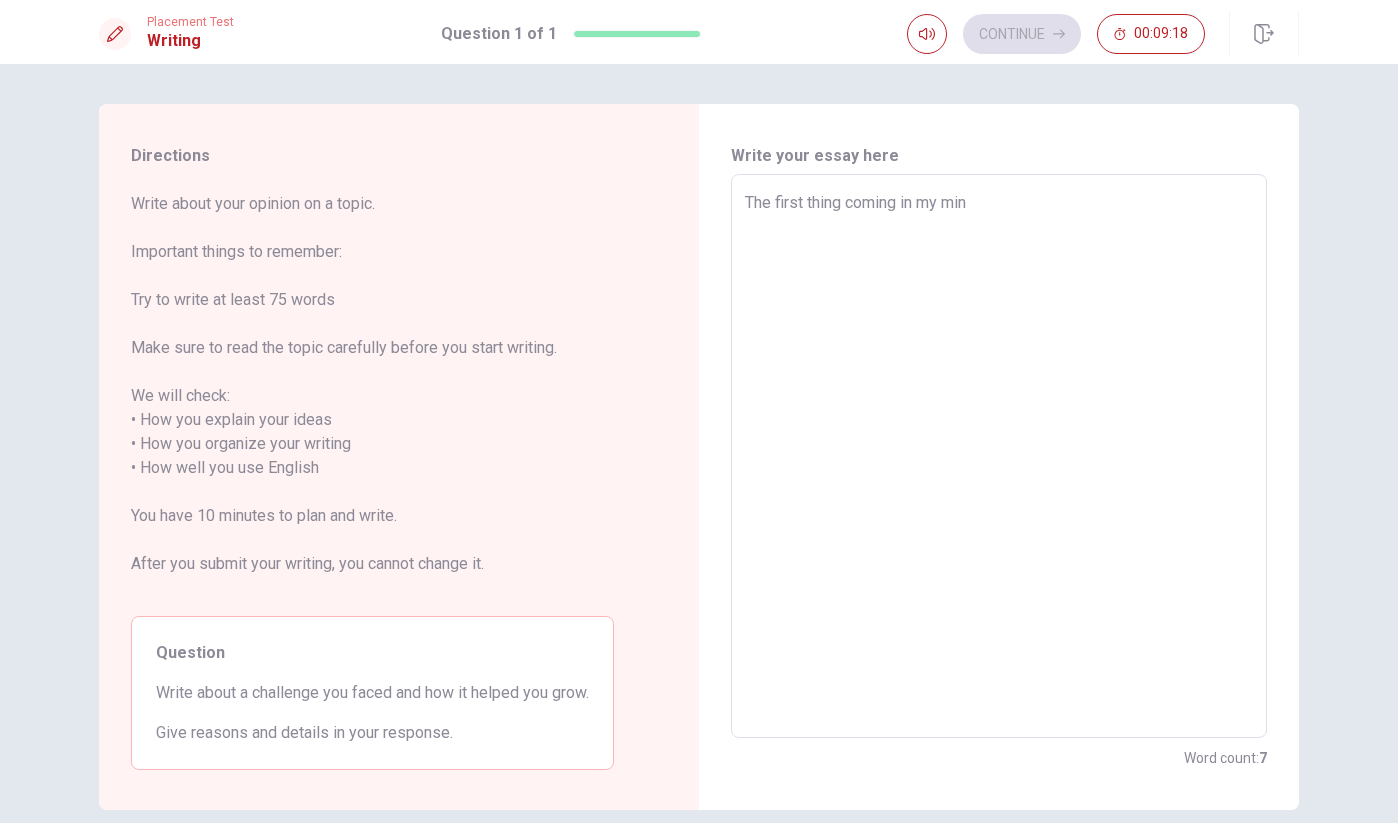 type on "x" 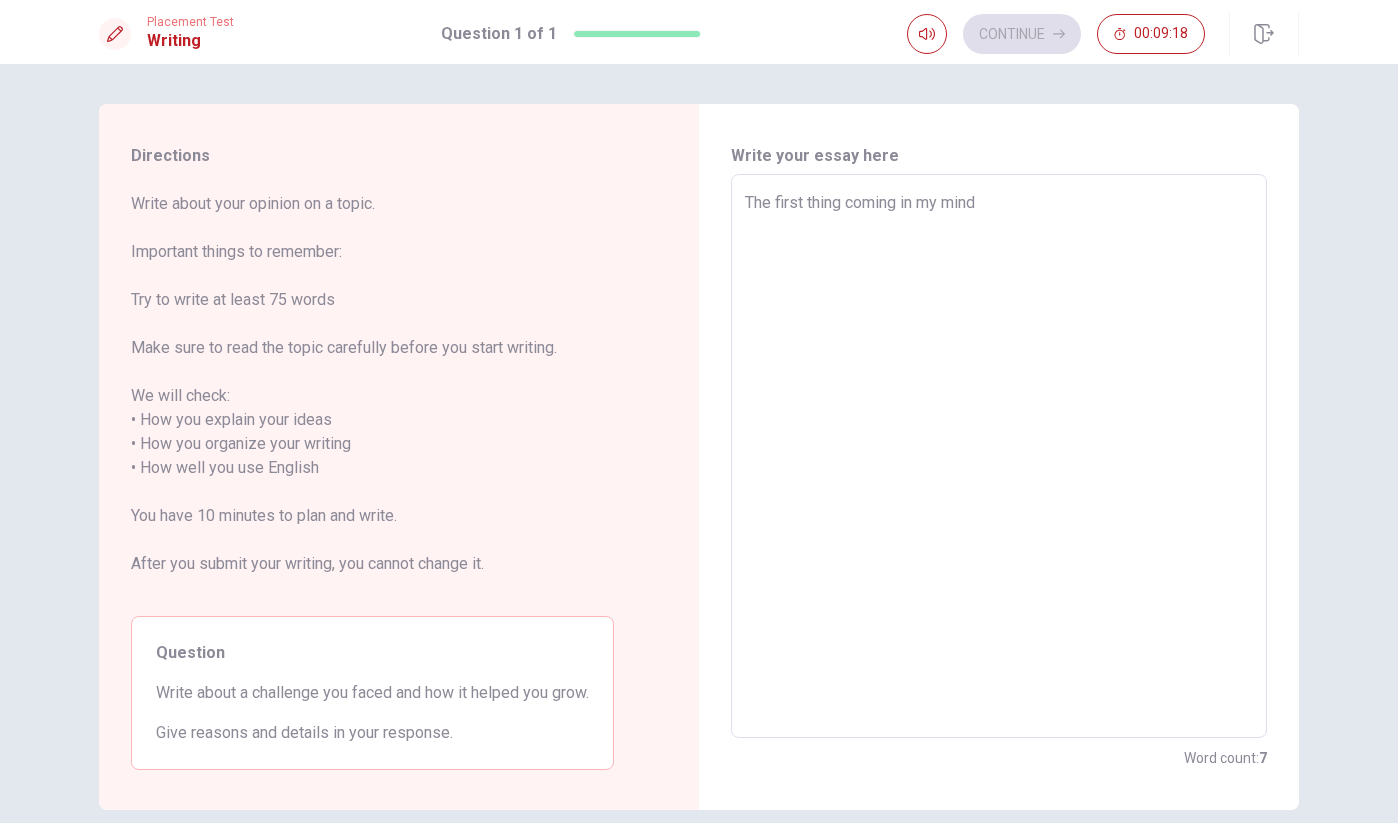 type on "x" 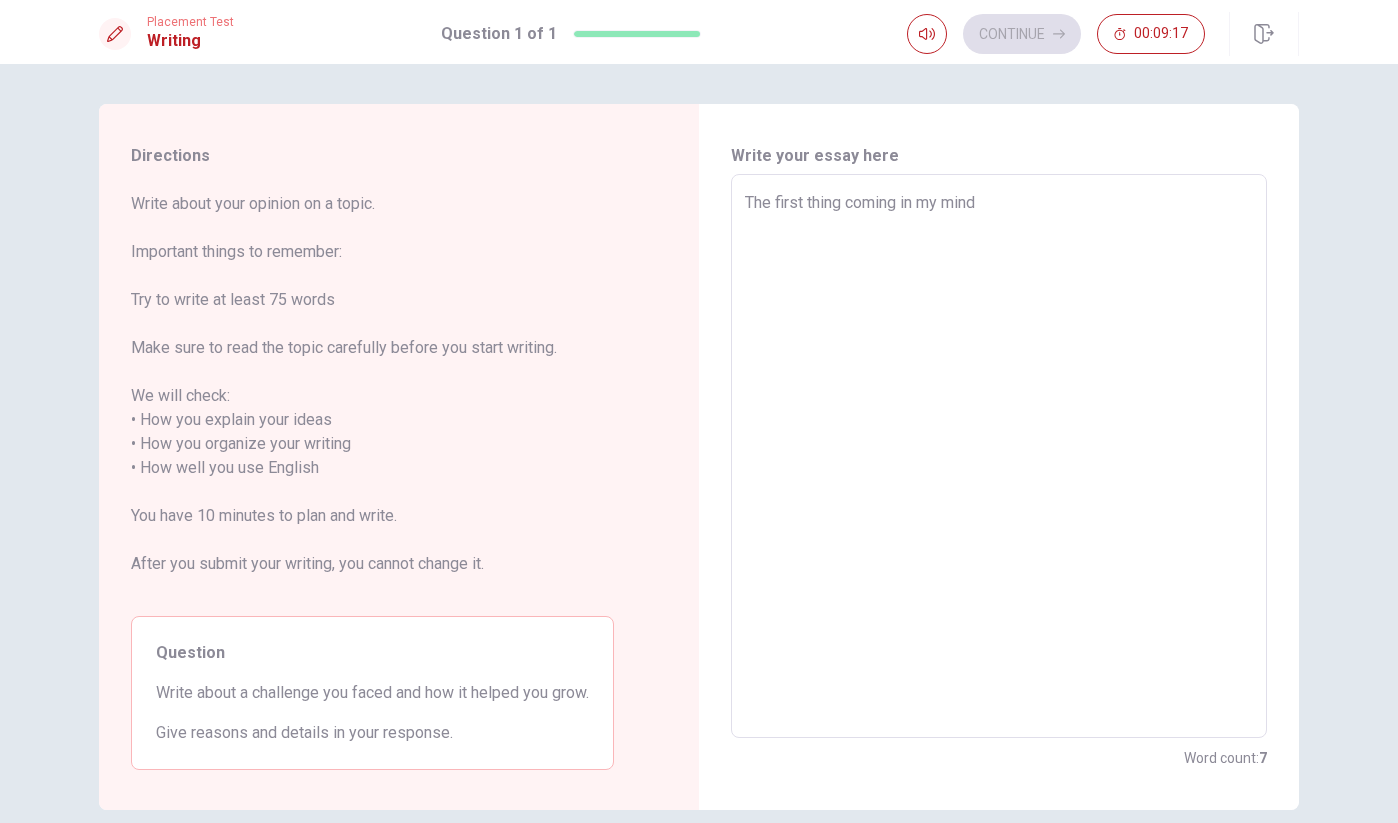 type on "The first thing coming in my mind i" 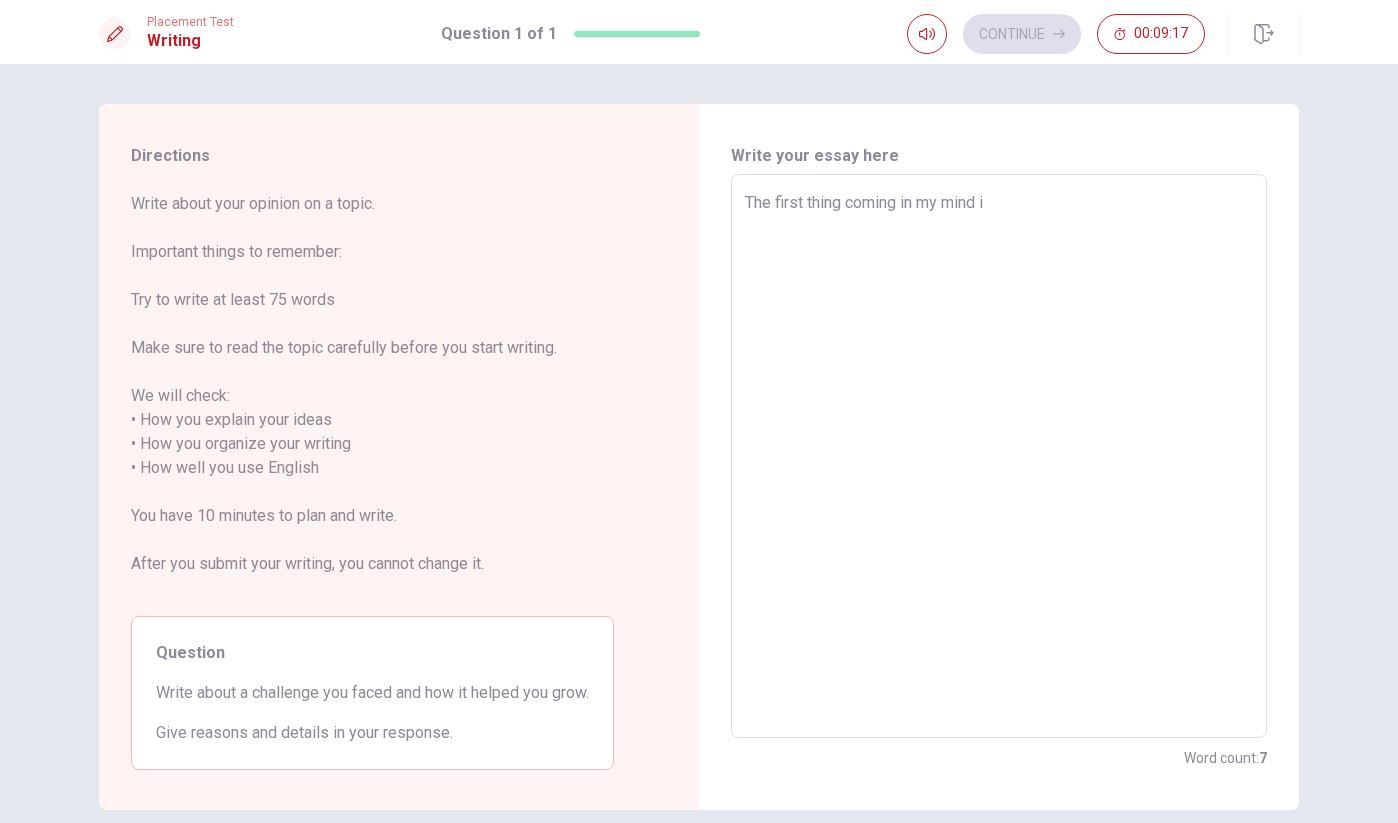 type on "x" 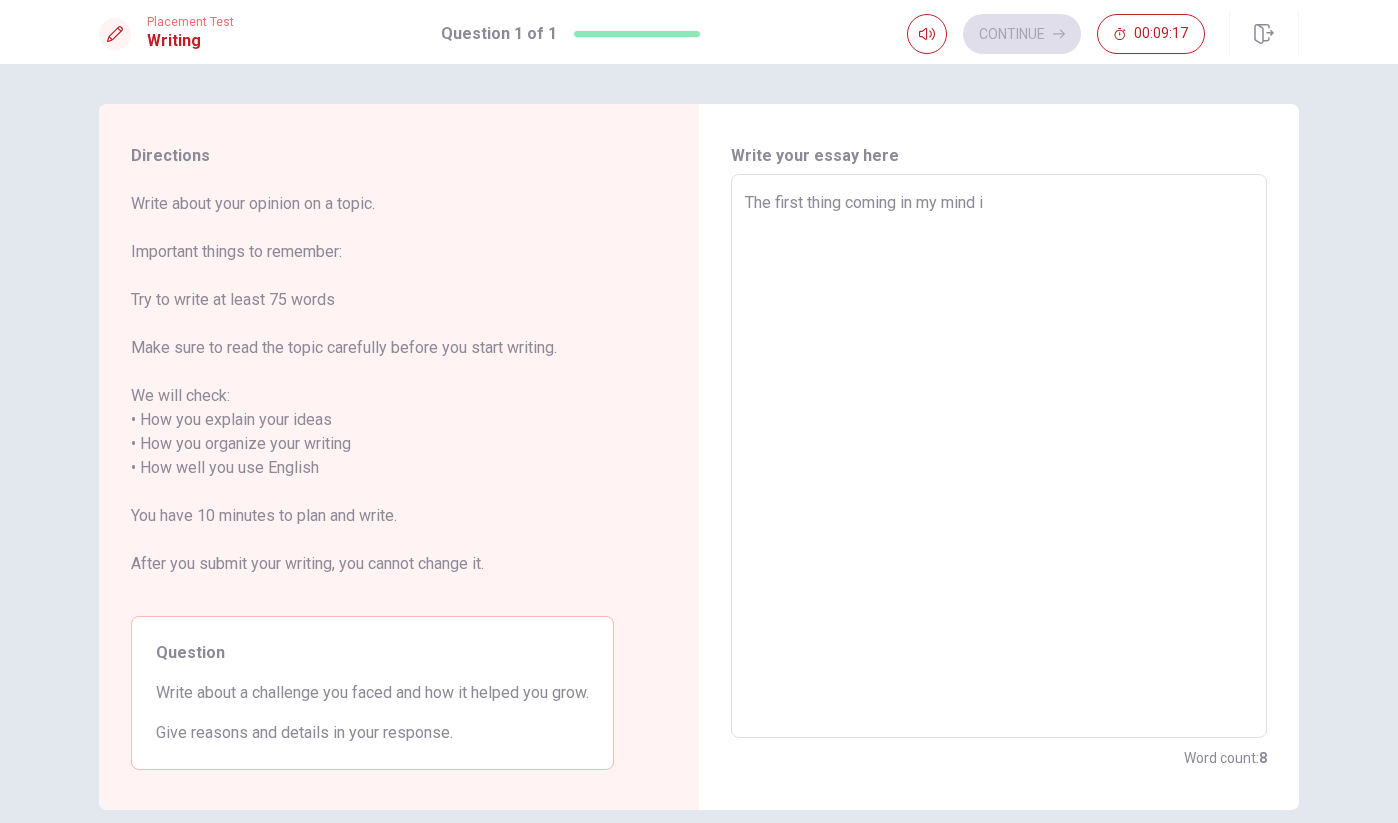 type on "The first thing coming in my mind is" 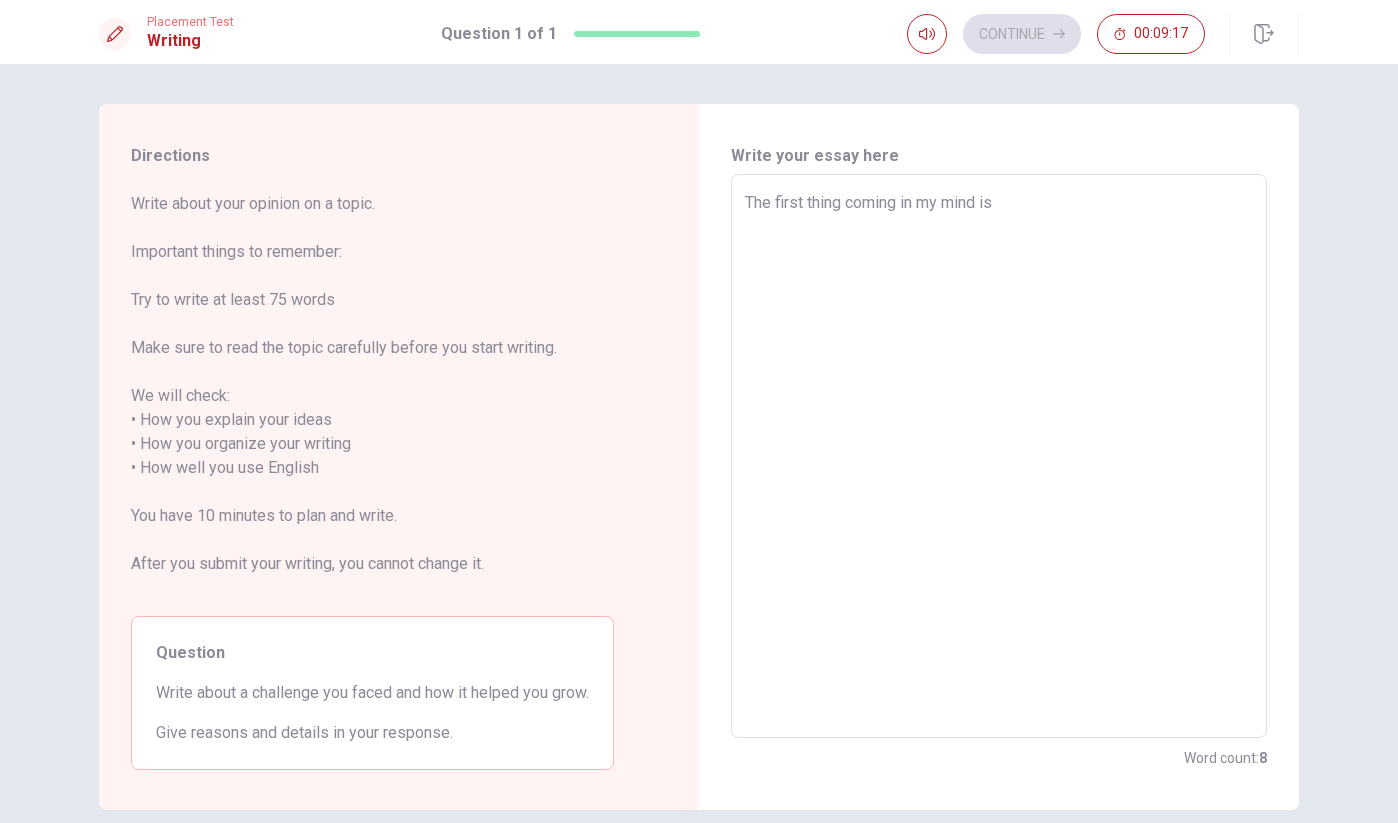 type on "x" 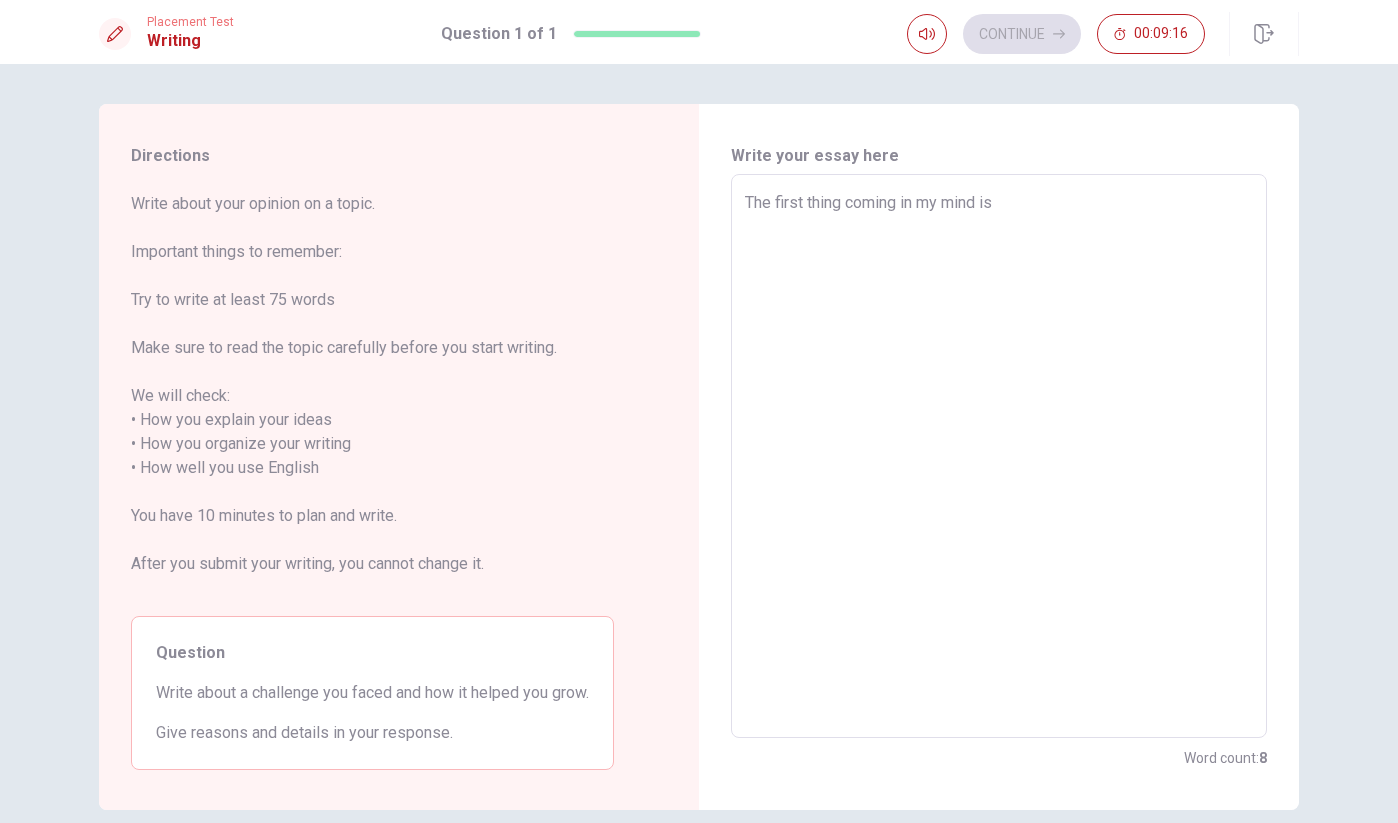 type on "The first thing coming in my mind is t" 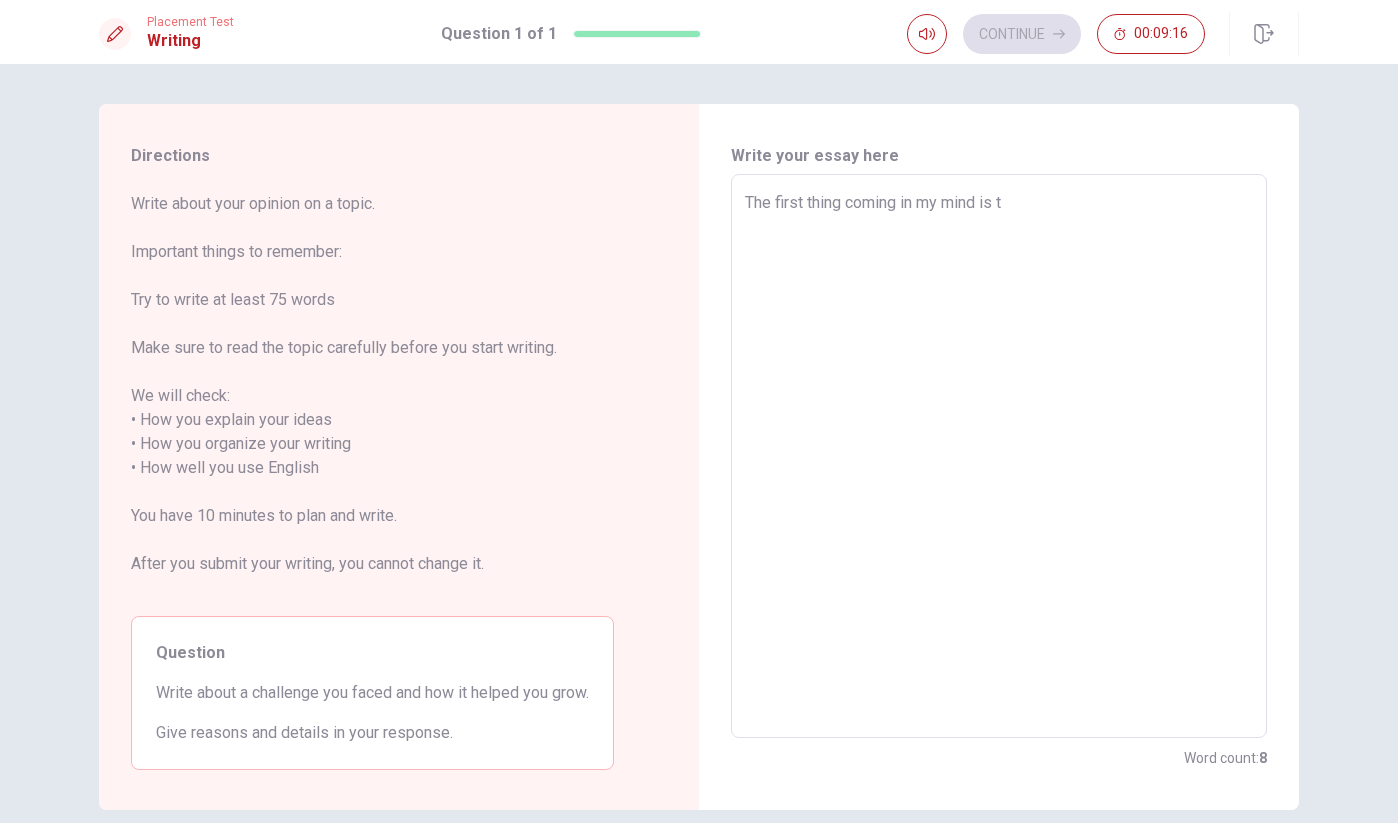 type on "x" 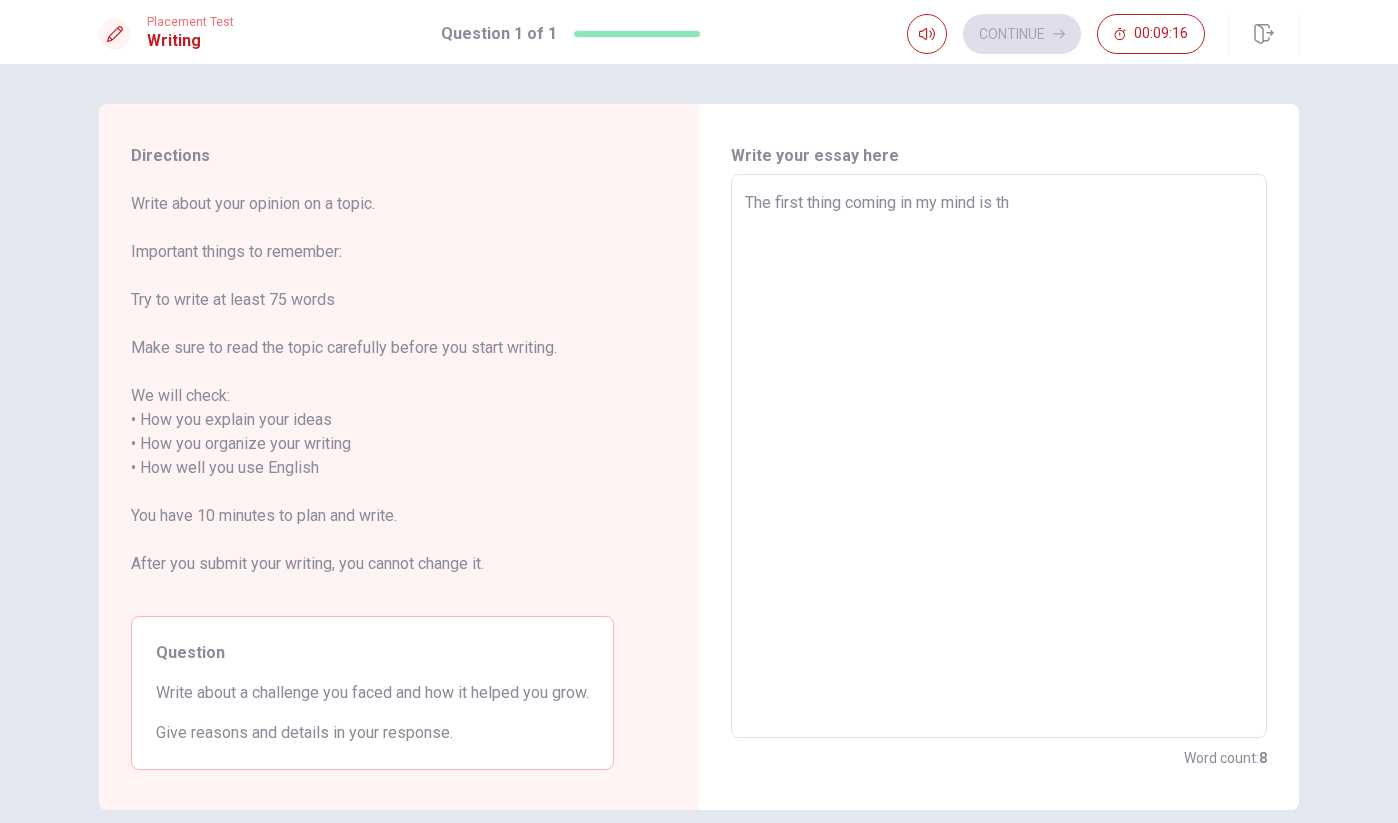 type on "x" 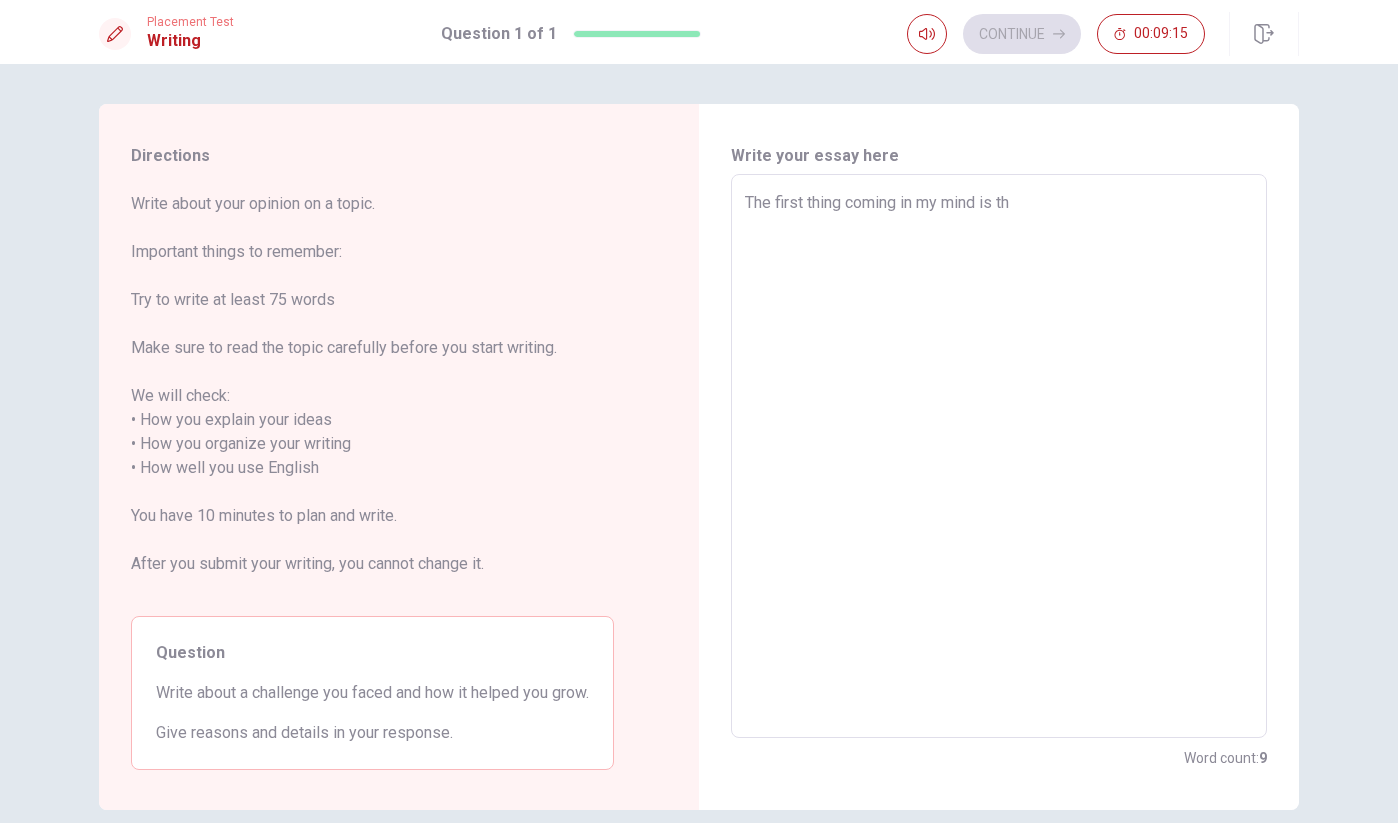 type on "The first thing coming in my mind is the" 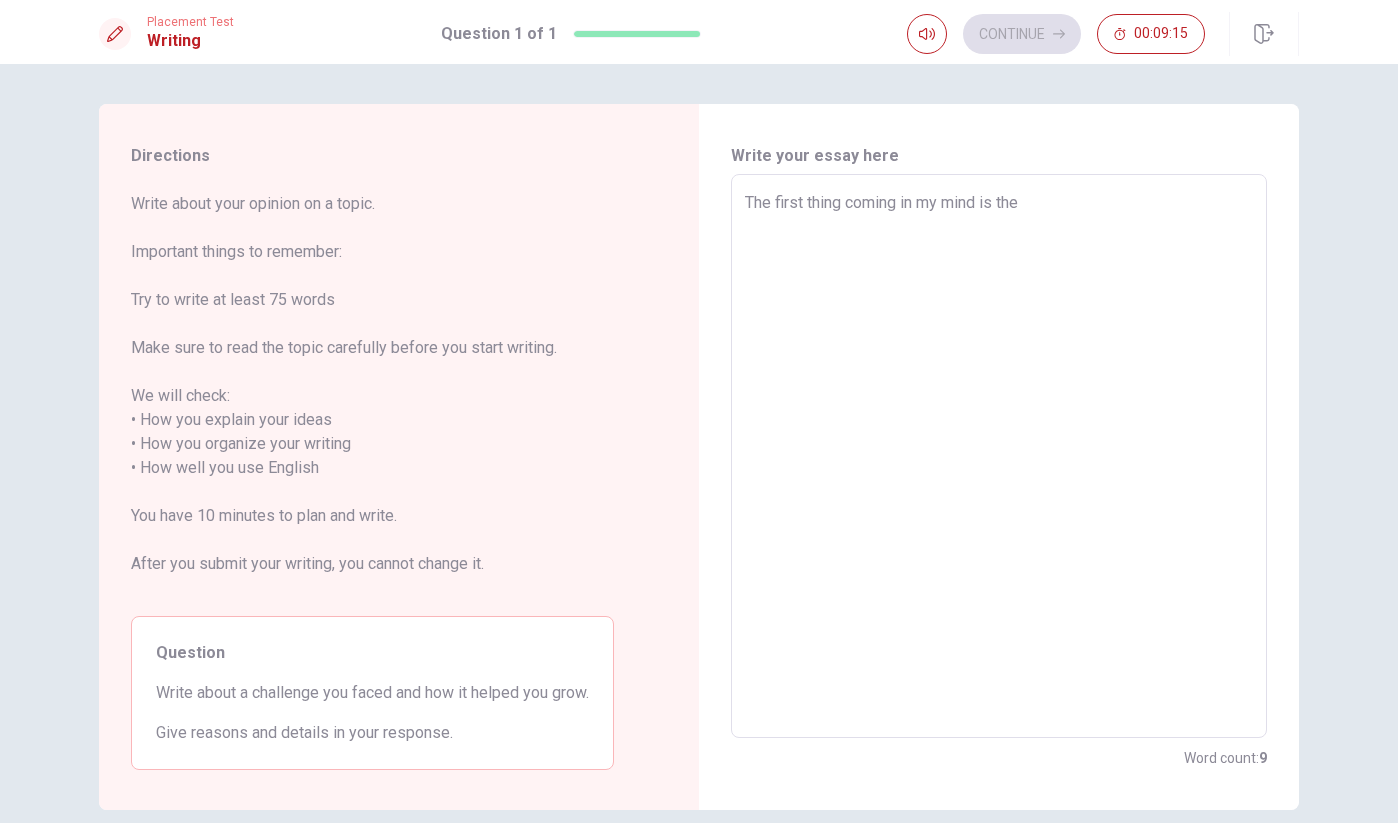 type on "x" 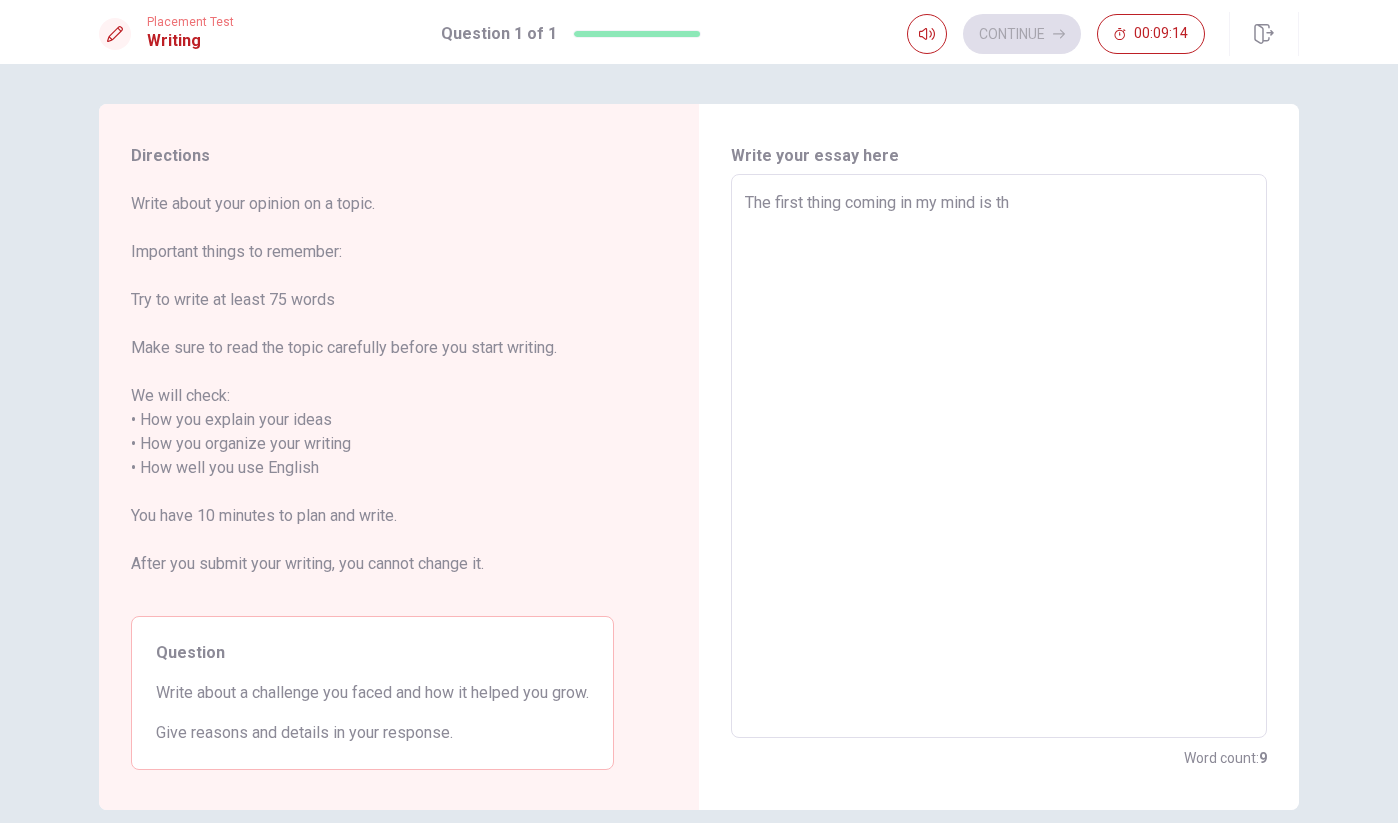 type on "The first thing coming in my mind is t" 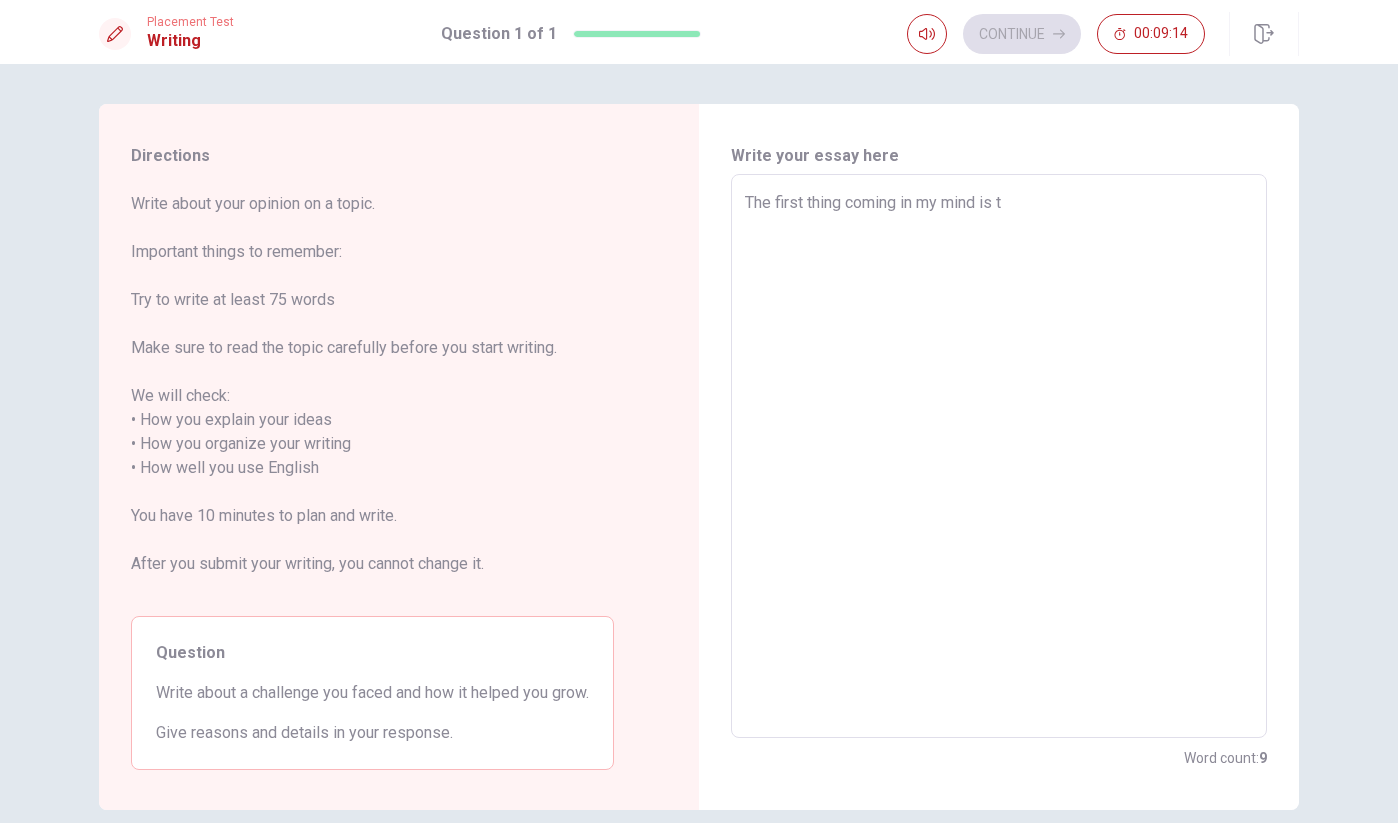 type on "x" 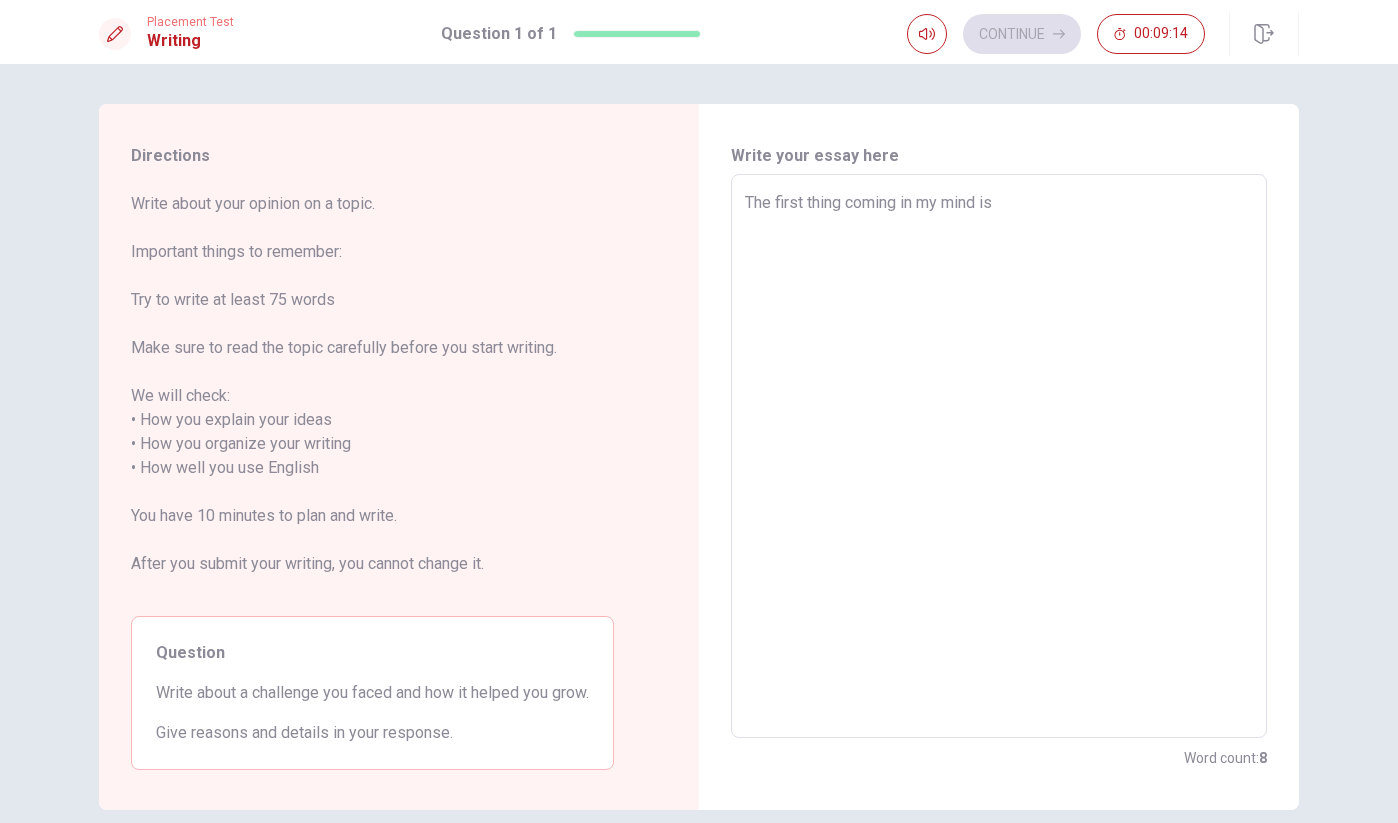 type on "x" 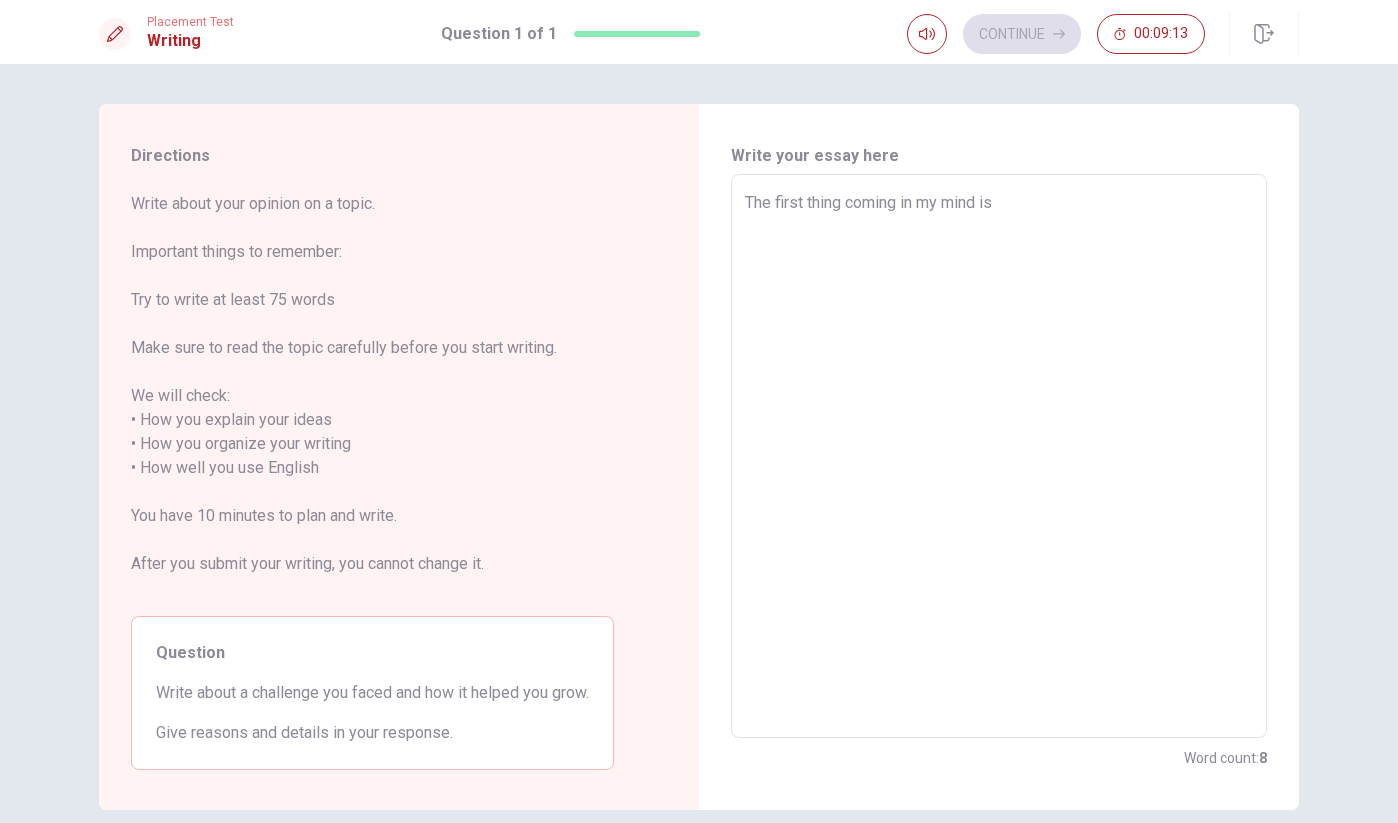 type on "The first thing coming in my mind is m" 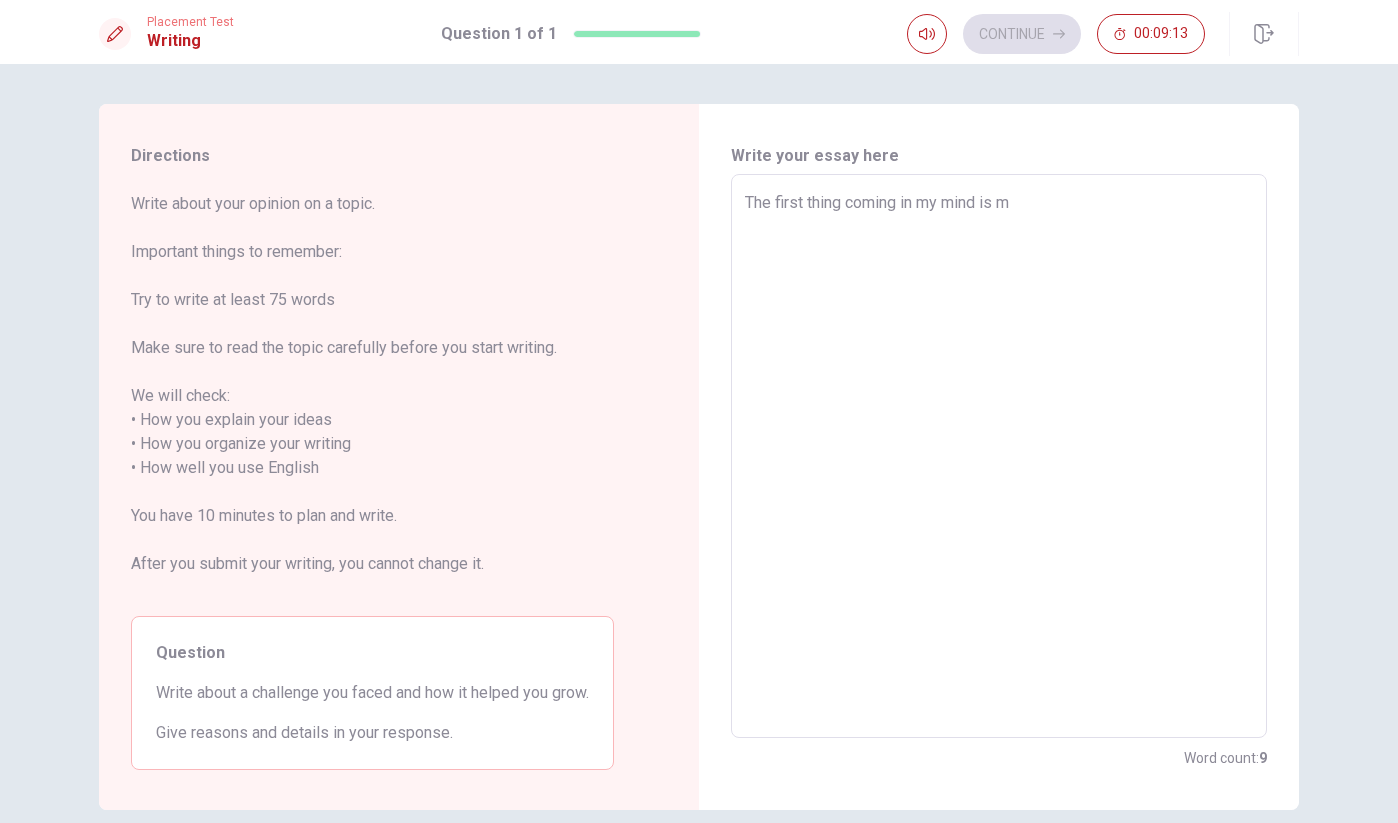 type on "x" 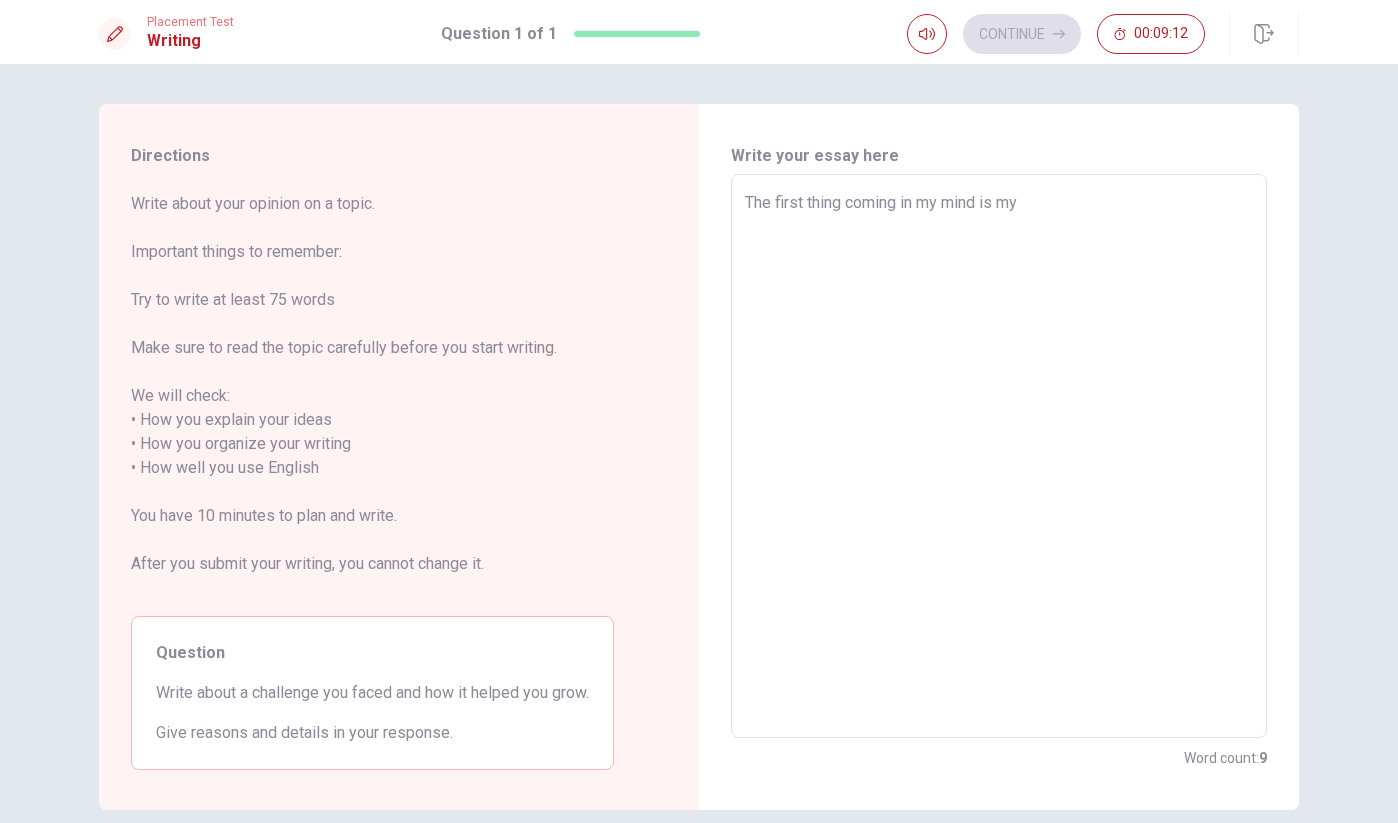 type on "x" 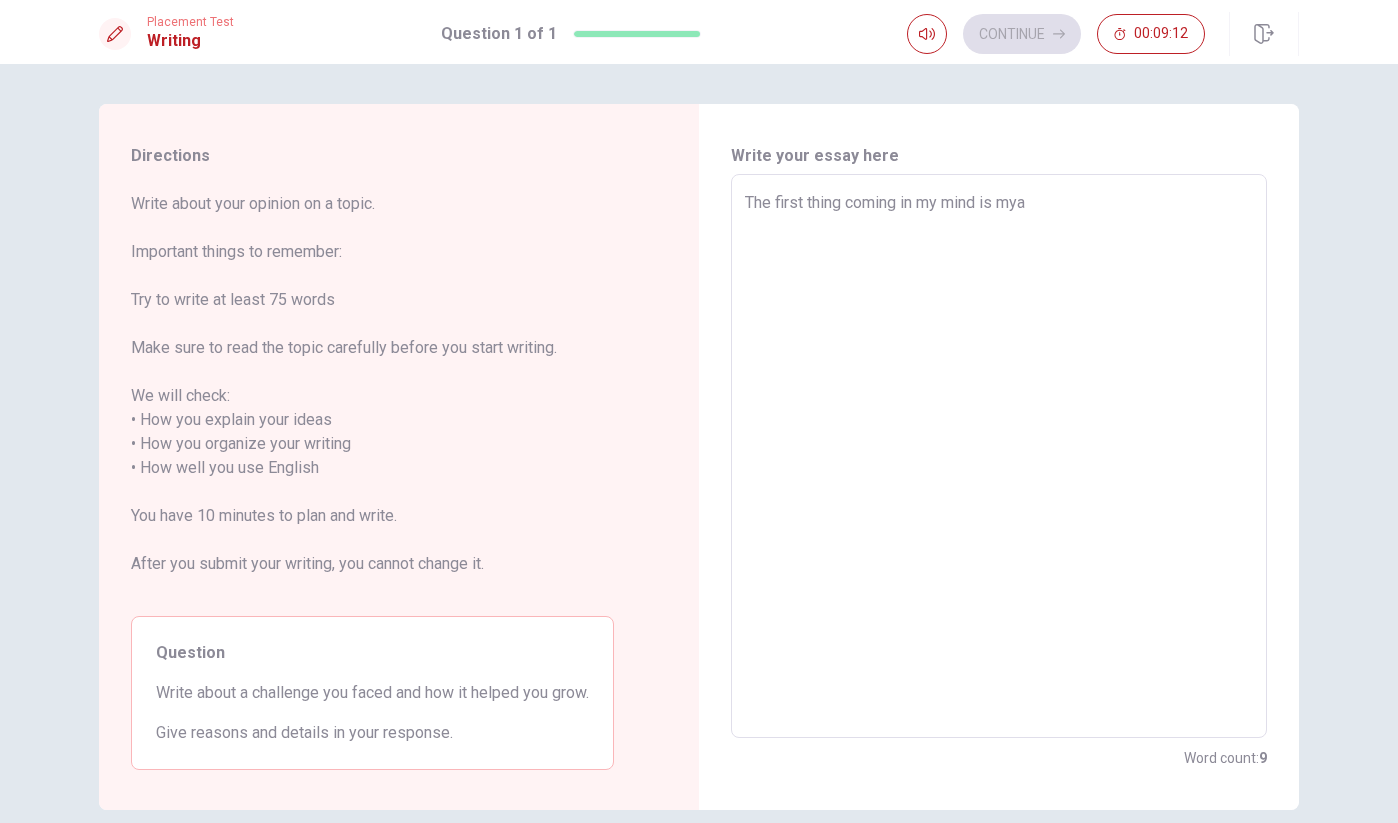 type on "x" 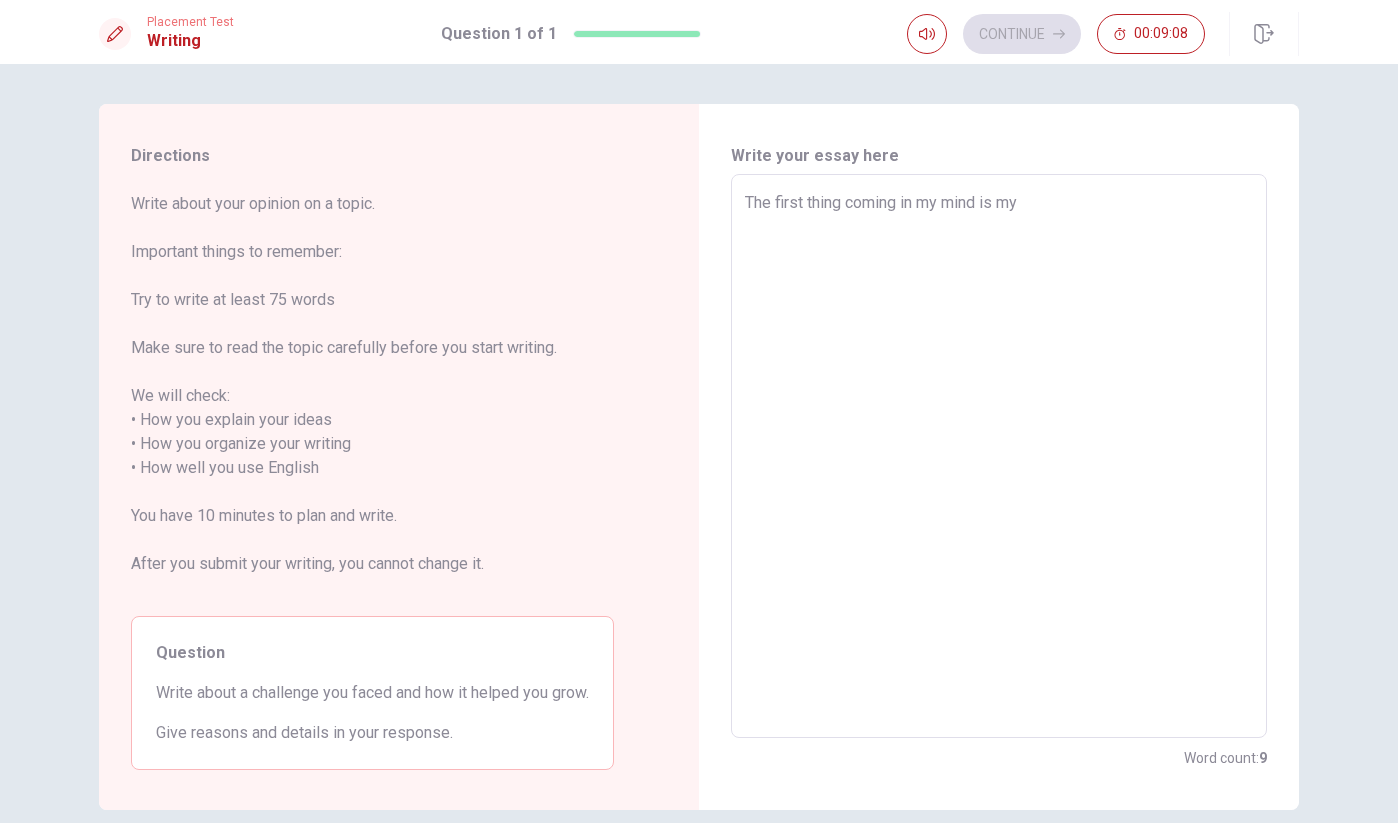 type on "x" 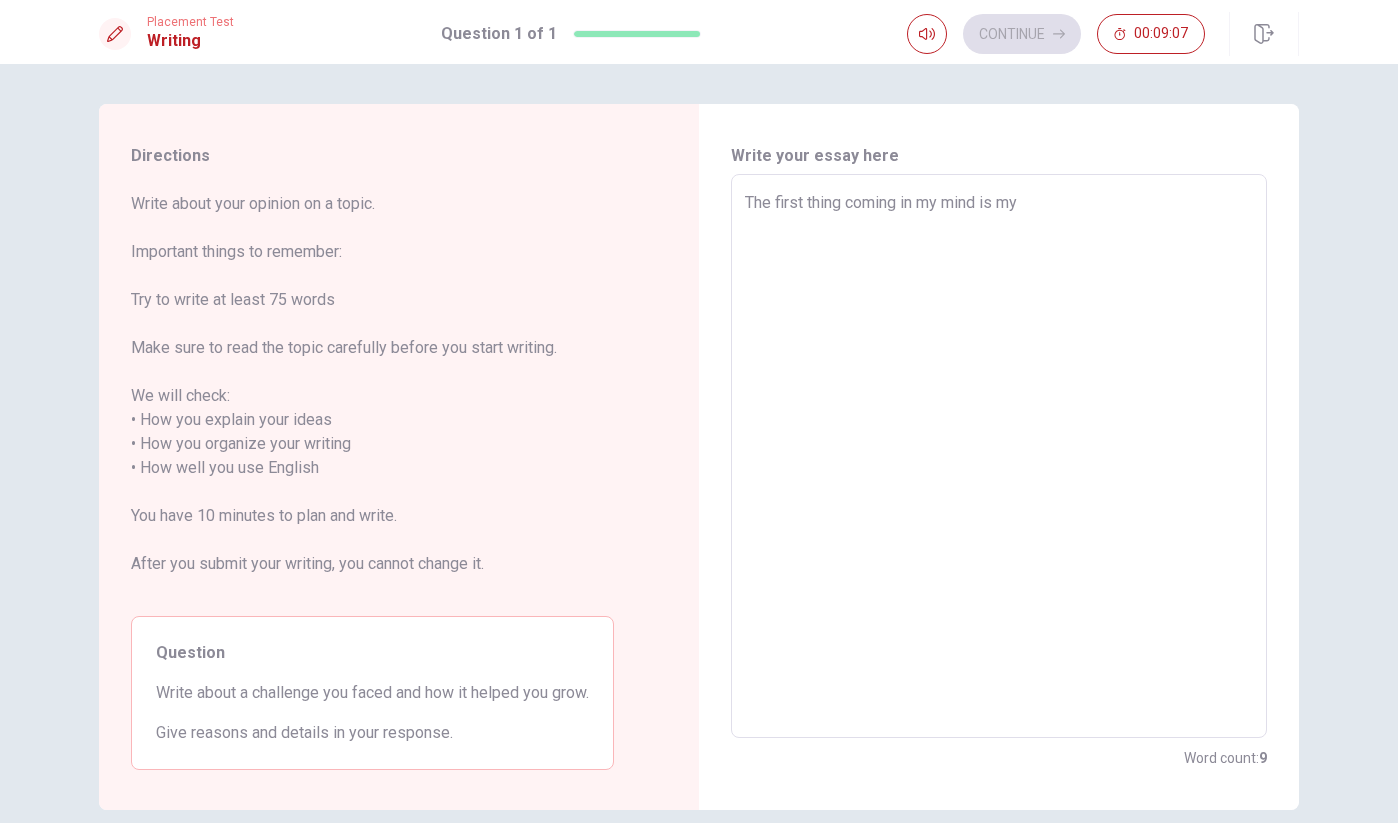 type on "The first thing coming in my mind is my" 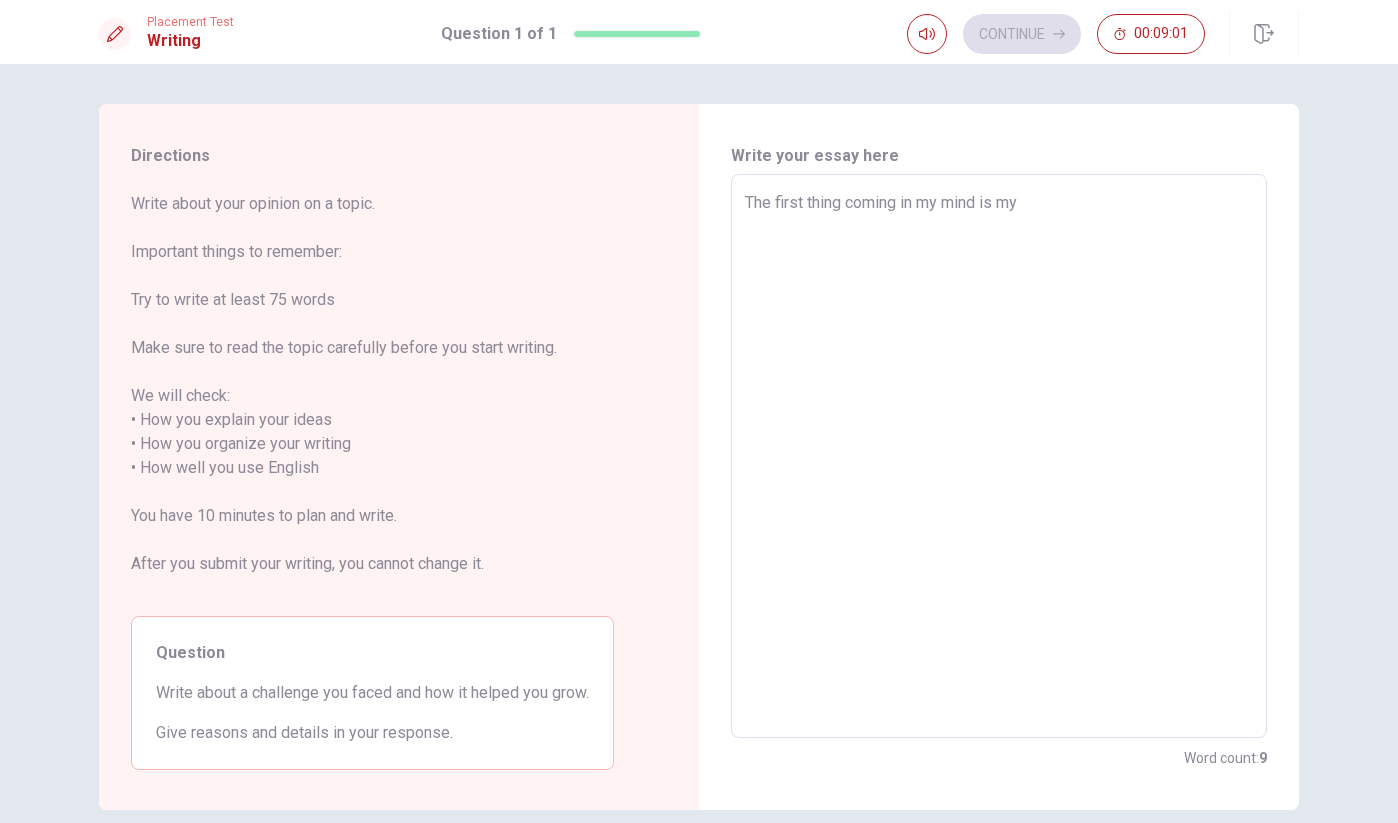 type on "x" 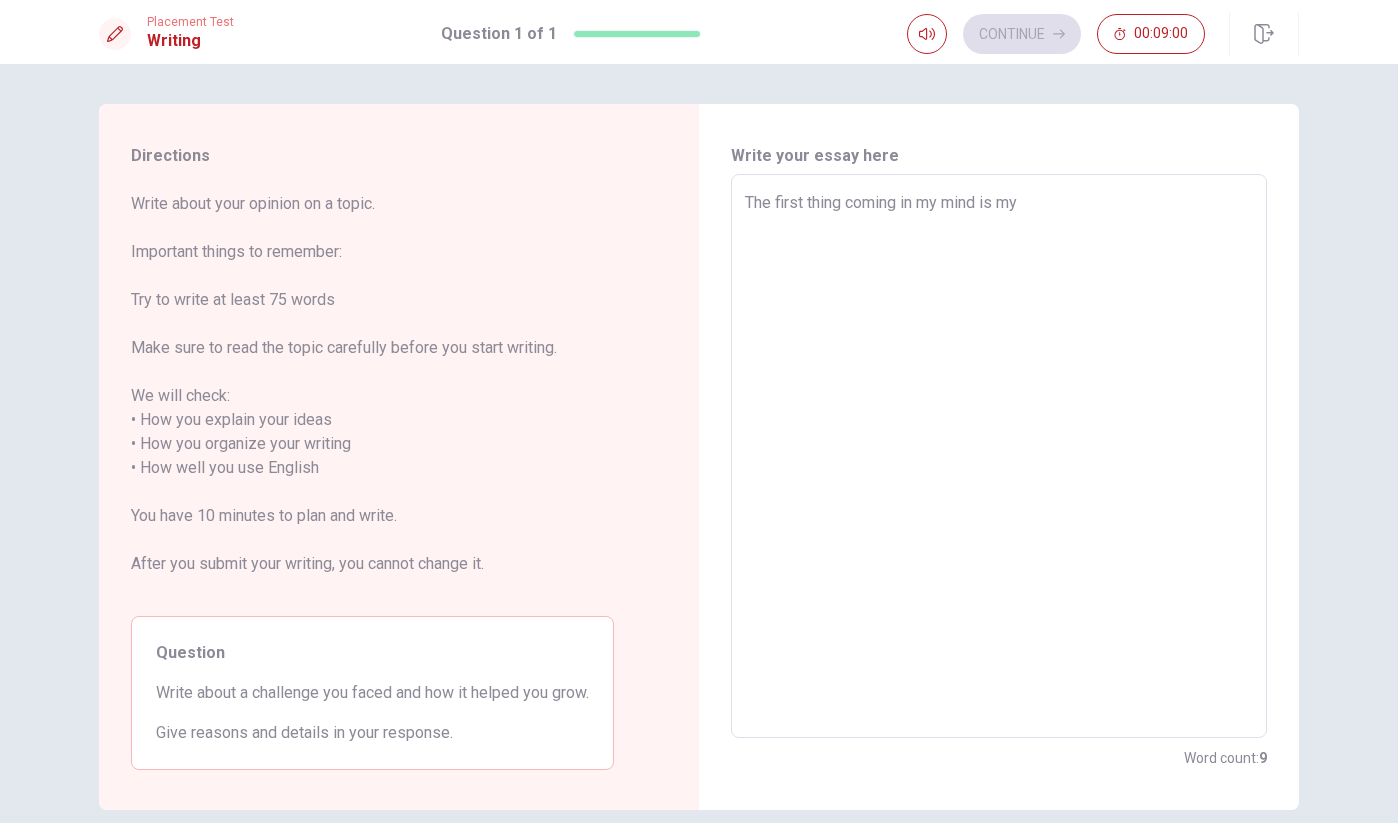 type on "The first thing coming in my mind is my f" 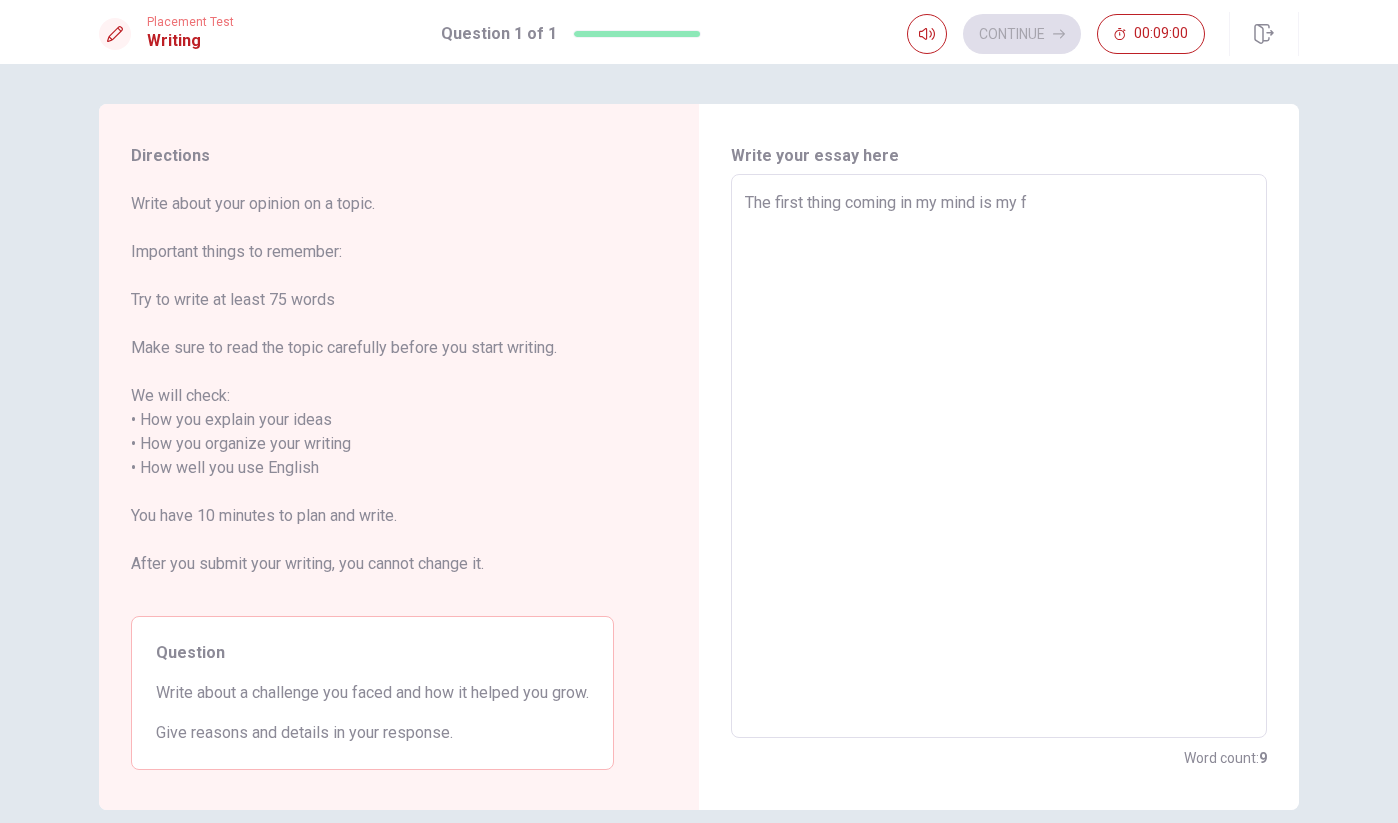 type on "x" 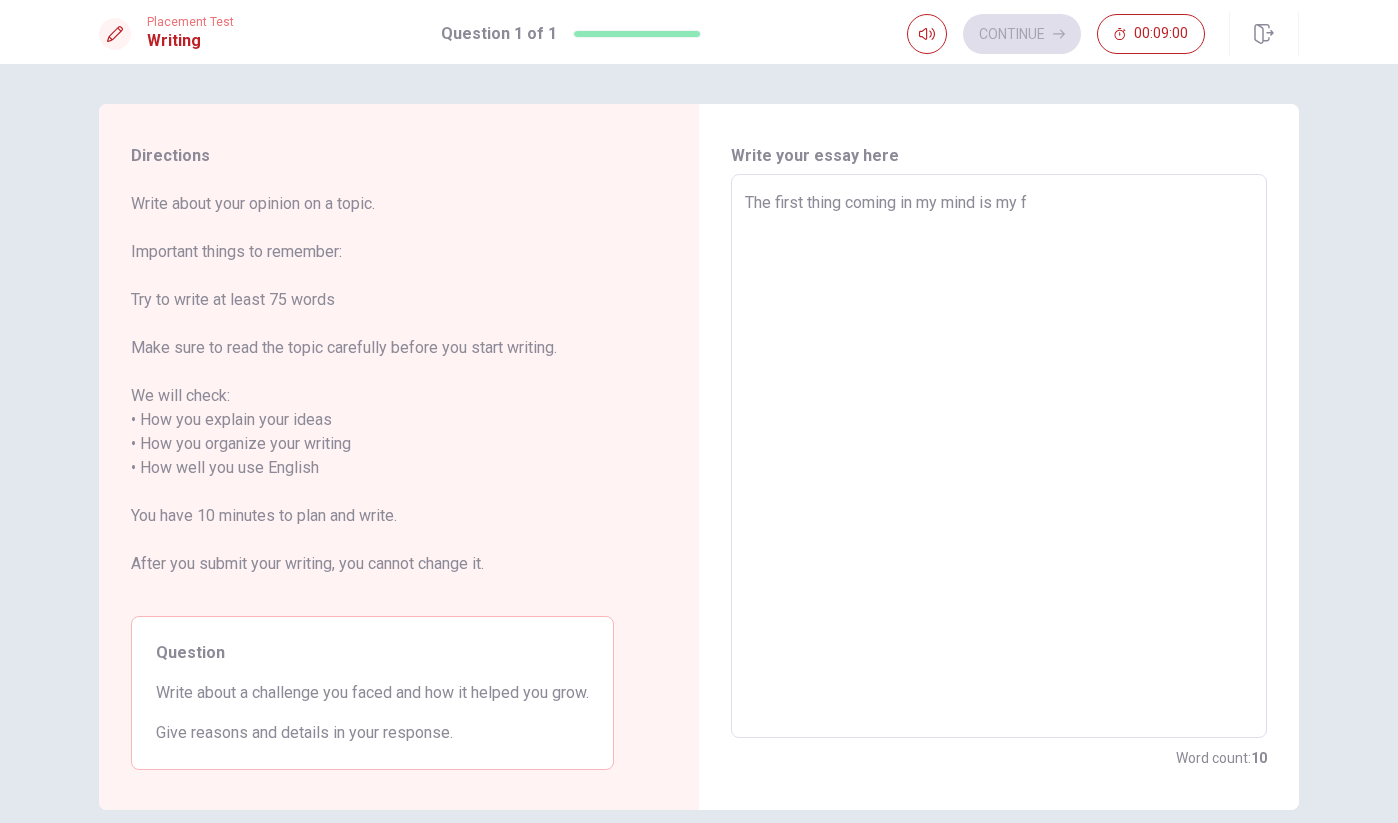 type on "The first thing coming in my mind is my fi" 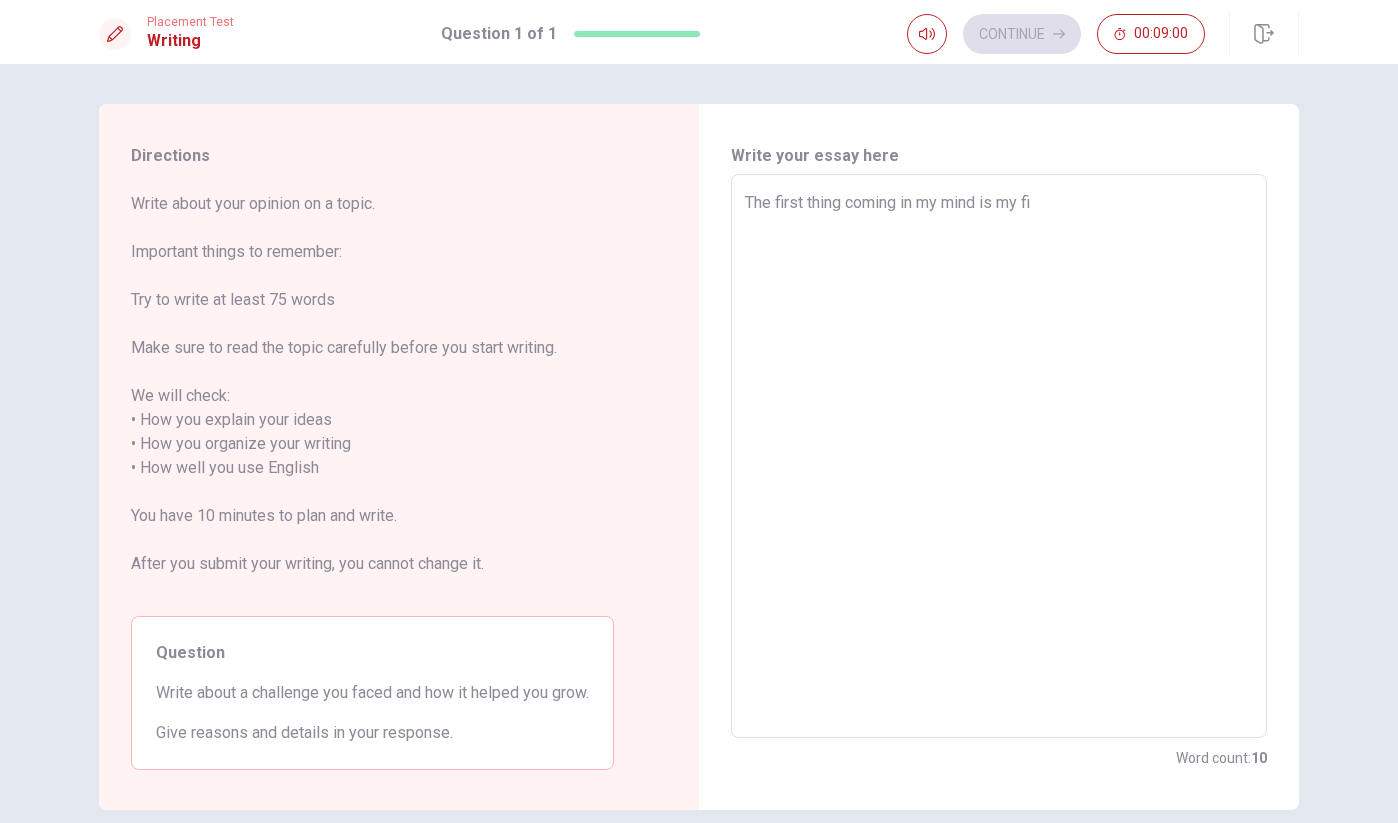 type on "x" 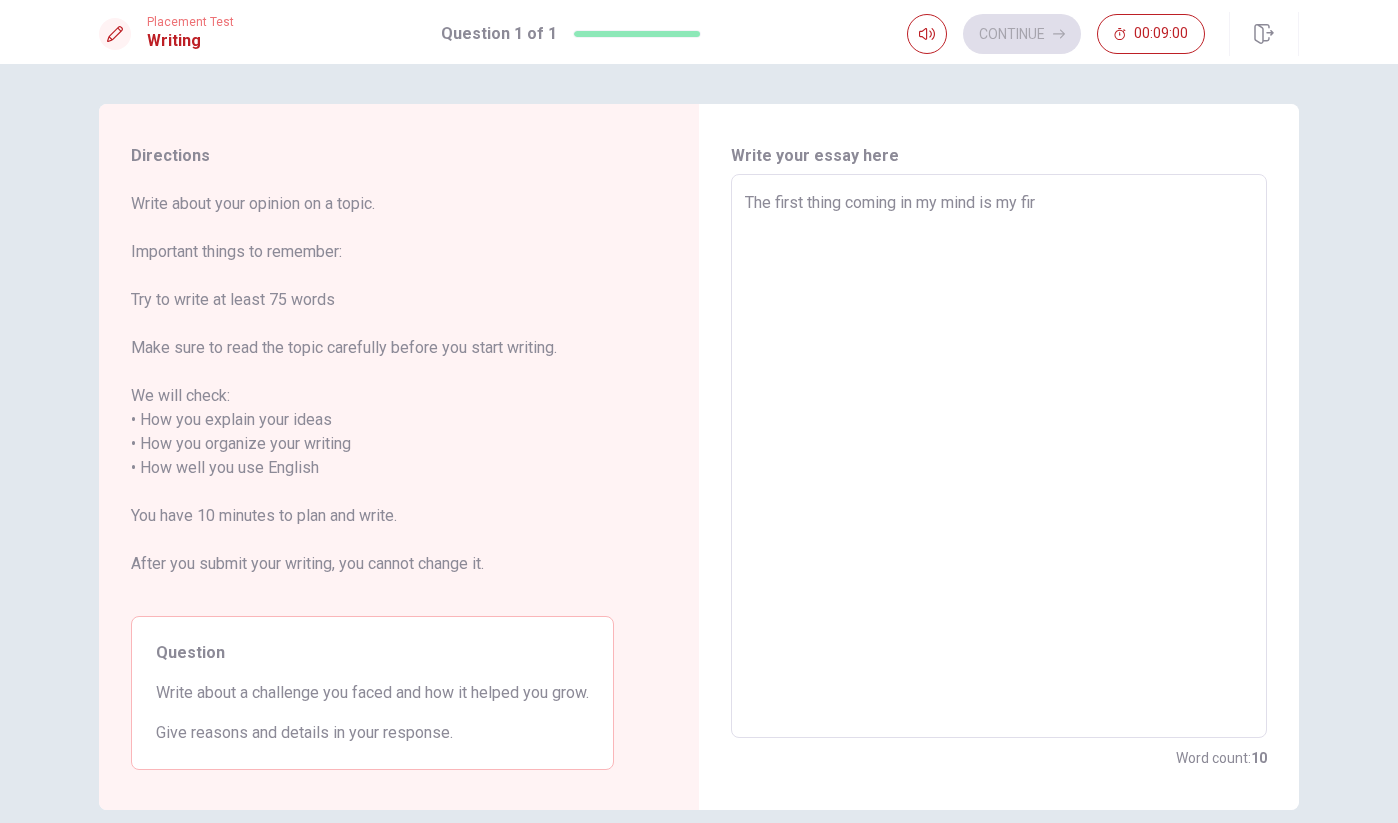 type on "x" 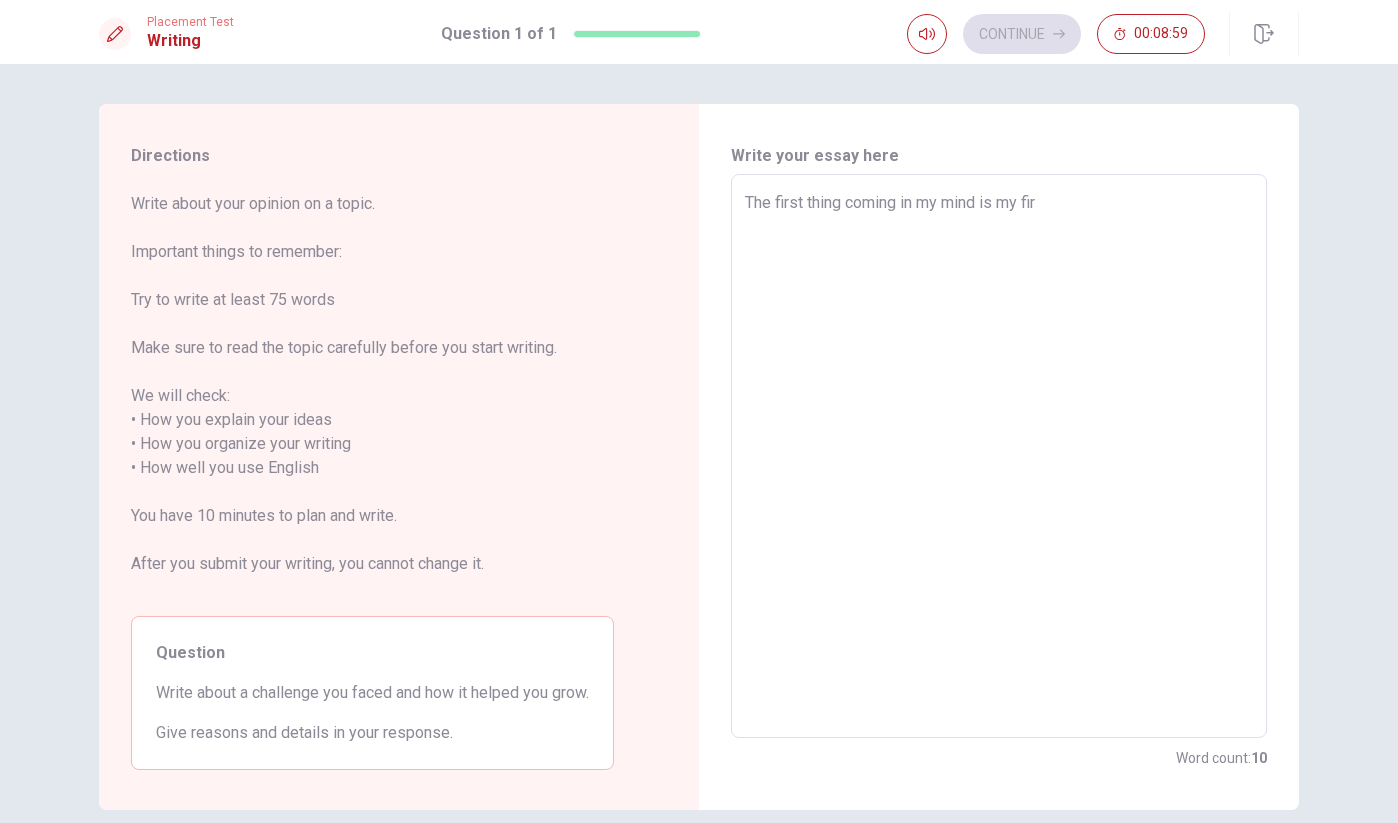 type on "The first thing coming in my mind is my firs" 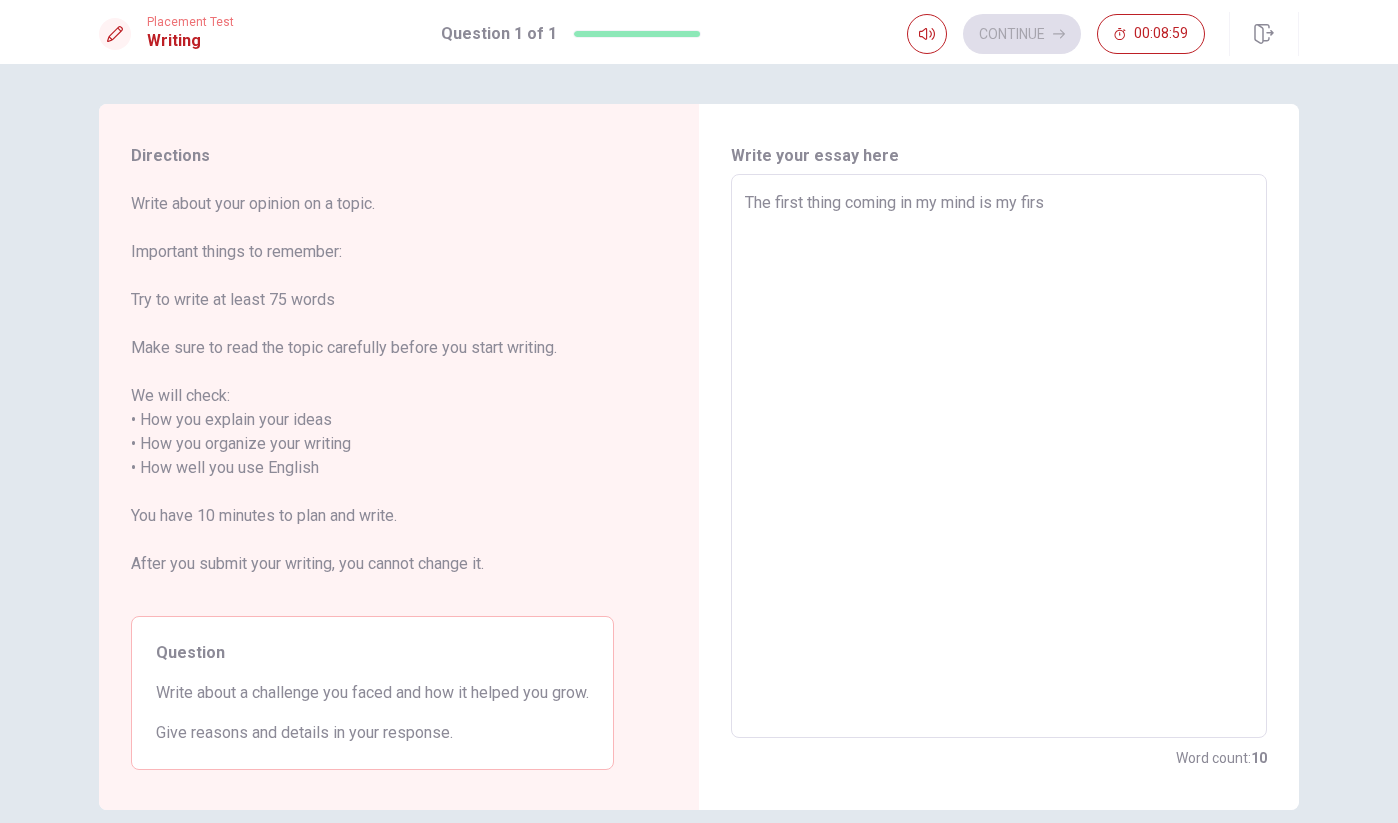 type on "x" 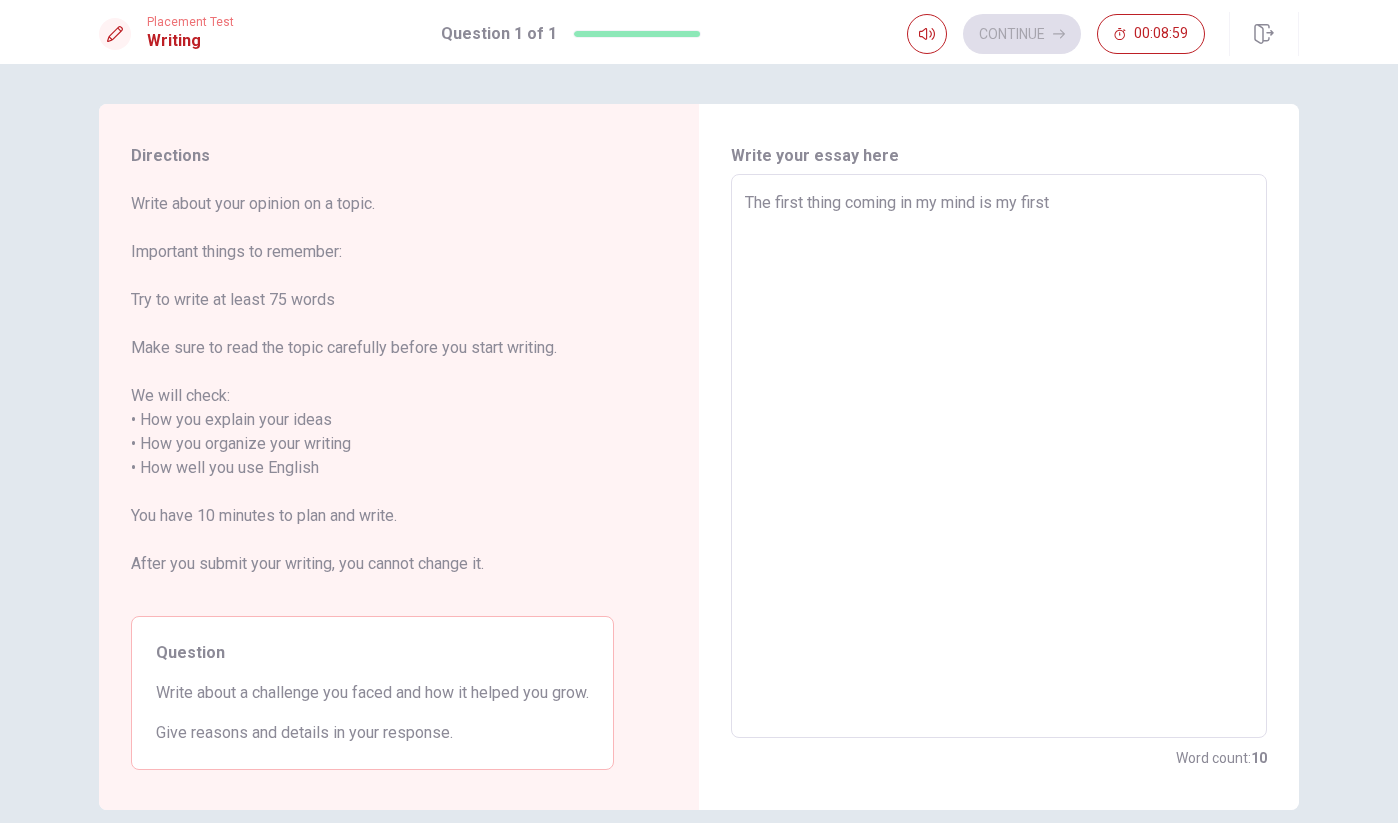 type 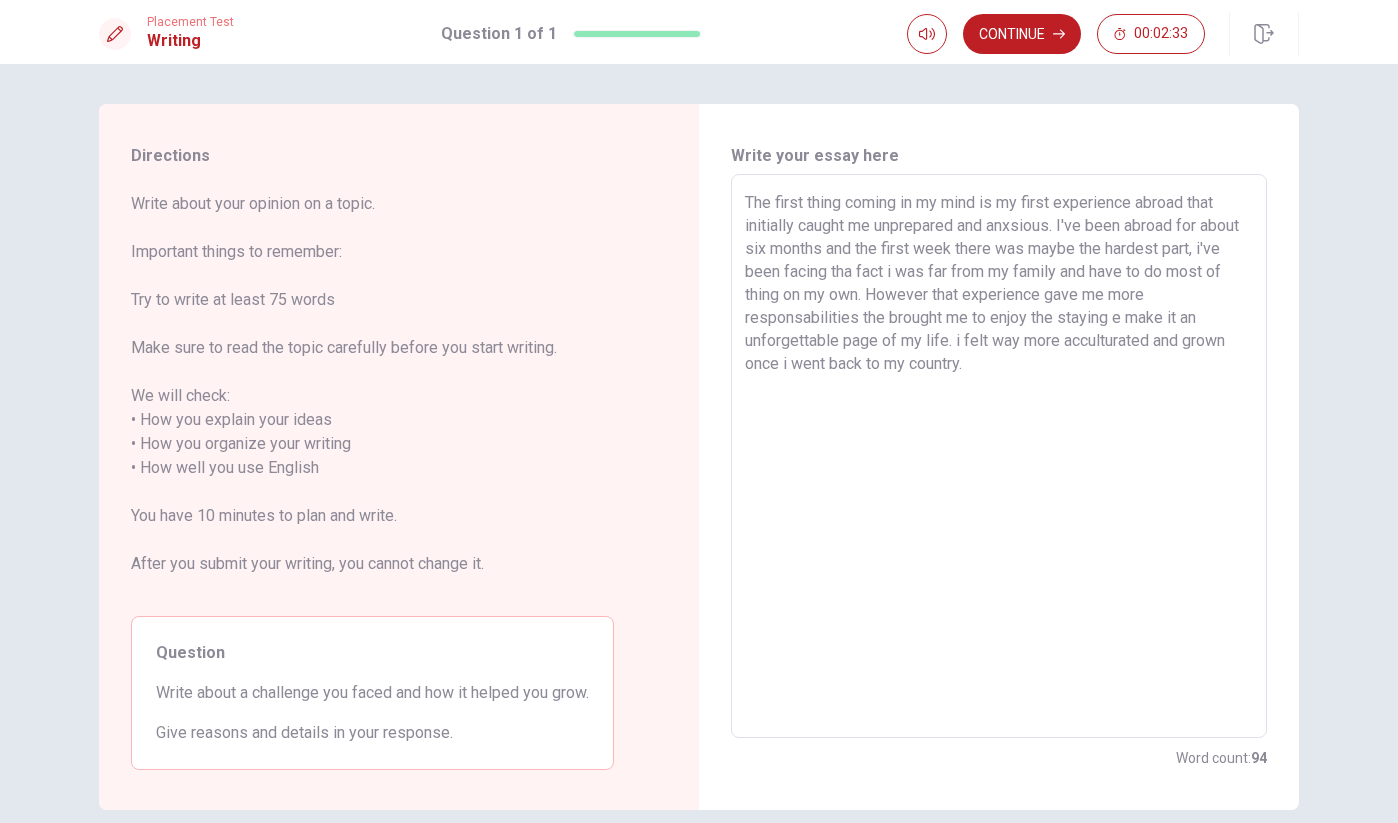 click on "The first thing coming in my mind is my first experience abroad that initially caught me unprepared and anxsious. I've been abroad for about six months and the first week there was maybe the hardest part, i've been facing tha fact i was far from my family and have to do most of thing on my own. However that experience gave me more responsabilities the brought me to enjoy the staying e make it an unforgettable page of my life. i felt way more acculturated and grown once i went back to my country." at bounding box center (999, 456) 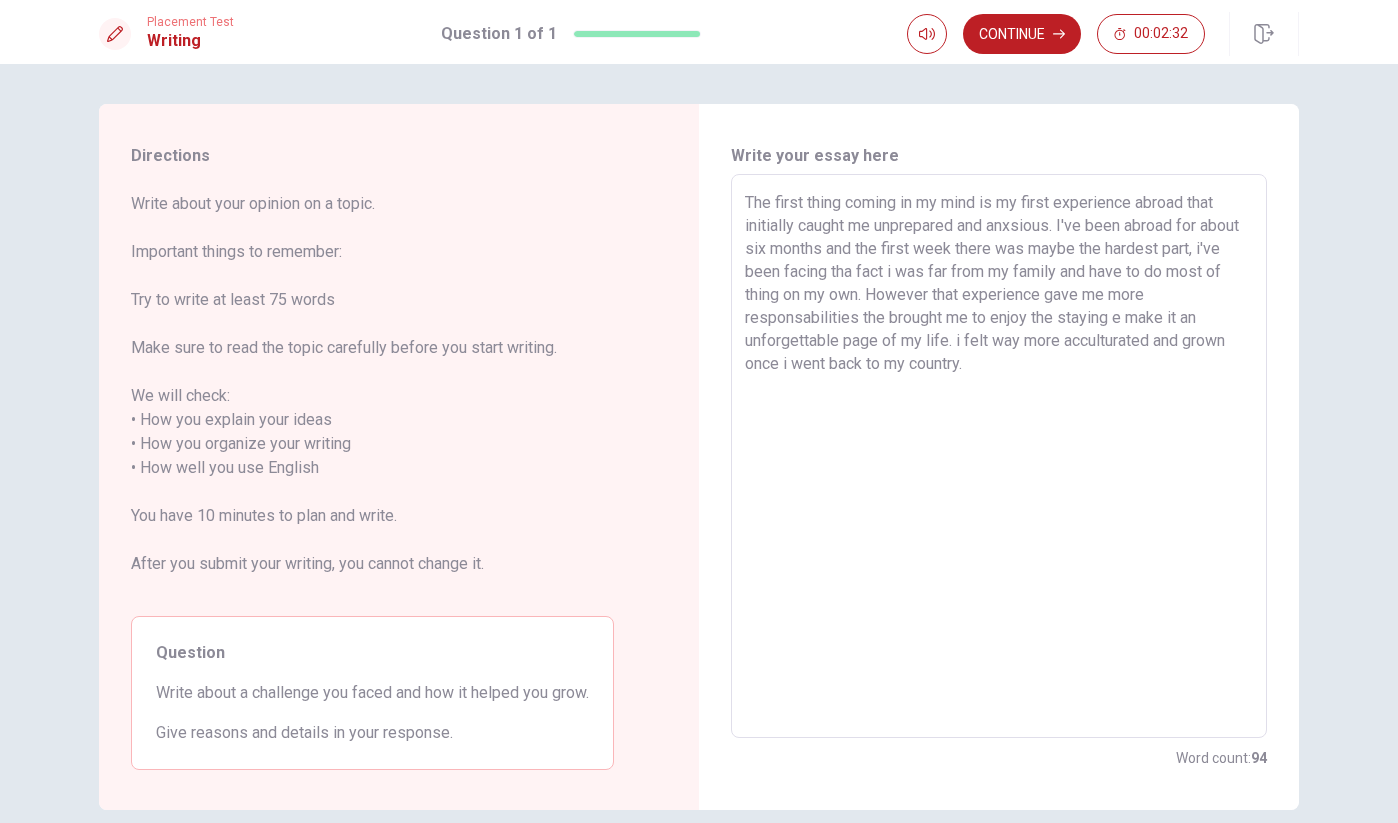 click on "The first thing coming in my mind is my first experience abroad that initially caught me unprepared and anxsious. I've been abroad for about six months and the first week there was maybe the hardest part, i've been facing tha fact i was far from my family and have to do most of thing on my own. However that experience gave me more responsabilities the brought me to enjoy the staying e make it an unforgettable page of my life. i felt way more acculturated and grown once i went back to my country." at bounding box center (999, 456) 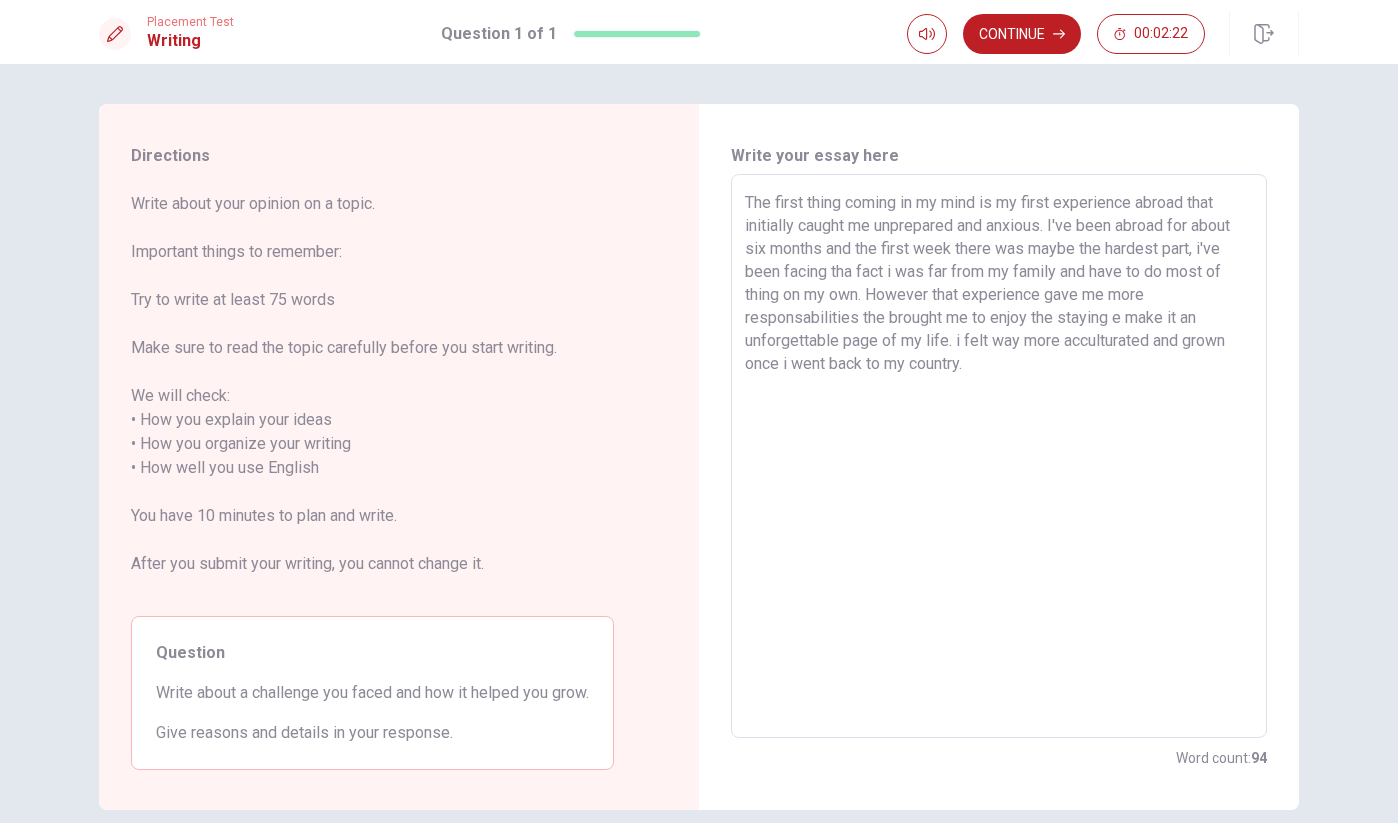 click on "The first thing coming in my mind is my first experience abroad that initially caught me unprepared and anxious. I've been abroad for about six months and the first week there was maybe the hardest part, i've been facing tha fact i was far from my family and have to do most of thing on my own. However that experience gave me more responsabilities the brought me to enjoy the staying e make it an unforgettable page of my life. i felt way more acculturated and grown once i went back to my country." at bounding box center [999, 456] 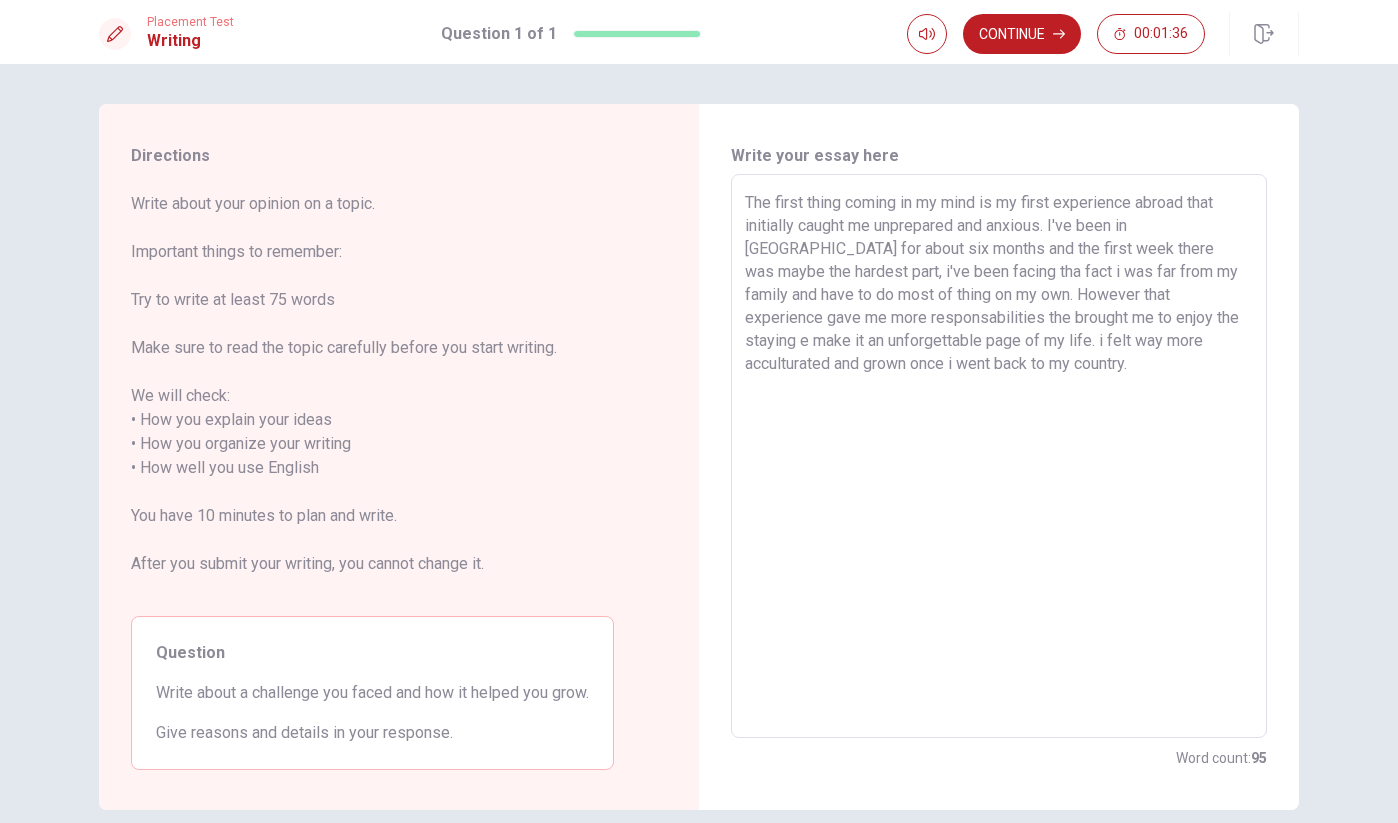 click on "The first thing coming in my mind is my first experience abroad that initially caught me unprepared and anxious. I've been in [GEOGRAPHIC_DATA] for about six months and the first week there was maybe the hardest part, i've been facing tha fact i was far from my family and have to do most of thing on my own. However that experience gave me more responsabilities the brought me to enjoy the staying e make it an unforgettable page of my life. i felt way more acculturated and grown once i went back to my country." at bounding box center [999, 456] 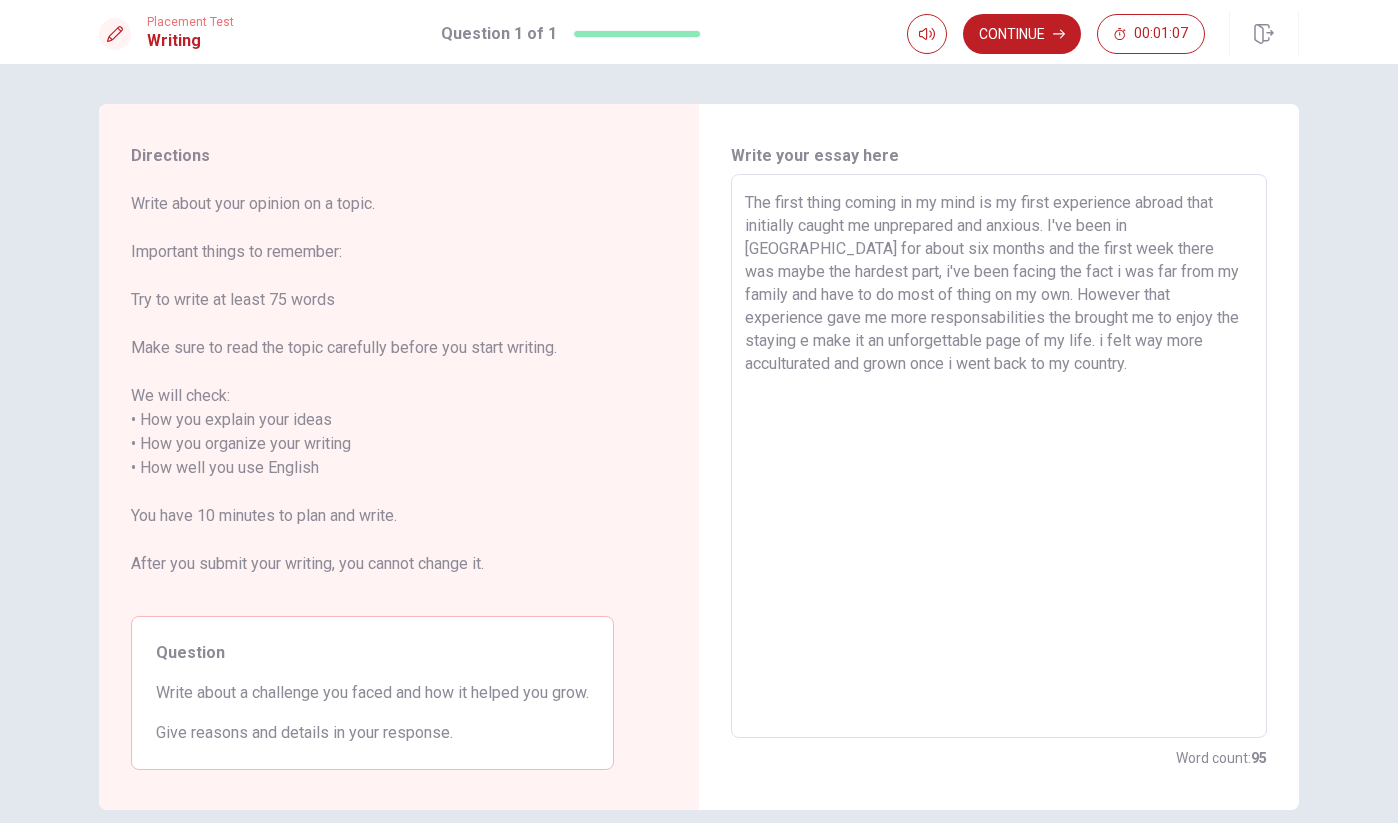 click on "The first thing coming in my mind is my first experience abroad that initially caught me unprepared and anxious. I've been in [GEOGRAPHIC_DATA] for about six months and the first week there was maybe the hardest part, i've been facing the fact i was far from my family and have to do most of thing on my own. However that experience gave me more responsabilities the brought me to enjoy the staying e make it an unforgettable page of my life. i felt way more acculturated and grown once i went back to my country." at bounding box center (999, 456) 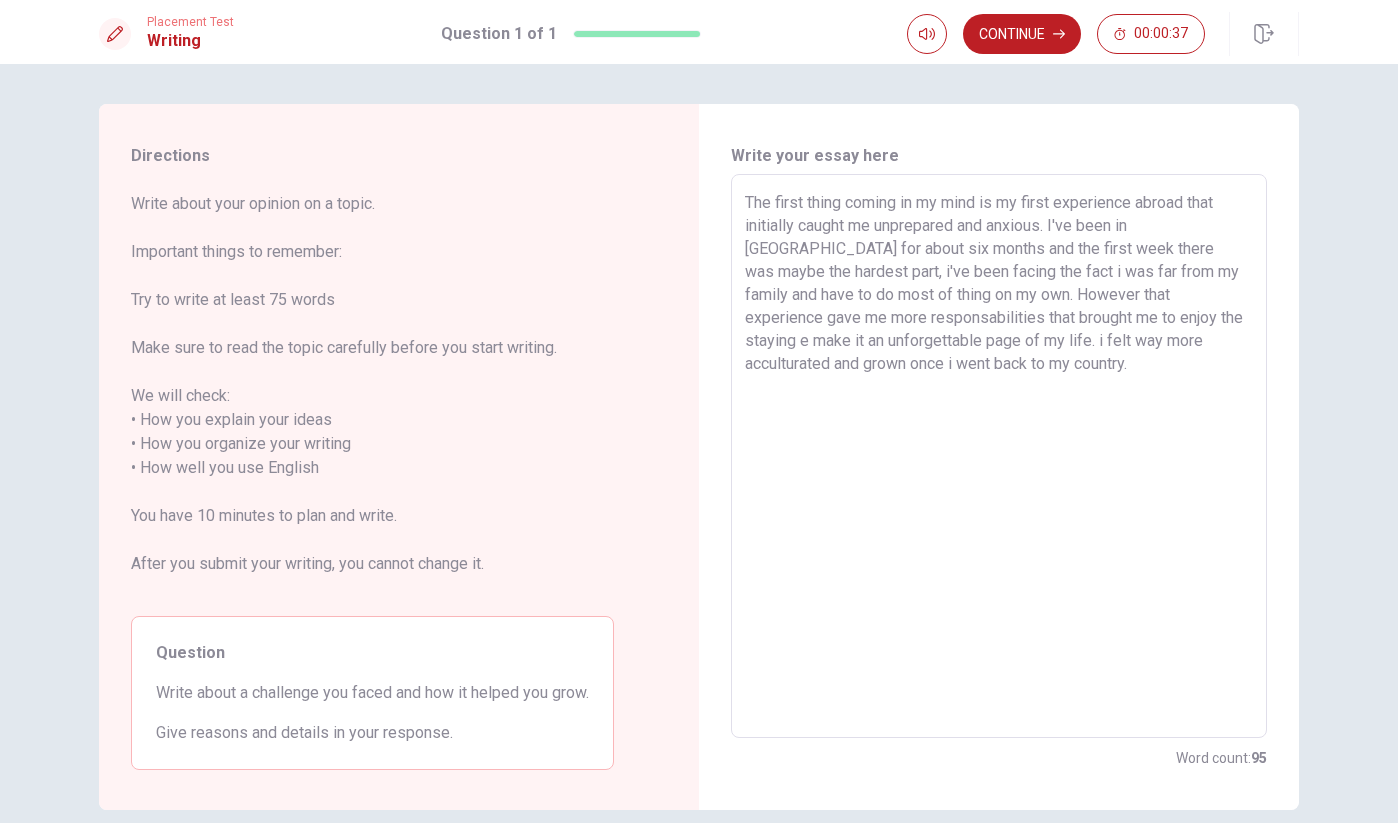 click on "The first thing coming in my mind is my first experience abroad that initially caught me unprepared and anxious. I've been in [GEOGRAPHIC_DATA] for about six months and the first week there was maybe the hardest part, i've been facing the fact i was far from my family and have to do most of thing on my own. However that experience gave me more responsabilities that brought me to enjoy the staying e make it an unforgettable page of my life. i felt way more acculturated and grown once i went back to my country." at bounding box center (999, 456) 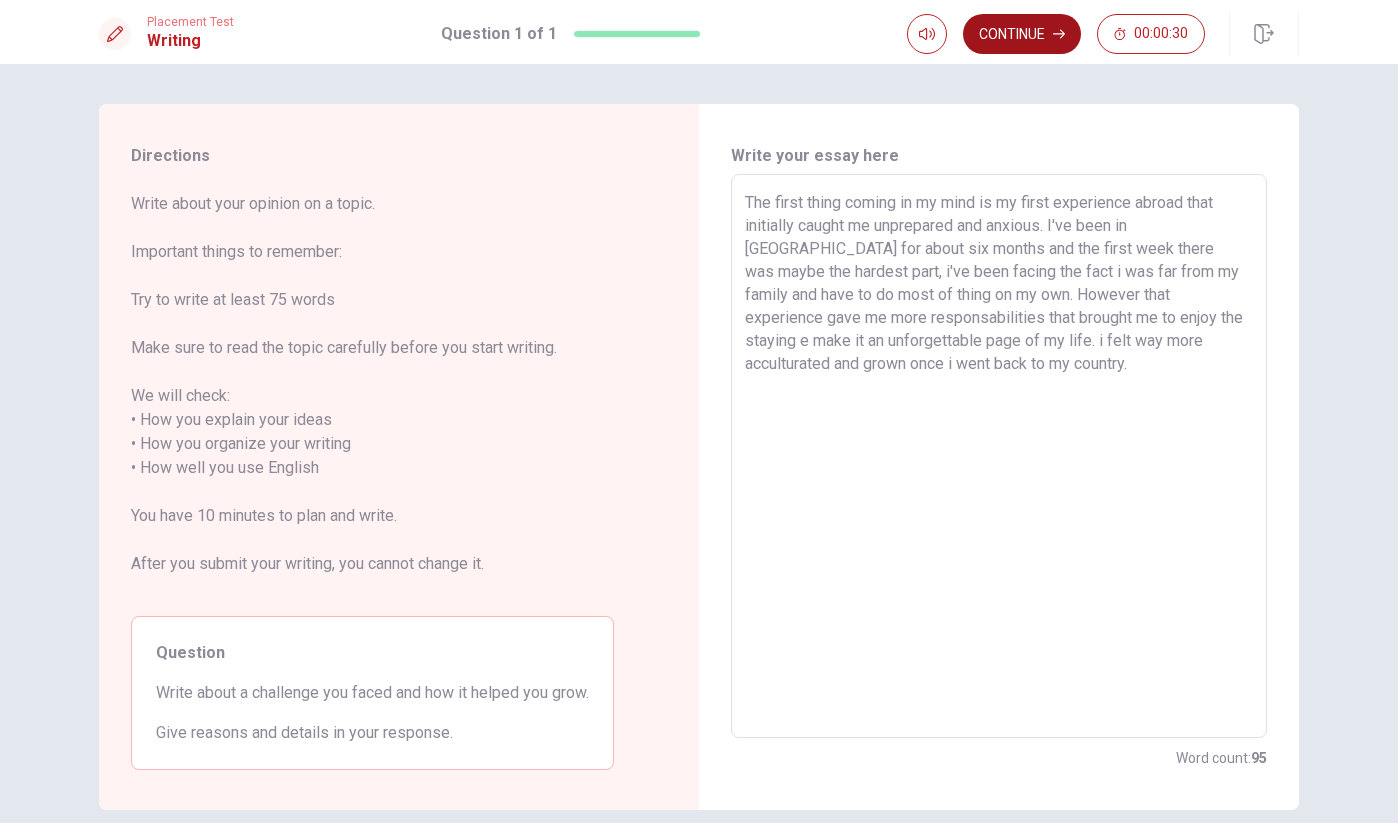 click on "Continue" at bounding box center (1022, 34) 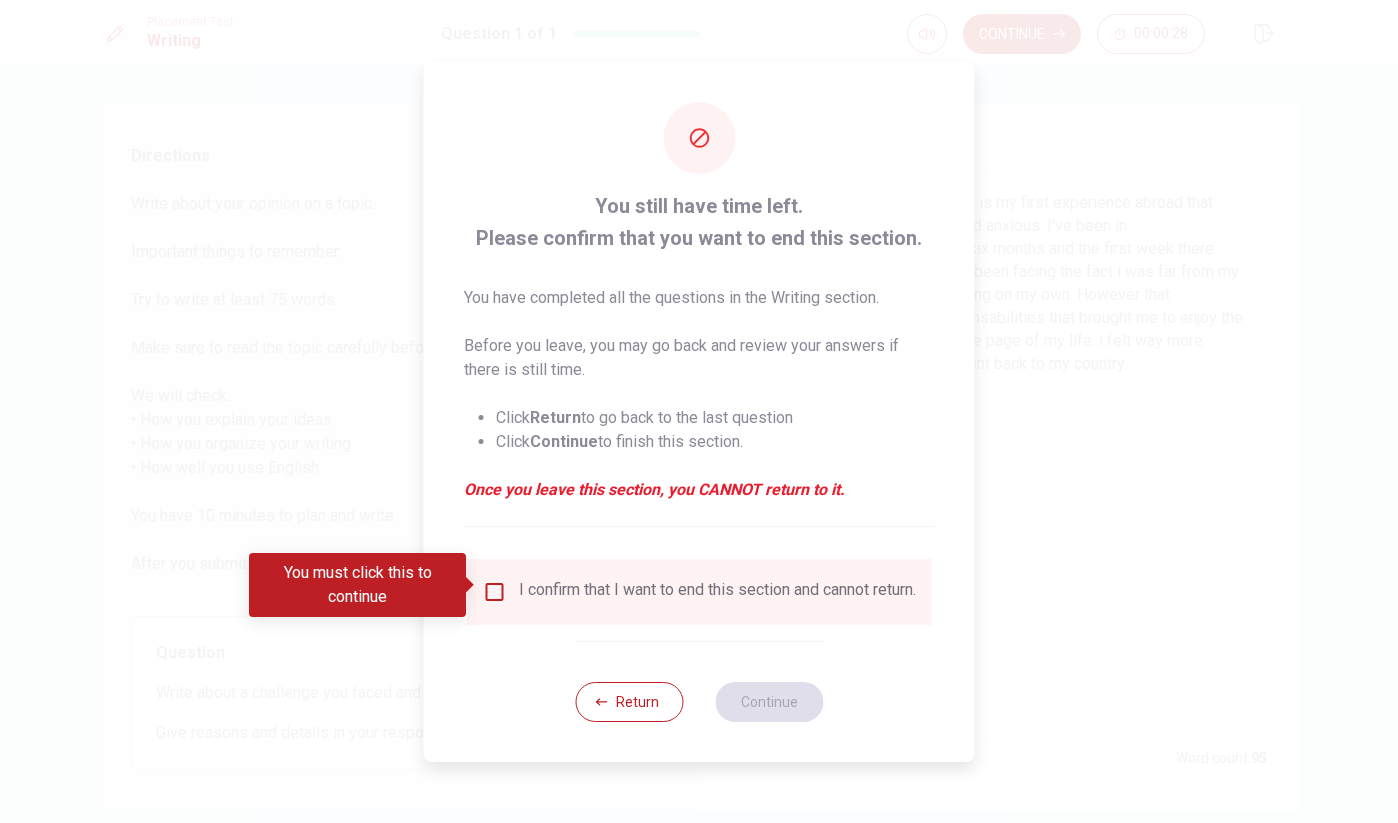 click at bounding box center (495, 592) 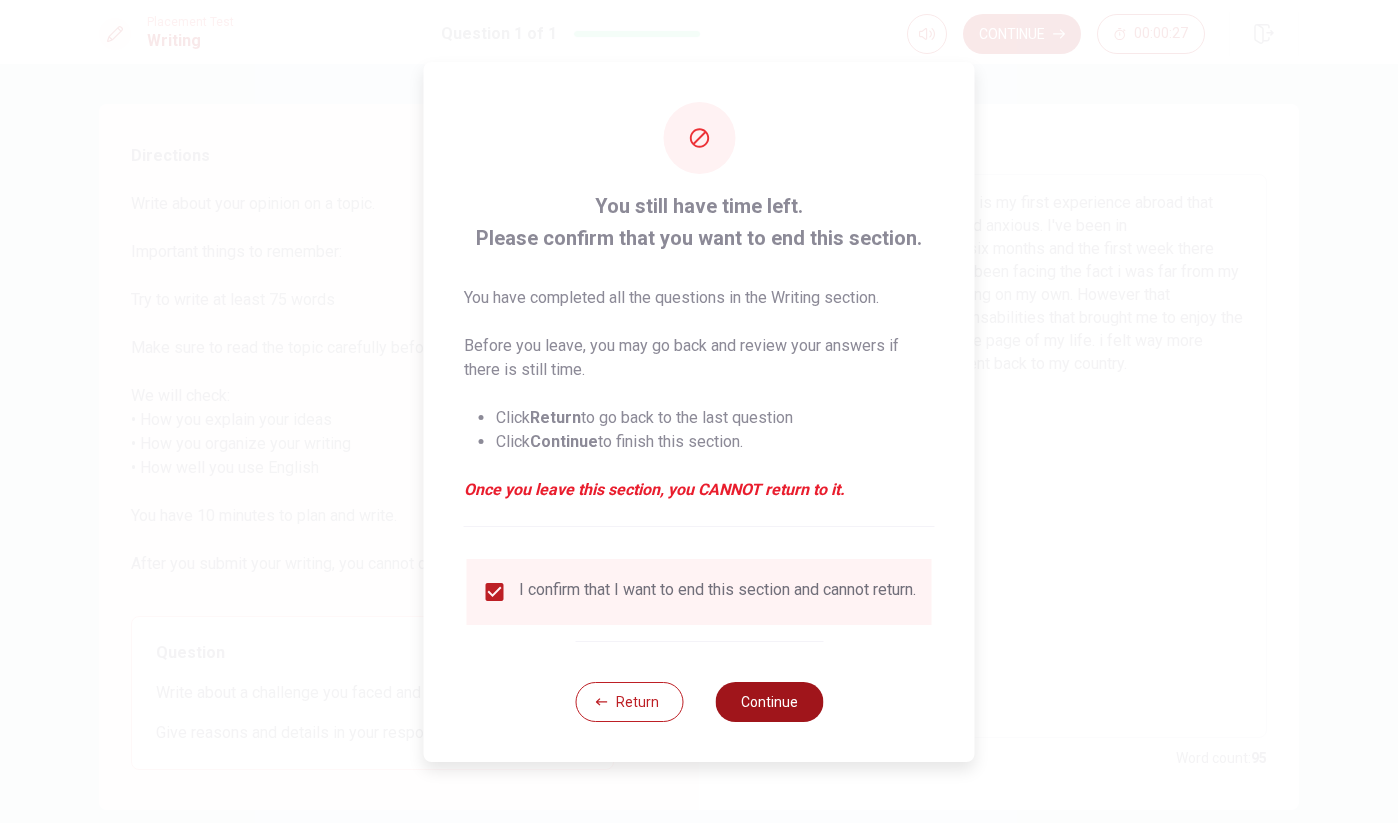 click on "Continue" at bounding box center (769, 702) 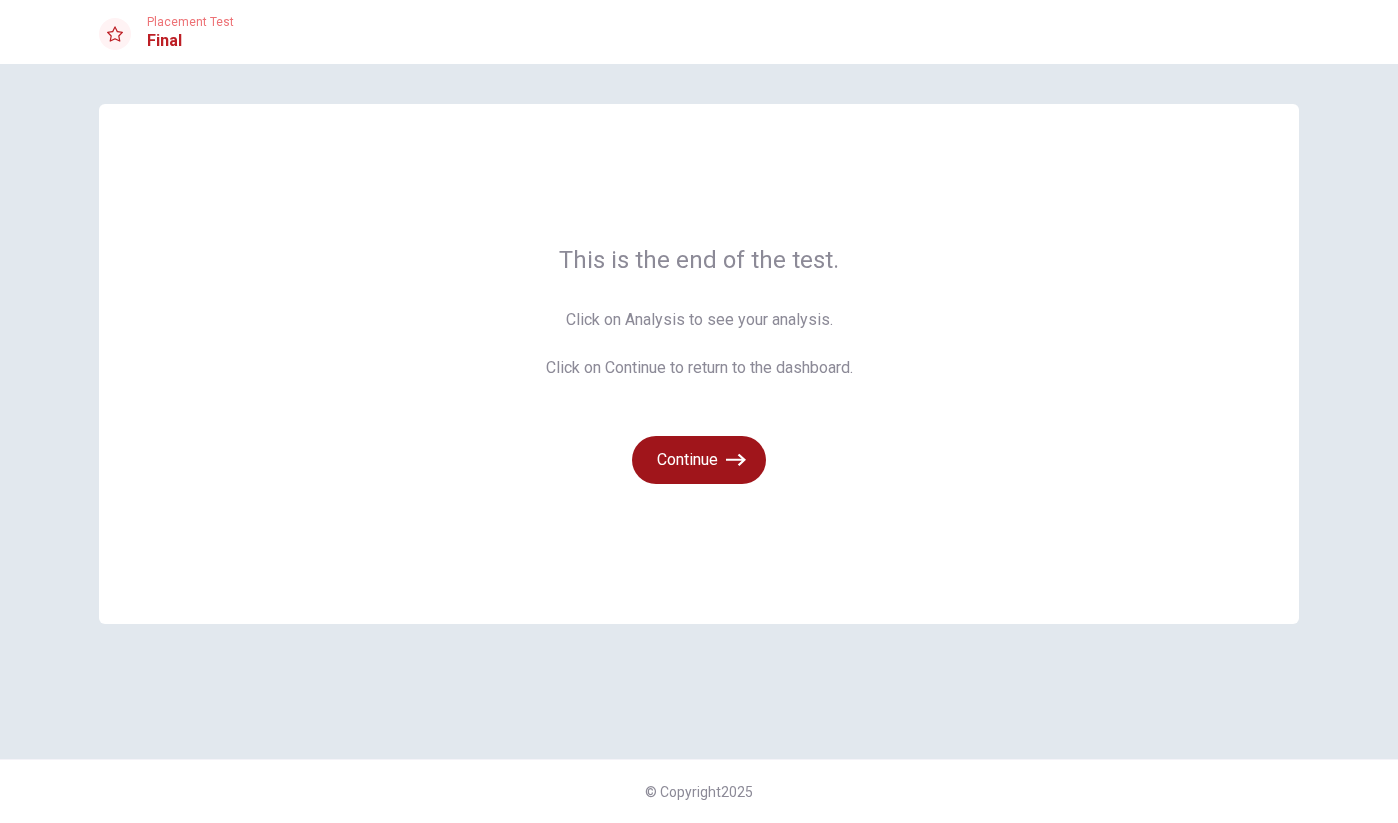 click on "Continue" at bounding box center (699, 460) 